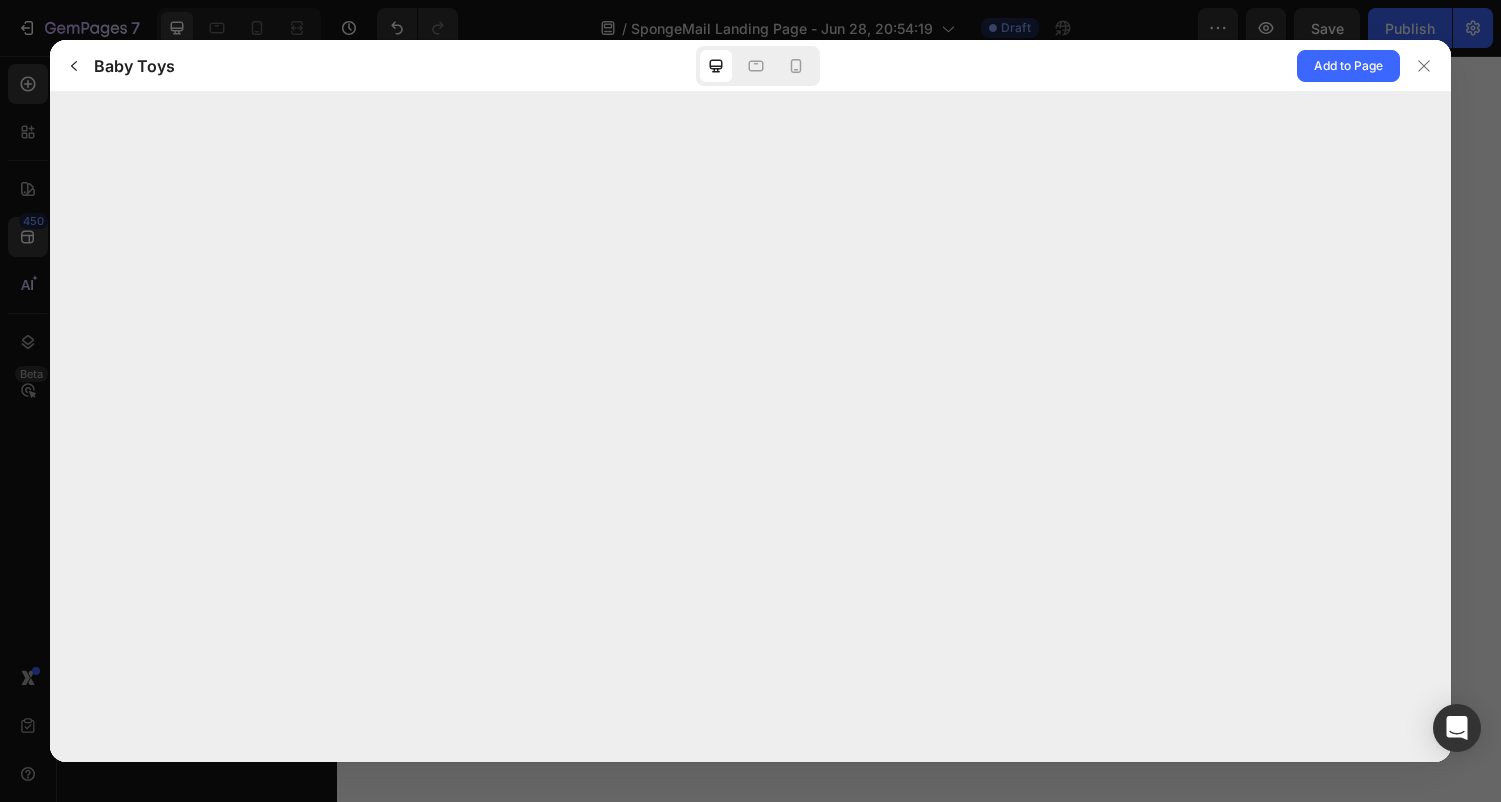scroll, scrollTop: 0, scrollLeft: 0, axis: both 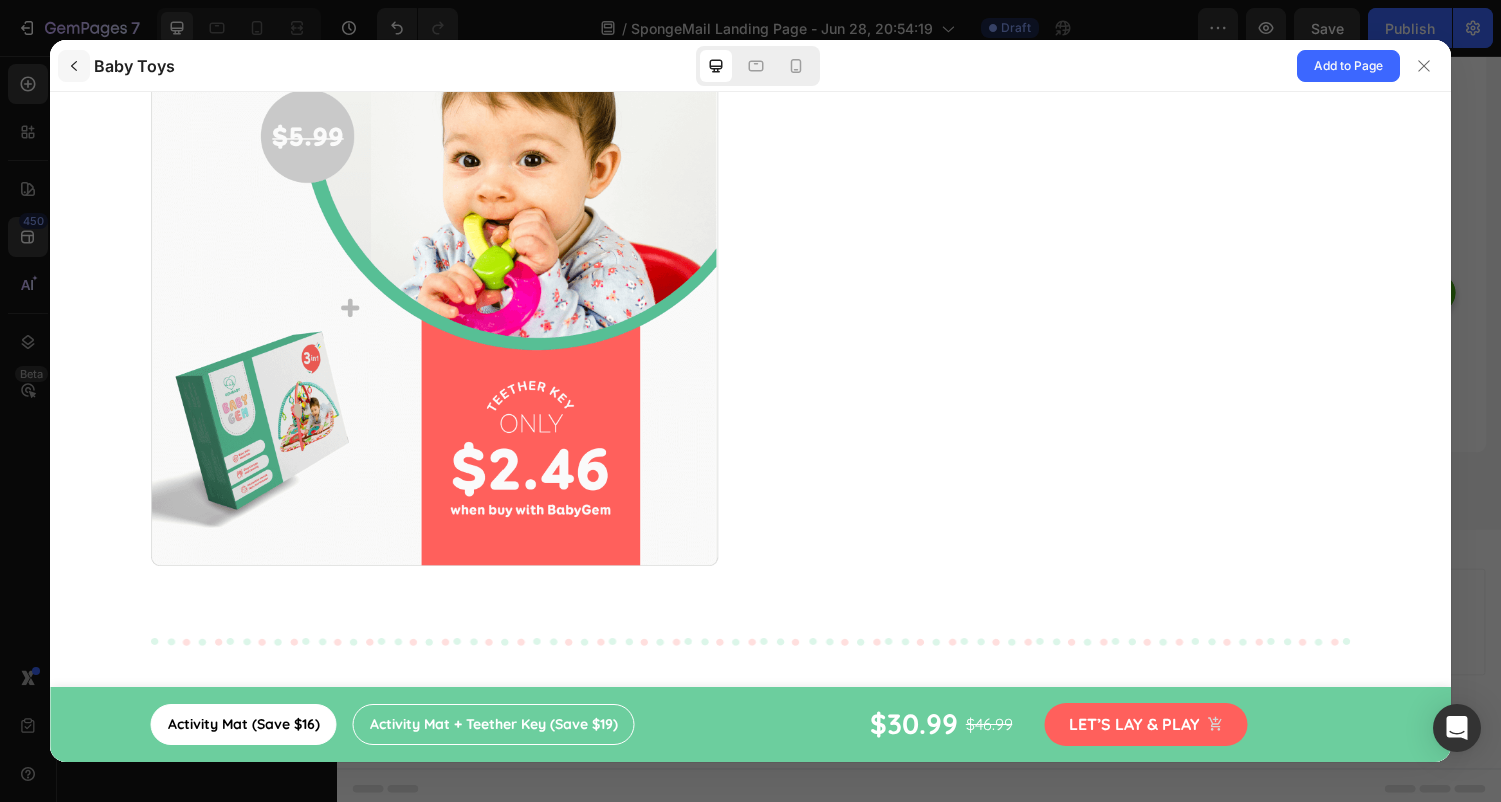 click at bounding box center (74, 66) 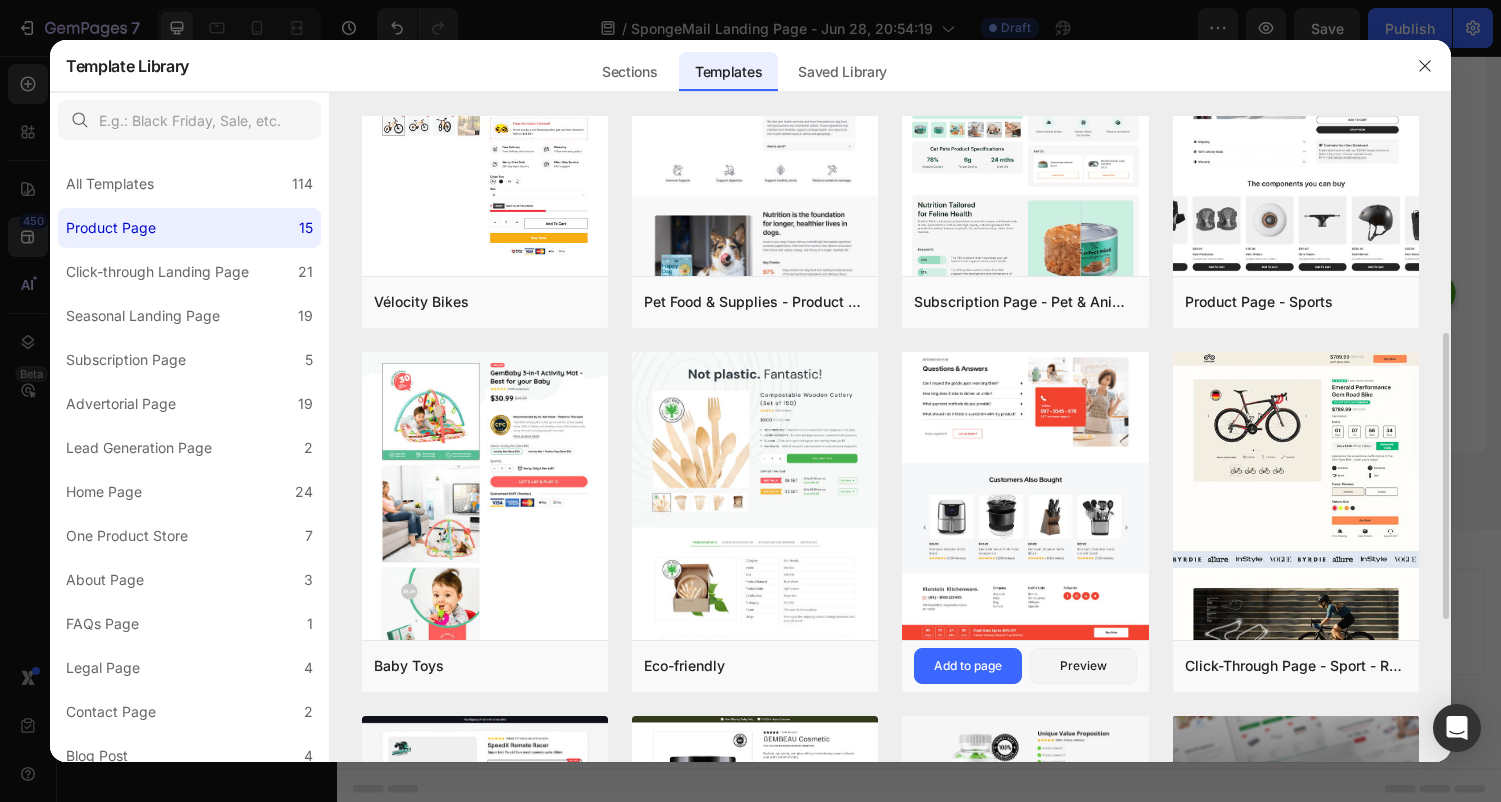 scroll, scrollTop: 492, scrollLeft: 0, axis: vertical 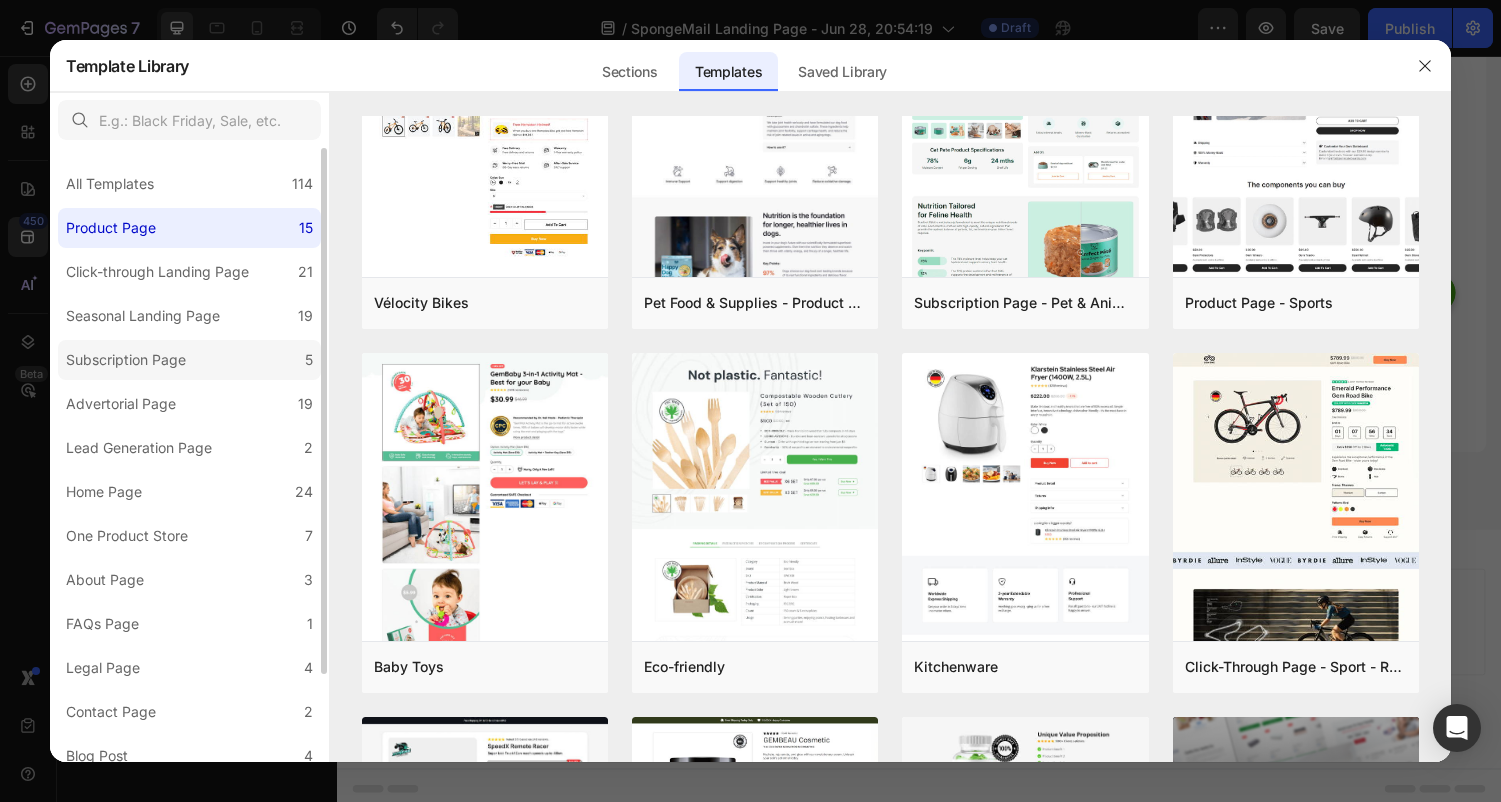 click on "Subscription Page" at bounding box center [126, 360] 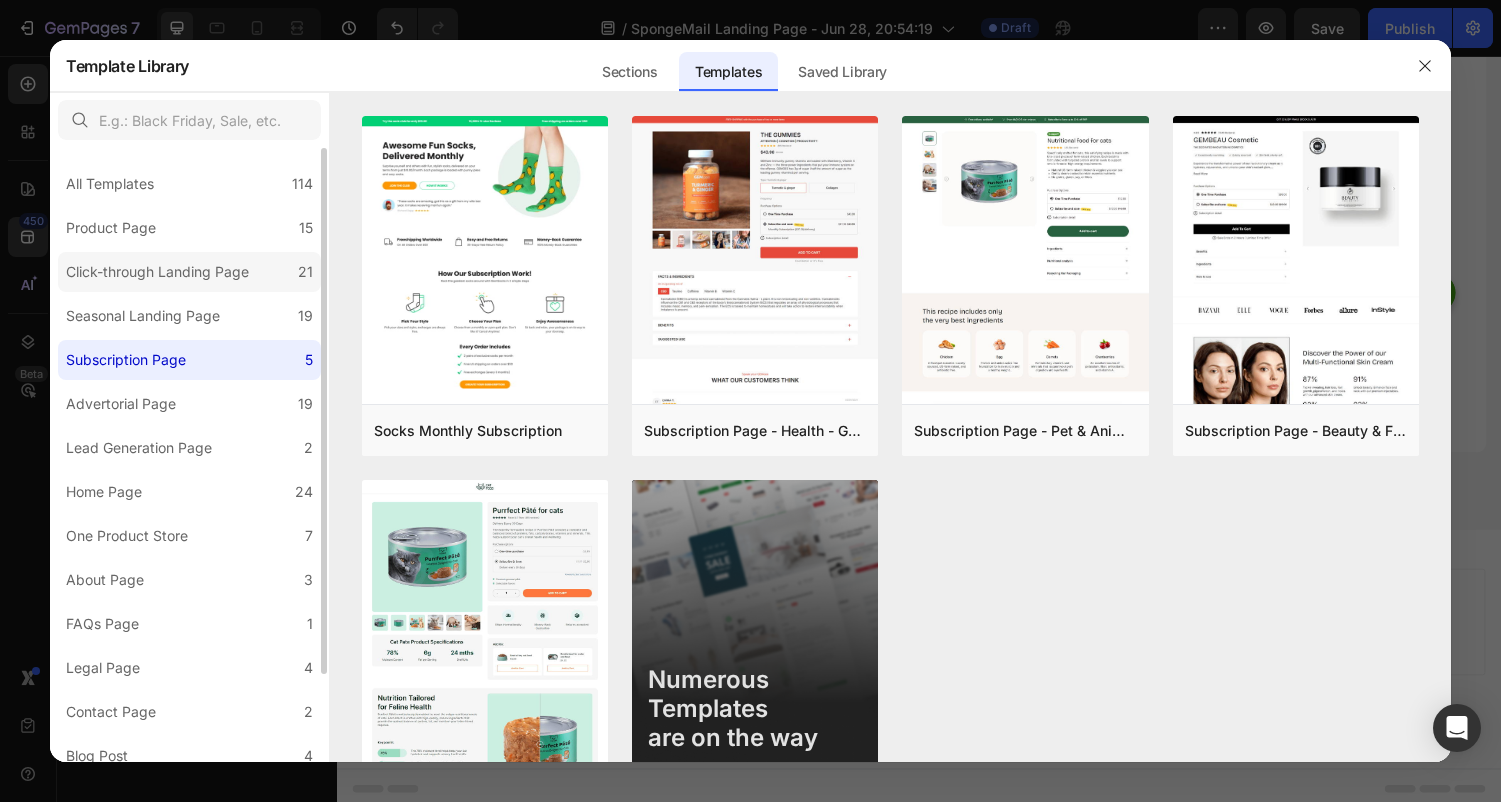 click on "Click-through Landing Page 21" 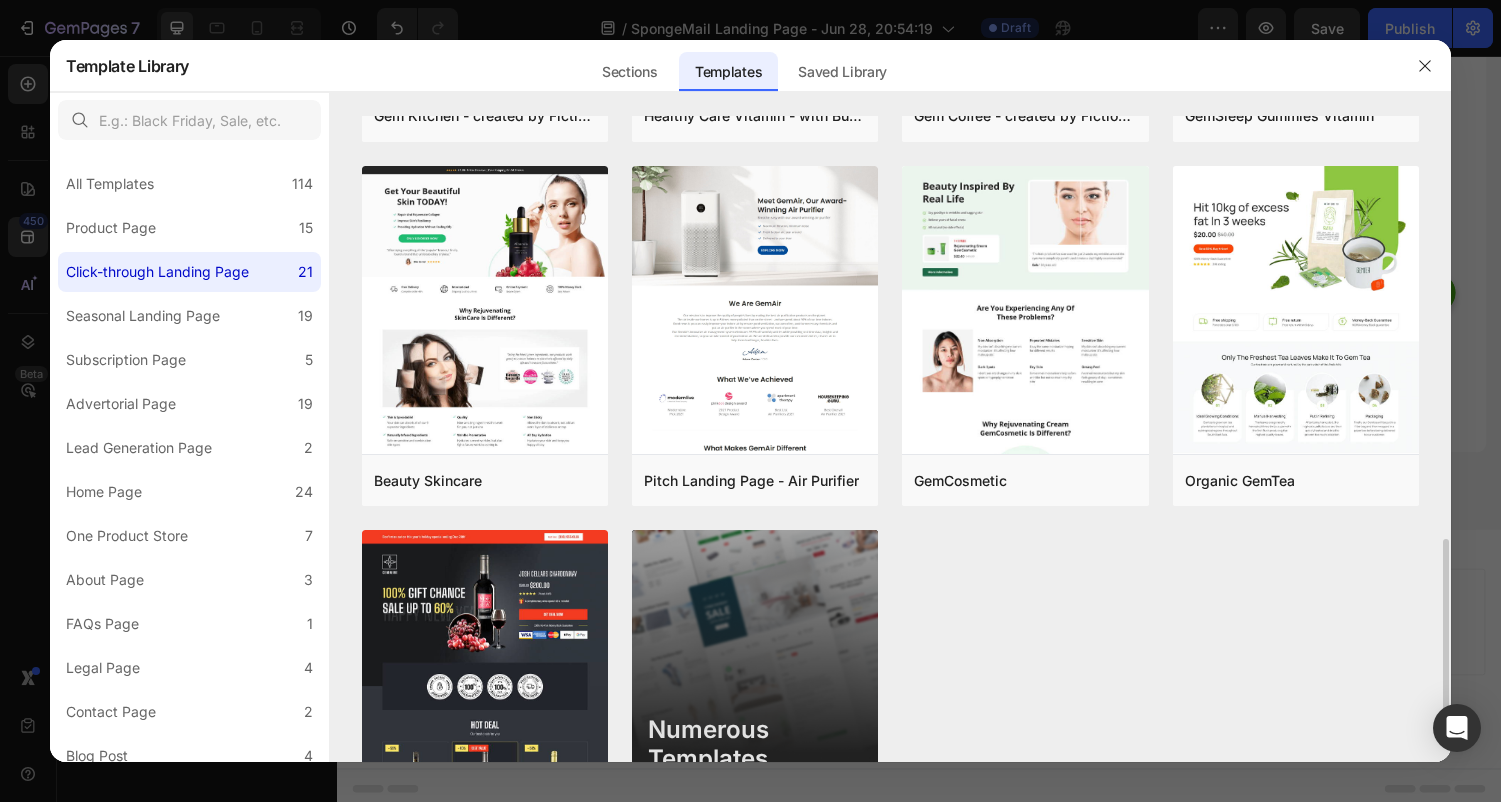 scroll, scrollTop: 1403, scrollLeft: 0, axis: vertical 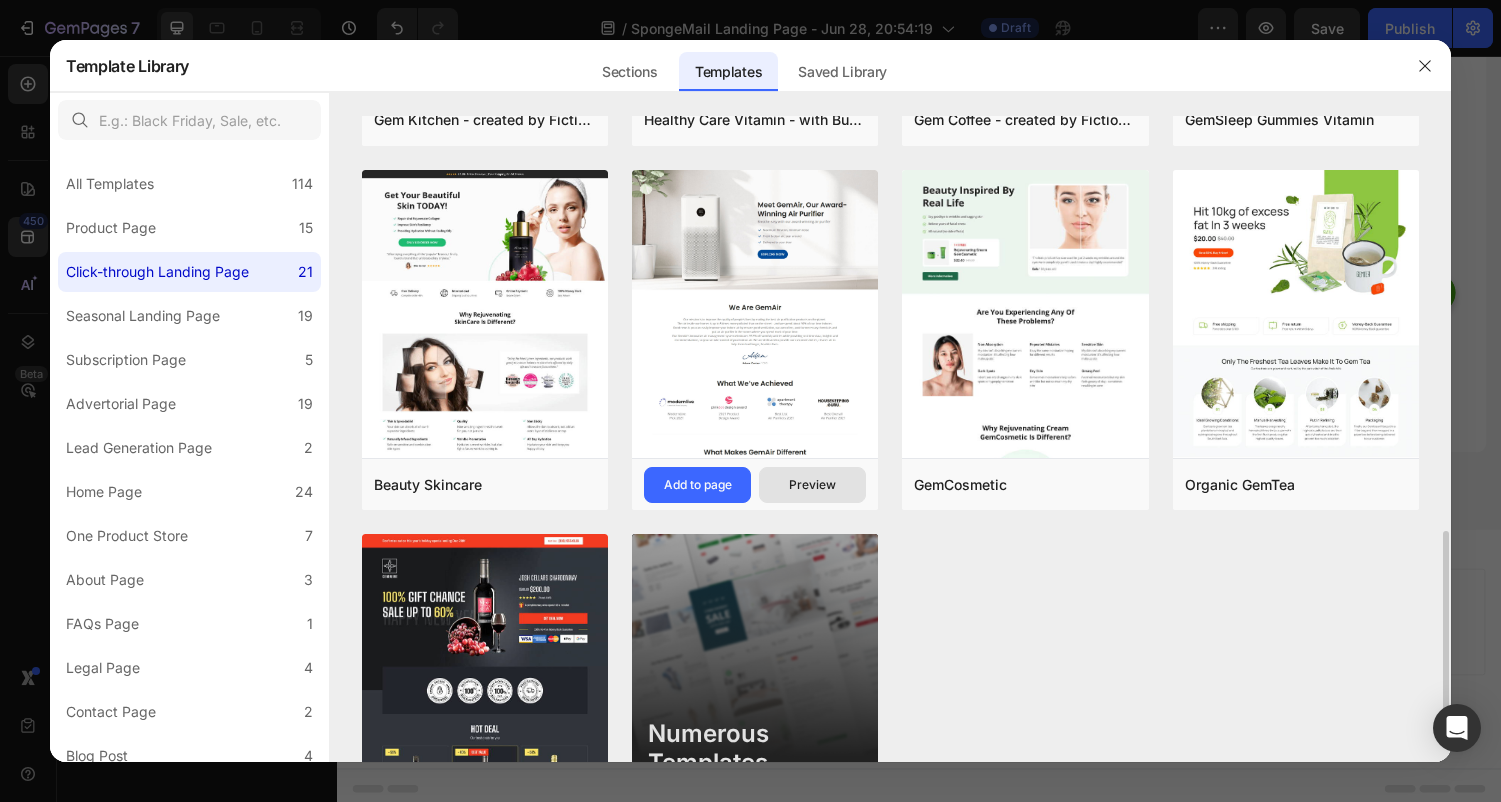 click on "Preview" at bounding box center [812, 485] 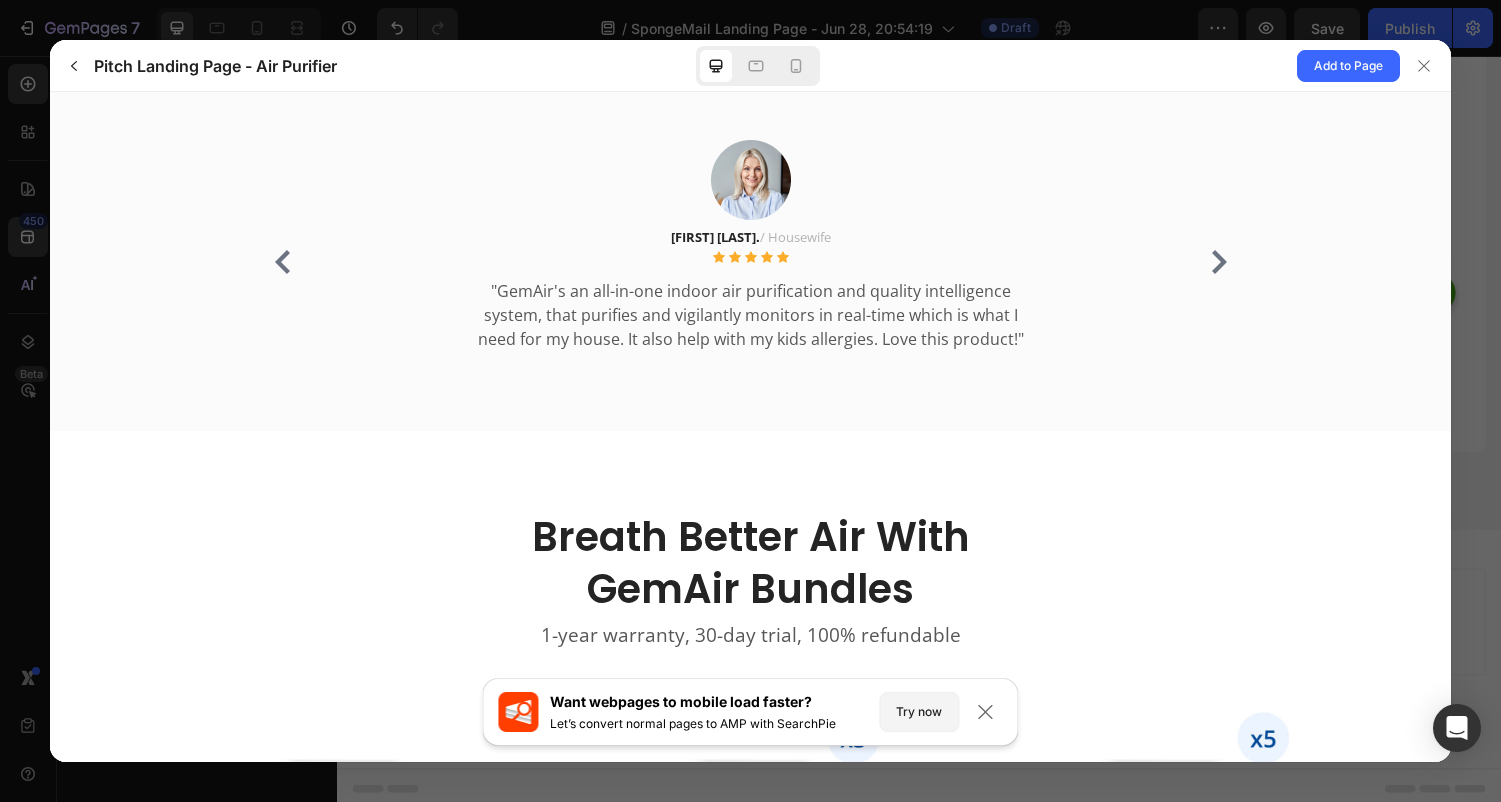 scroll, scrollTop: 2898, scrollLeft: 0, axis: vertical 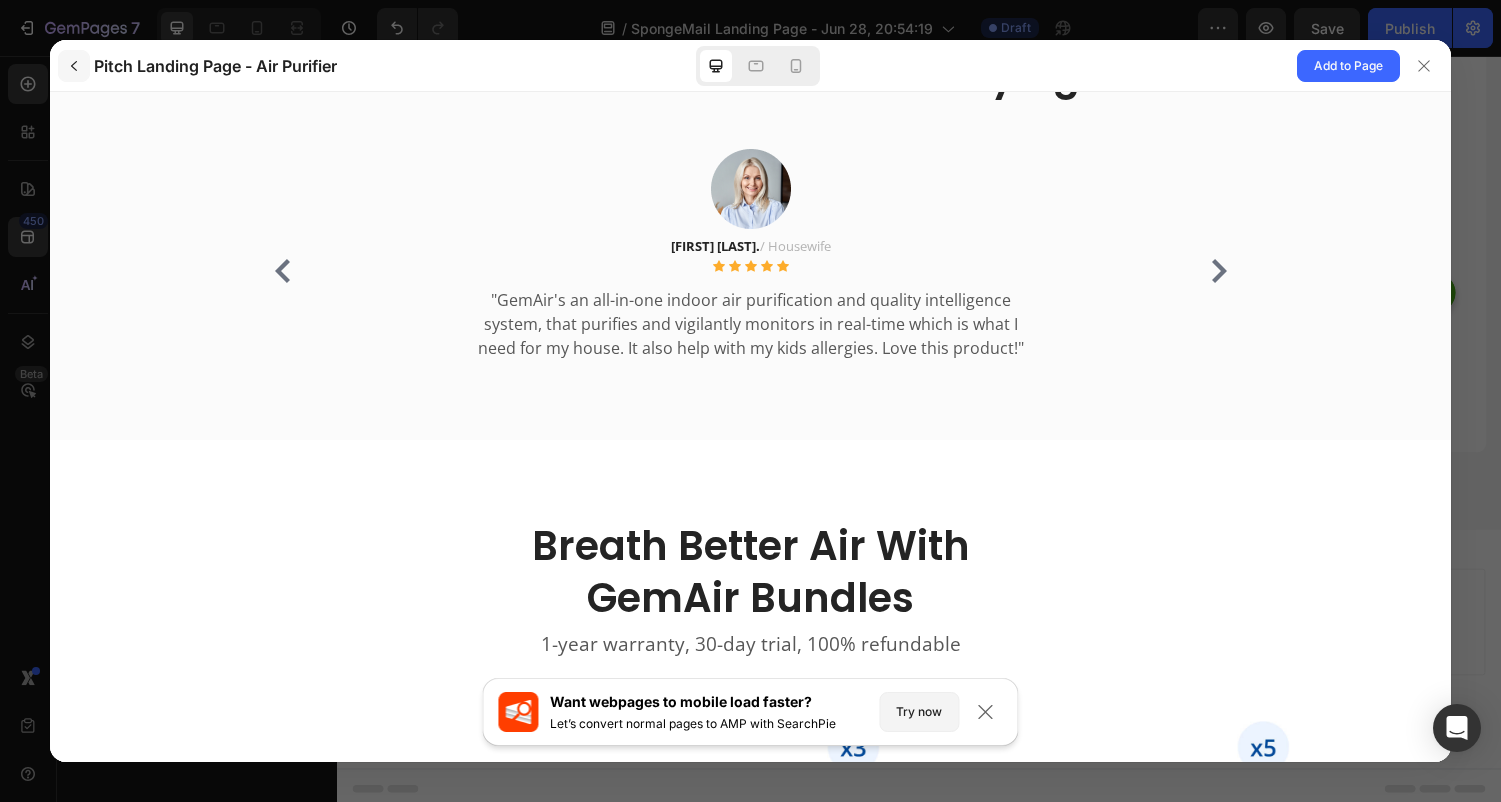 click at bounding box center (74, 66) 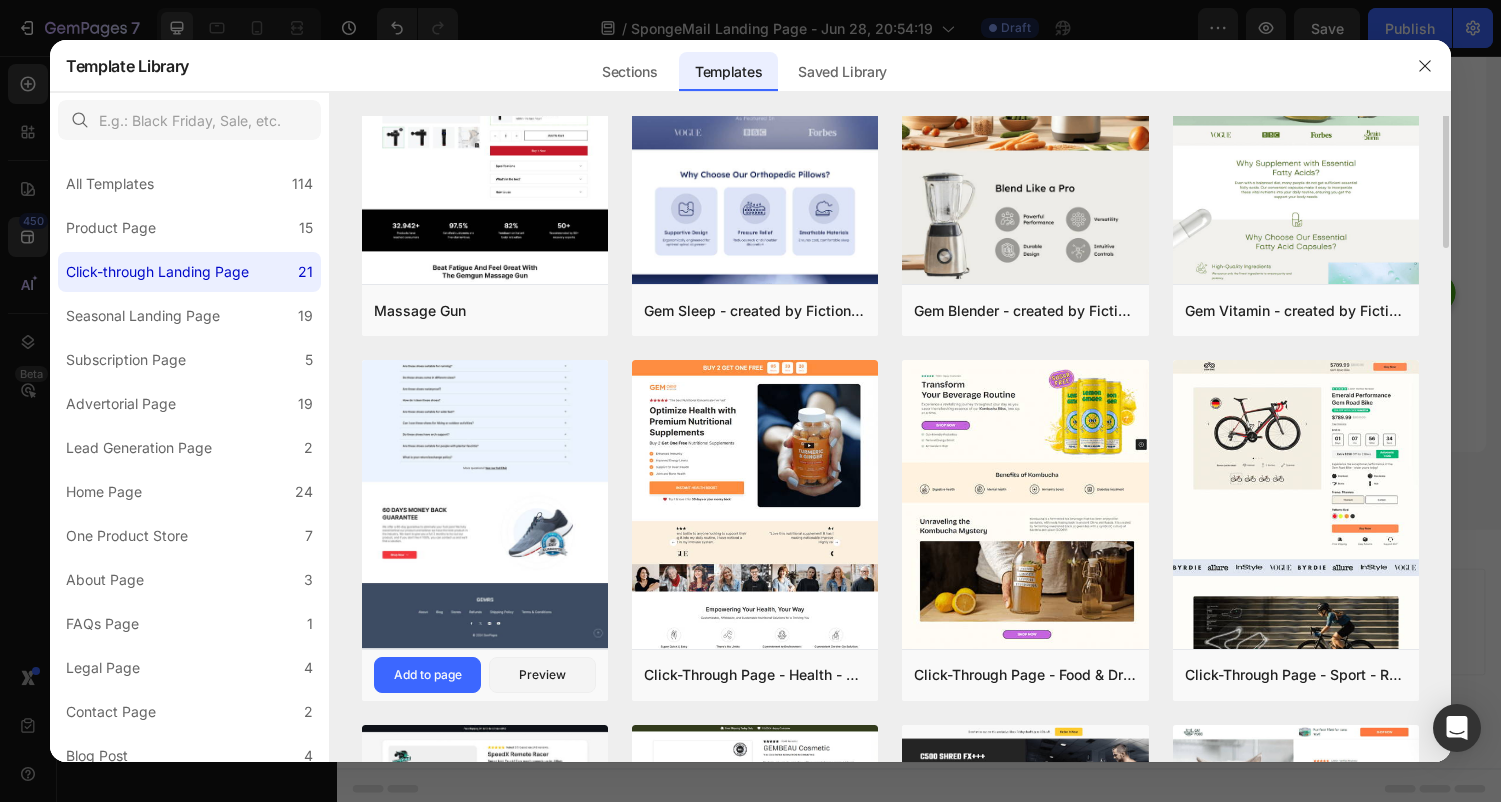 scroll, scrollTop: 124, scrollLeft: 0, axis: vertical 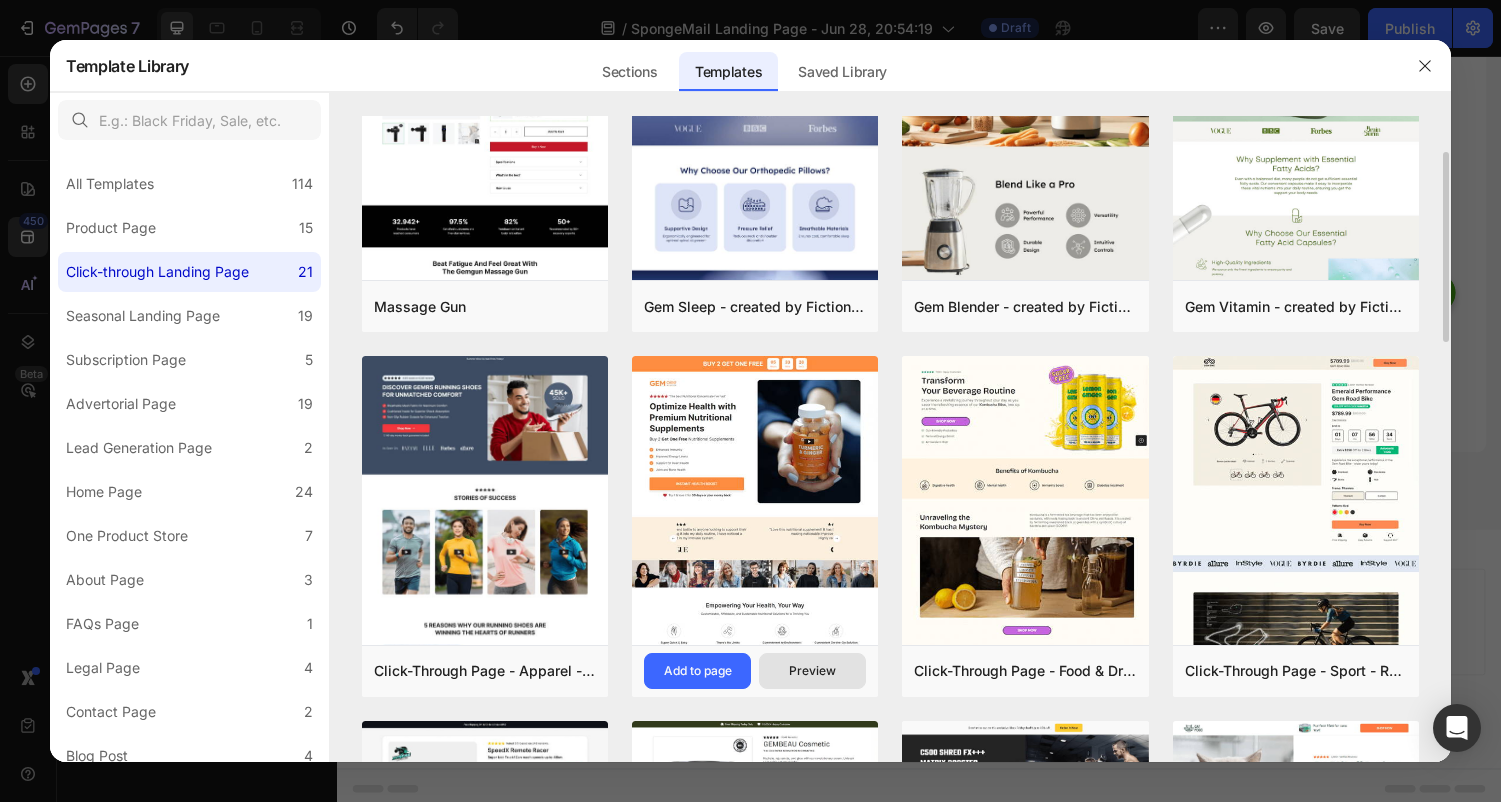 click on "Preview" at bounding box center (812, 671) 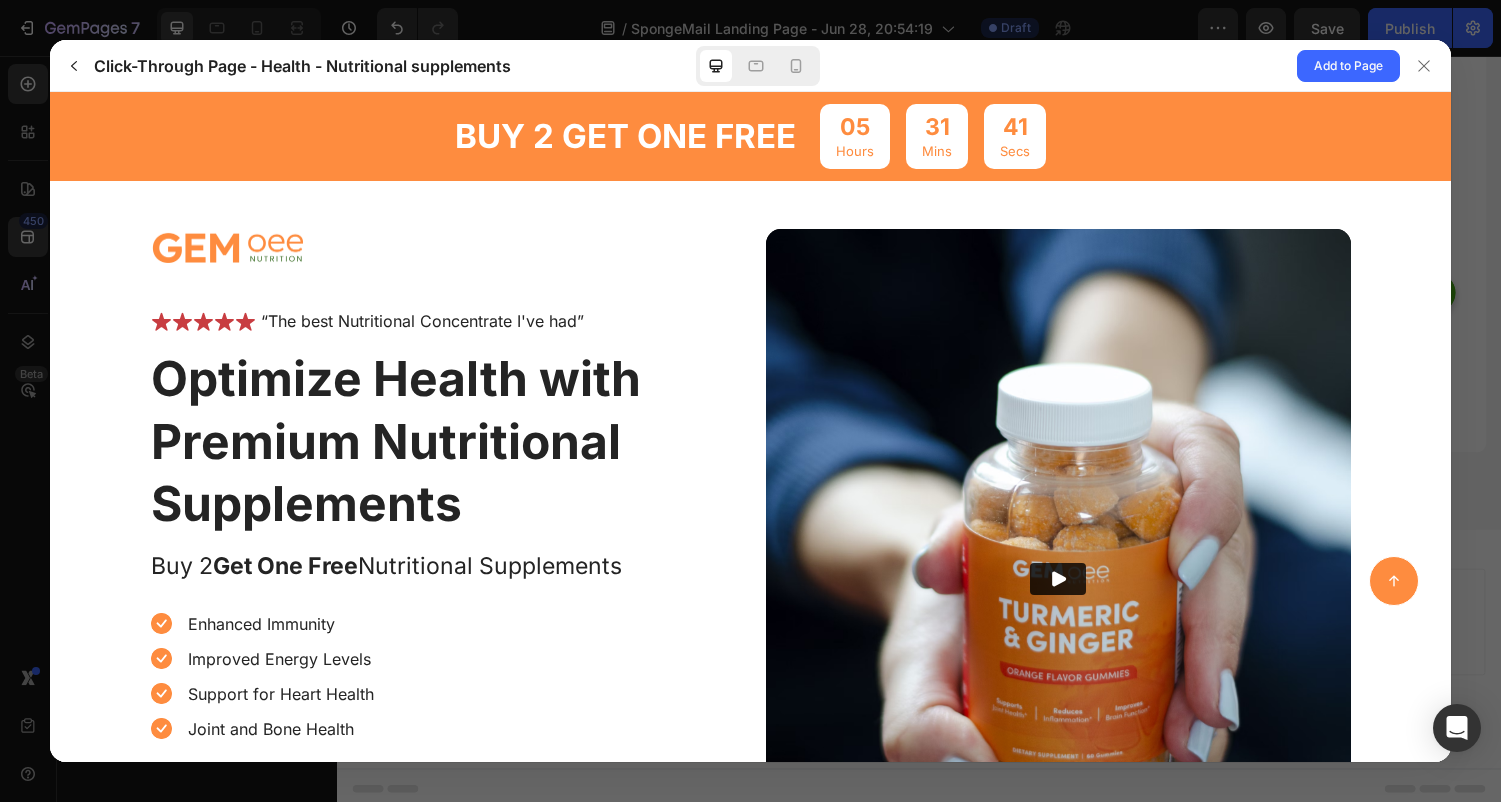 scroll, scrollTop: 0, scrollLeft: 0, axis: both 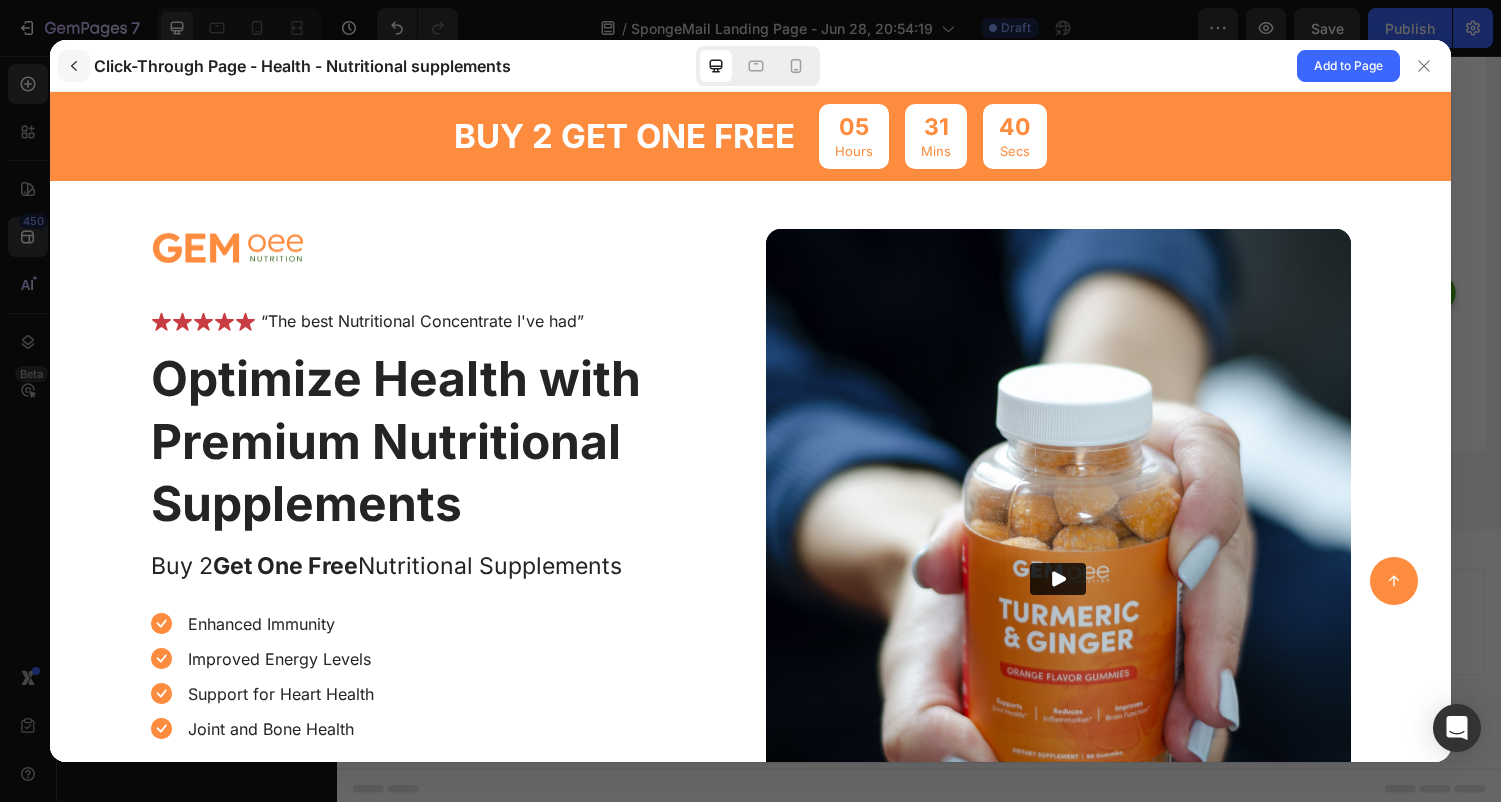 click 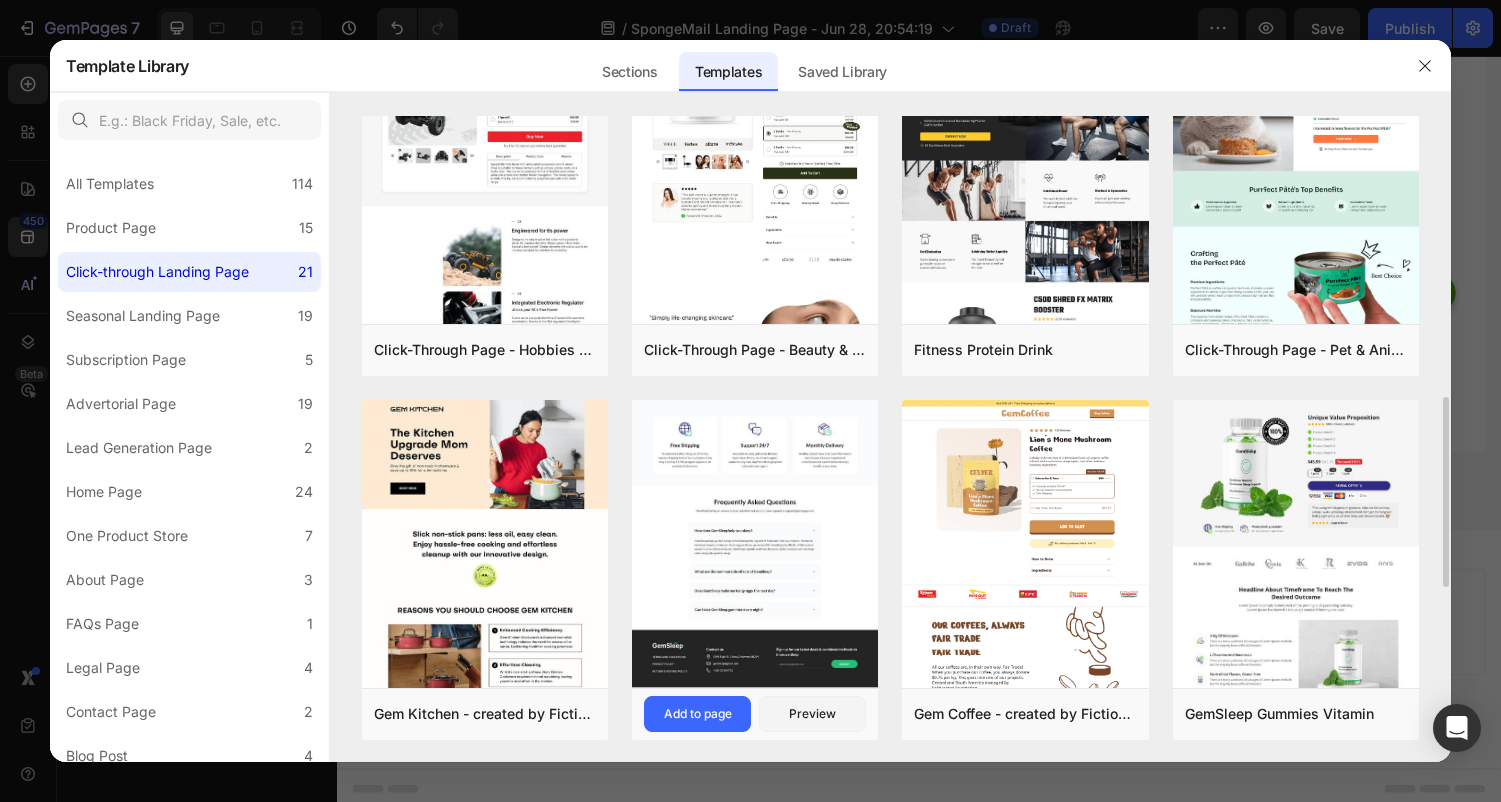 scroll, scrollTop: 877, scrollLeft: 0, axis: vertical 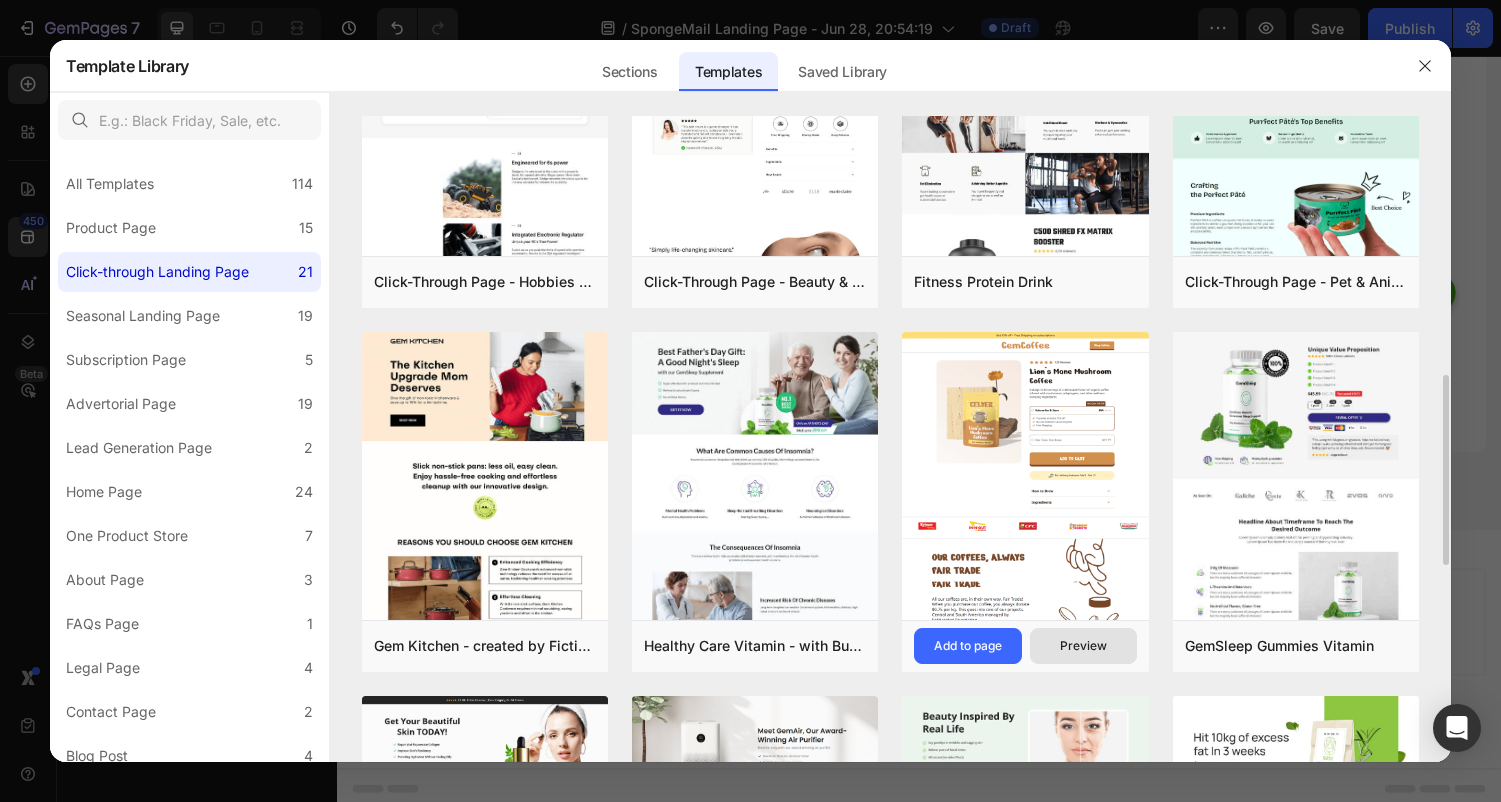 click on "Preview" at bounding box center [1083, 646] 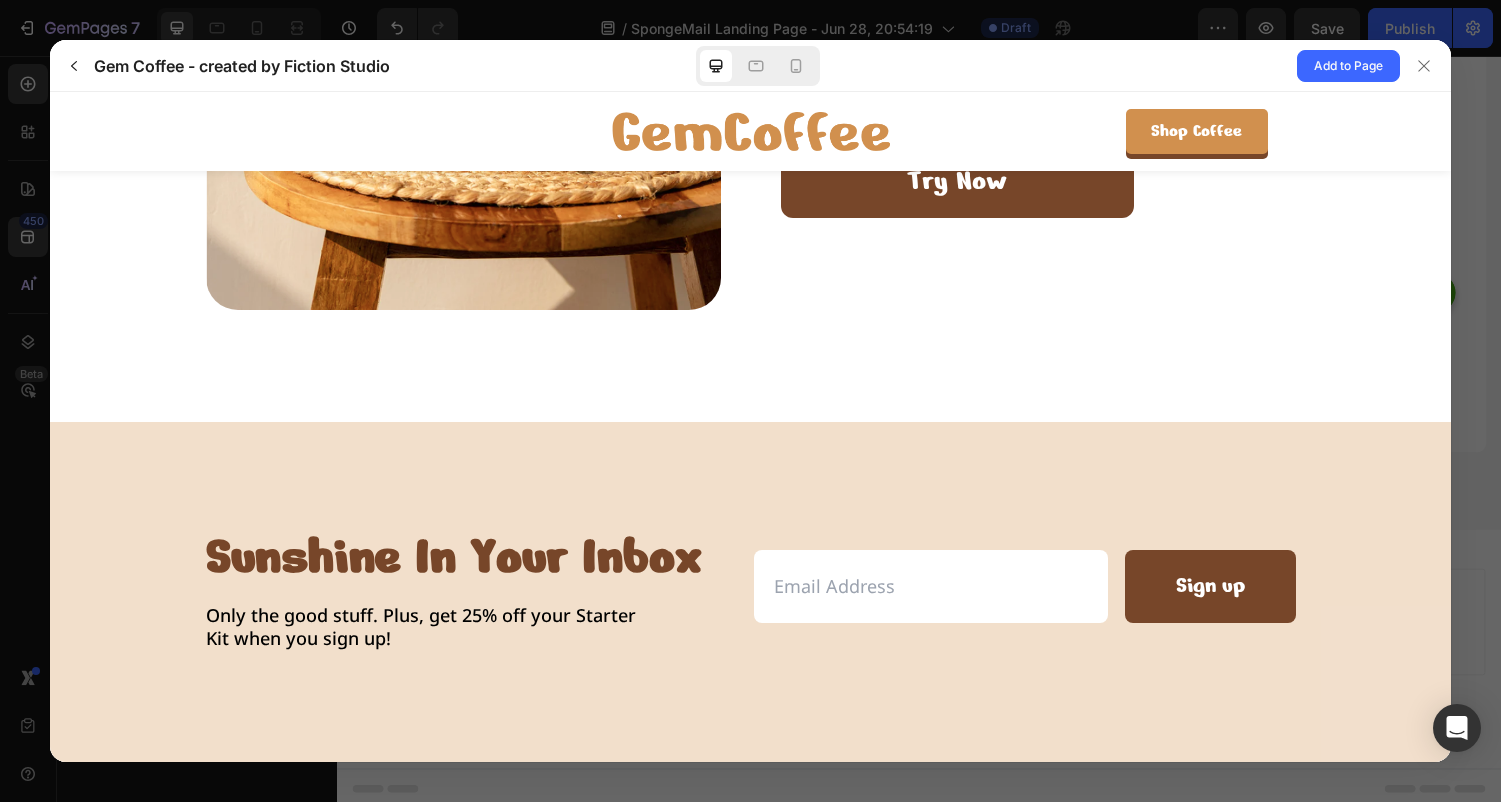 scroll, scrollTop: 5366, scrollLeft: 0, axis: vertical 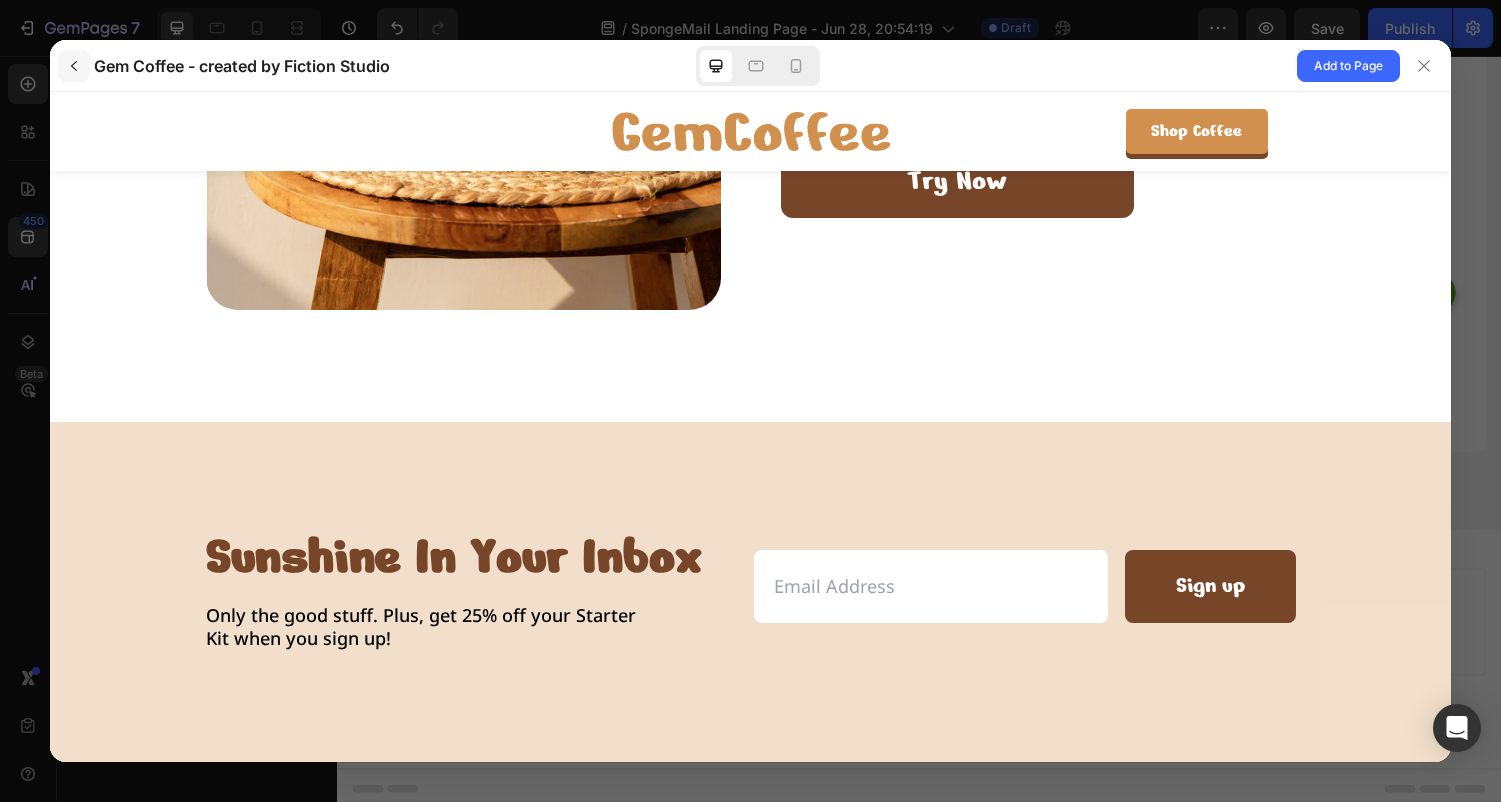 click 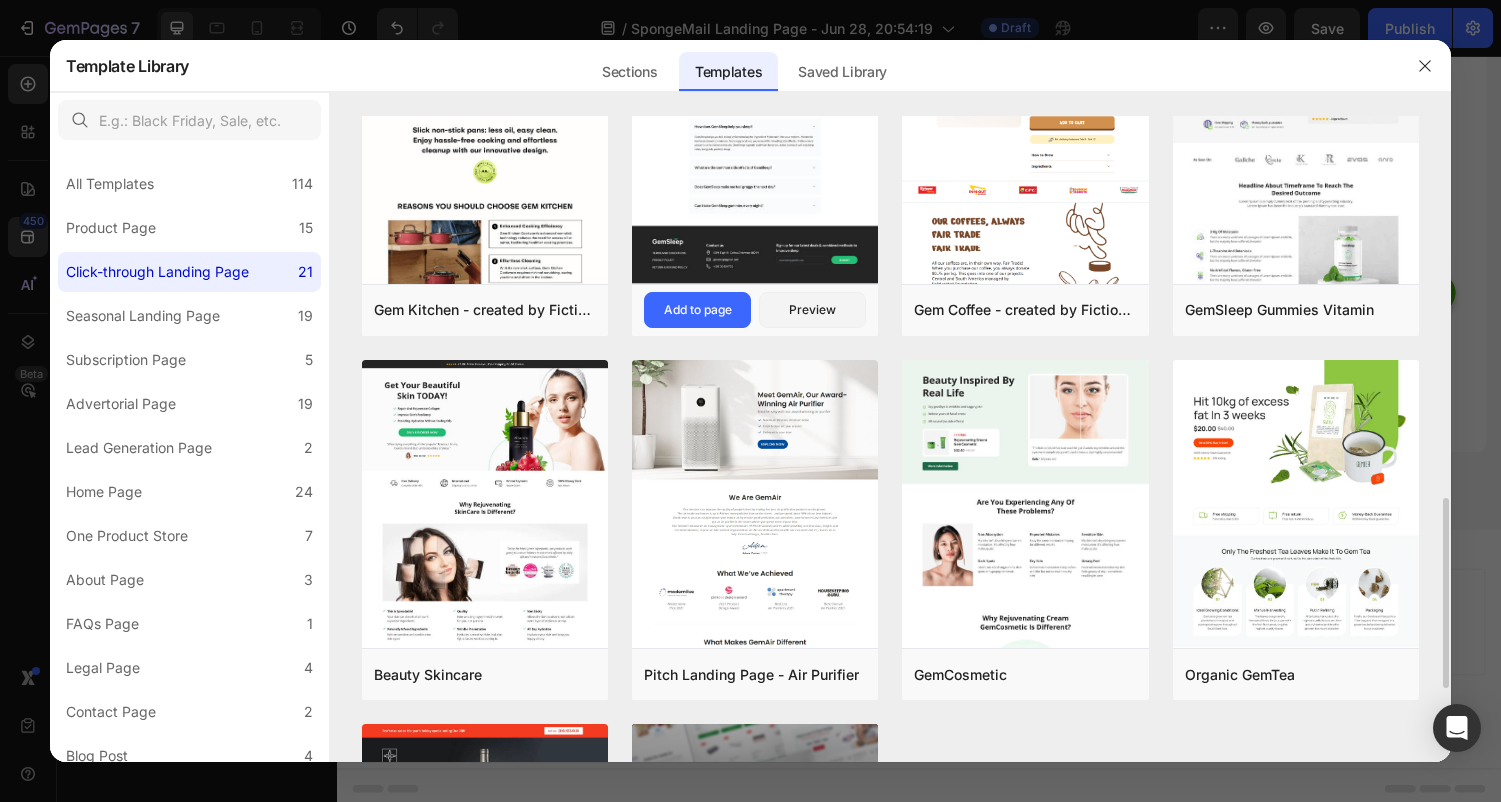 scroll, scrollTop: 1246, scrollLeft: 0, axis: vertical 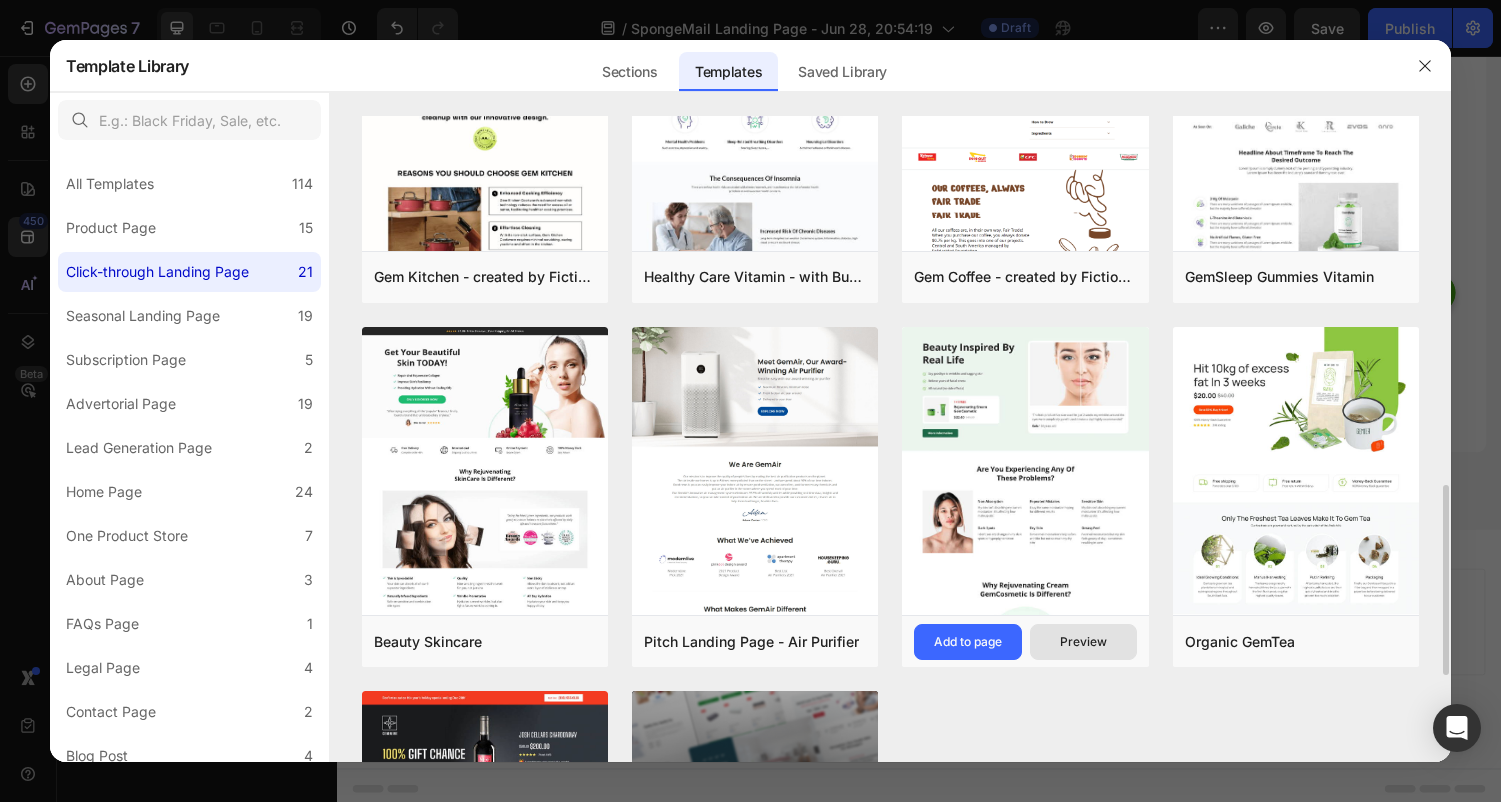 click on "Preview" at bounding box center [1083, 642] 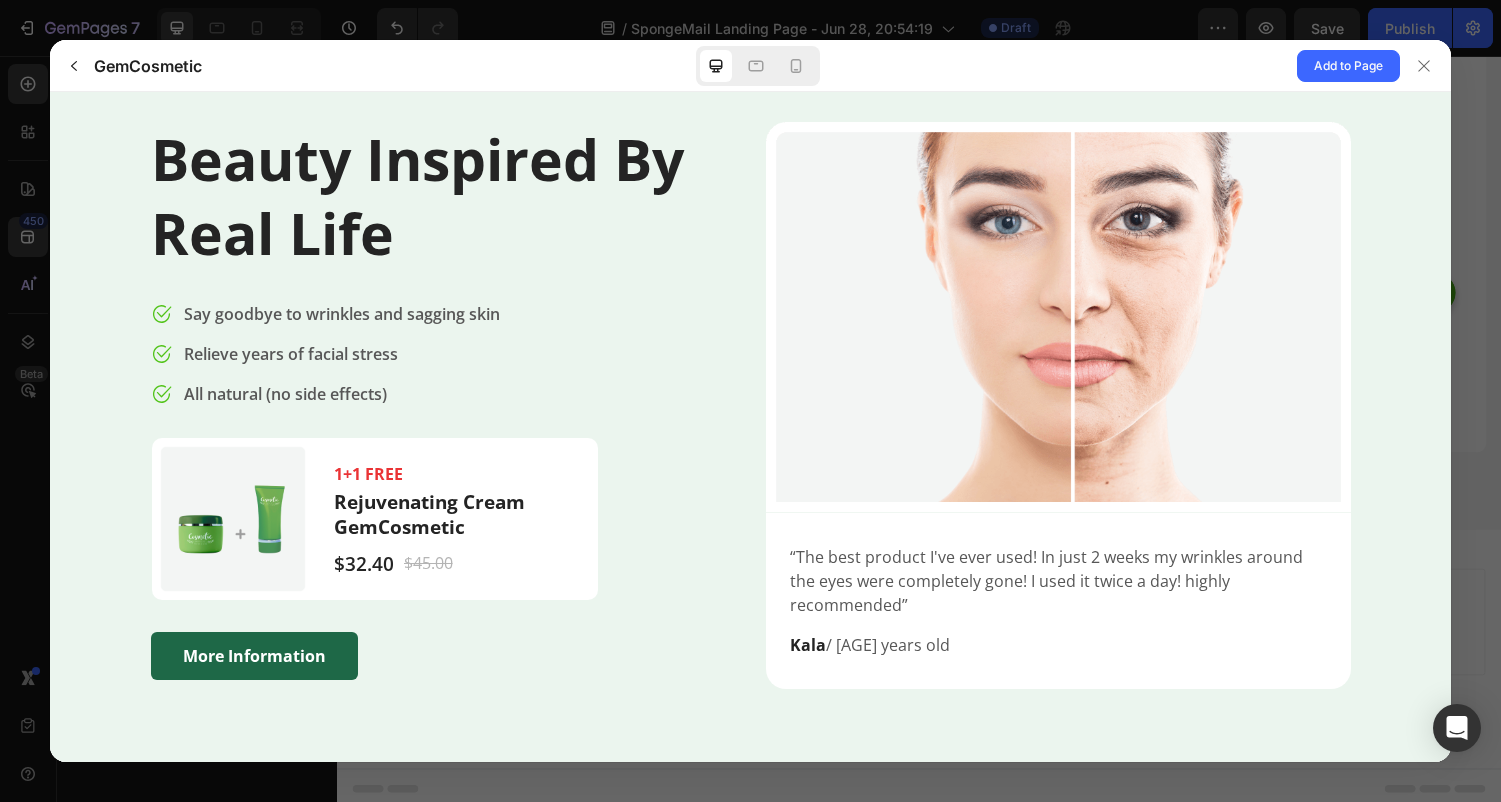 scroll, scrollTop: 36, scrollLeft: 0, axis: vertical 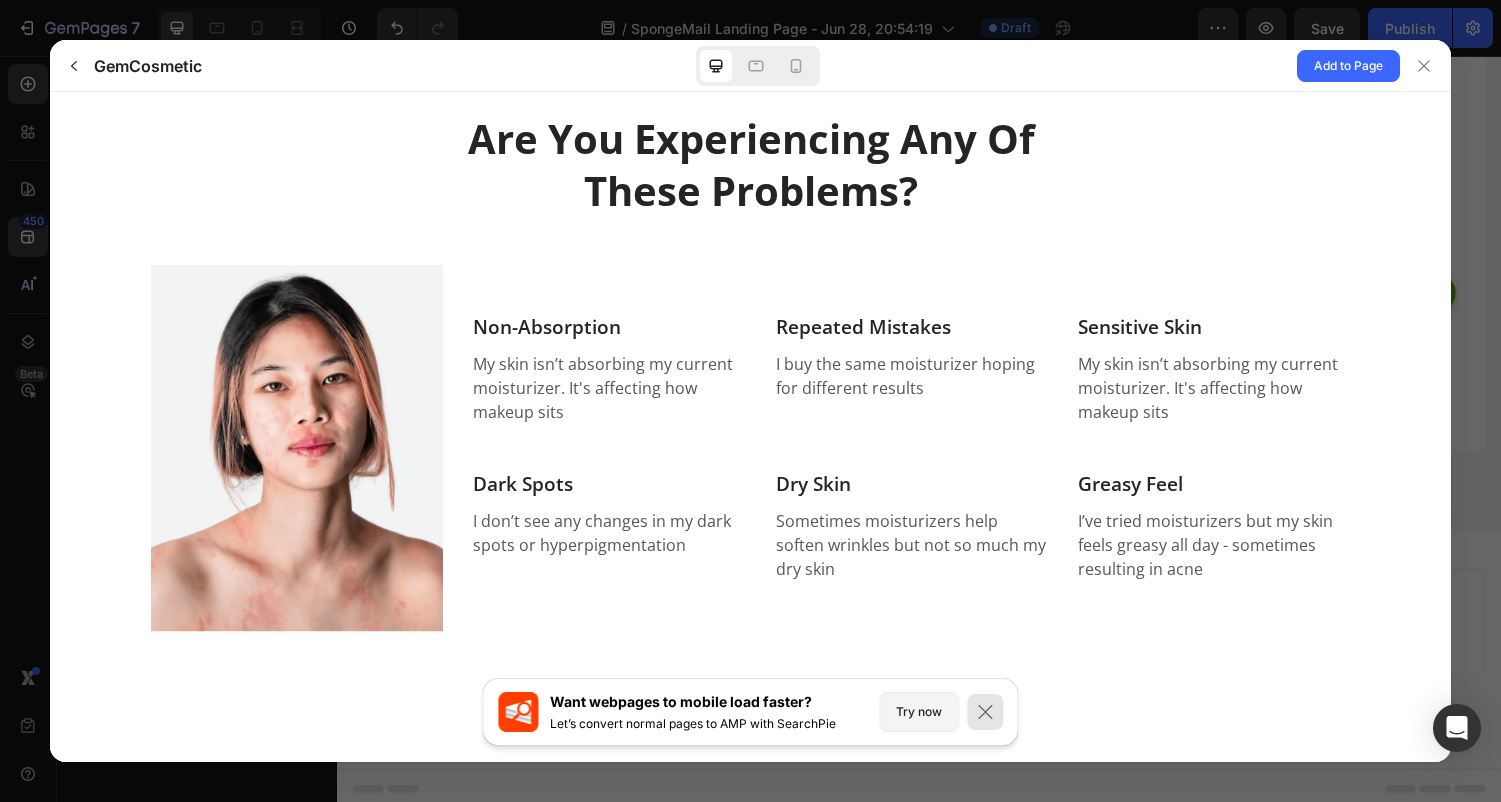 click 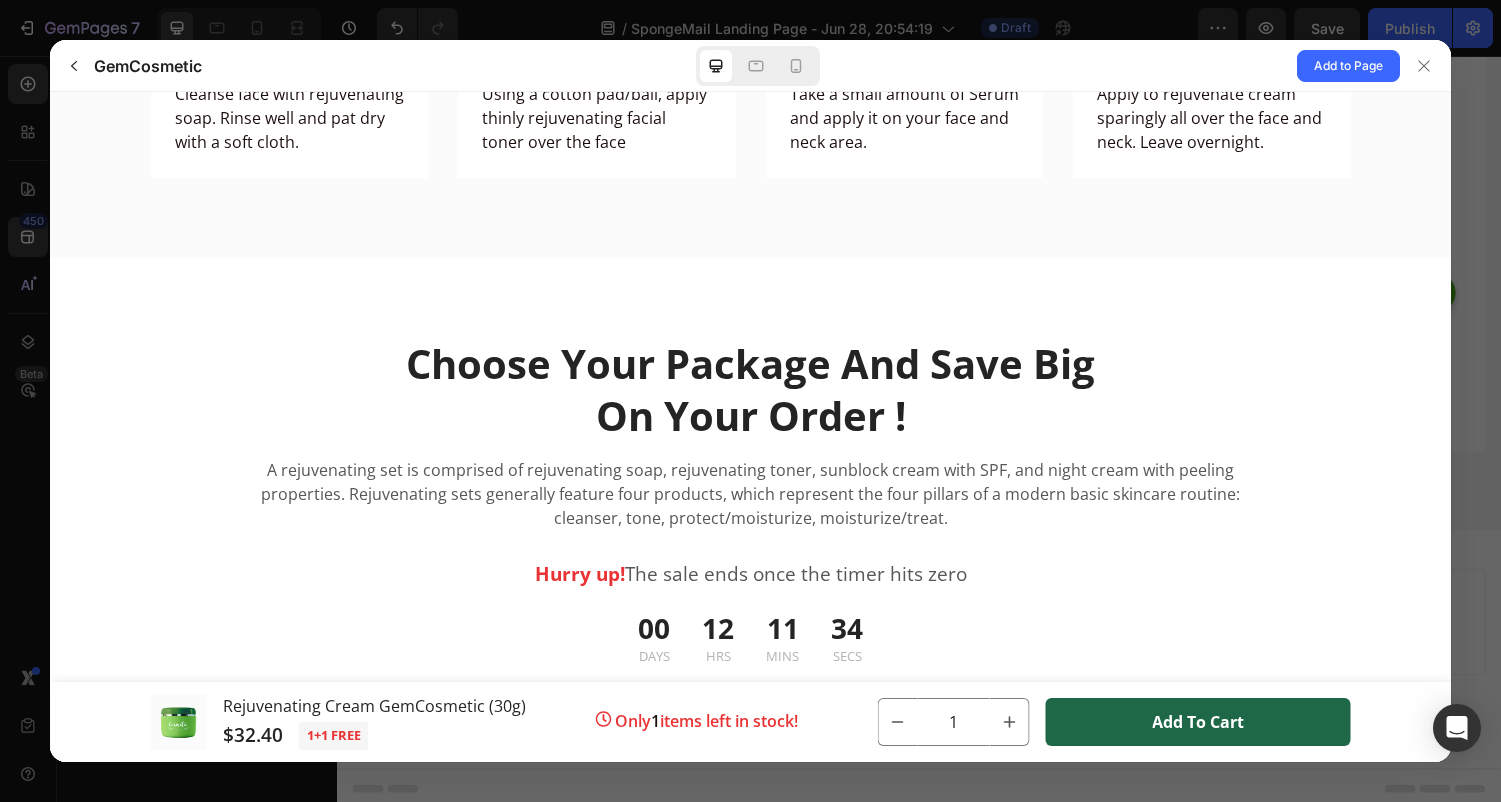 scroll, scrollTop: 5170, scrollLeft: 0, axis: vertical 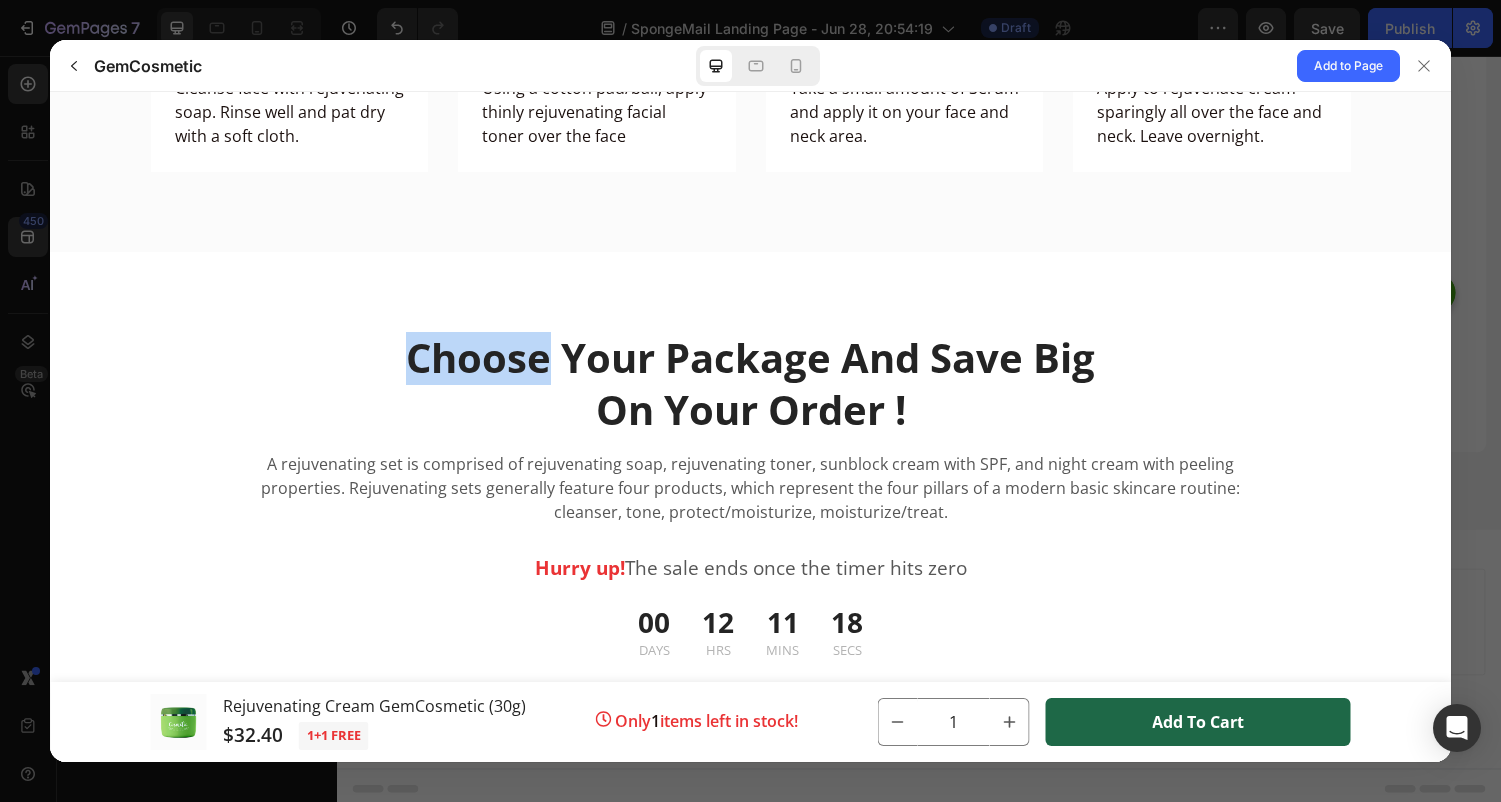 drag, startPoint x: 412, startPoint y: 338, endPoint x: 542, endPoint y: 364, distance: 132.57451 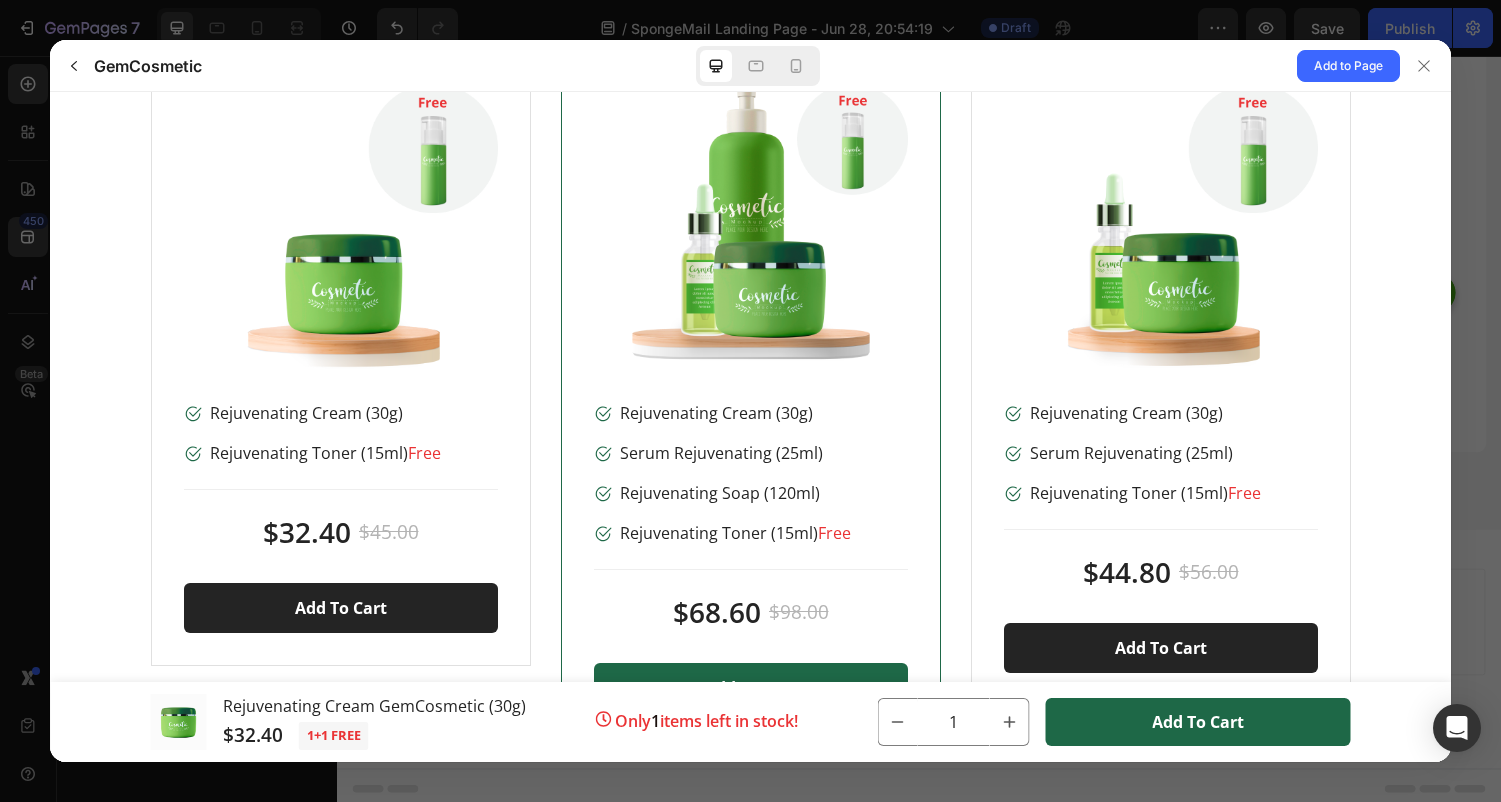 scroll, scrollTop: 5775, scrollLeft: 0, axis: vertical 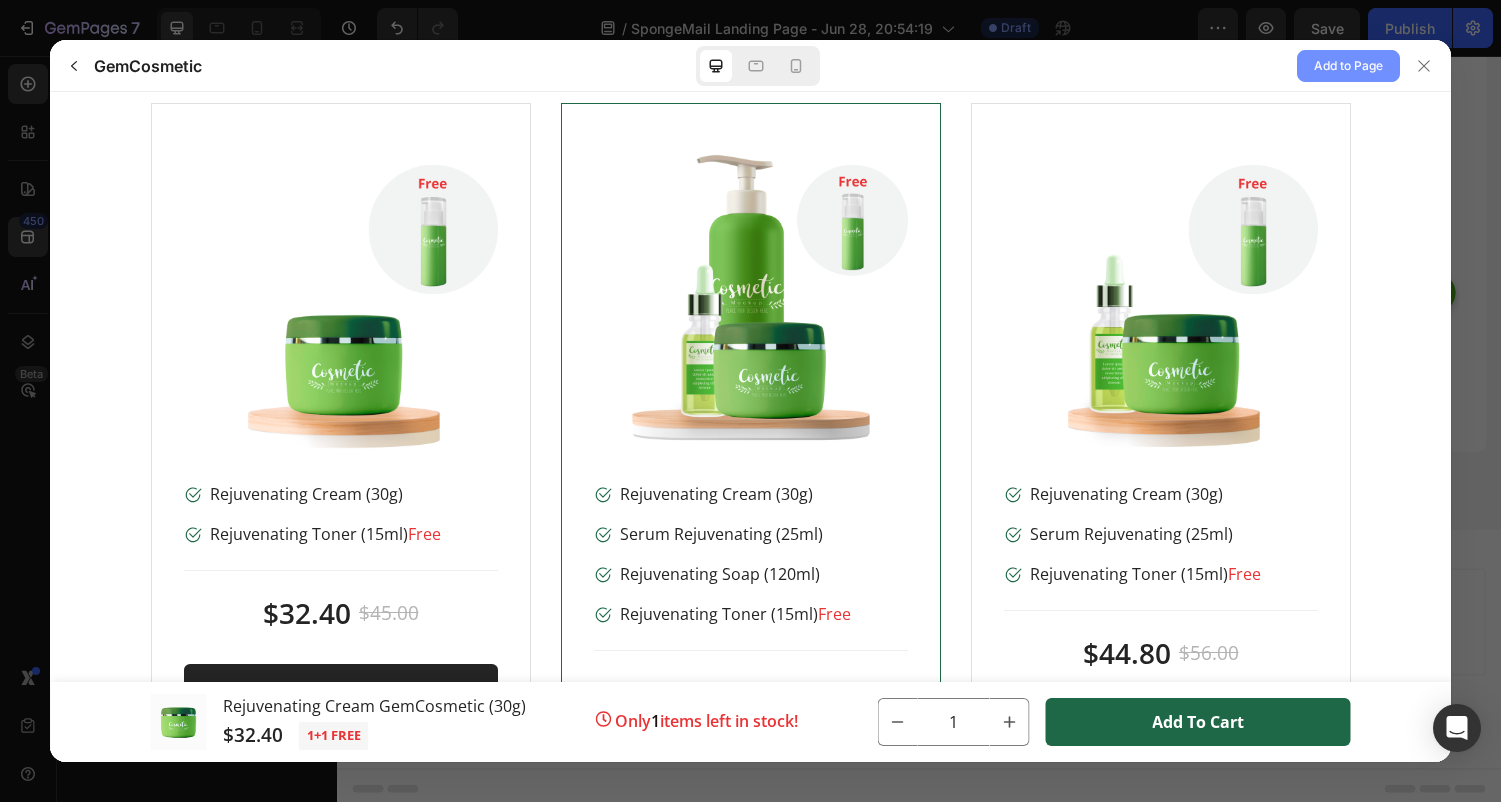 click on "Add to Page" 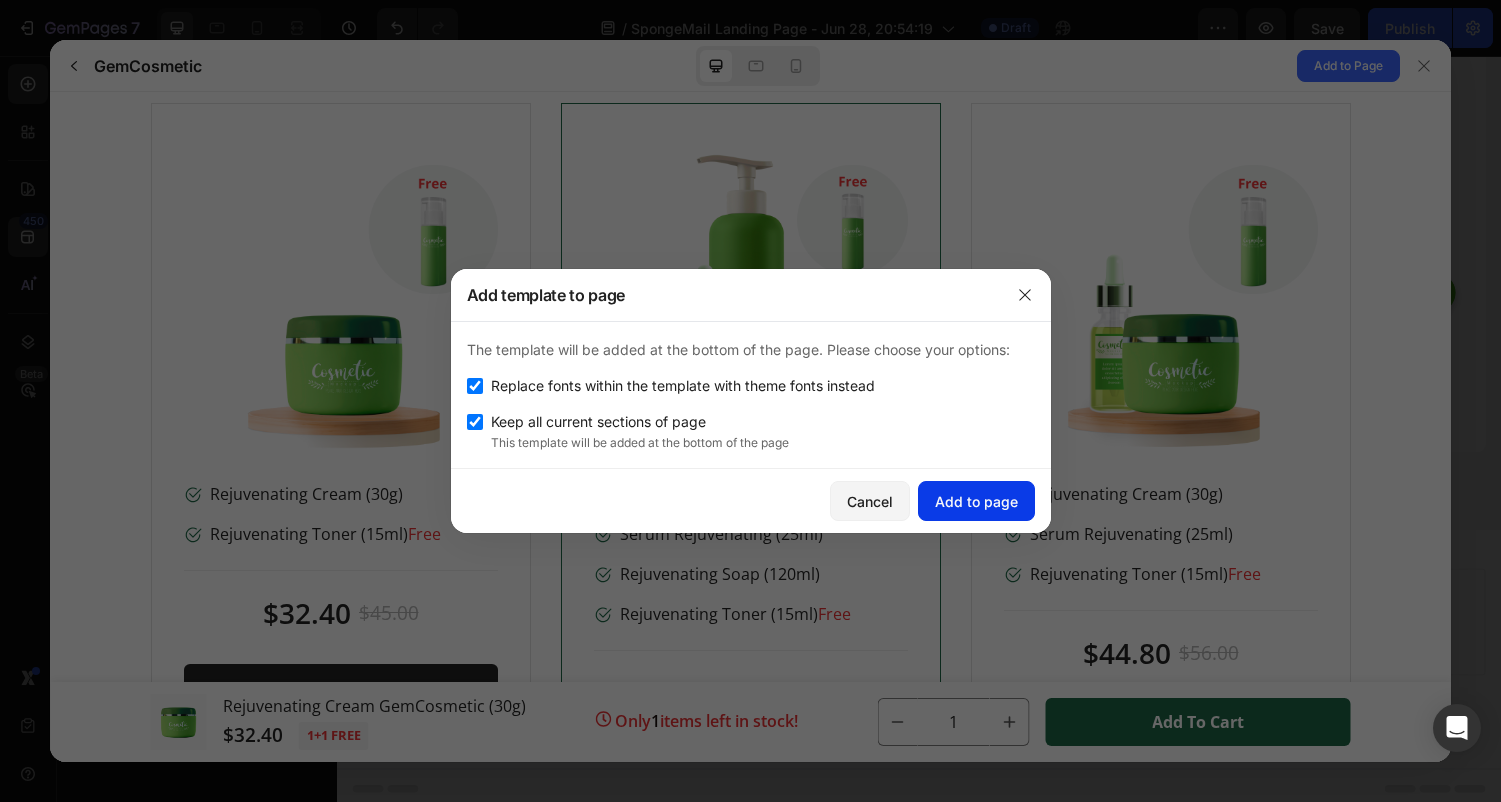 click on "Add to page" at bounding box center [976, 501] 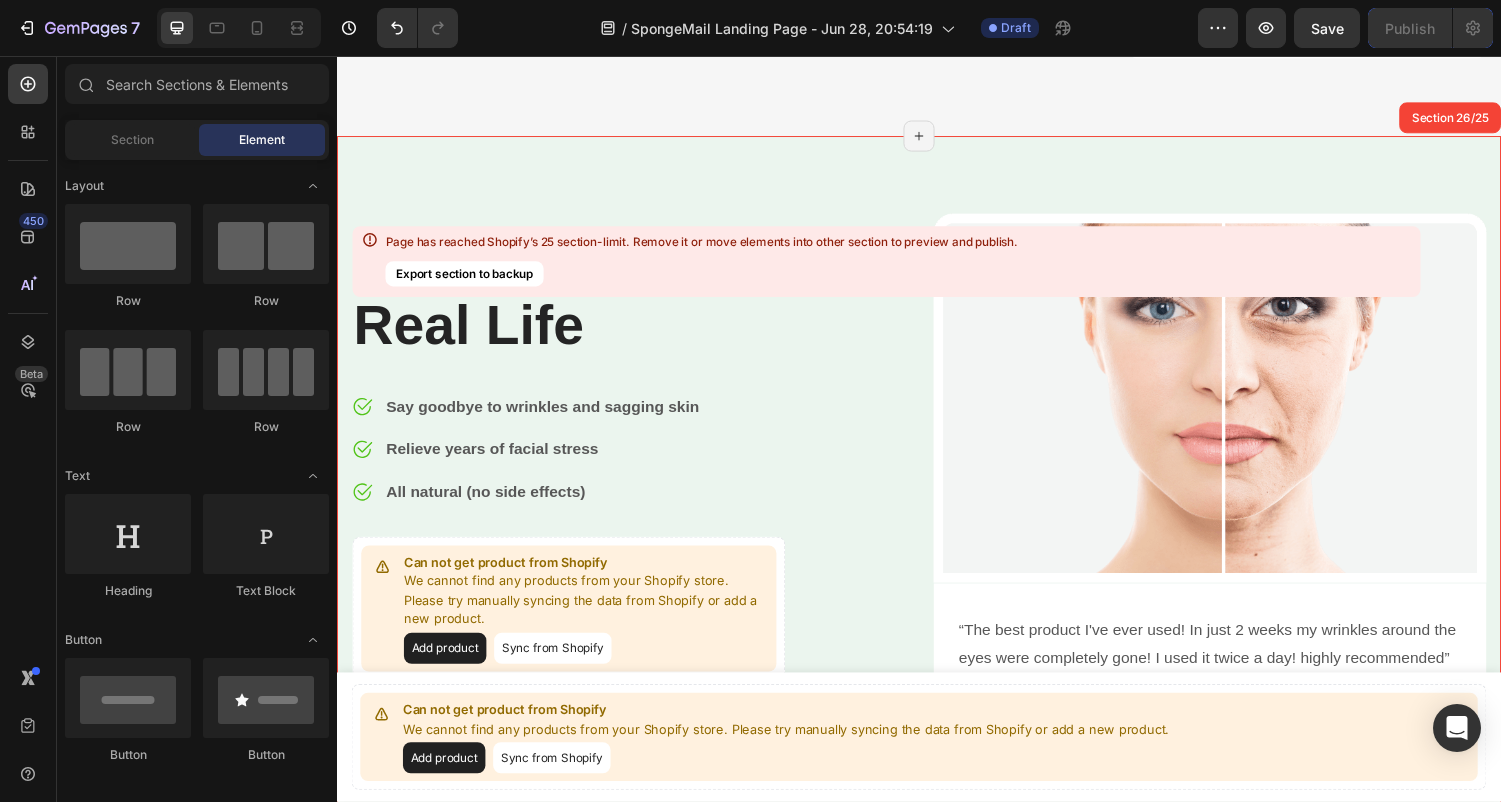 scroll, scrollTop: 13486, scrollLeft: 0, axis: vertical 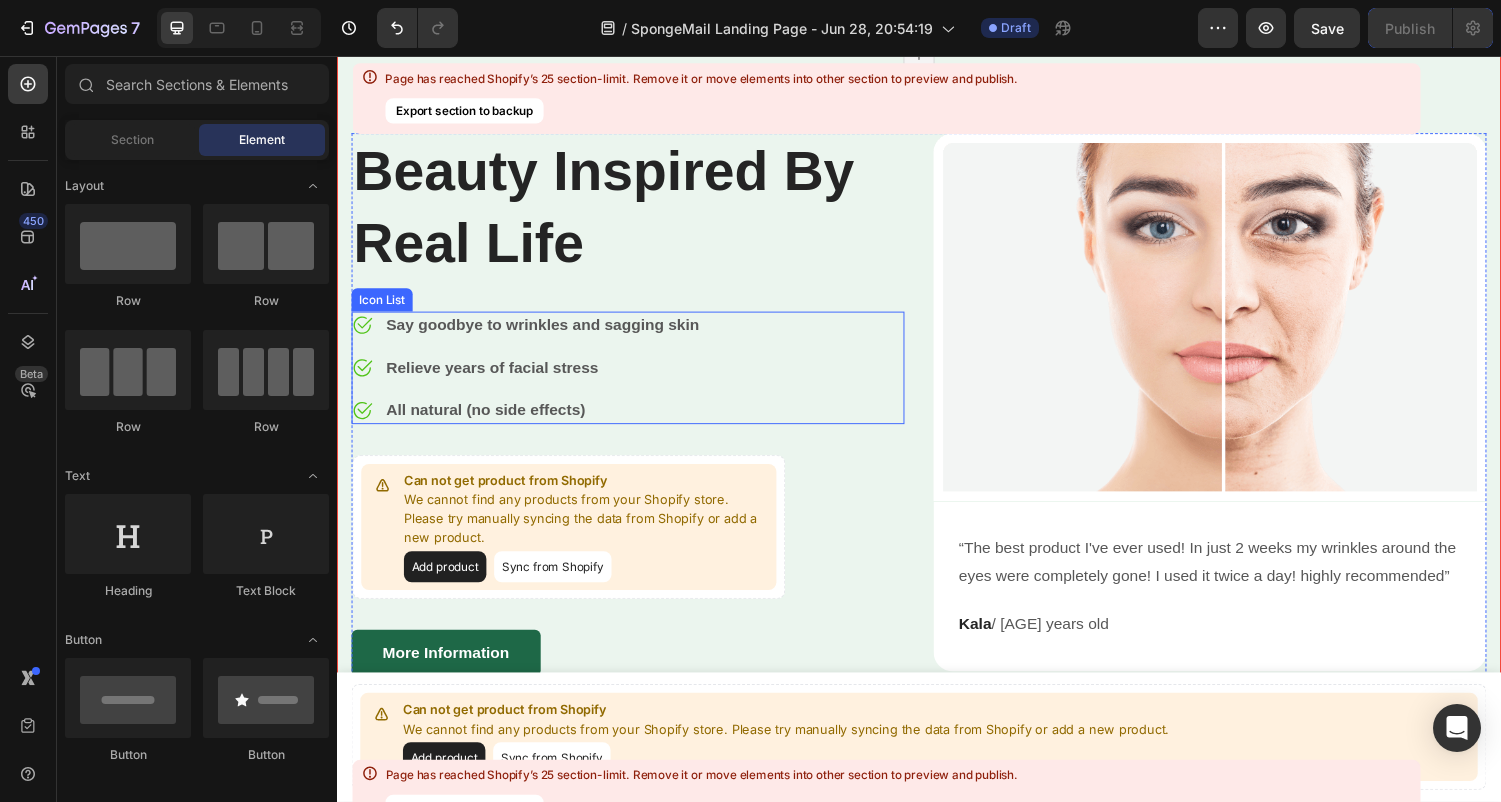 select on "574480412206826360" 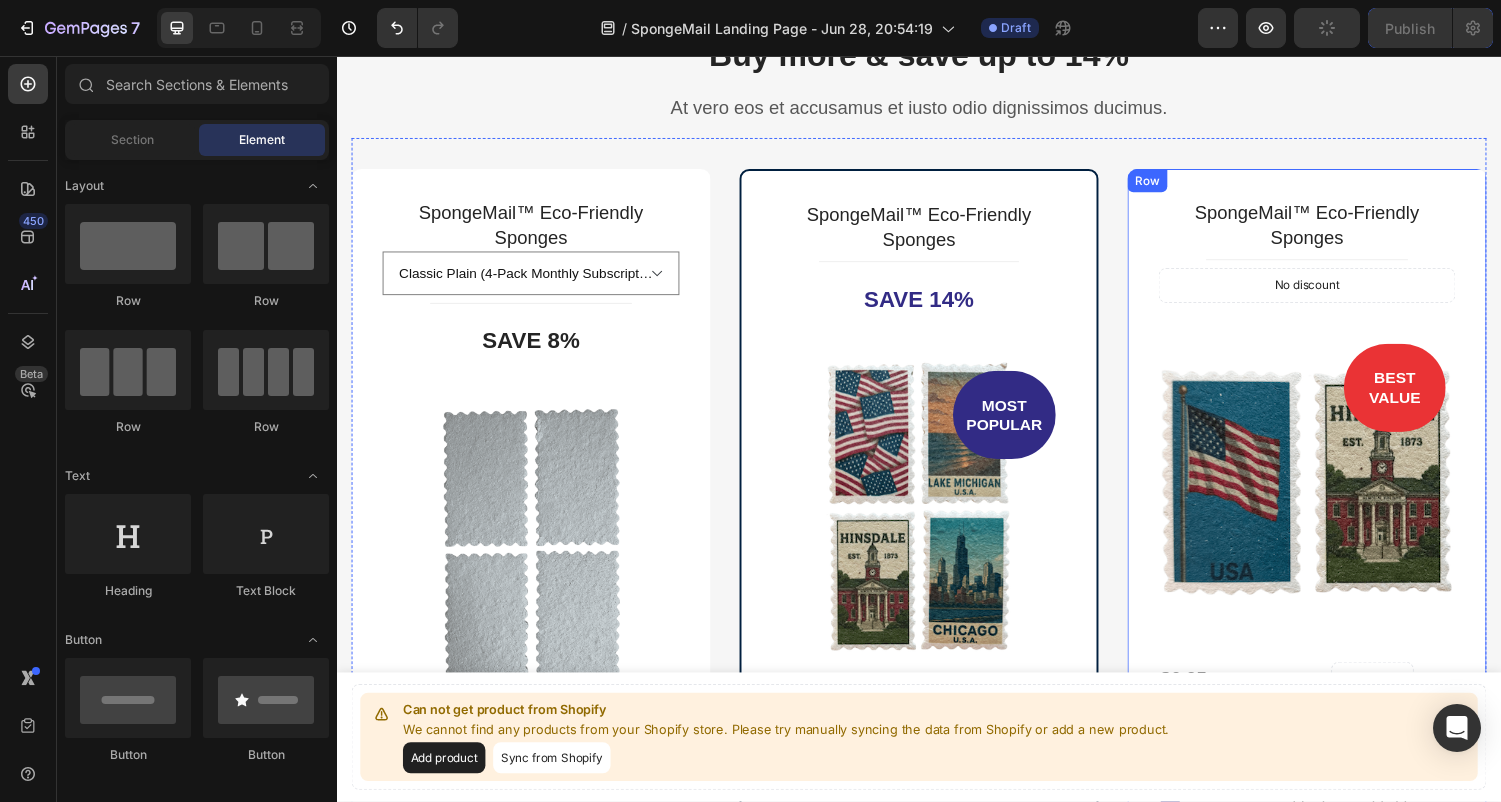 scroll, scrollTop: 12045, scrollLeft: 0, axis: vertical 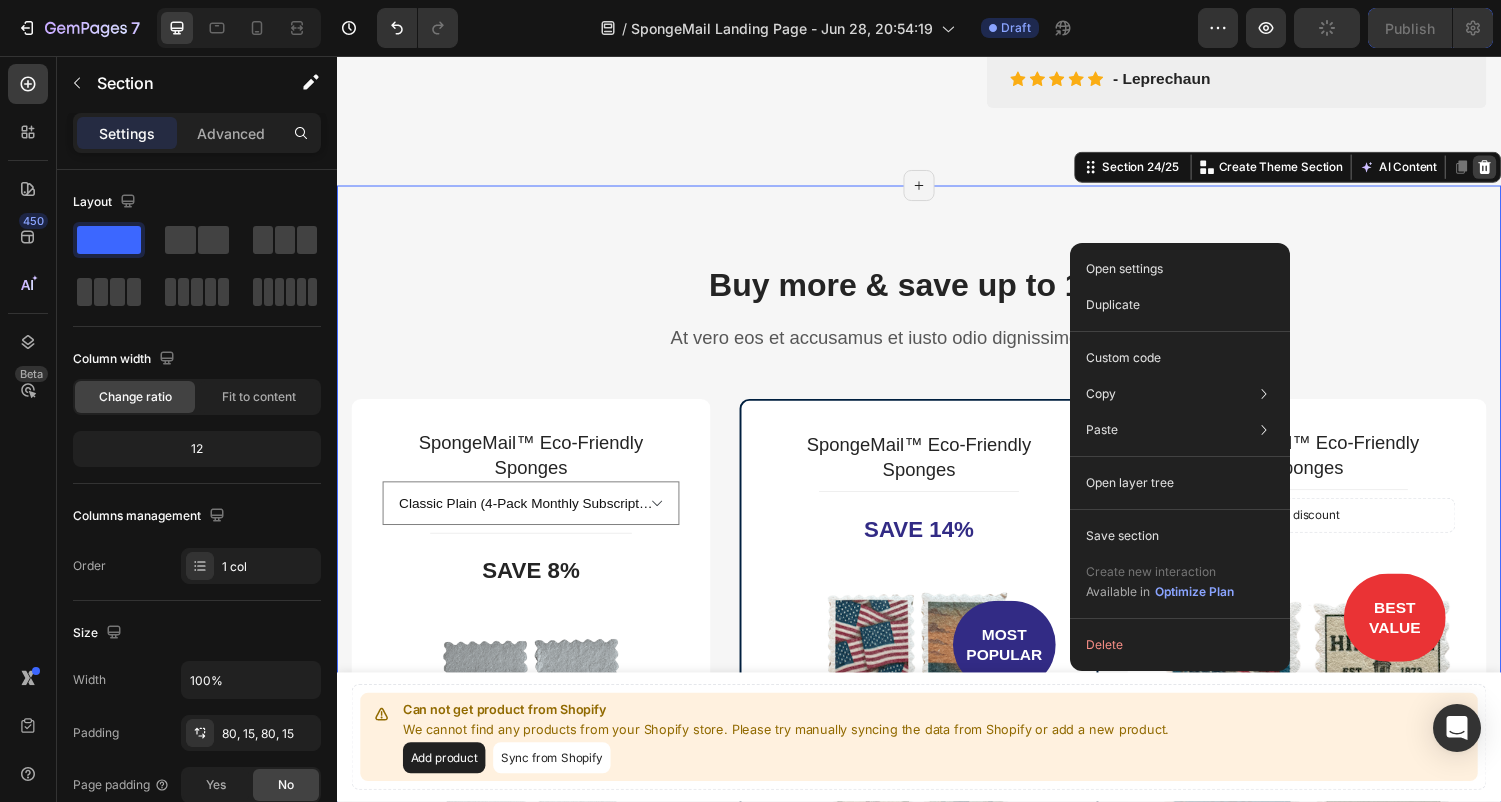 click 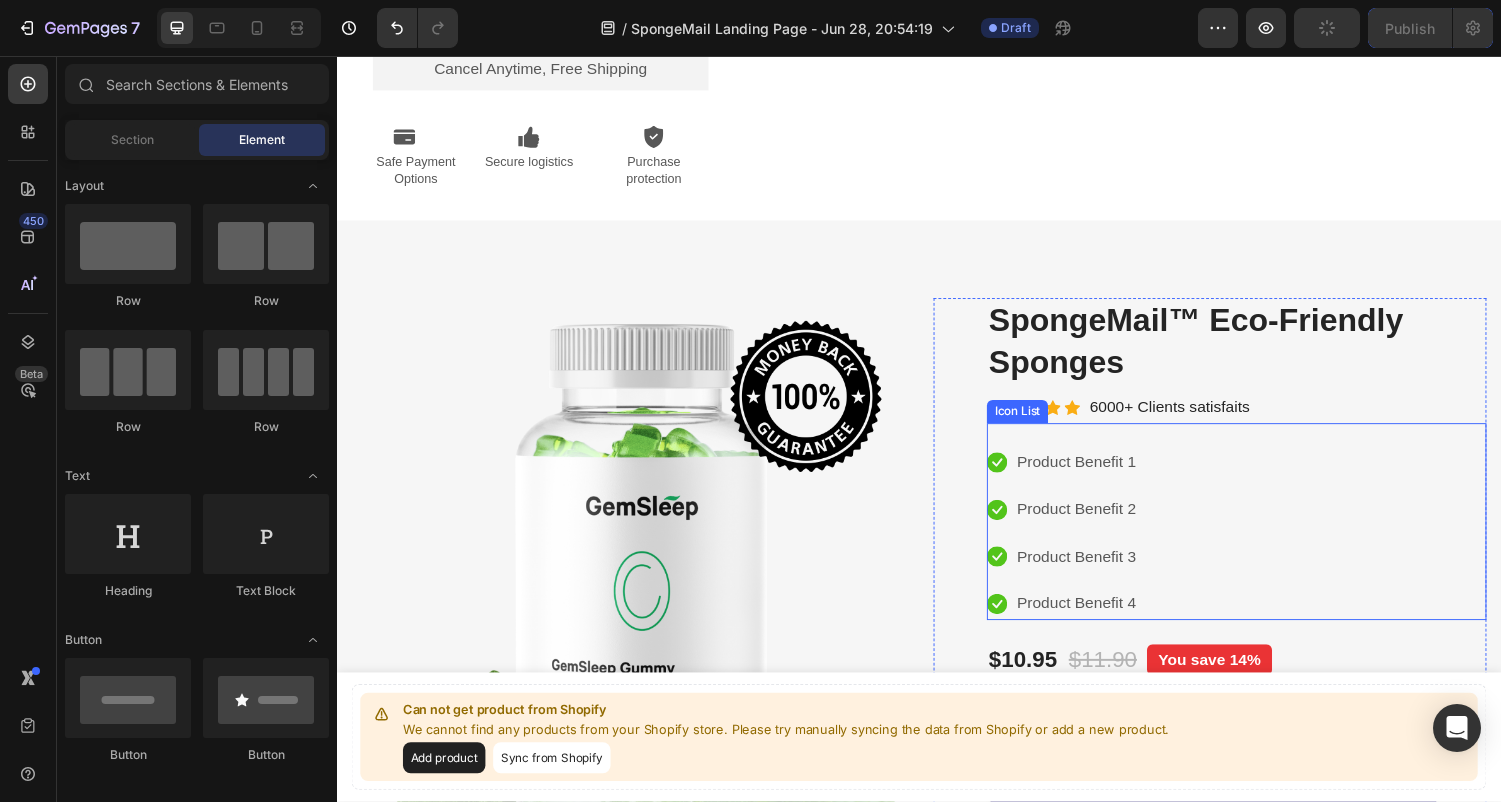 scroll, scrollTop: 10811, scrollLeft: 0, axis: vertical 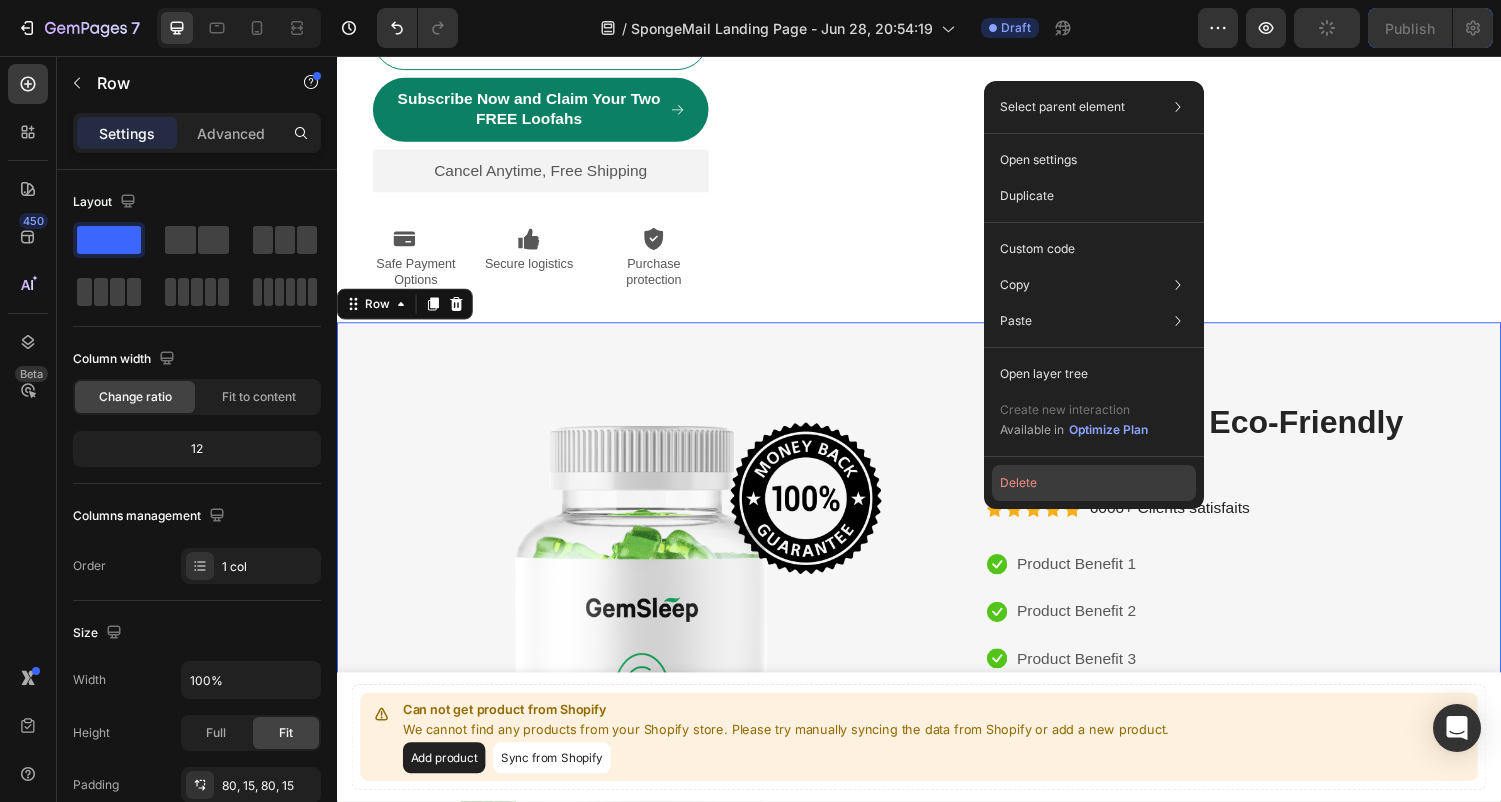 click on "Delete" 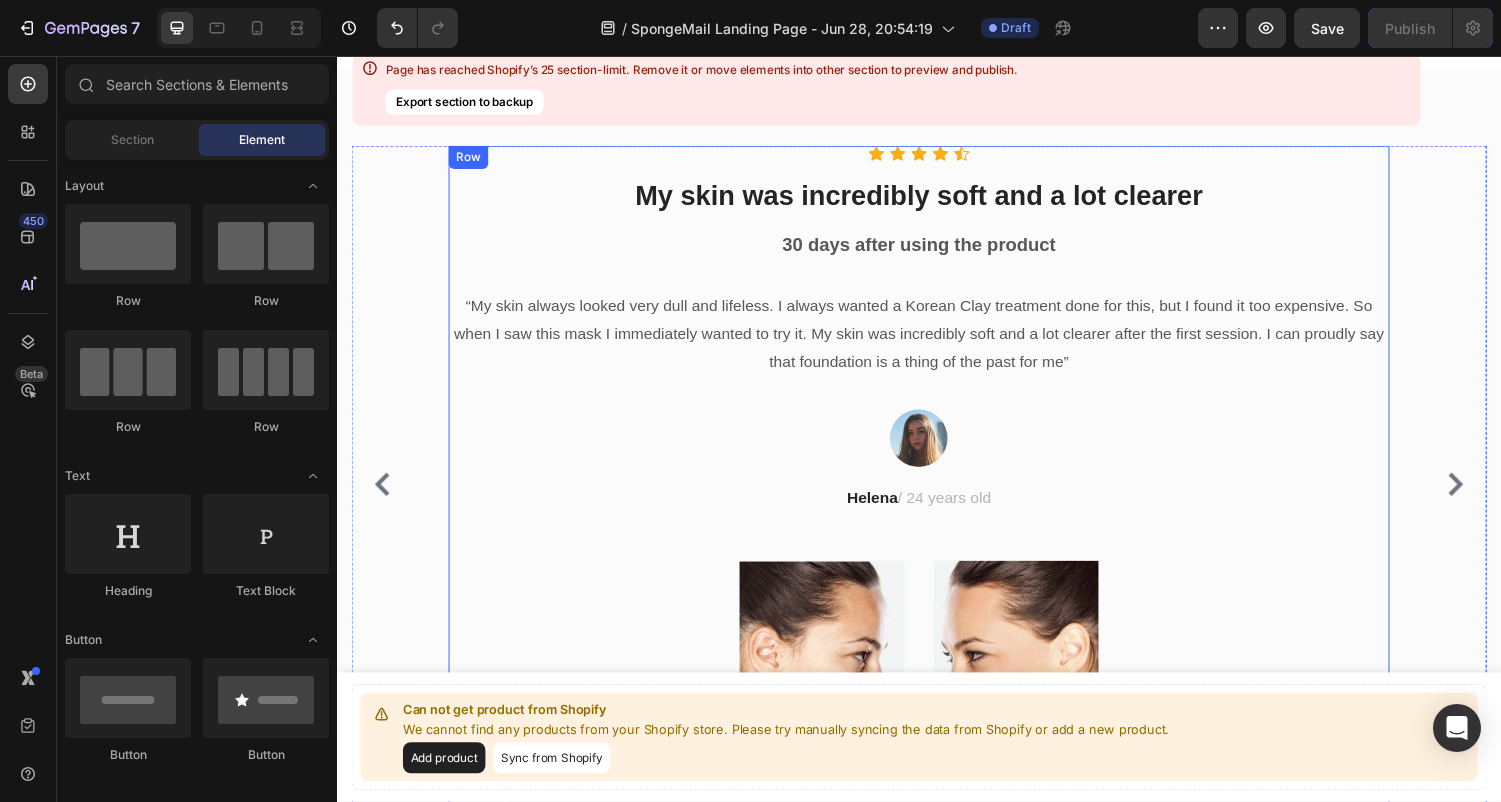 scroll, scrollTop: 13596, scrollLeft: 0, axis: vertical 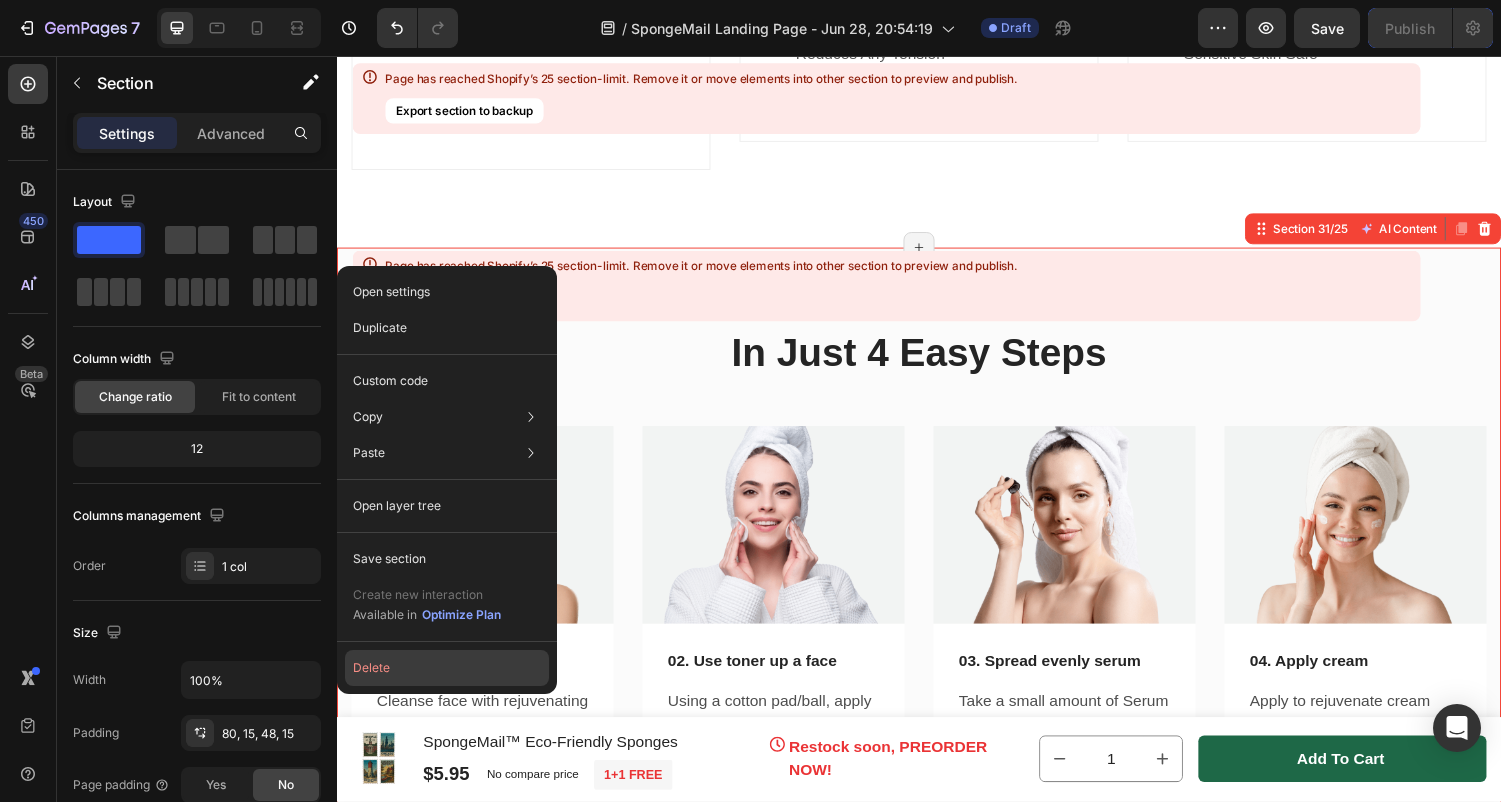 click on "Delete" 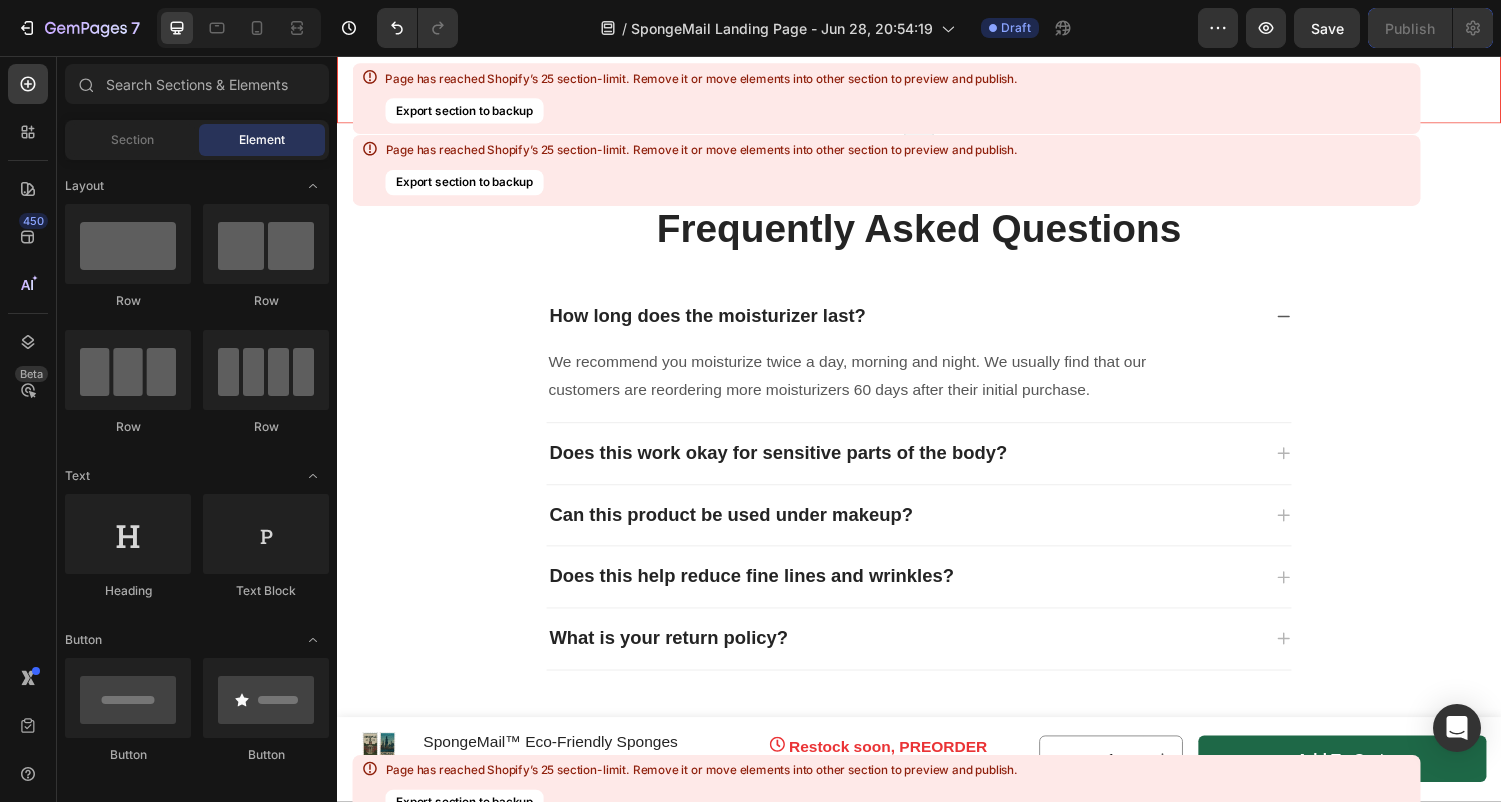 scroll, scrollTop: 16237, scrollLeft: 0, axis: vertical 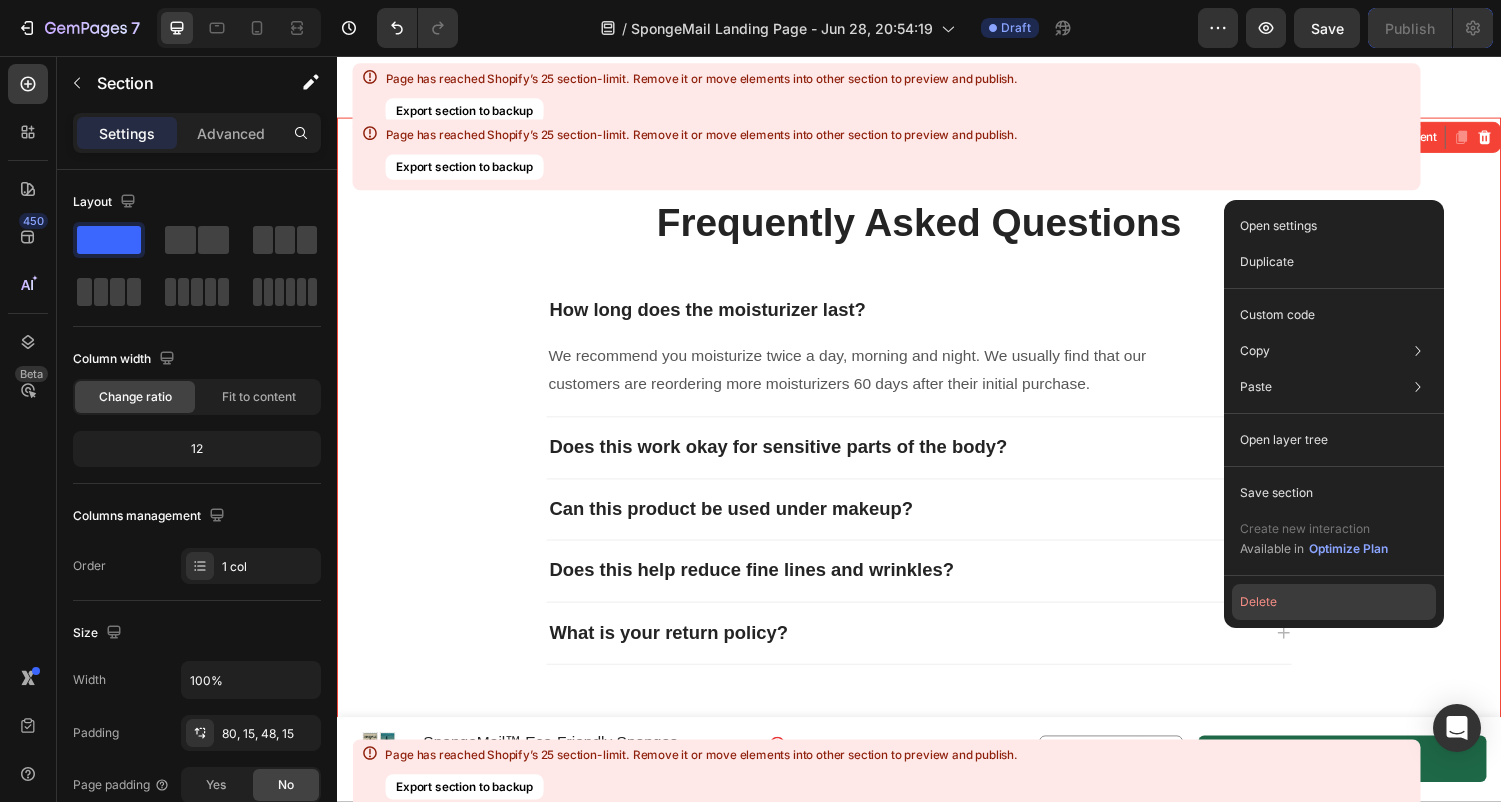 click on "Delete" 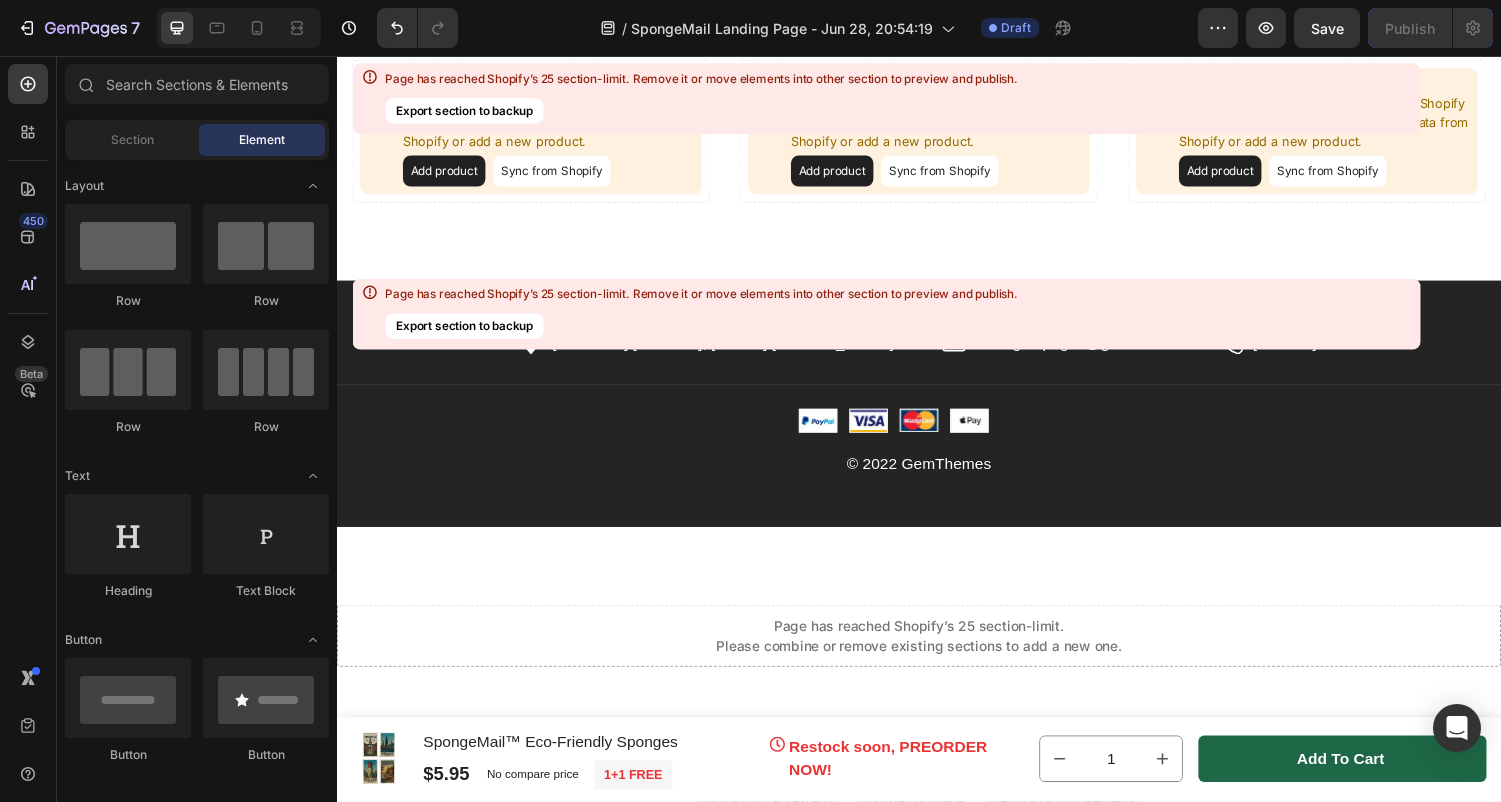 scroll, scrollTop: 16068, scrollLeft: 0, axis: vertical 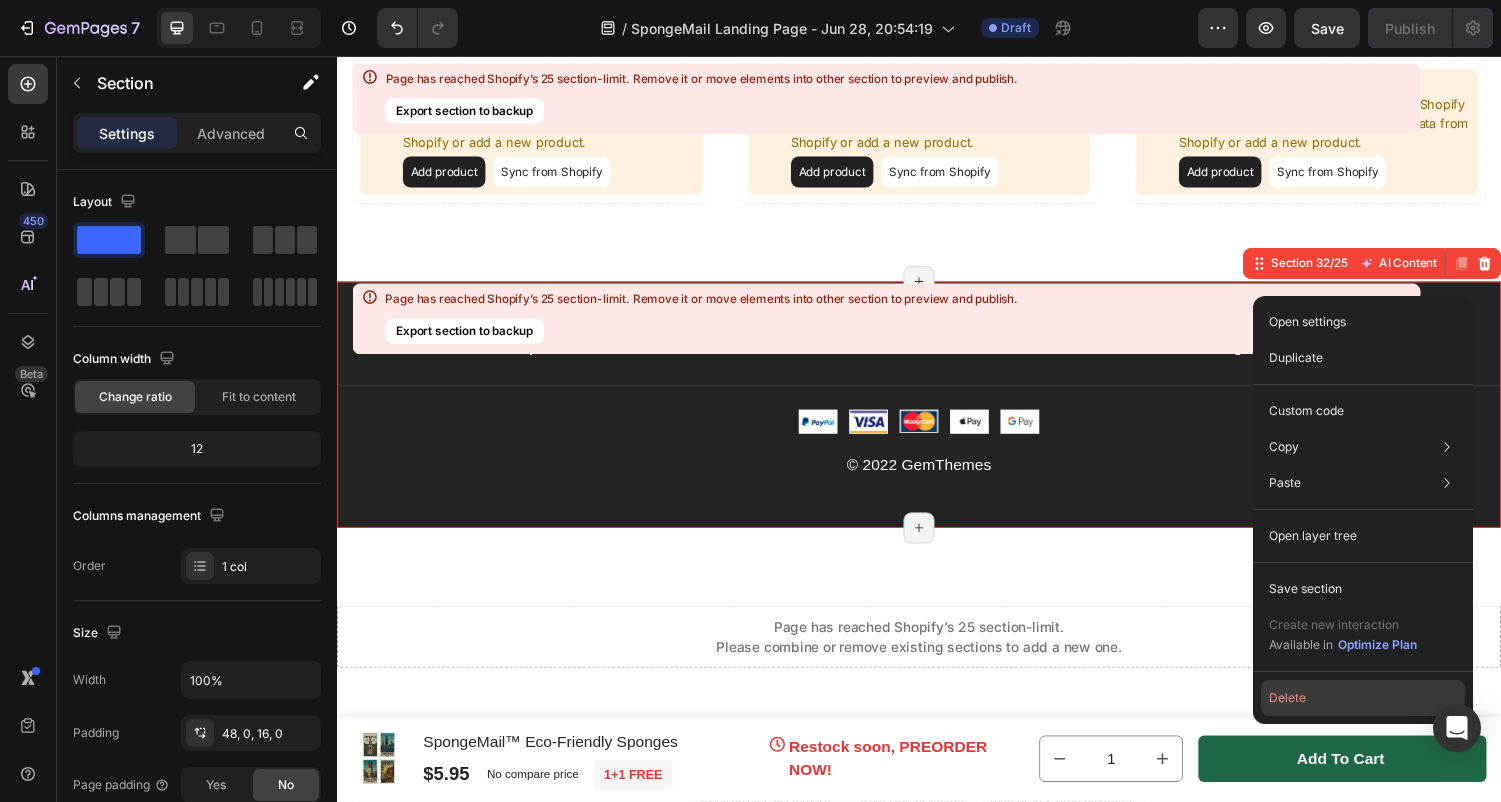 click on "Delete" 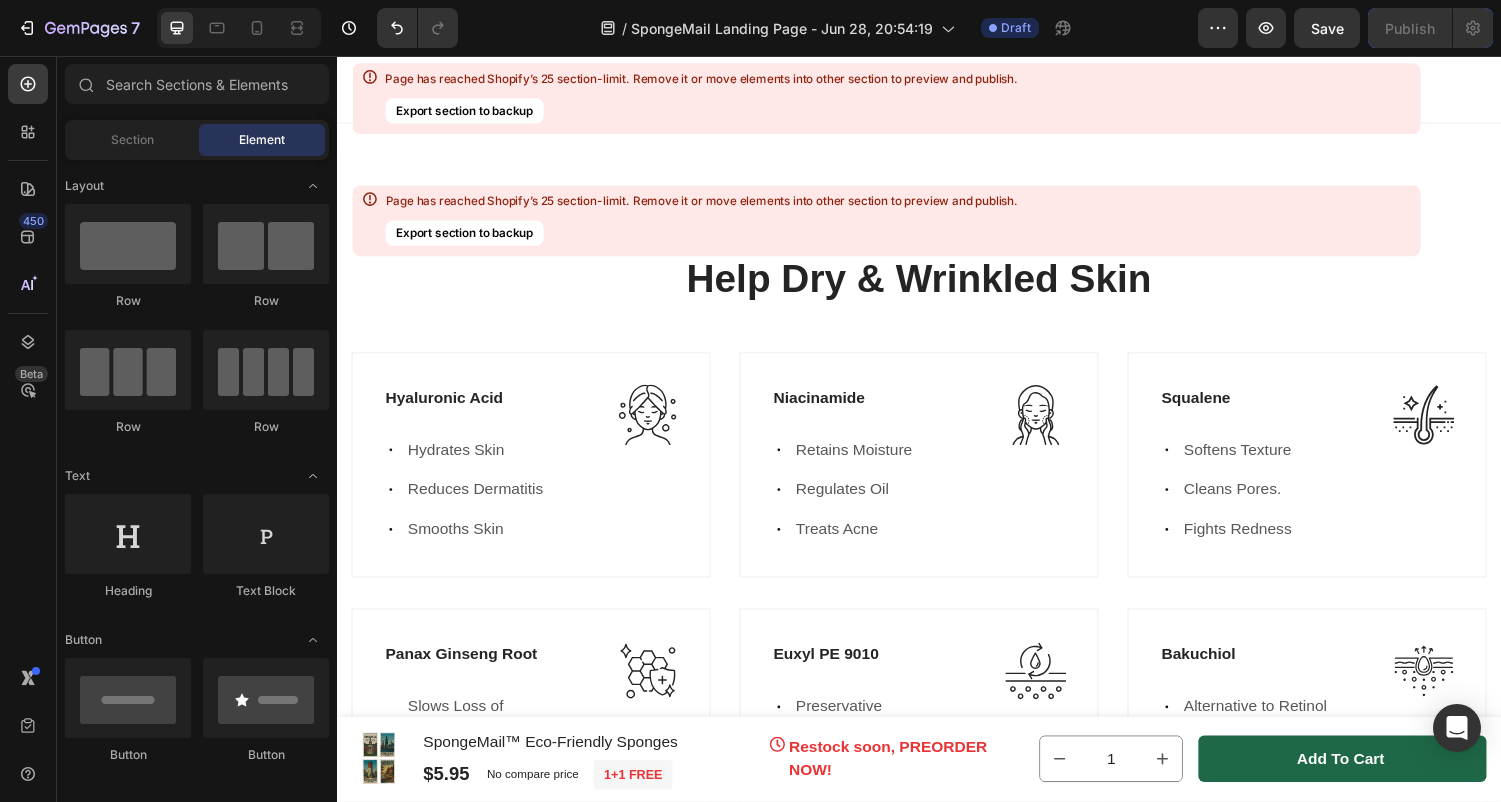scroll, scrollTop: 14626, scrollLeft: 0, axis: vertical 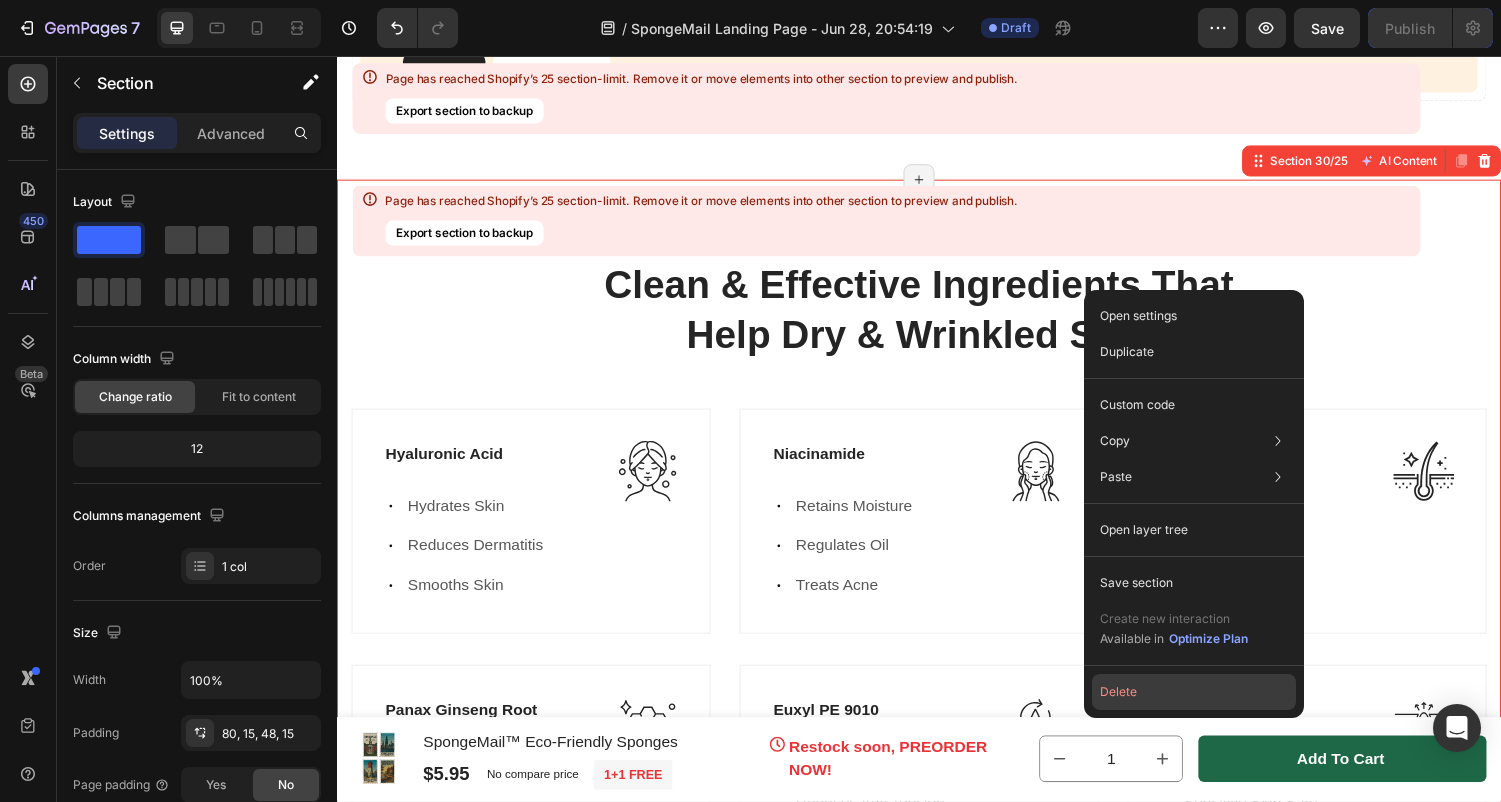 click on "Delete" 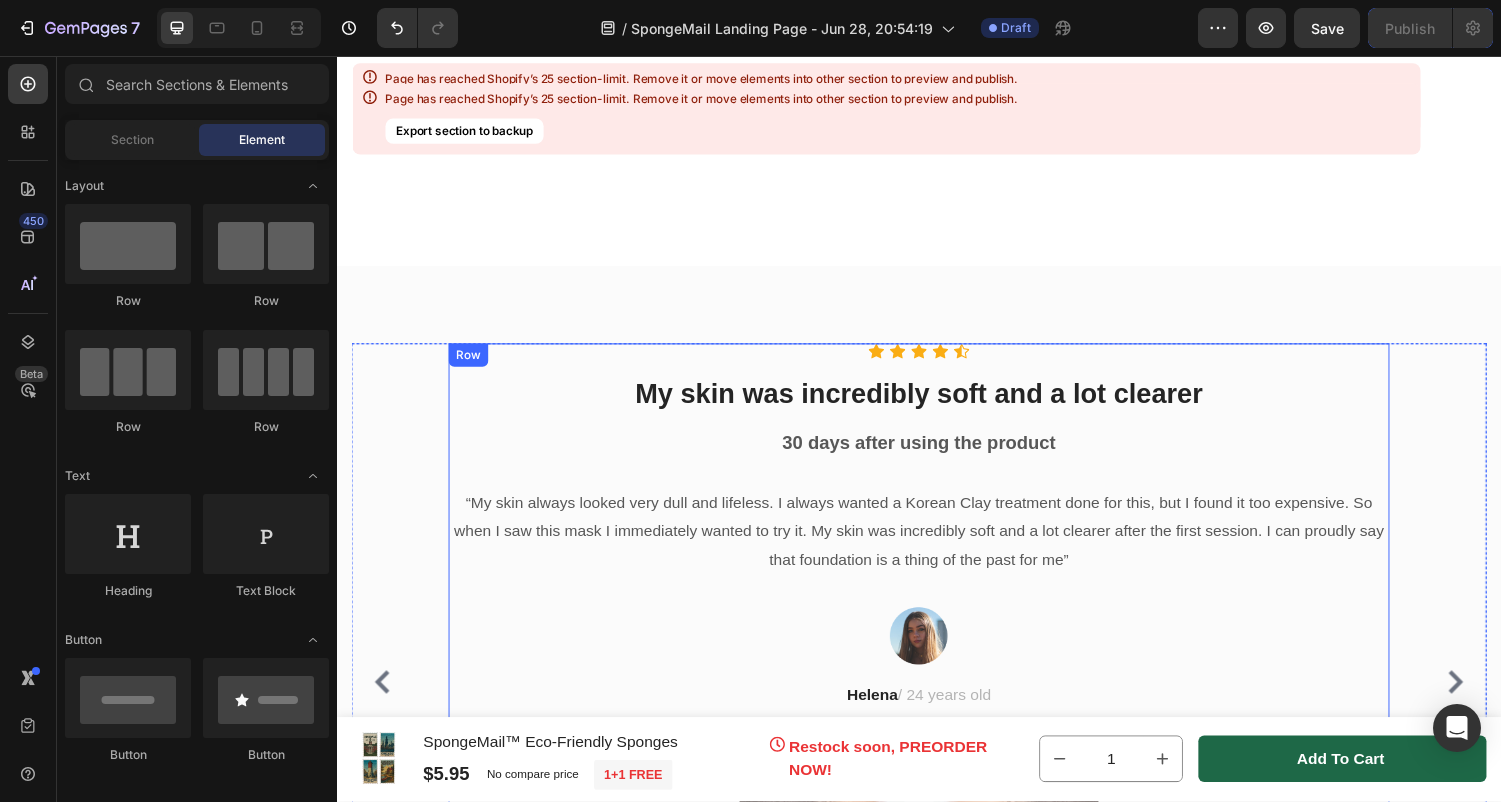 scroll, scrollTop: 13244, scrollLeft: 0, axis: vertical 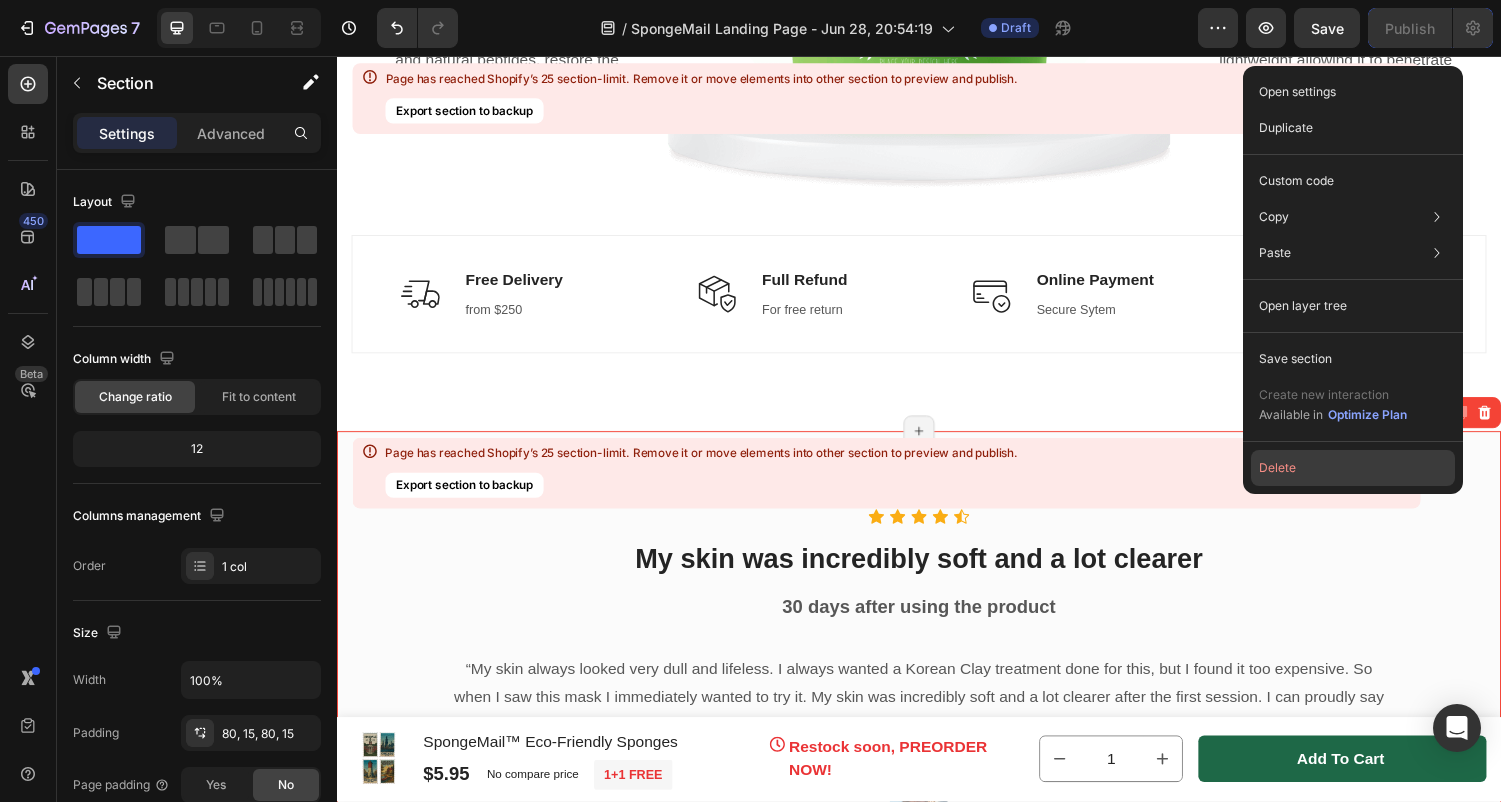 click on "Delete" 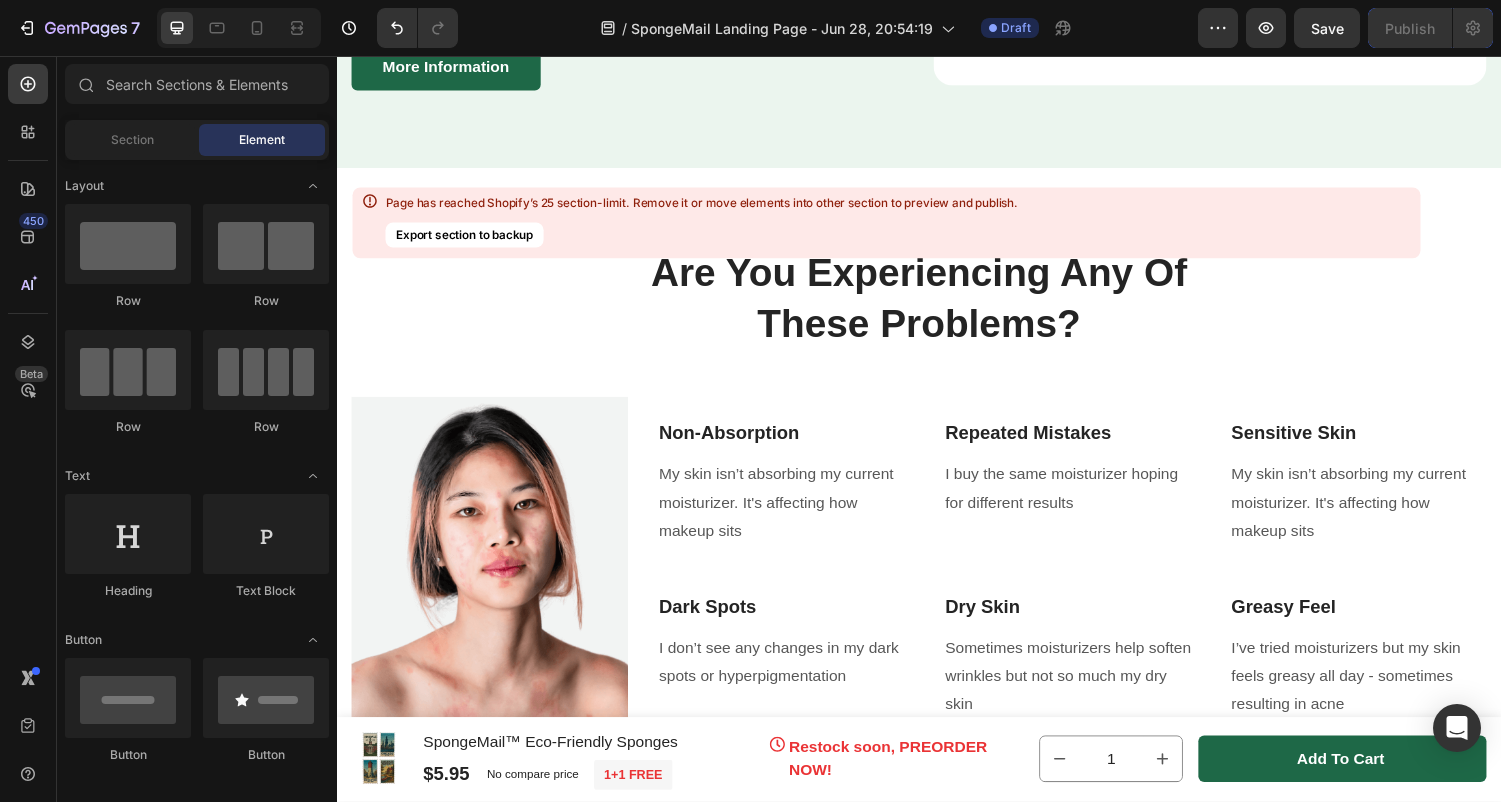 scroll, scrollTop: 11824, scrollLeft: 0, axis: vertical 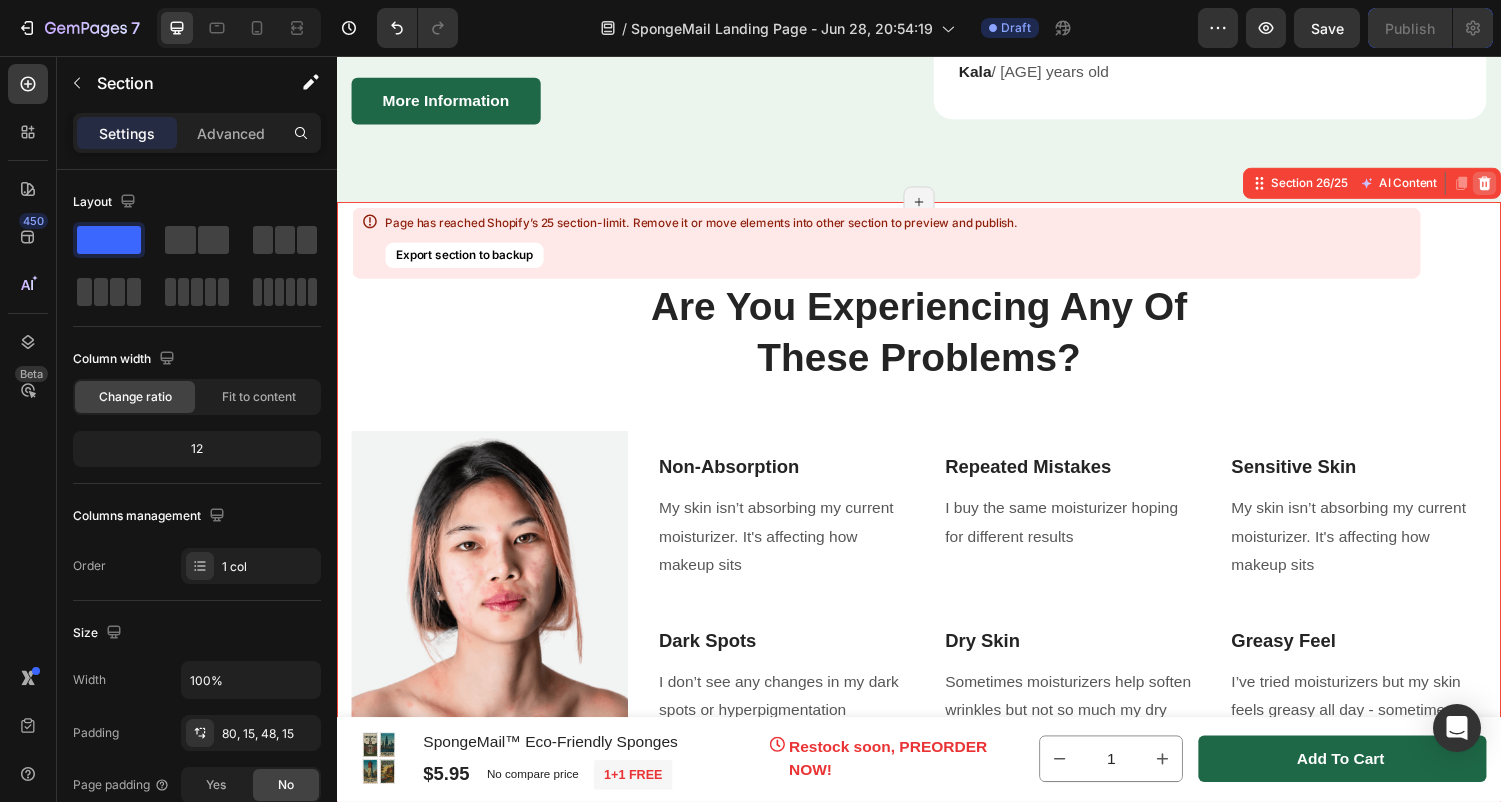 click 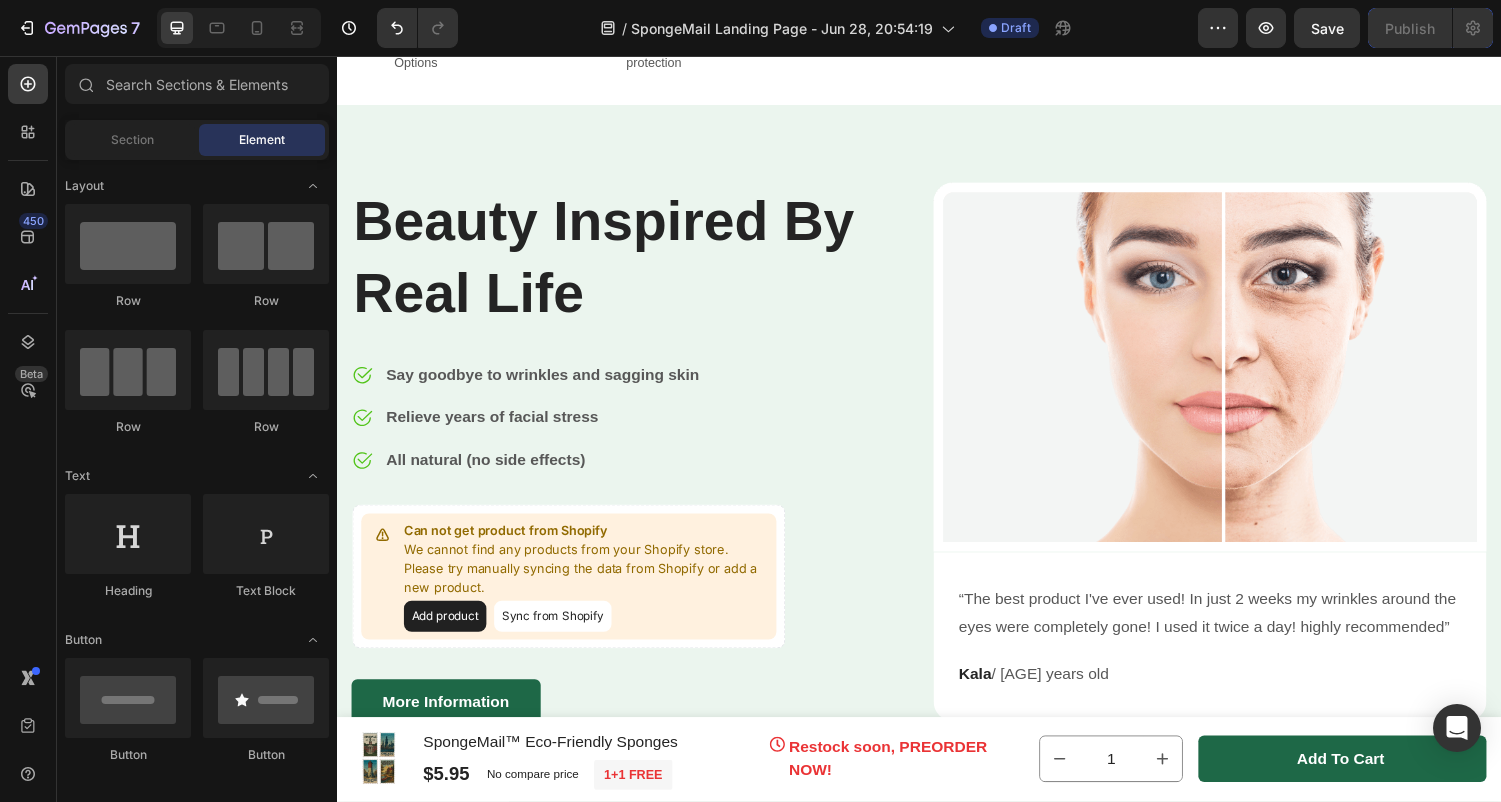 scroll, scrollTop: 11029, scrollLeft: 0, axis: vertical 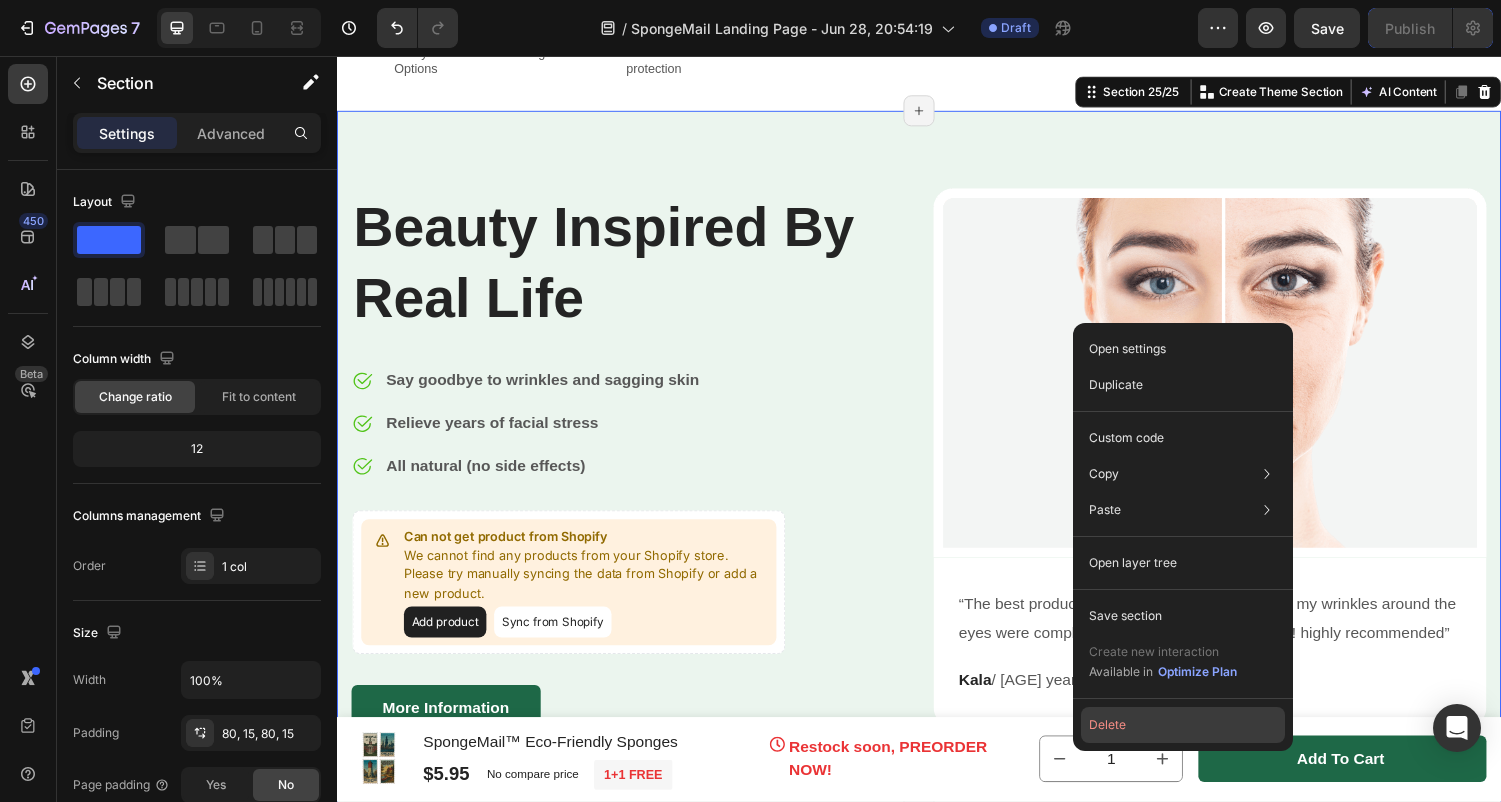 click on "Delete" 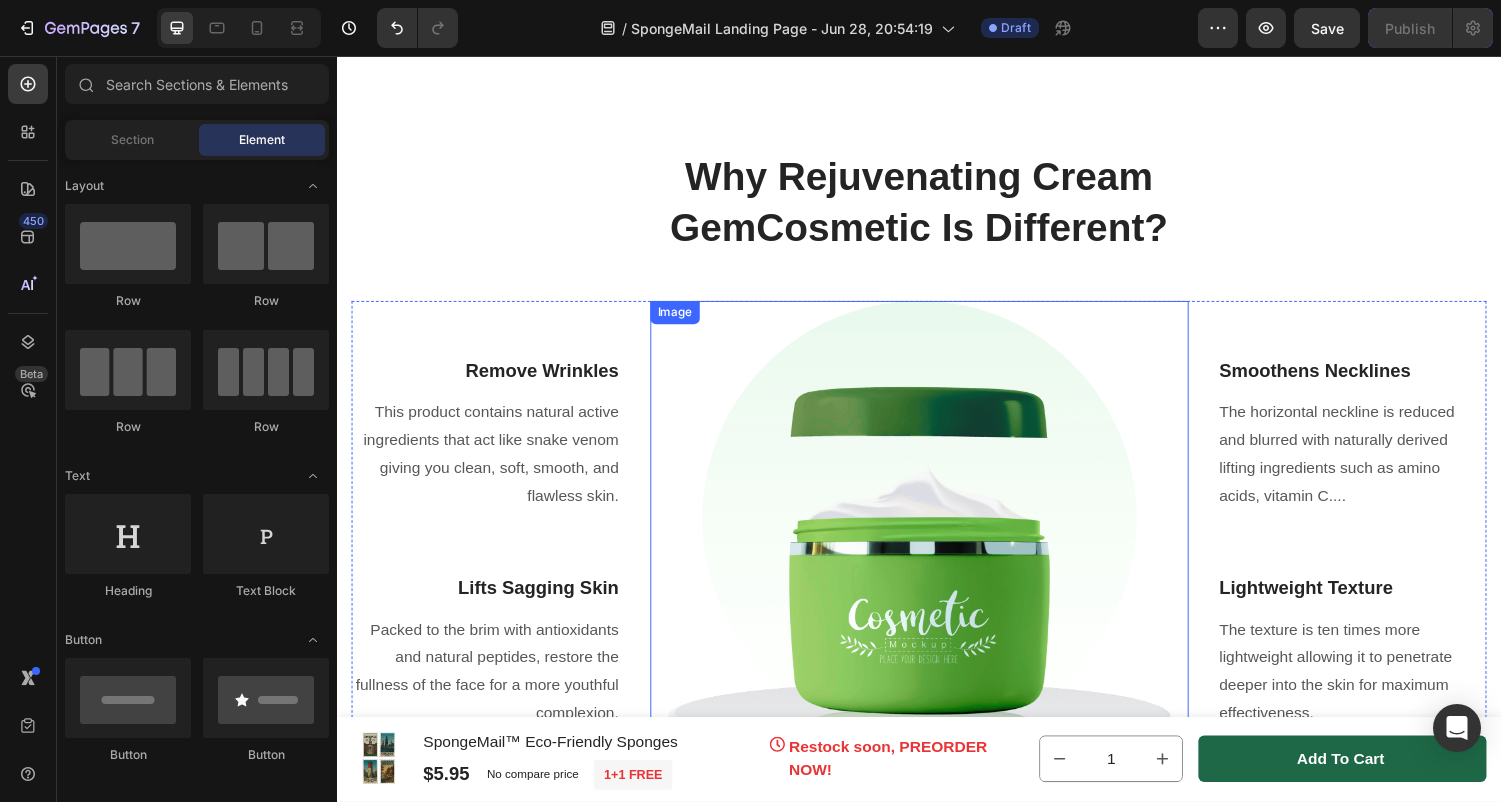 scroll, scrollTop: 11056, scrollLeft: 0, axis: vertical 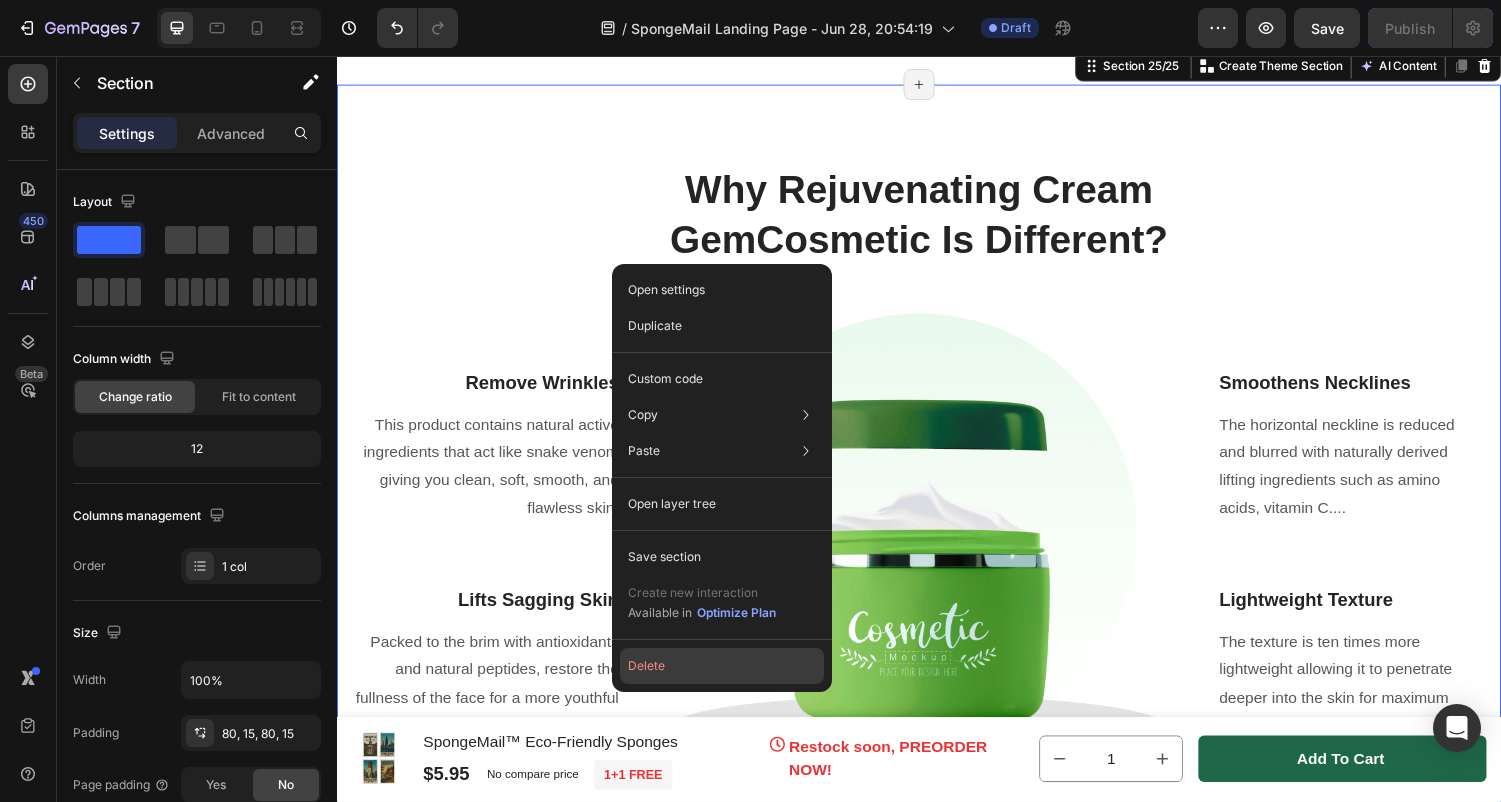 click on "Delete" 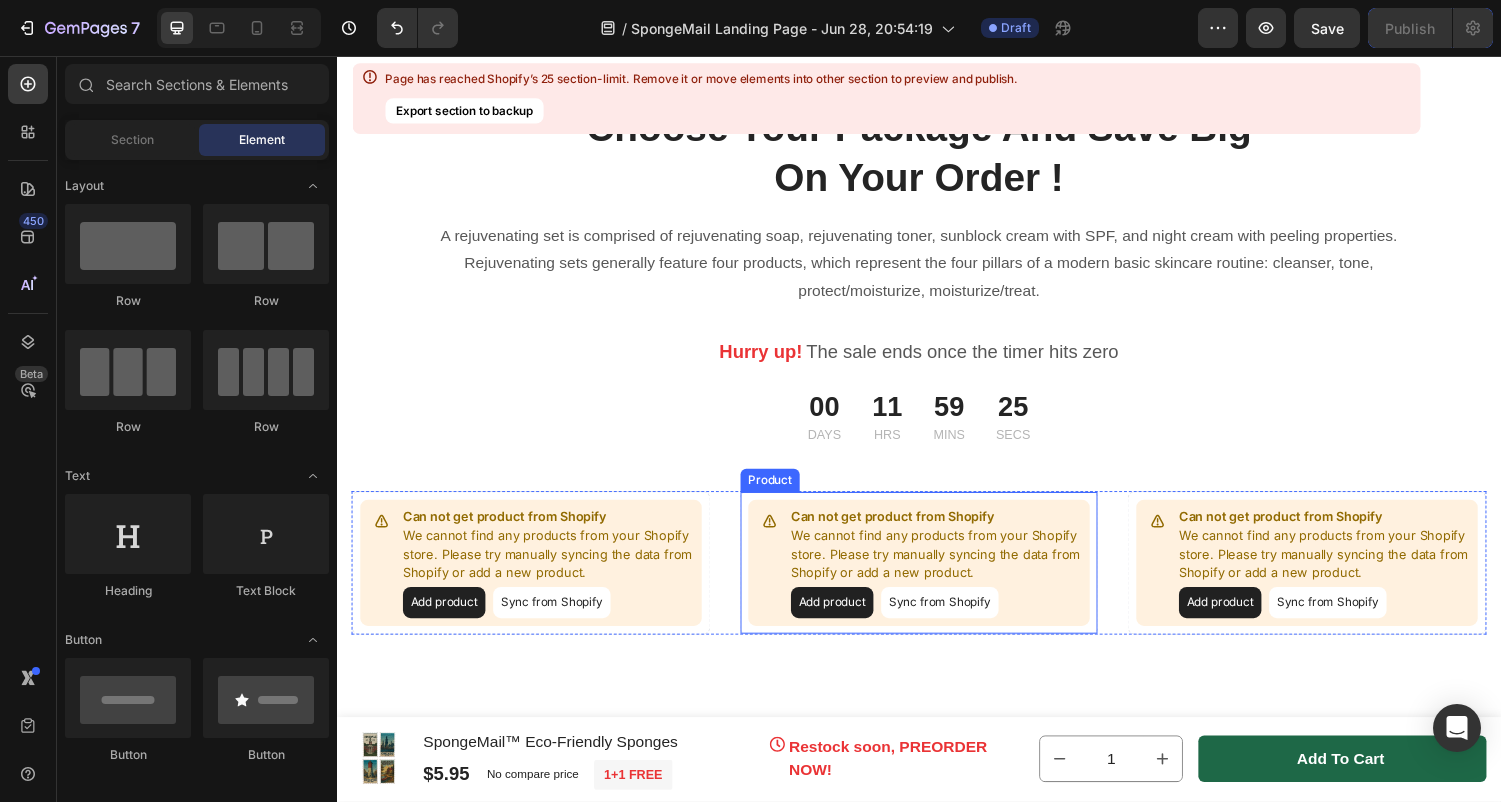scroll, scrollTop: 11569, scrollLeft: 0, axis: vertical 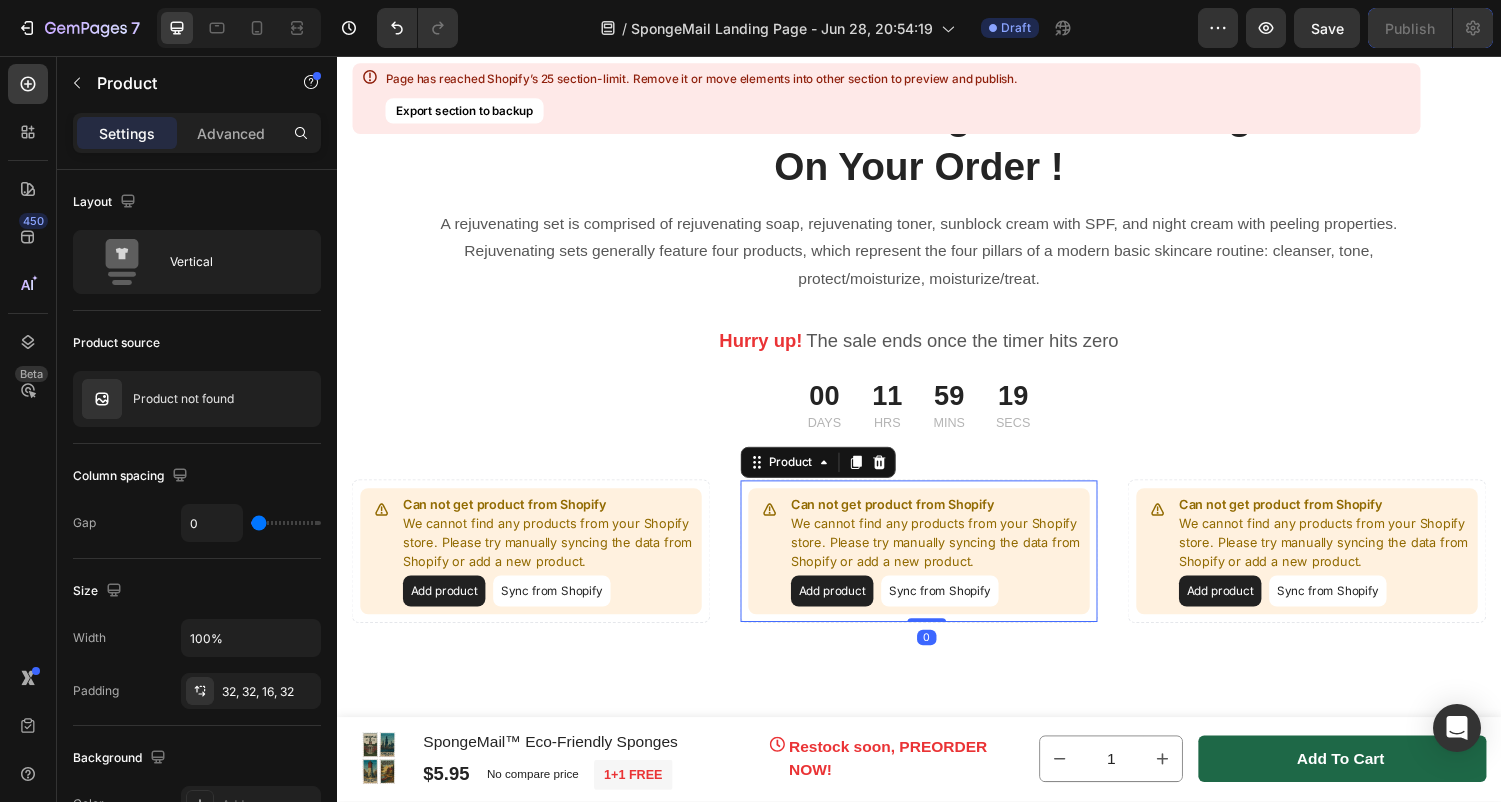 click on "Sync from Shopify" at bounding box center [958, 608] 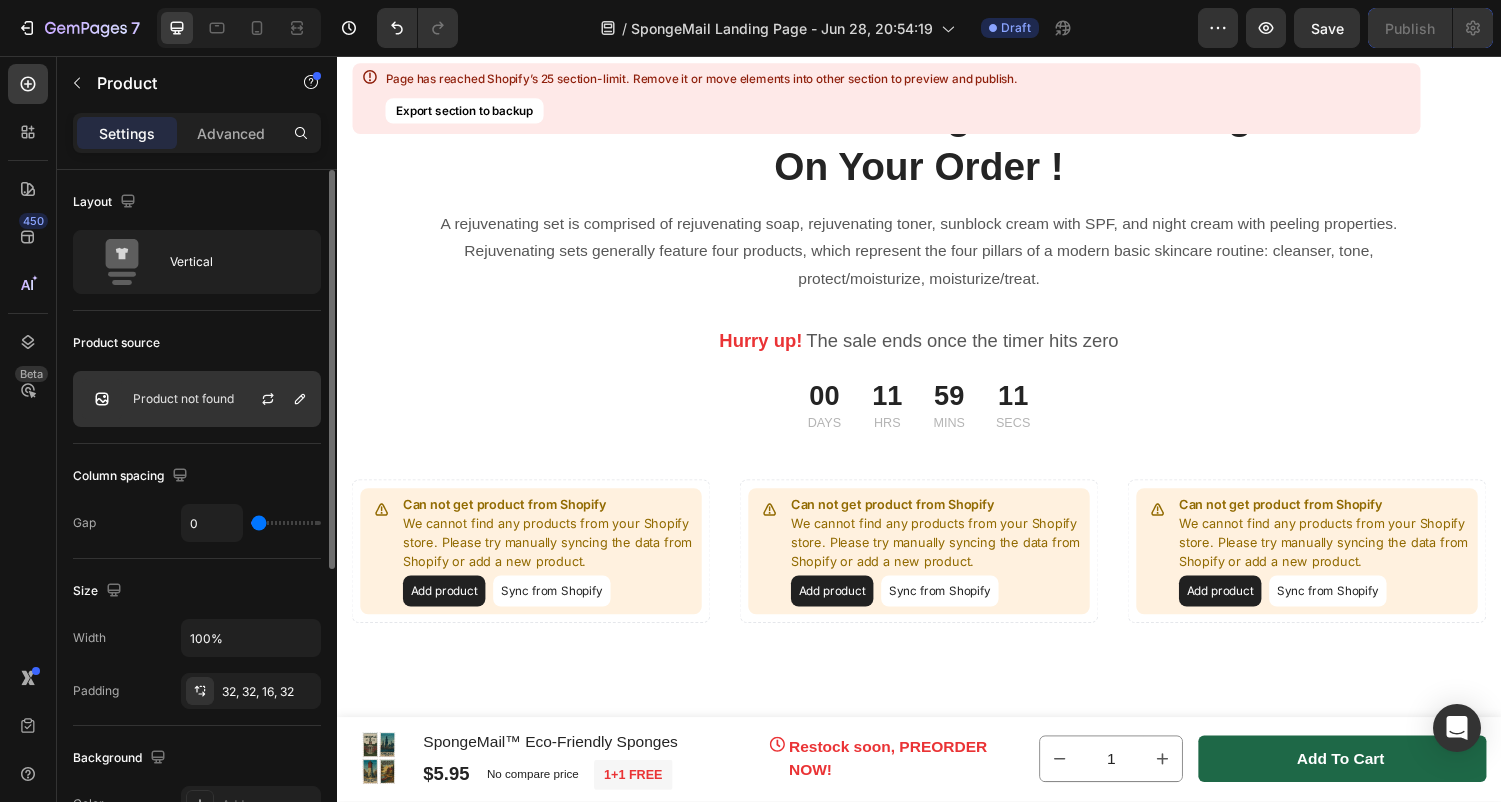 click at bounding box center [102, 399] 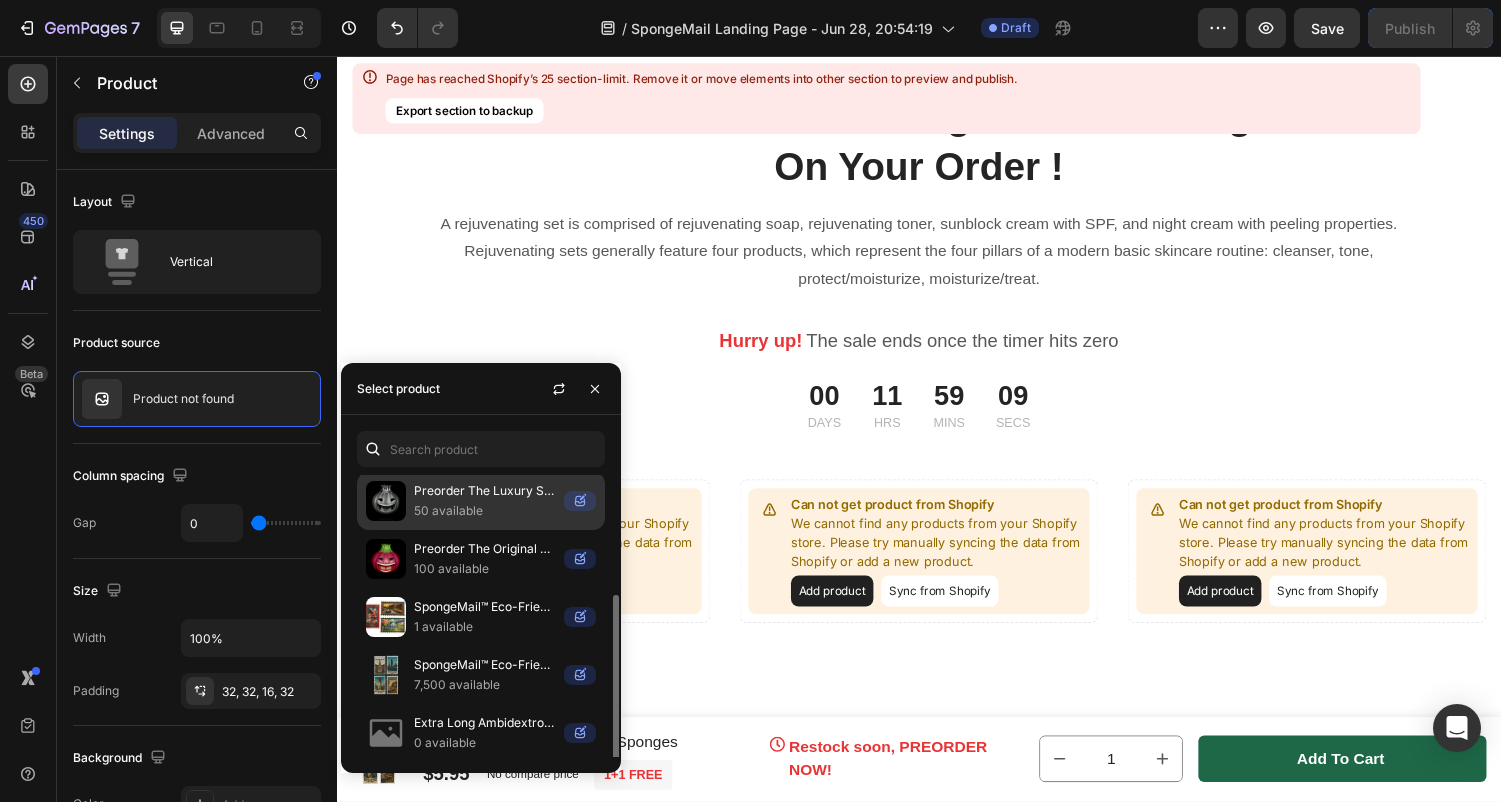 scroll, scrollTop: 182, scrollLeft: 0, axis: vertical 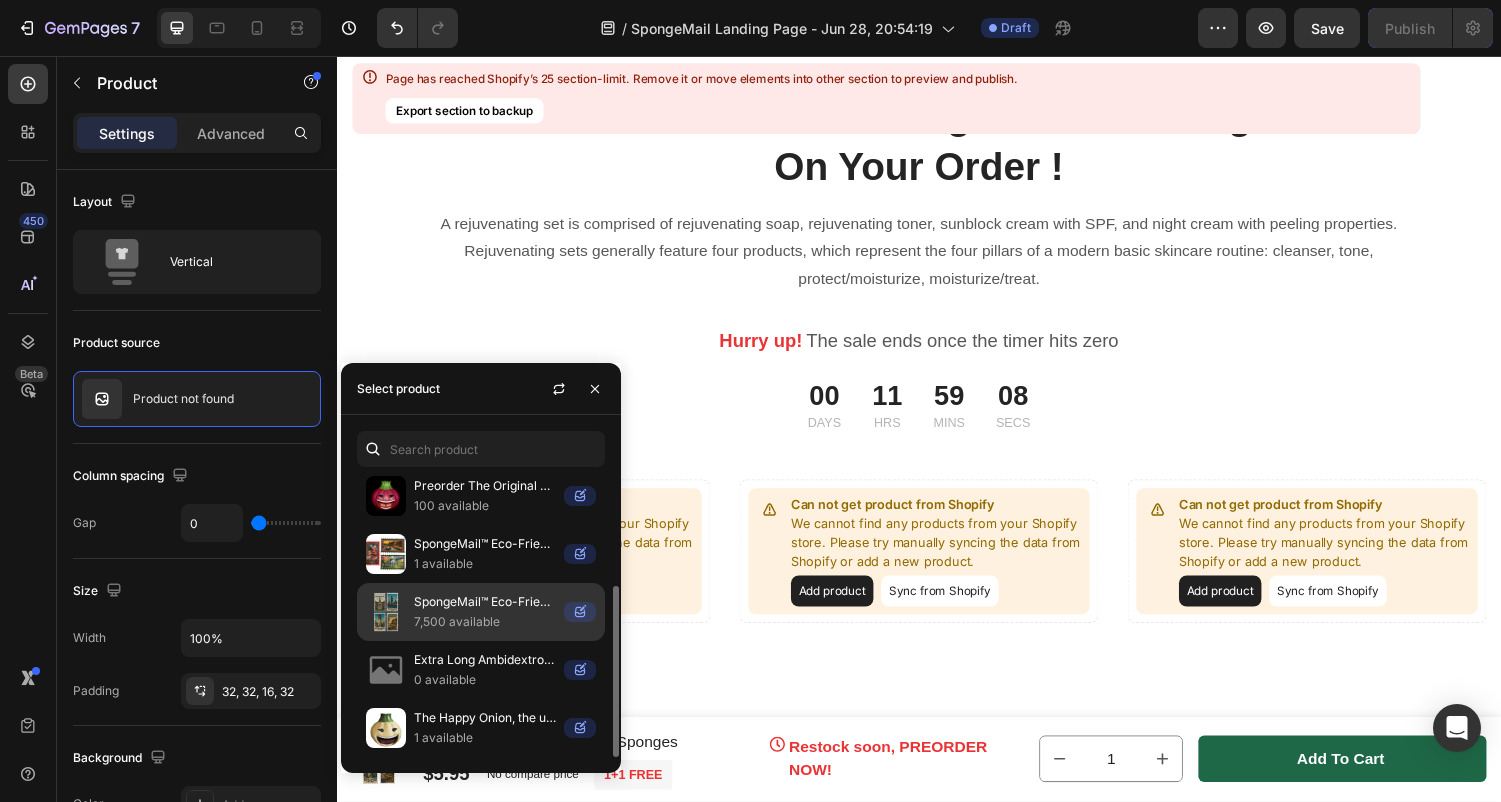 click on "SpongeMail™ Eco-Friendly Sponges" at bounding box center [485, 602] 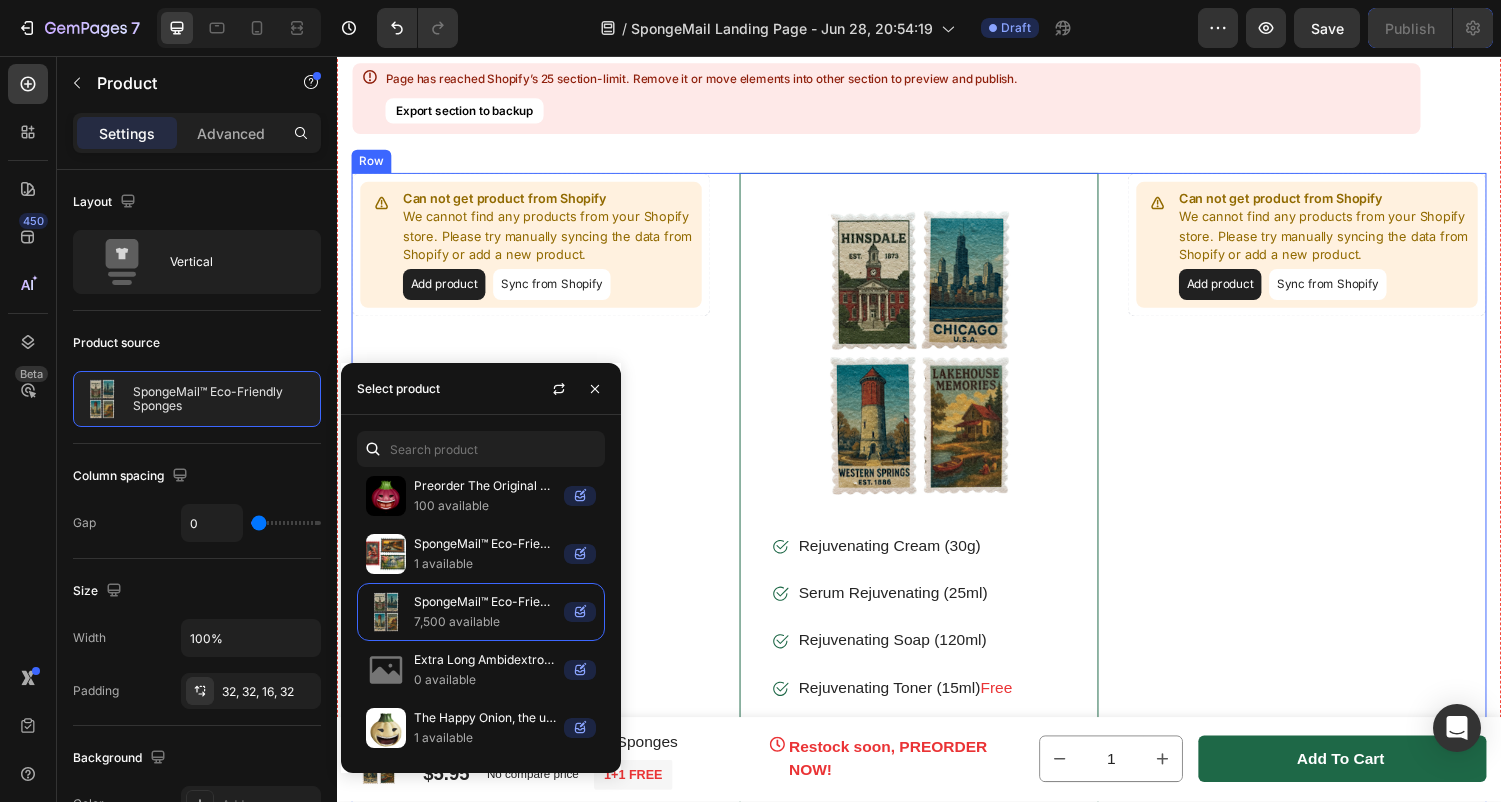 scroll, scrollTop: 11877, scrollLeft: 0, axis: vertical 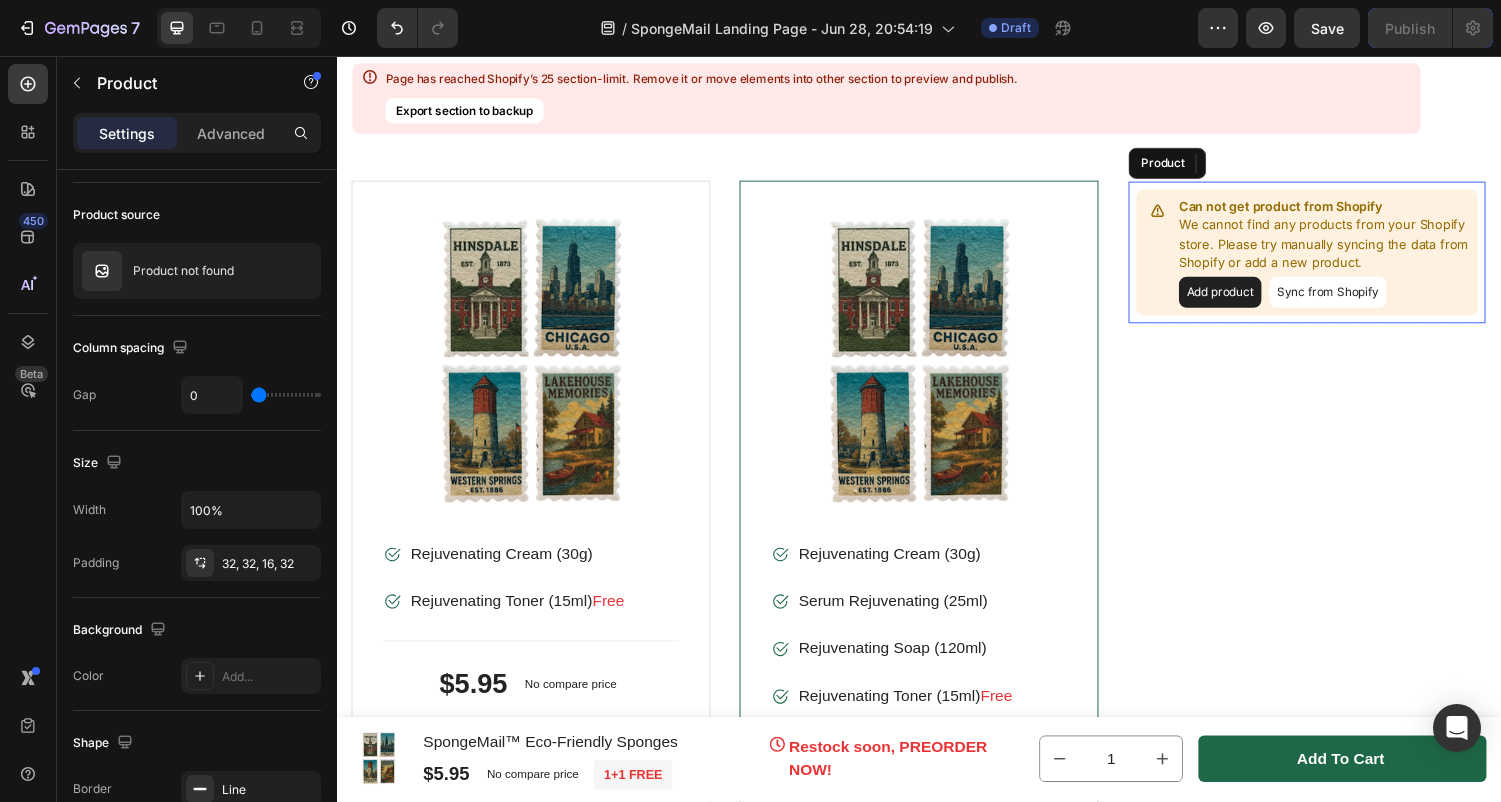 click on "Sync from Shopify" at bounding box center [1358, 300] 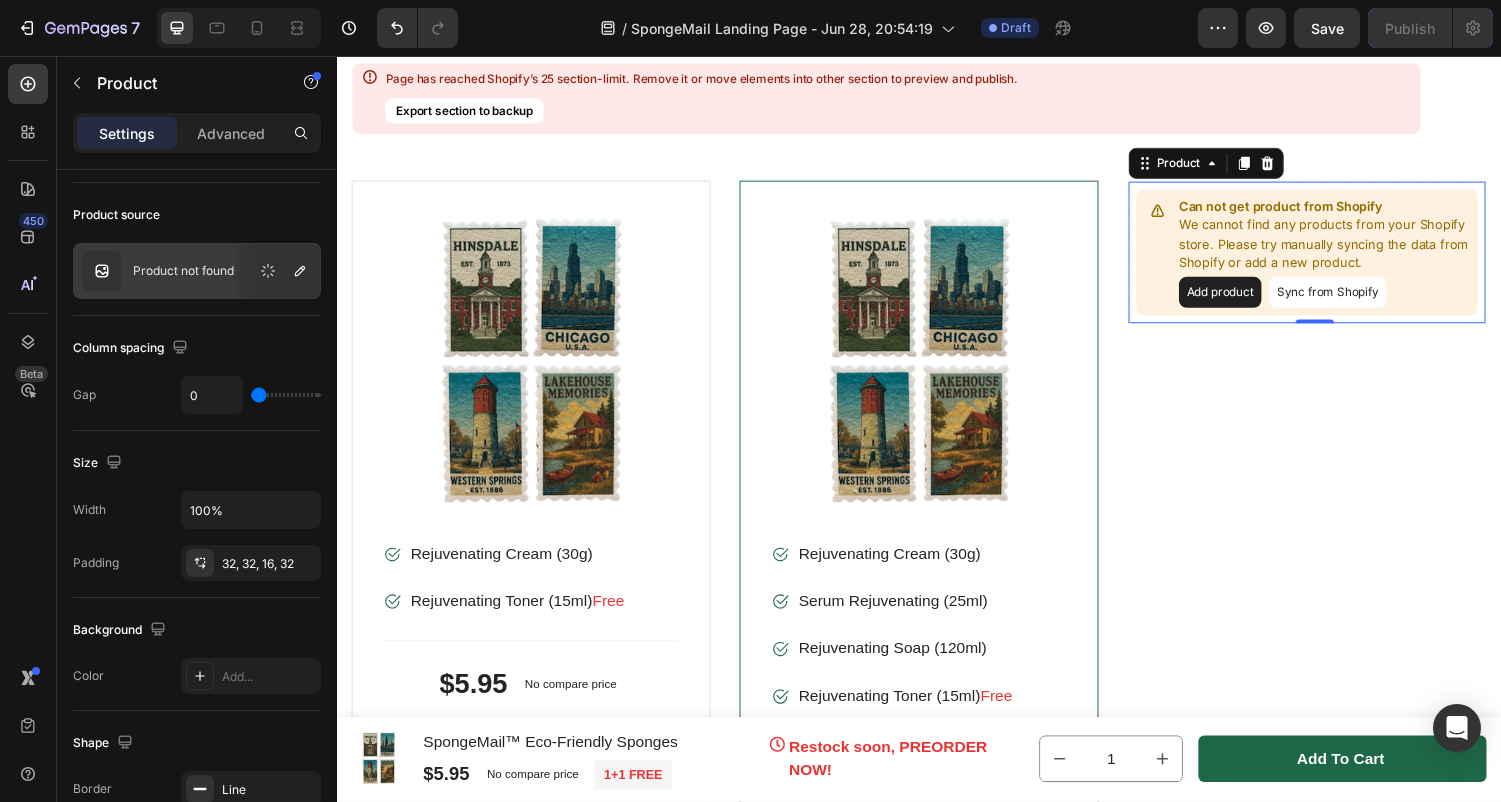 click on "Sync from Shopify" at bounding box center (1358, 300) 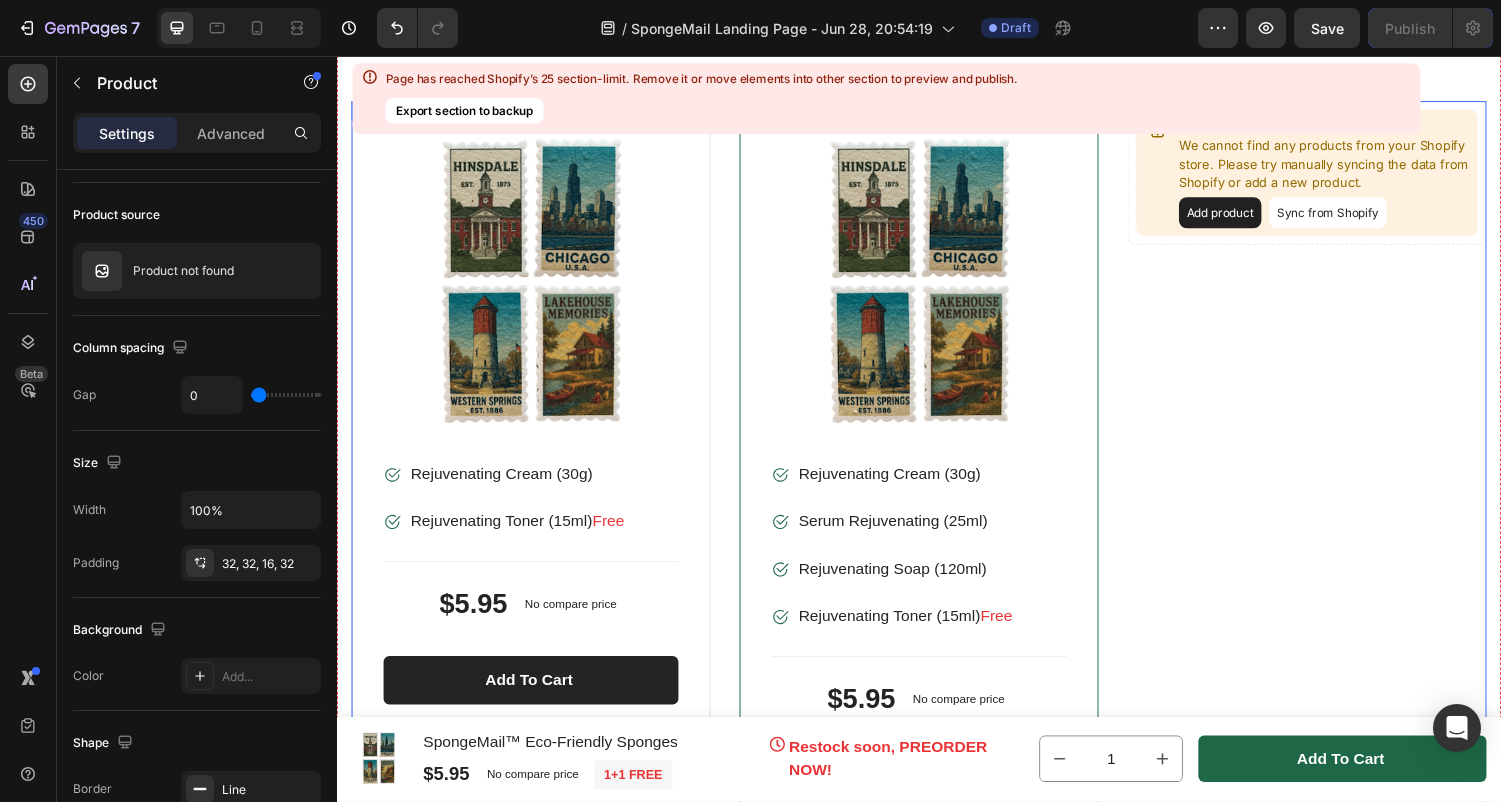 scroll, scrollTop: 11593, scrollLeft: 0, axis: vertical 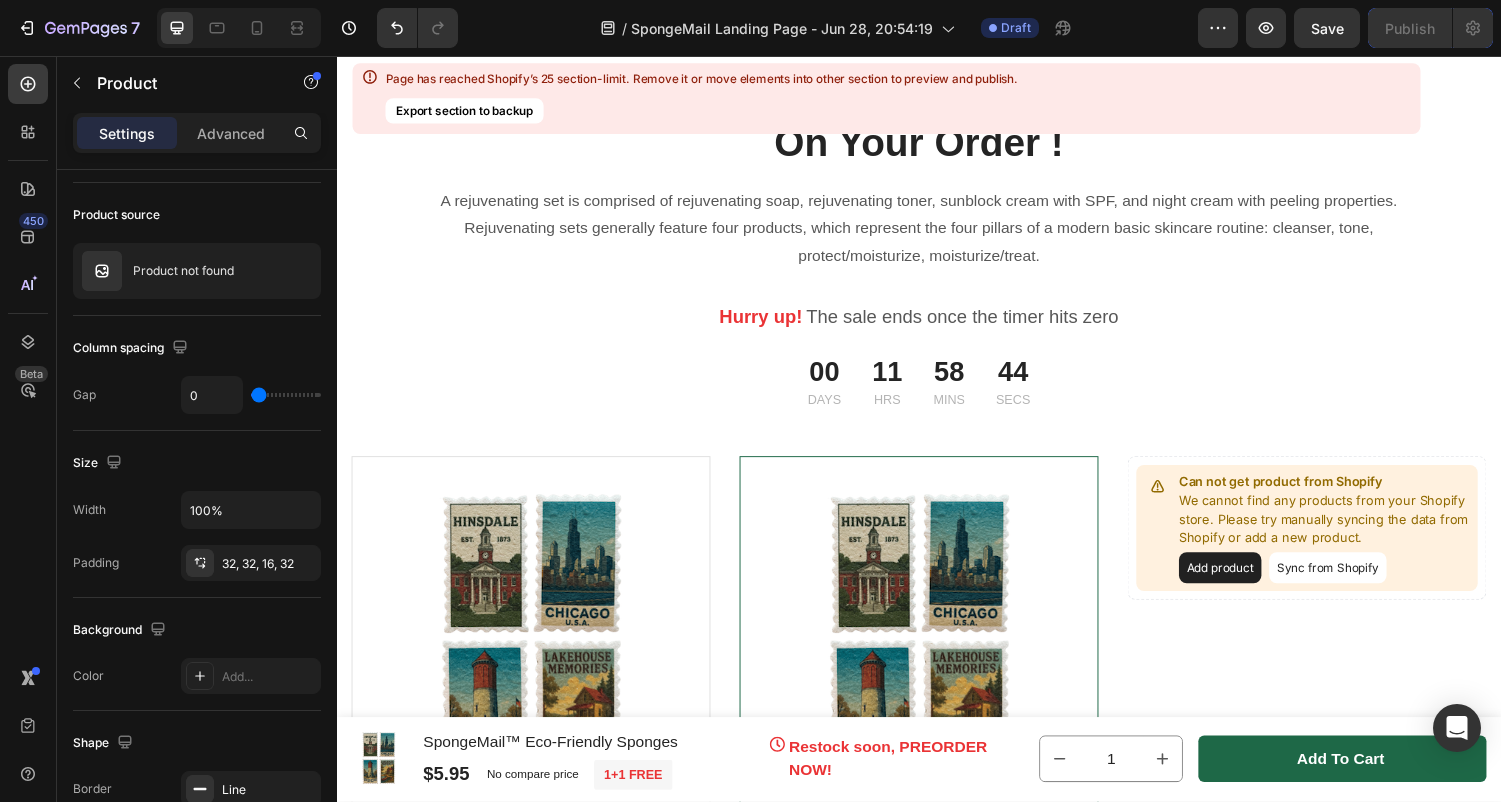 click on "Sync from Shopify" at bounding box center [1358, 584] 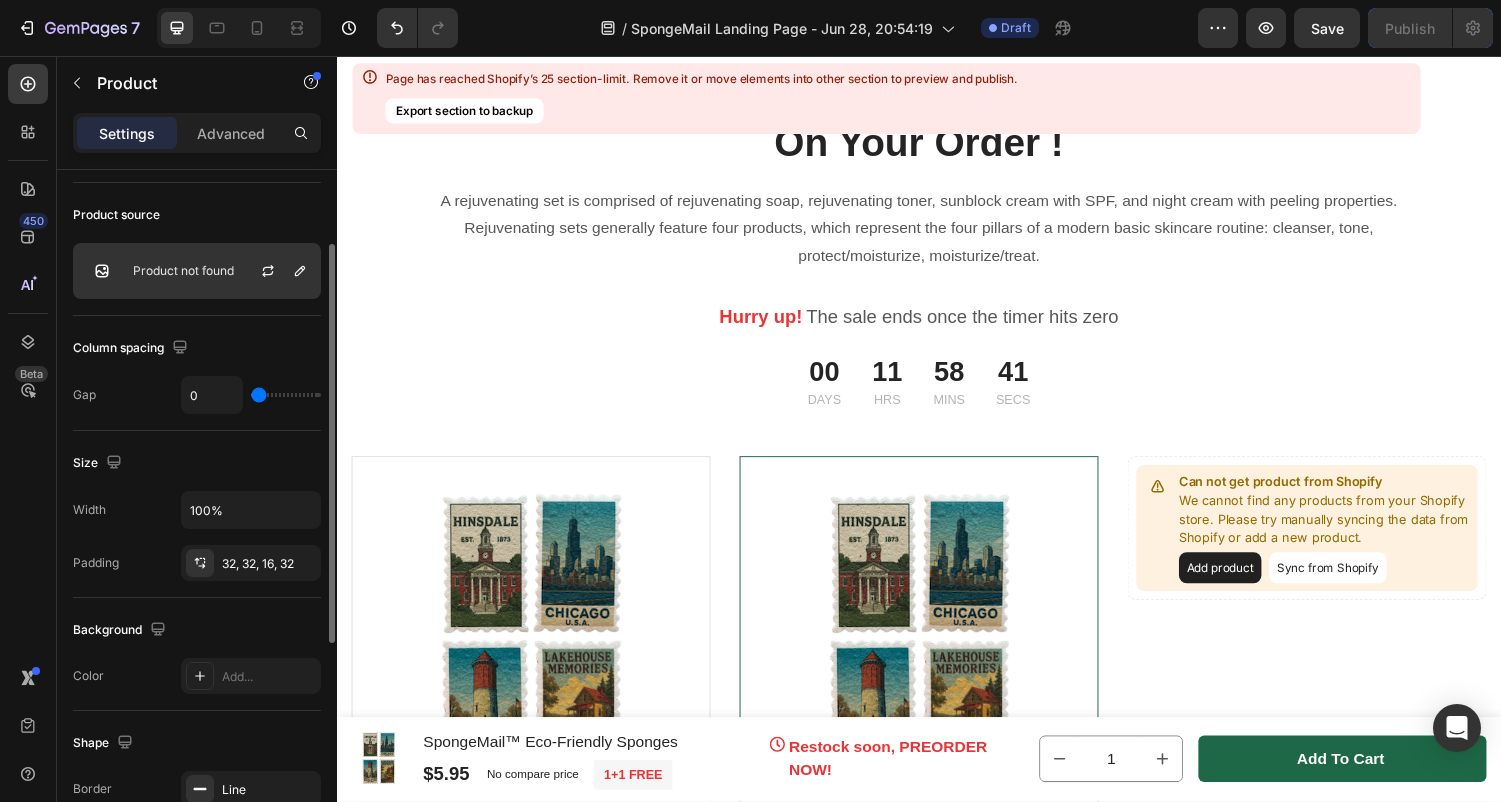 click on "Product not found" 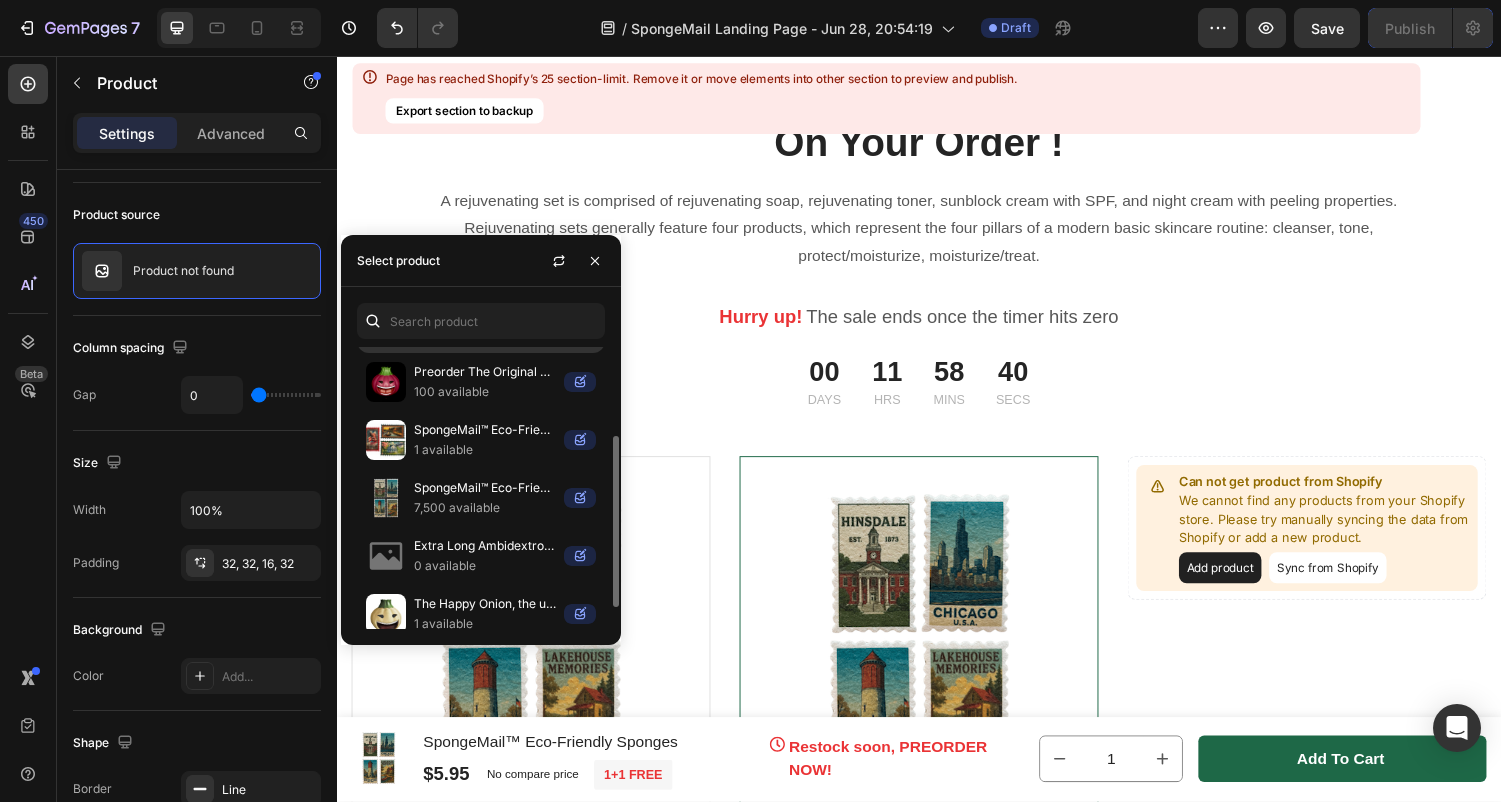 scroll, scrollTop: 182, scrollLeft: 0, axis: vertical 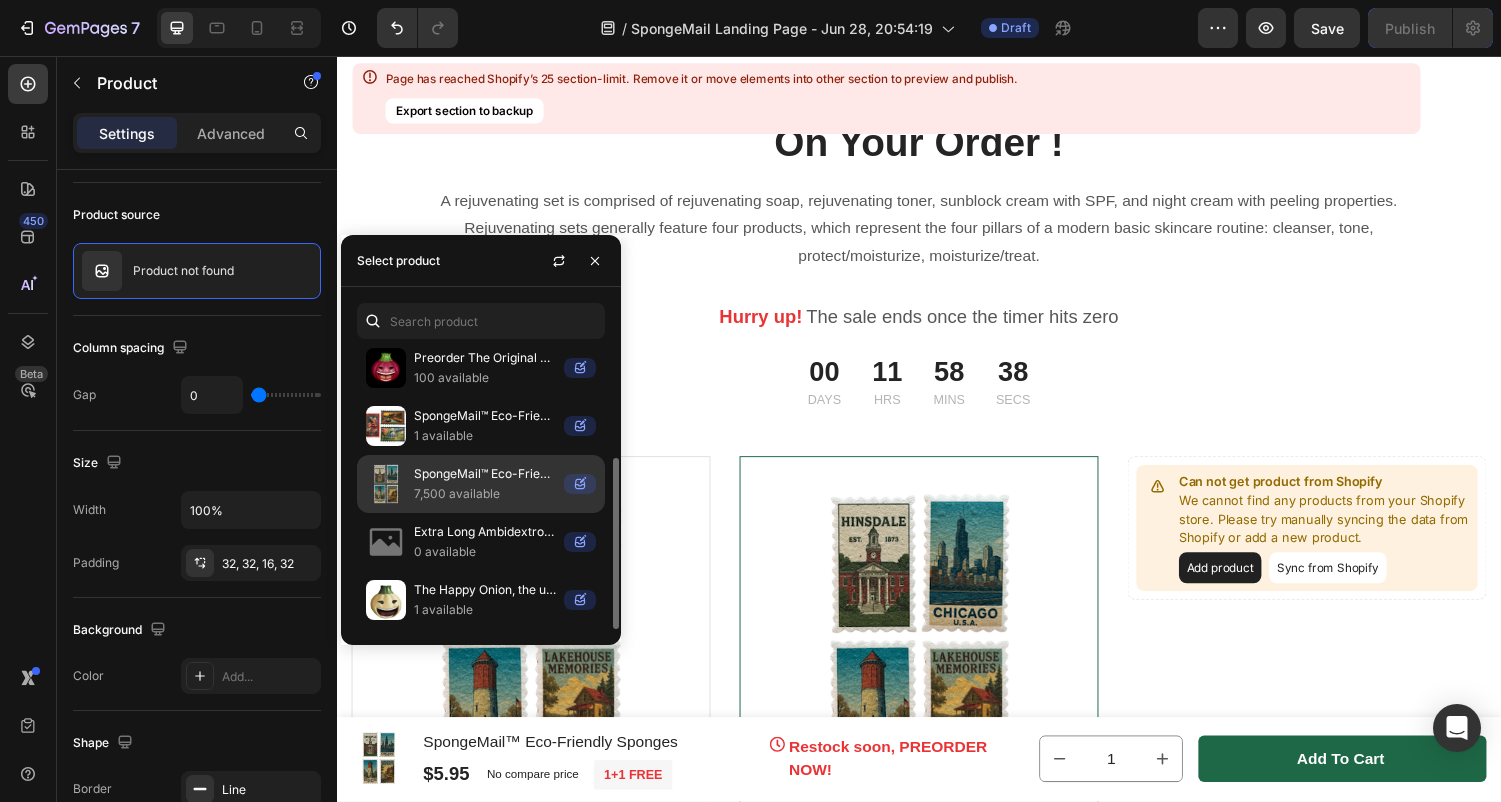 click on "SpongeMail™ Eco-Friendly Sponges" at bounding box center [485, 474] 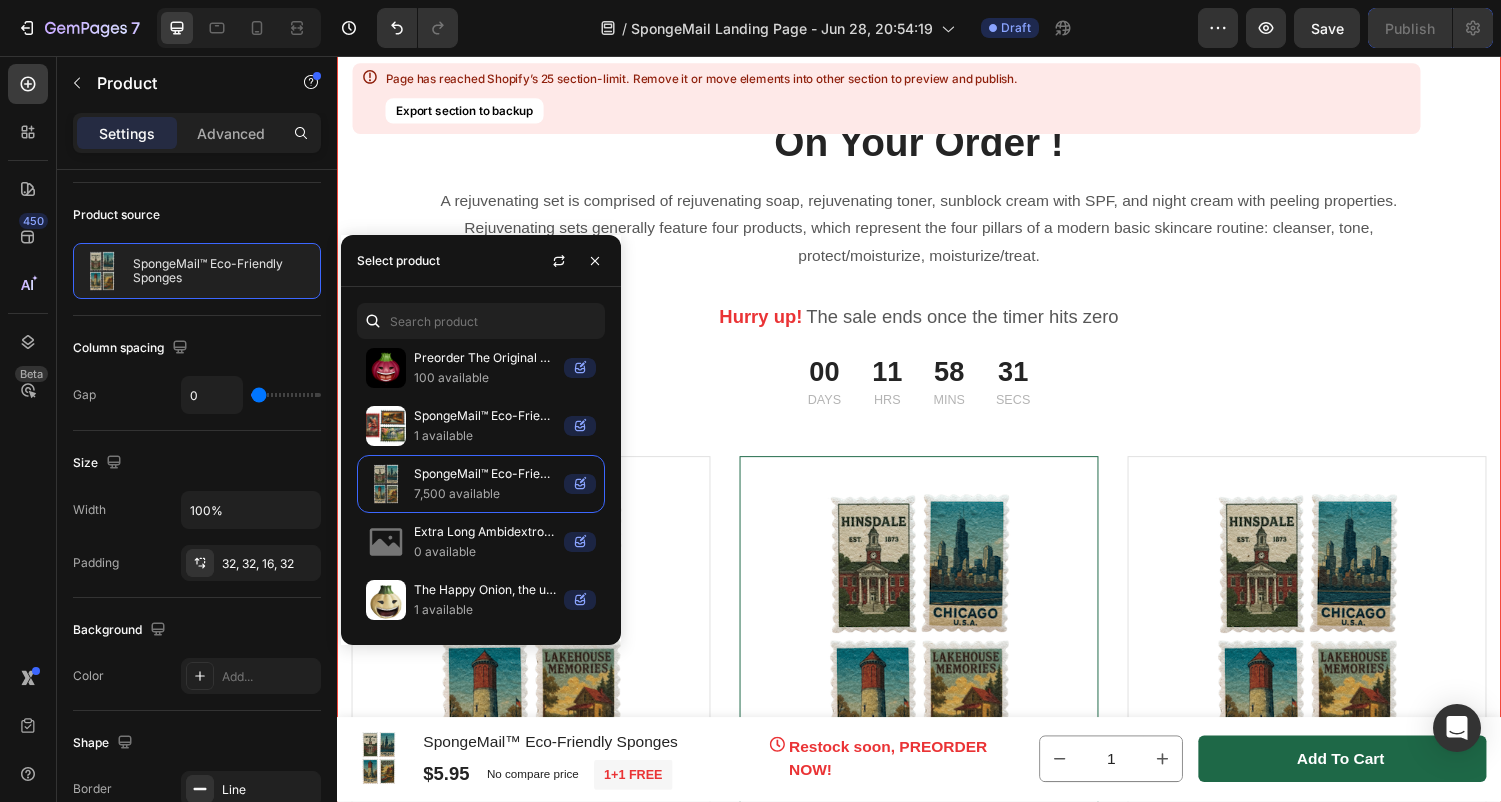 click on "Choose Your Package And Save Big On Your Order ! Heading Row A rejuvenating set is comprised of rejuvenating soap, rejuvenating toner, sunblock cream with SPF, and night cream with peeling properties. Rejuvenating sets generally feature four products, which represent the four pillars of a modern basic skincare routine: cleanser, tone, protect/moisturize, moisturize/treat.  Text block Hurry up! Text block The sale ends once the timer hits zero Text block Row 00 Days 11 Hrs 58 Mins 31 Secs Countdown Timer Row Product Images & Gallery Image Rejuvenating Cream (30g) Text block Image Rejuvenating Toner (15ml)  Free Text block Icon List                Title Line $5.95 Product Price Product Price No compare price Product Price Row Add to cart Product Cart Button Product Product Images & Gallery Image Rejuvenating Cream (30g) Text block Image Serum Rejuvenating (25ml) Text block Image Rejuvenating Soap (120ml) Text block Image Rejuvenating Toner (15ml)  Free Text block Icon List                Title Line $5.95 Row" at bounding box center (937, 644) 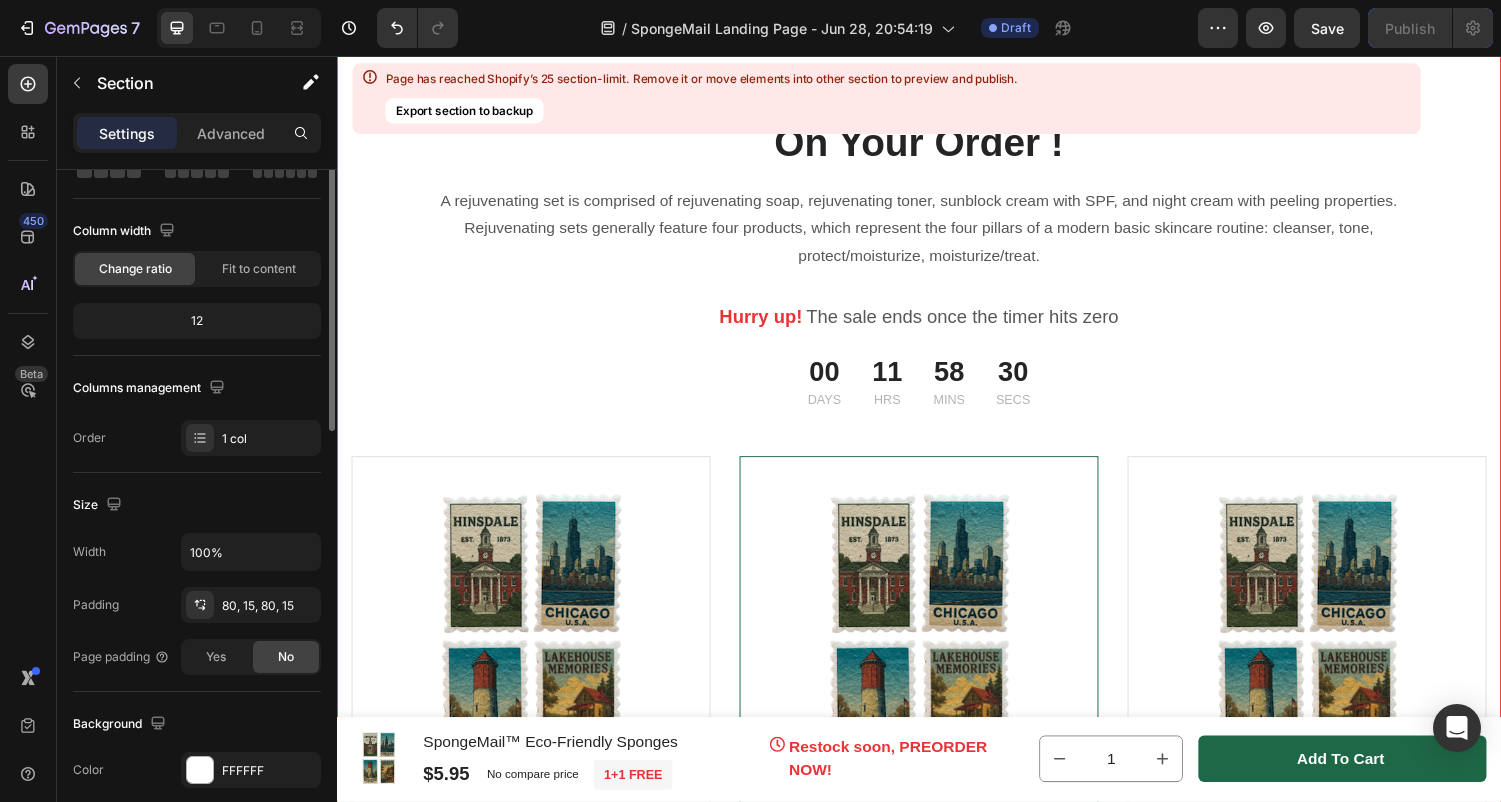 scroll, scrollTop: 0, scrollLeft: 0, axis: both 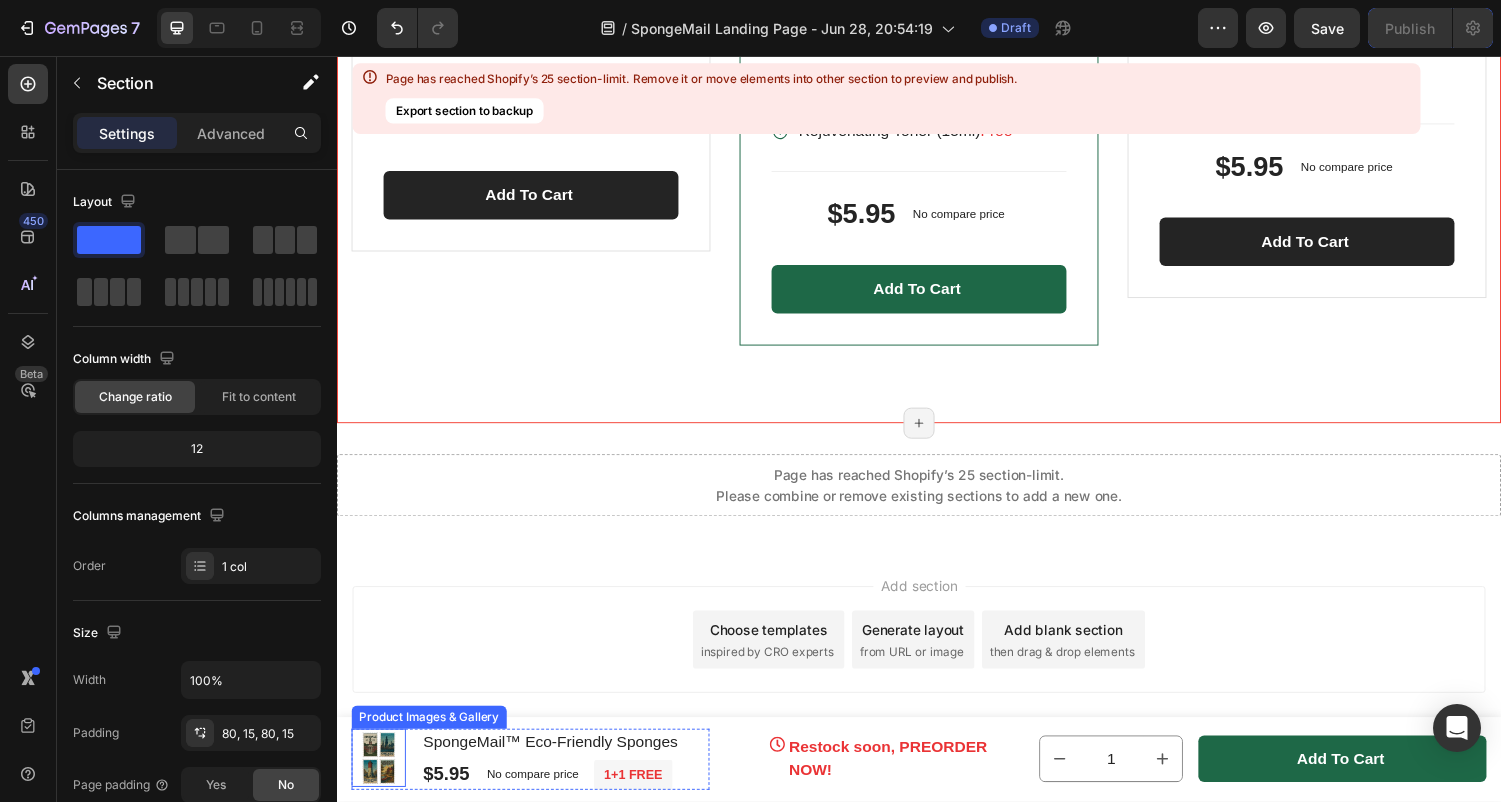 click at bounding box center (380, 780) 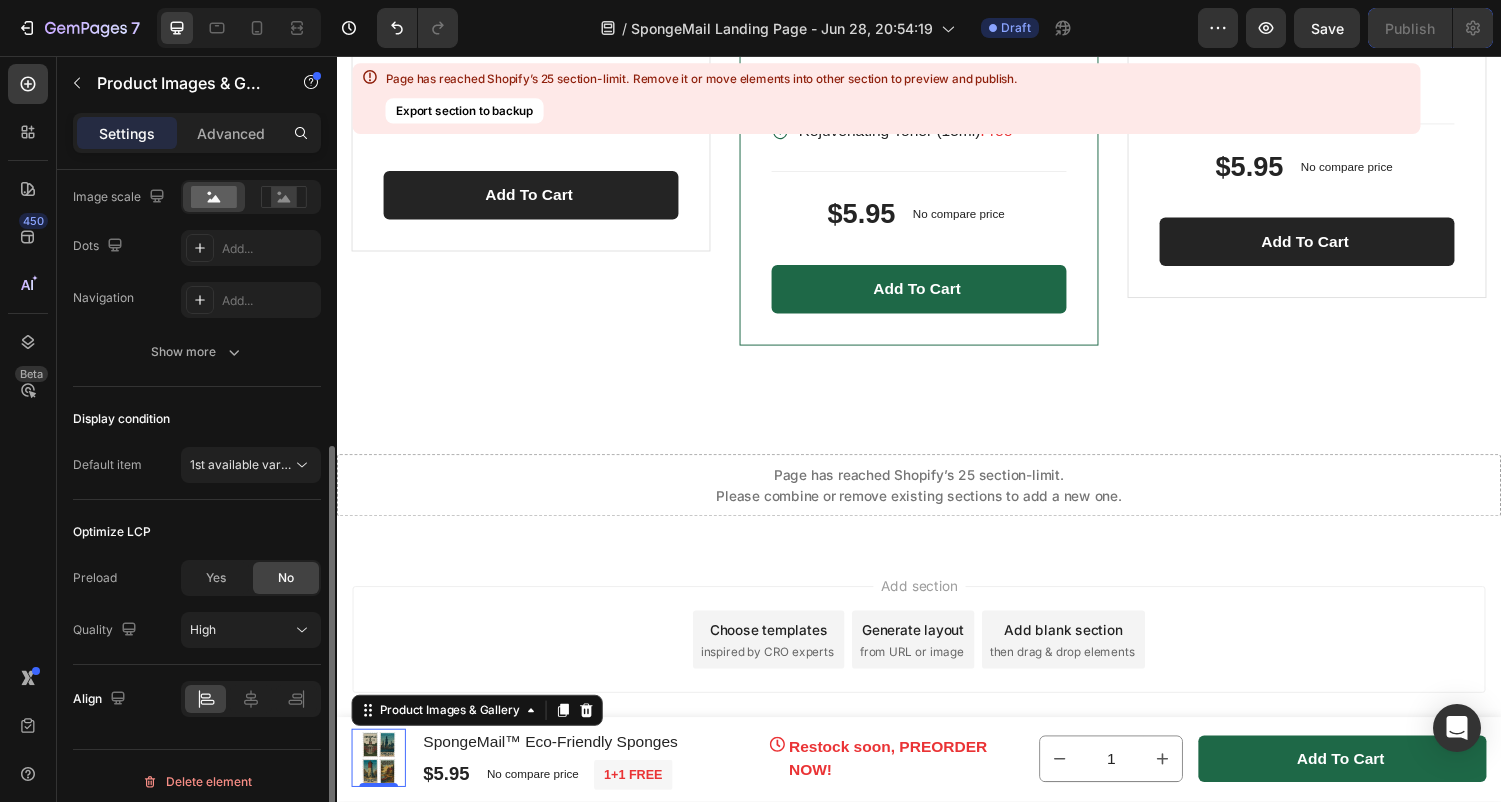 scroll, scrollTop: 477, scrollLeft: 0, axis: vertical 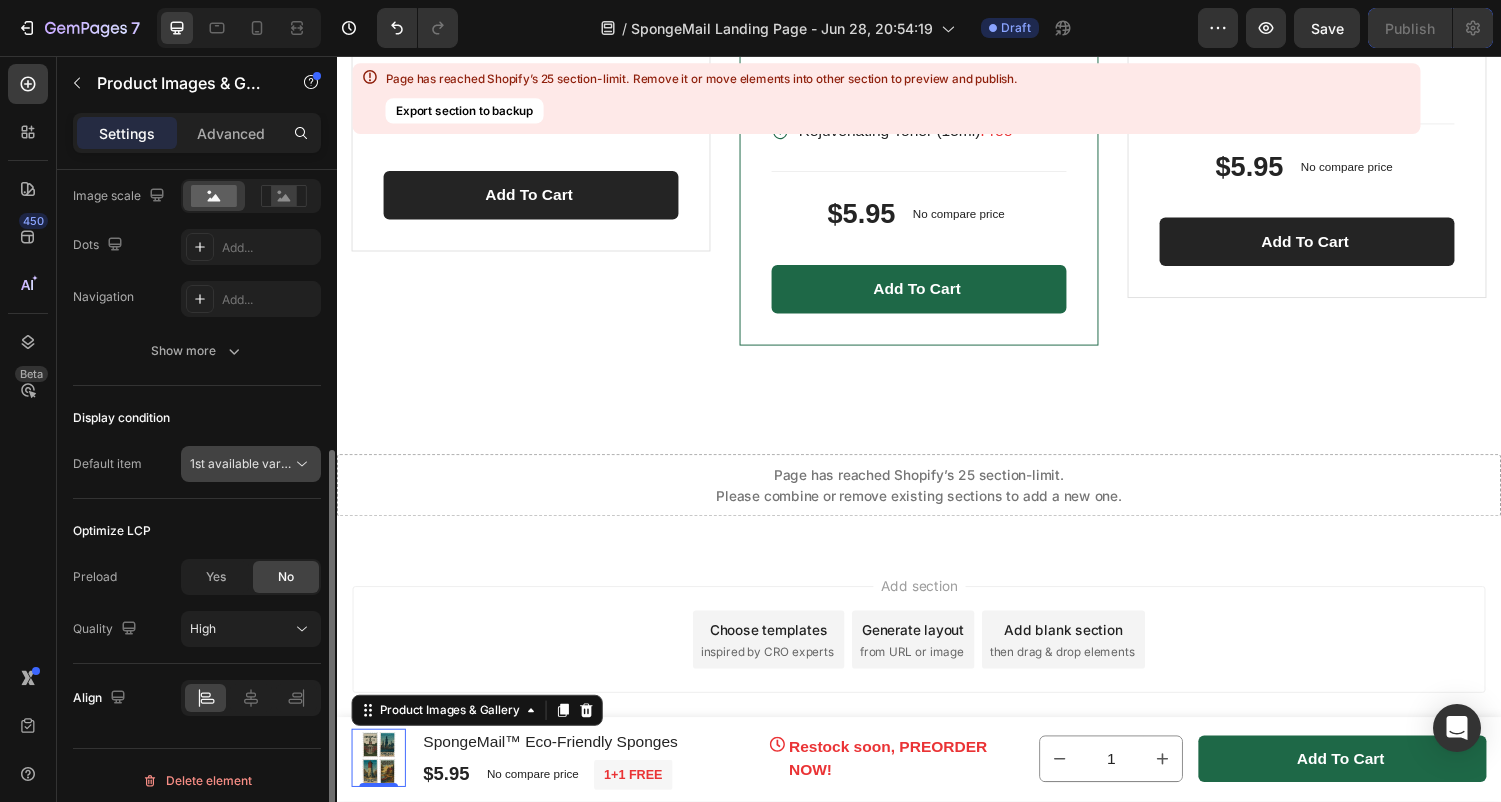 click 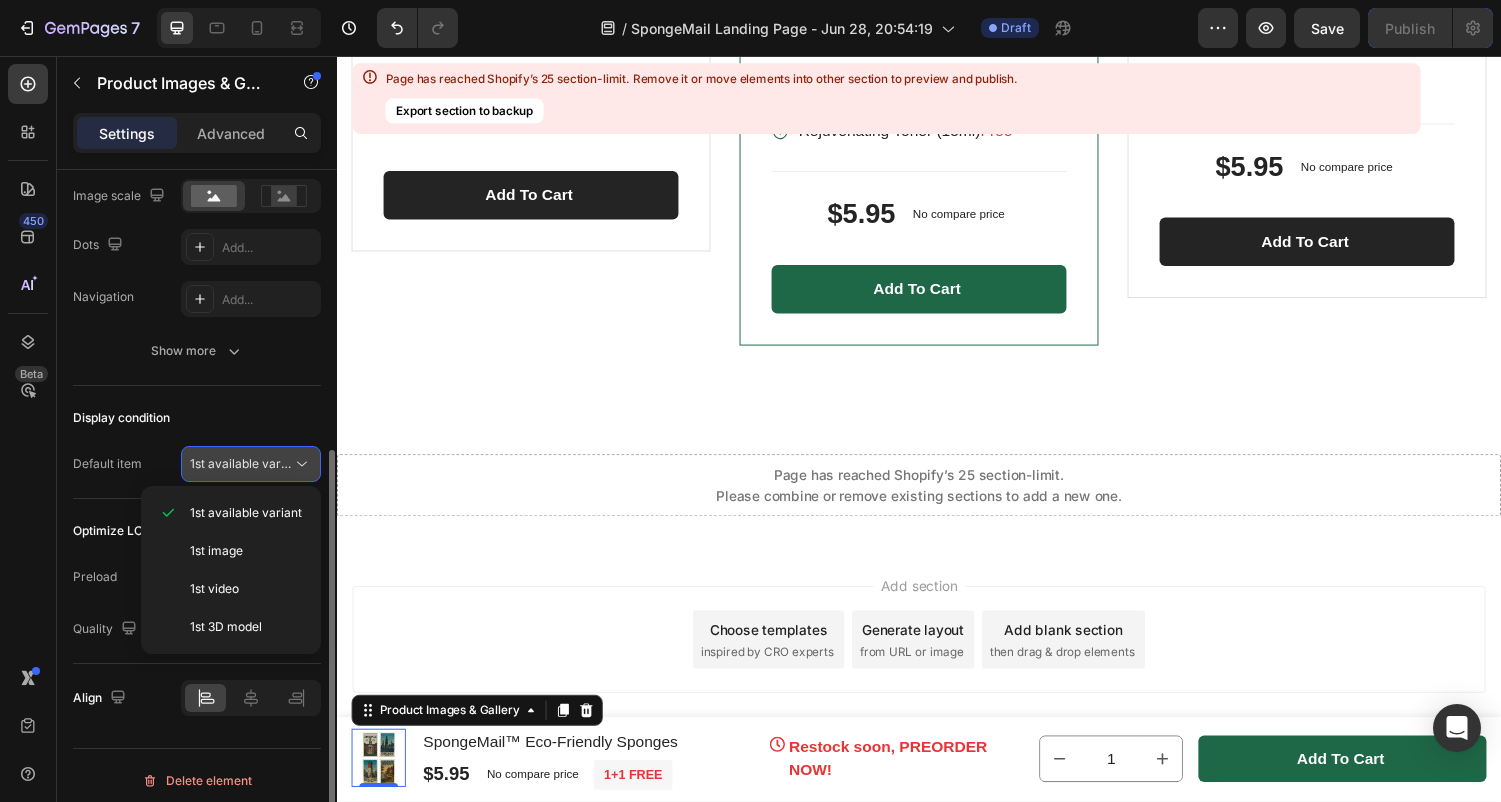 scroll, scrollTop: 487, scrollLeft: 0, axis: vertical 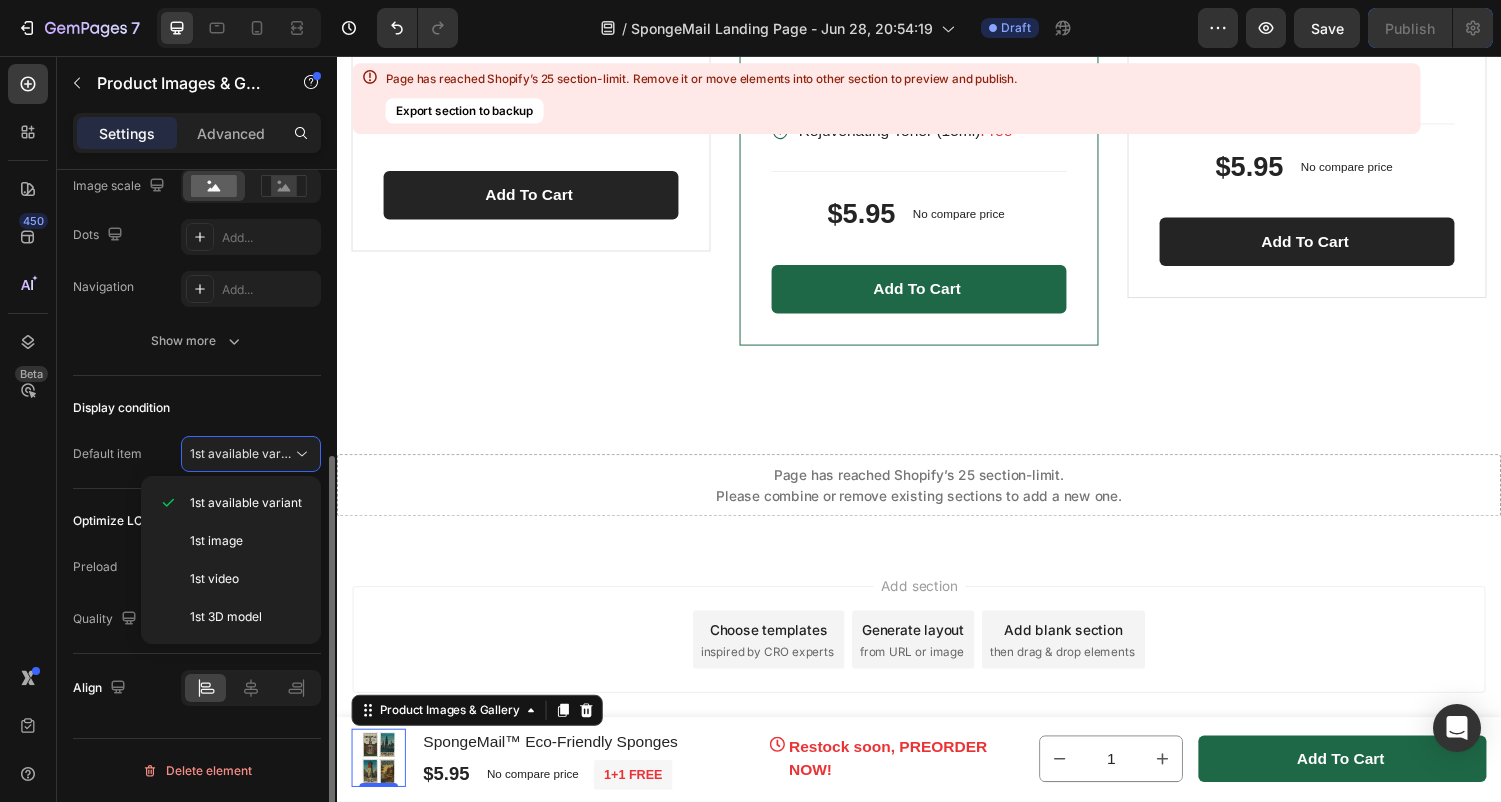 click on "Default item 1st available variant" at bounding box center (197, 454) 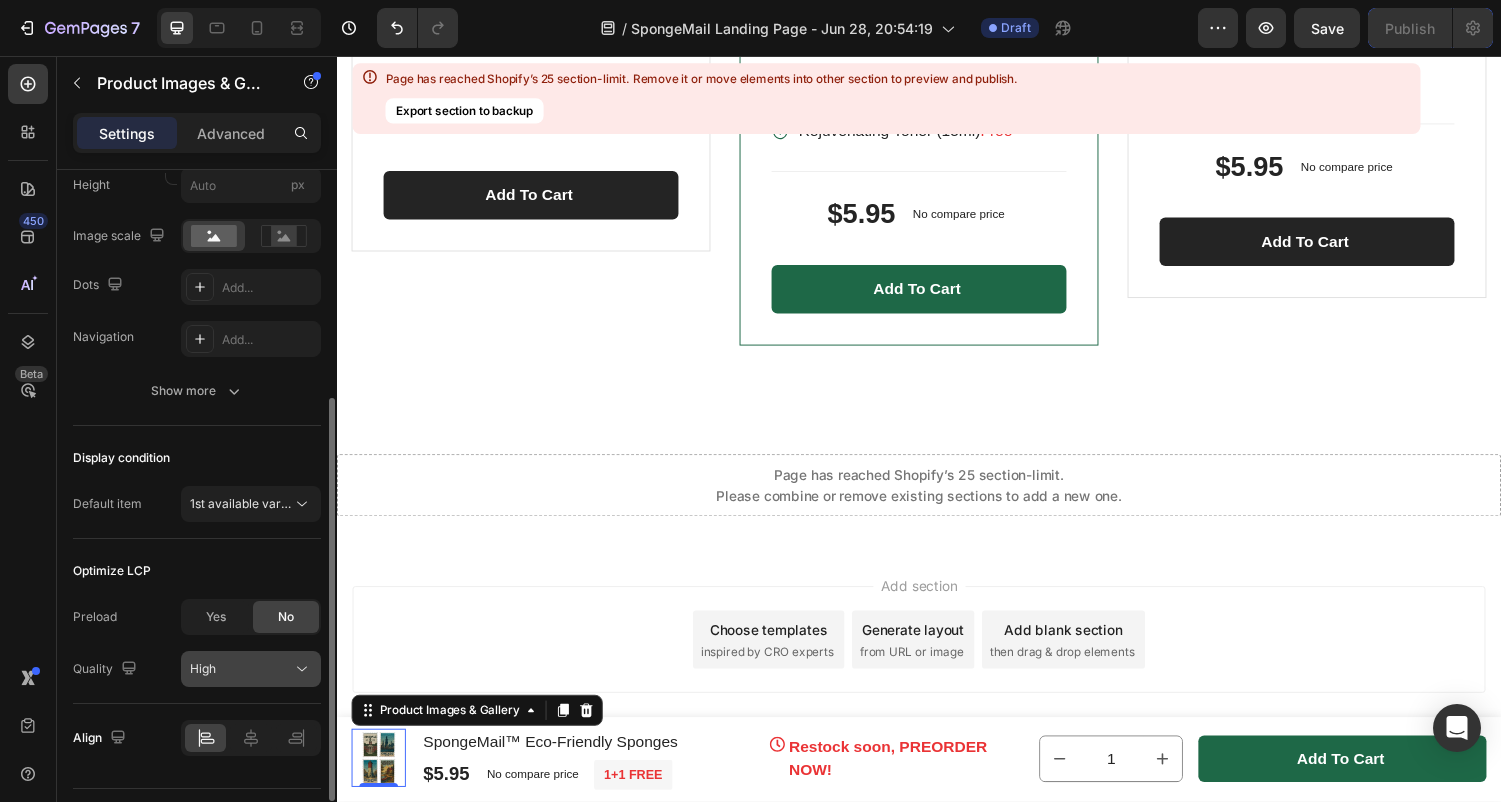 scroll, scrollTop: 402, scrollLeft: 0, axis: vertical 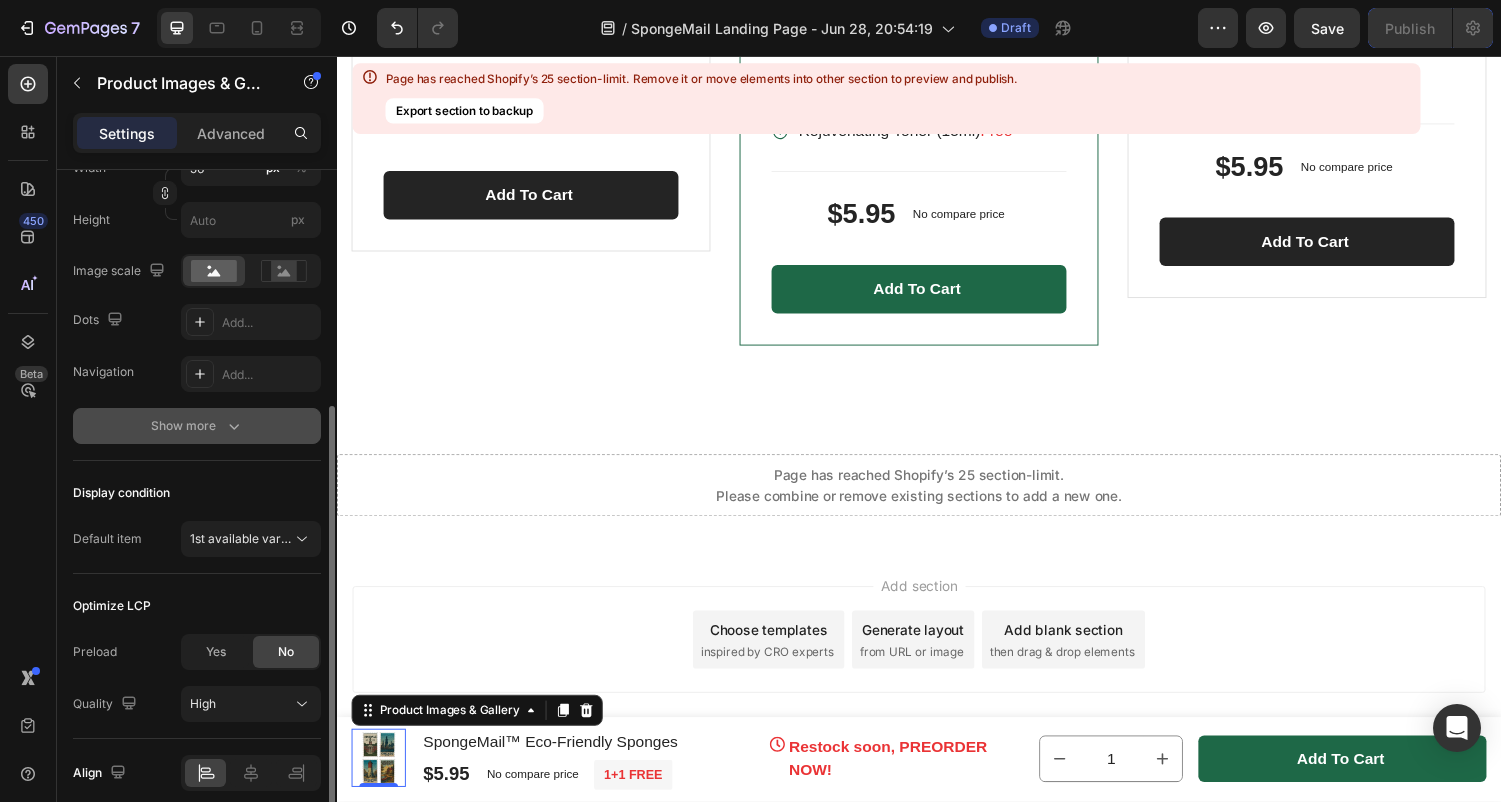 click on "Show more" at bounding box center [197, 426] 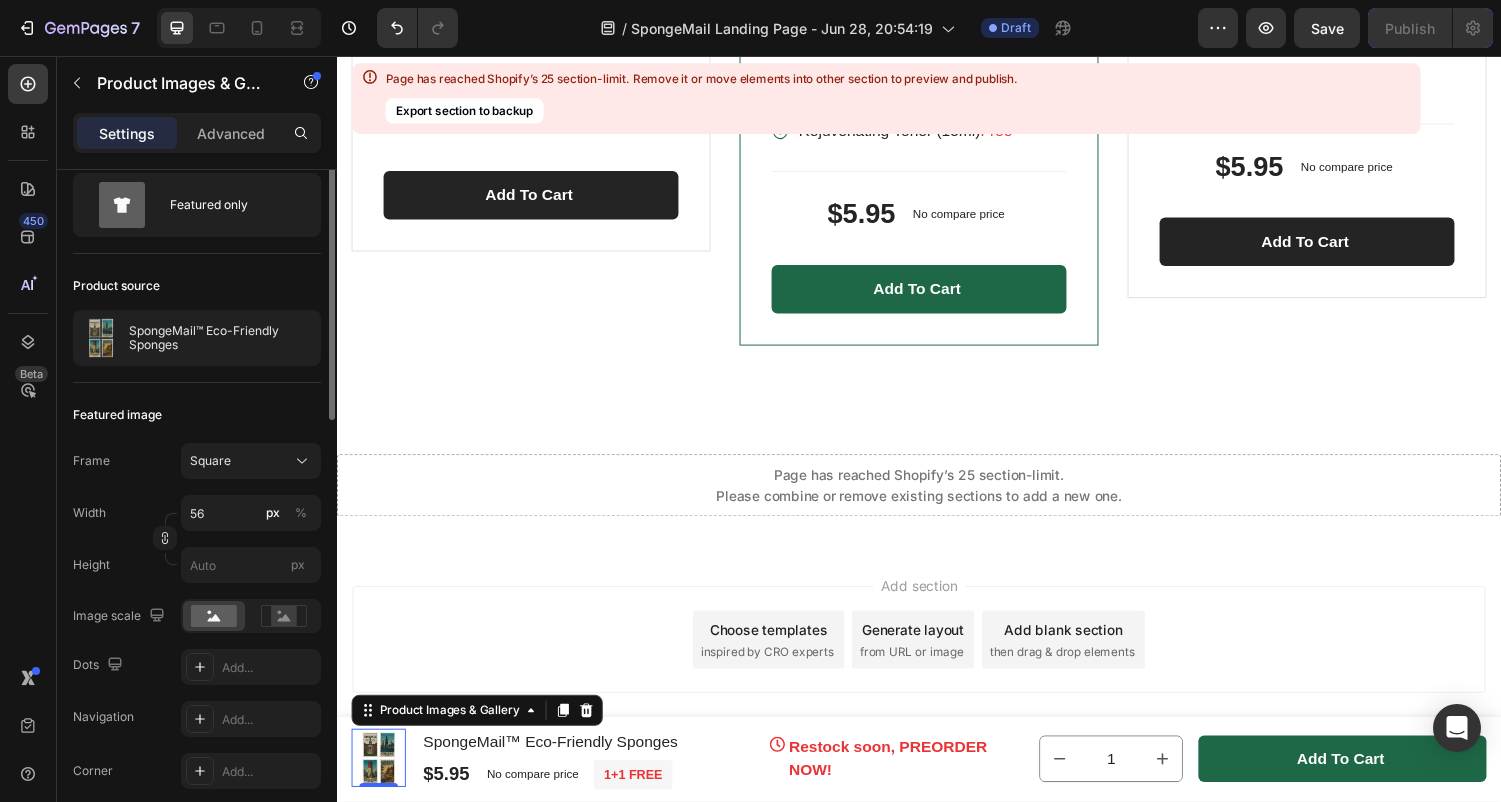 scroll, scrollTop: 0, scrollLeft: 0, axis: both 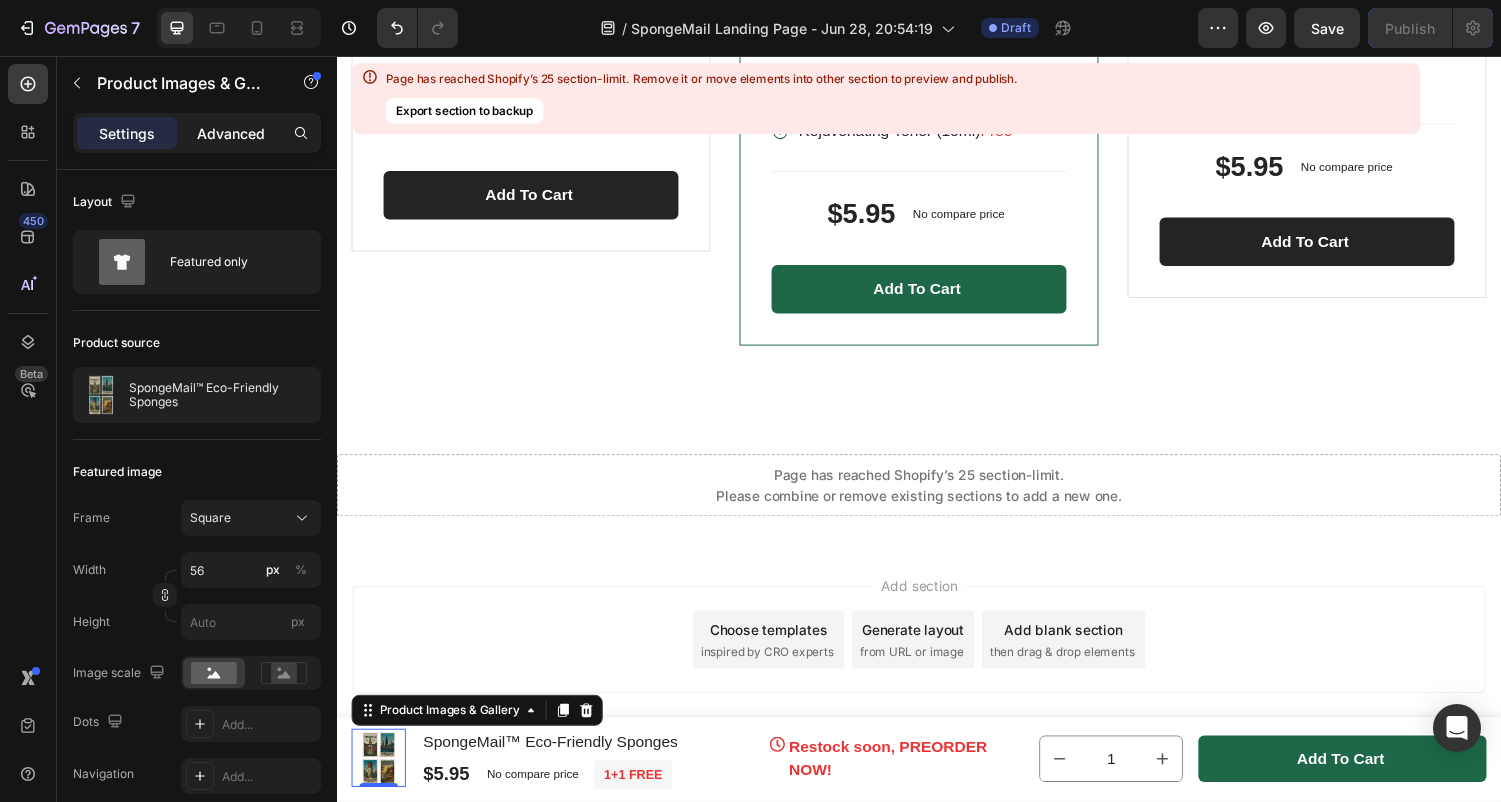 click on "Advanced" at bounding box center [231, 133] 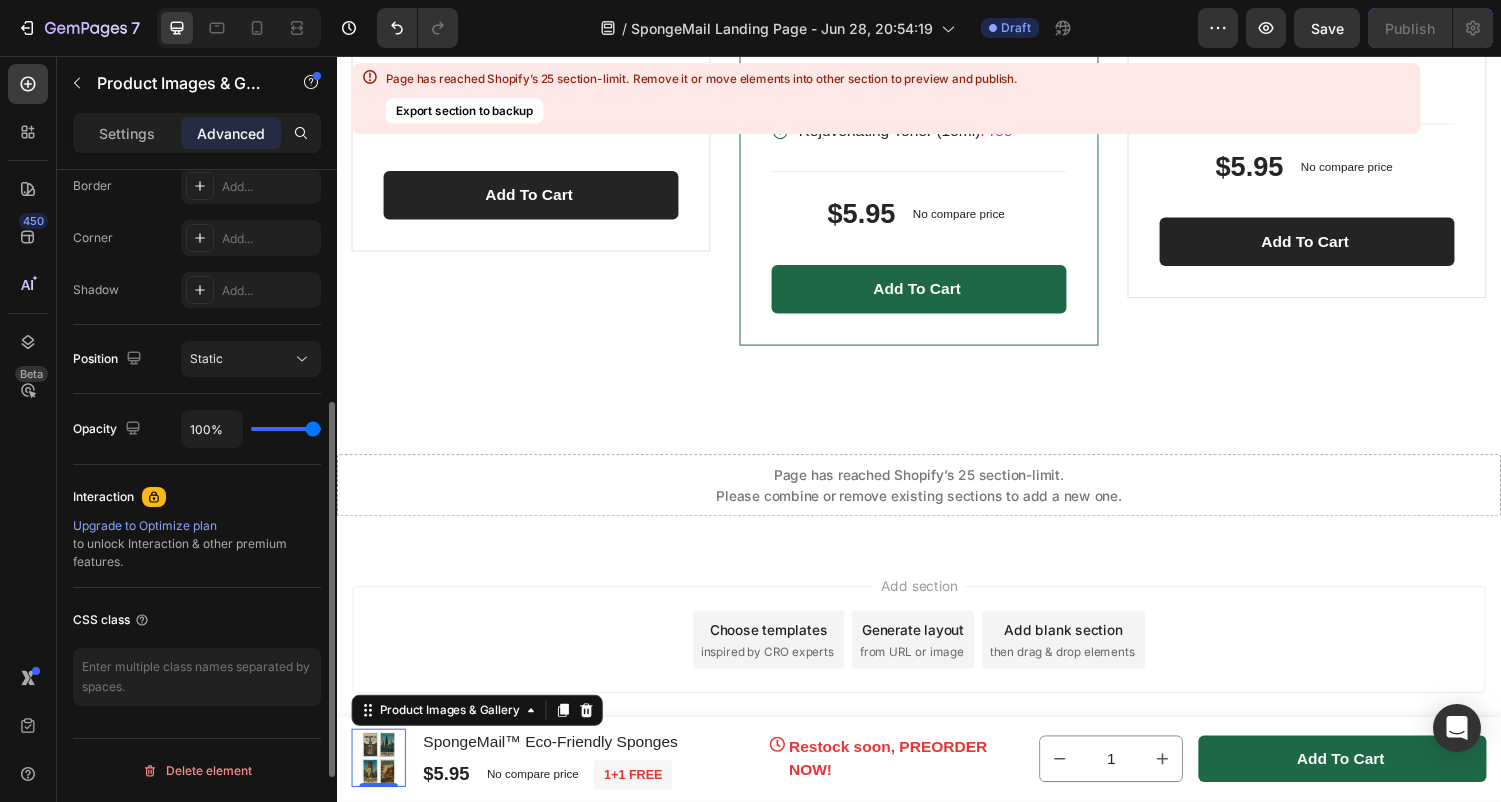 scroll, scrollTop: 0, scrollLeft: 0, axis: both 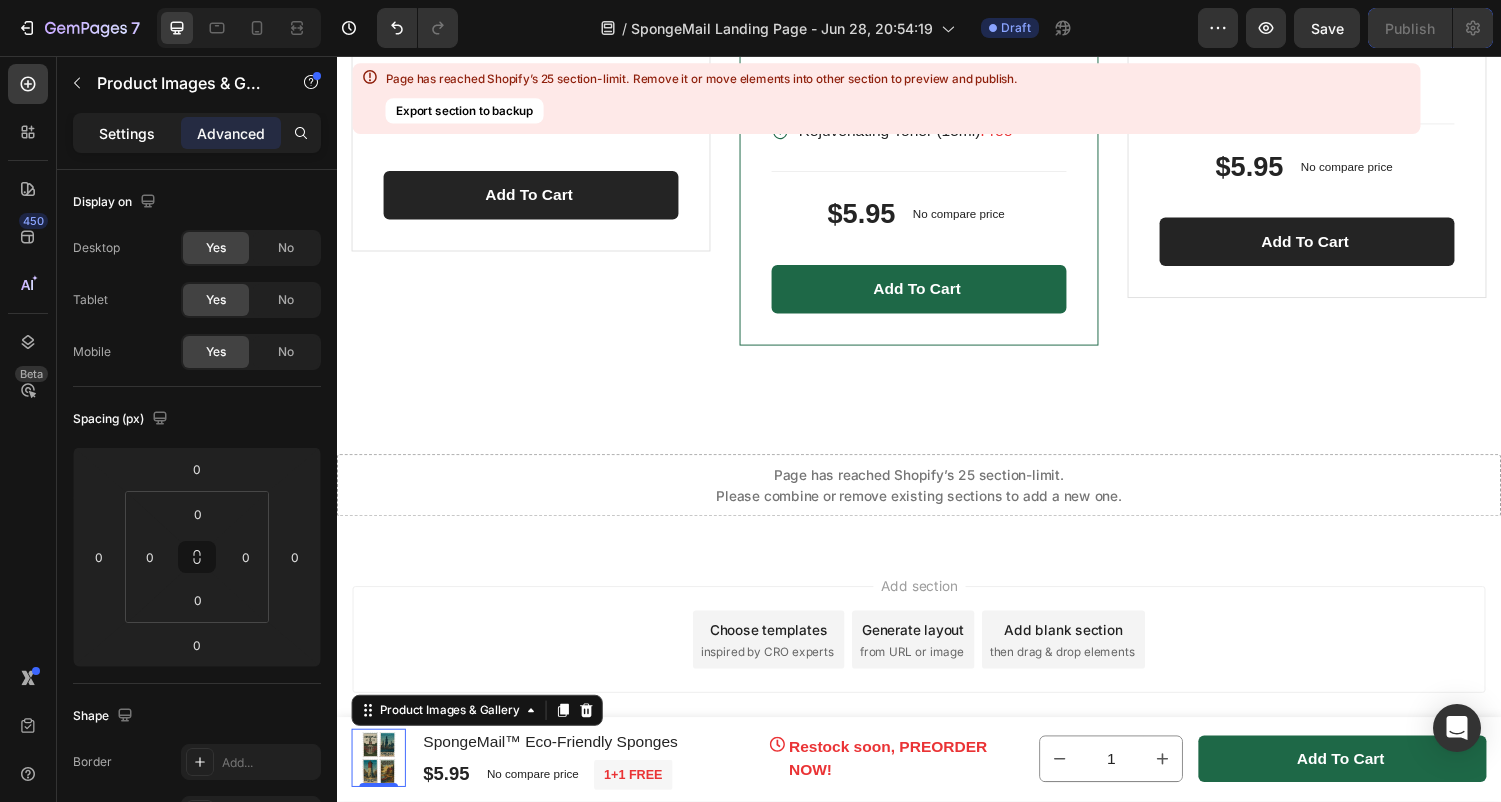 click on "Settings" at bounding box center [127, 133] 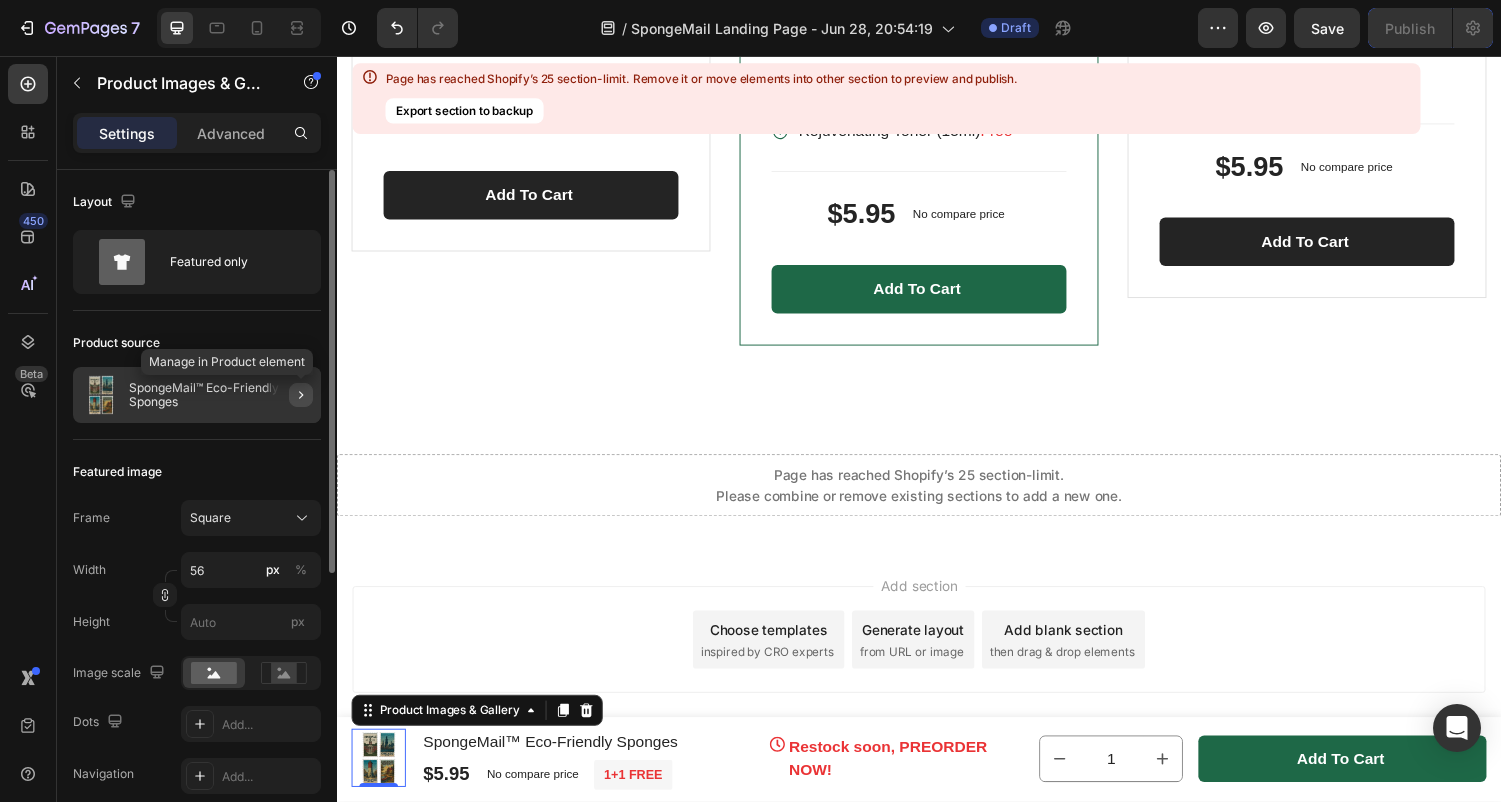 click 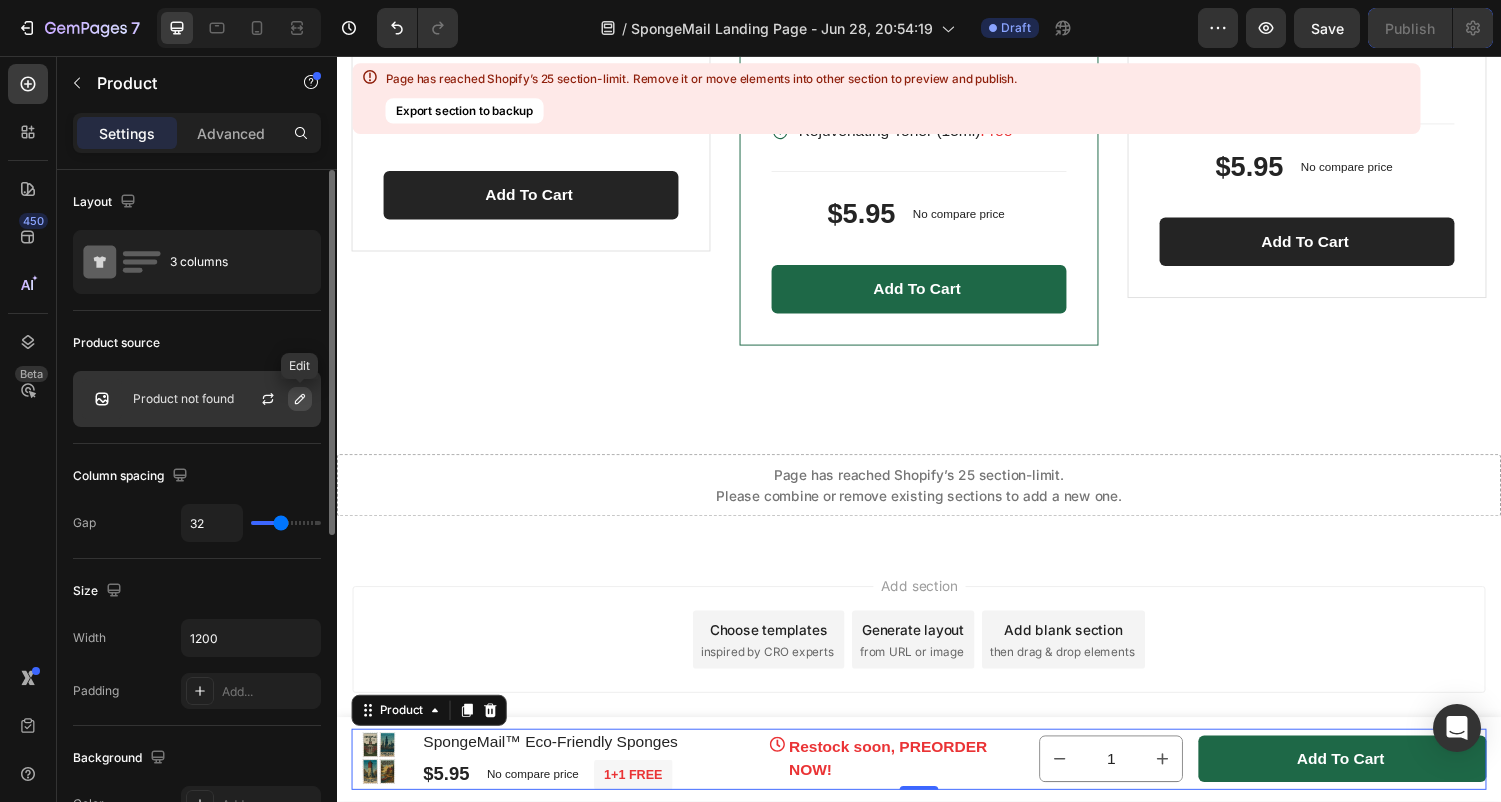 click 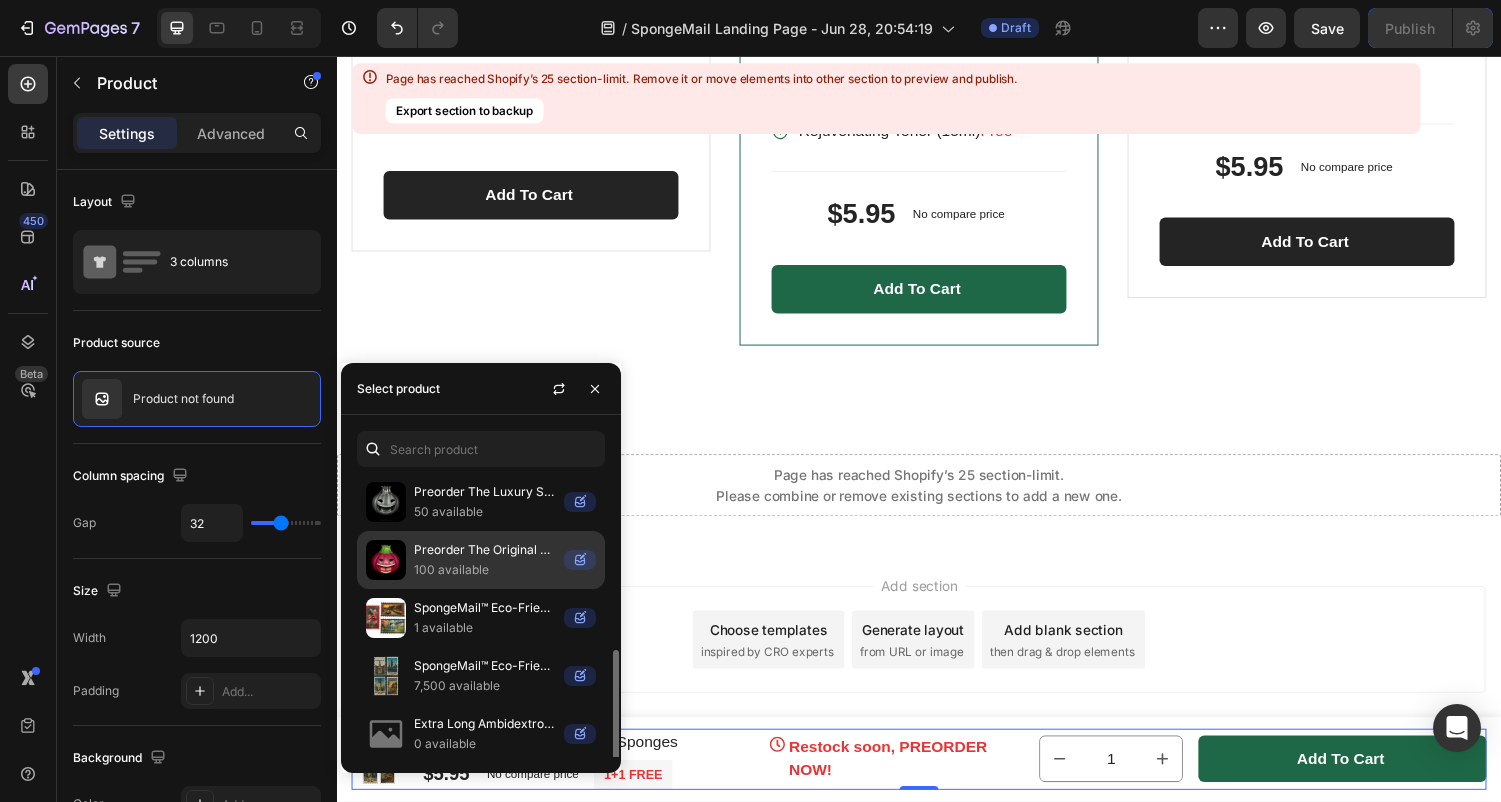 scroll, scrollTop: 182, scrollLeft: 0, axis: vertical 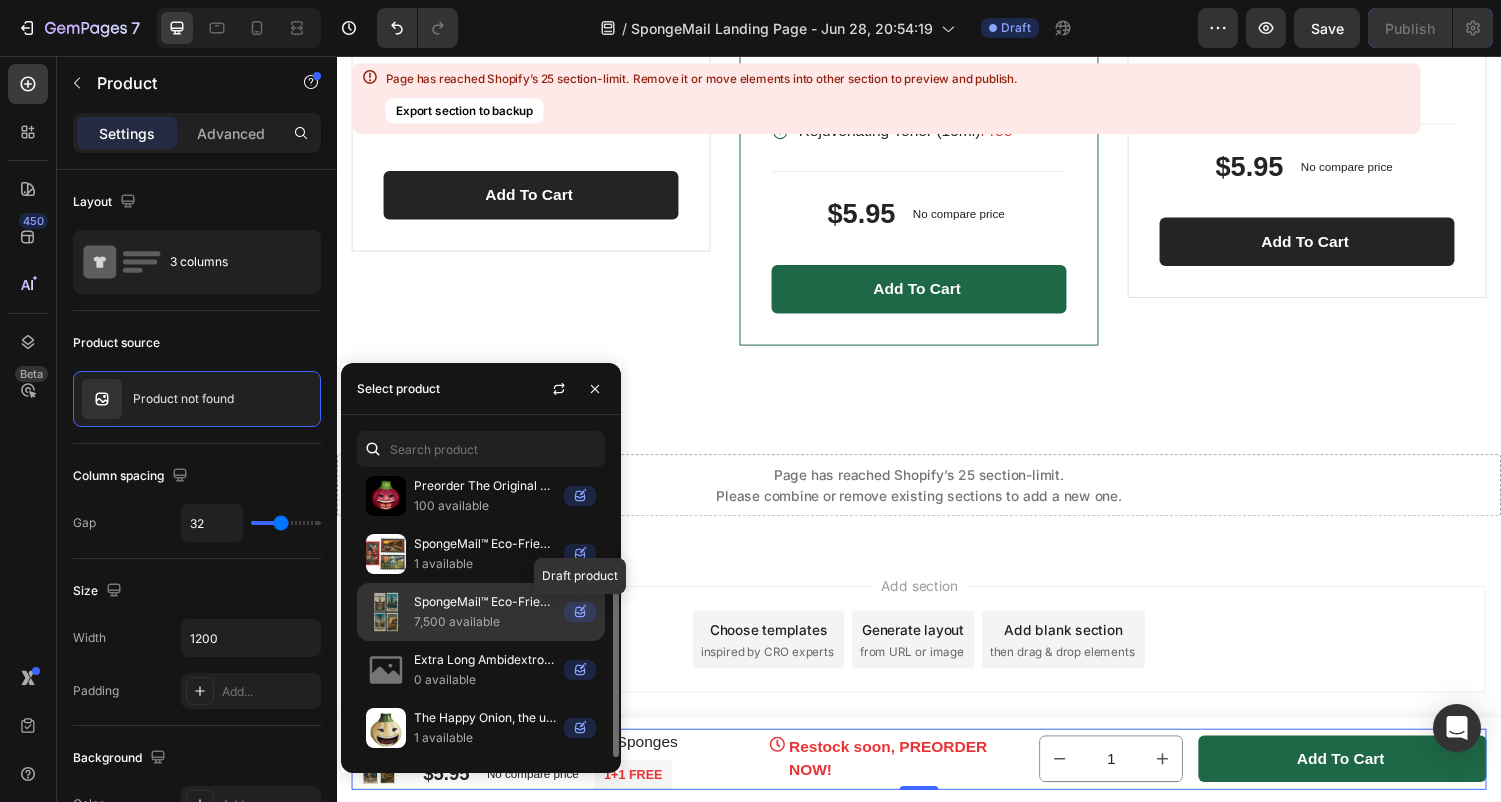 click 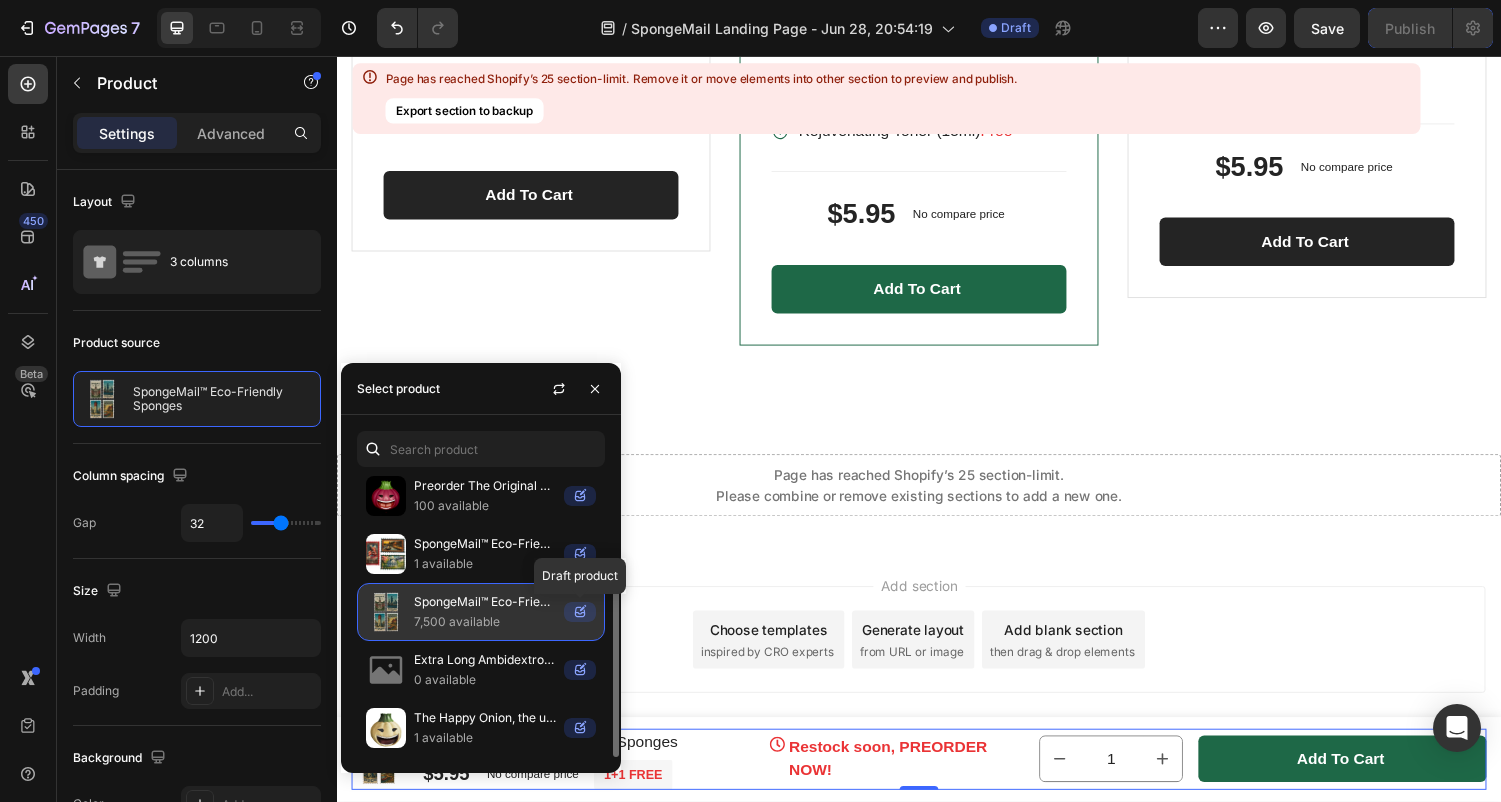 click 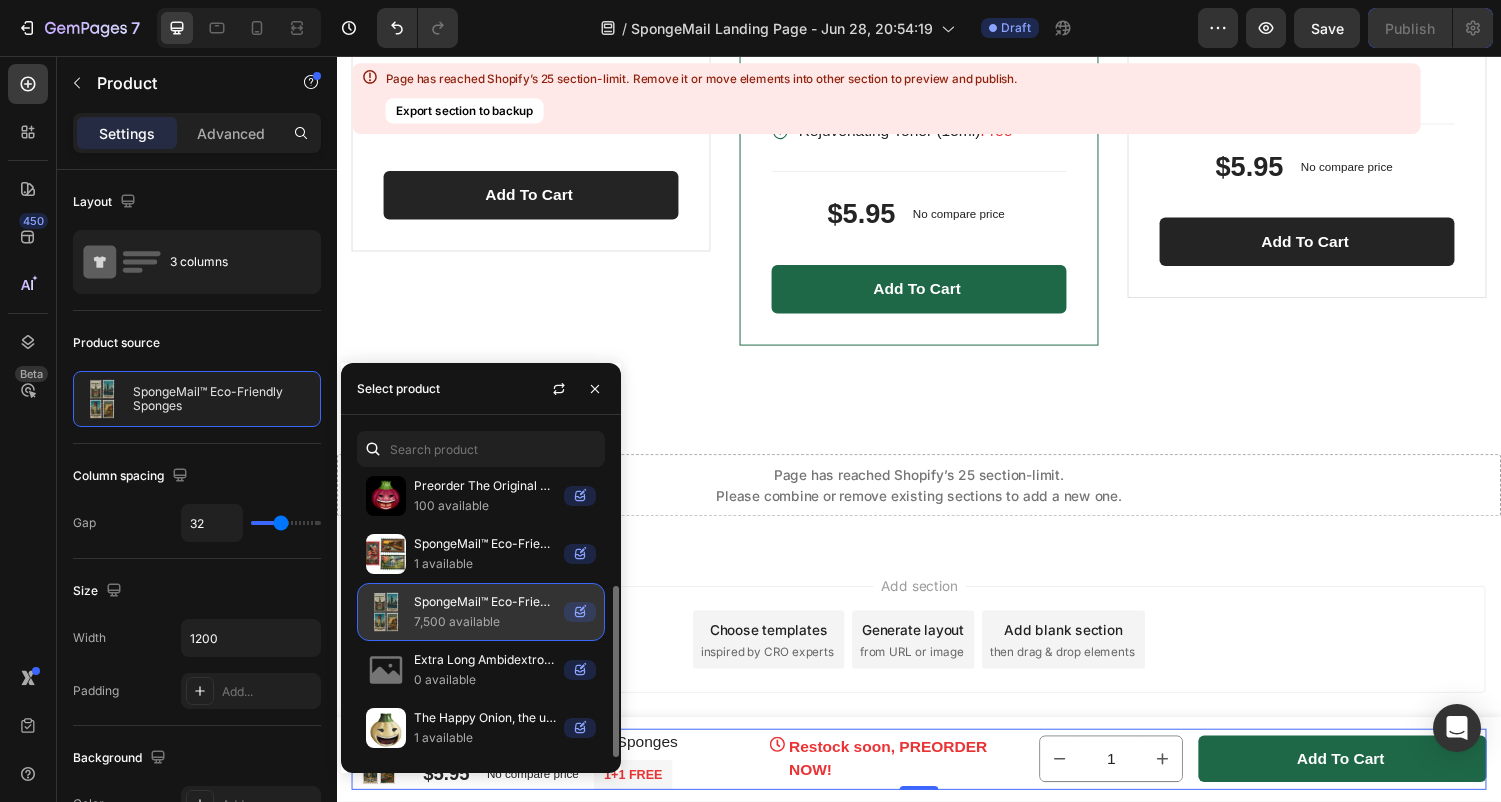 click on "SpongeMail™ Eco-Friendly Sponges 7,500 available" 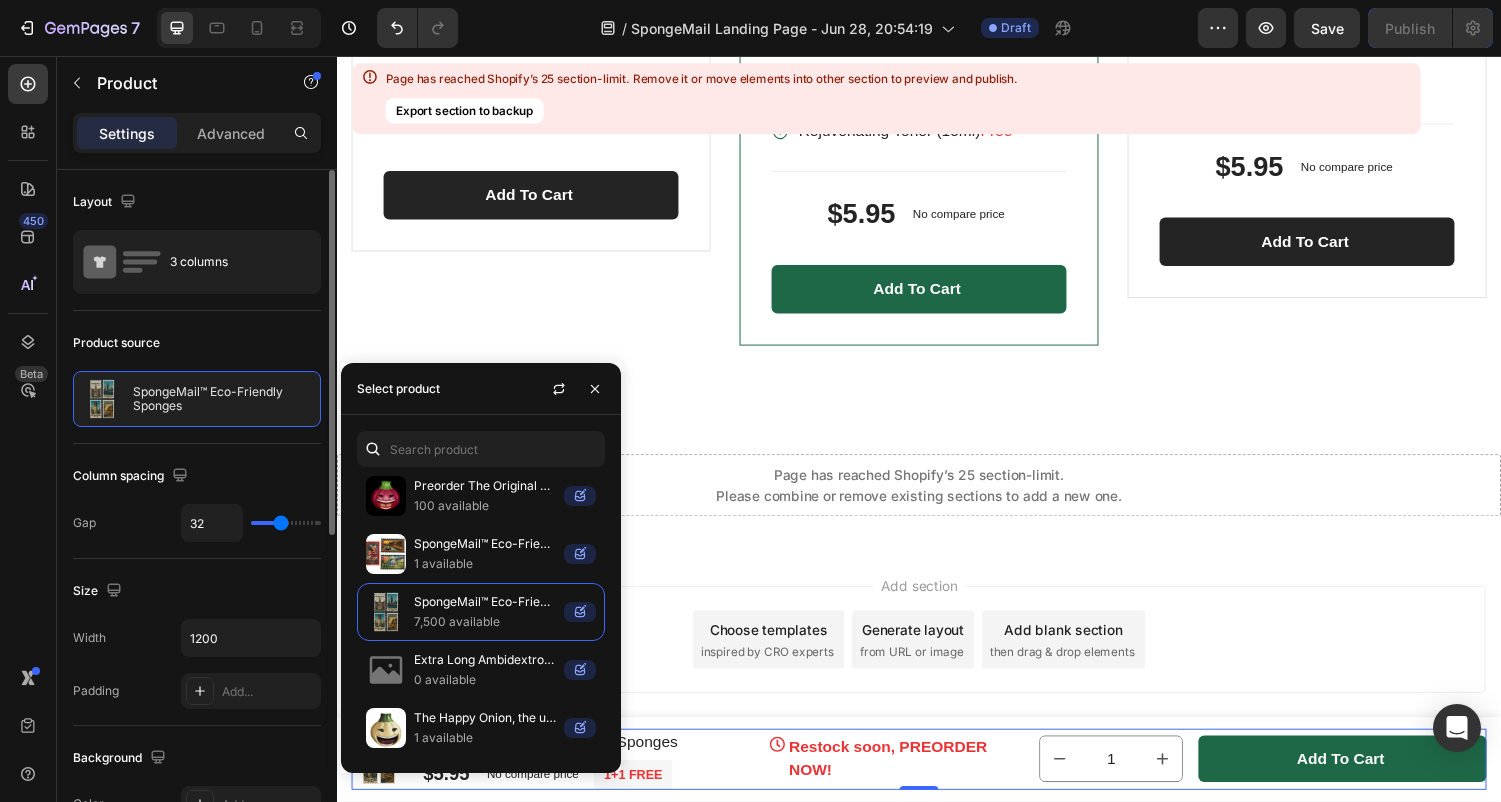 click on "Product source" at bounding box center [197, 343] 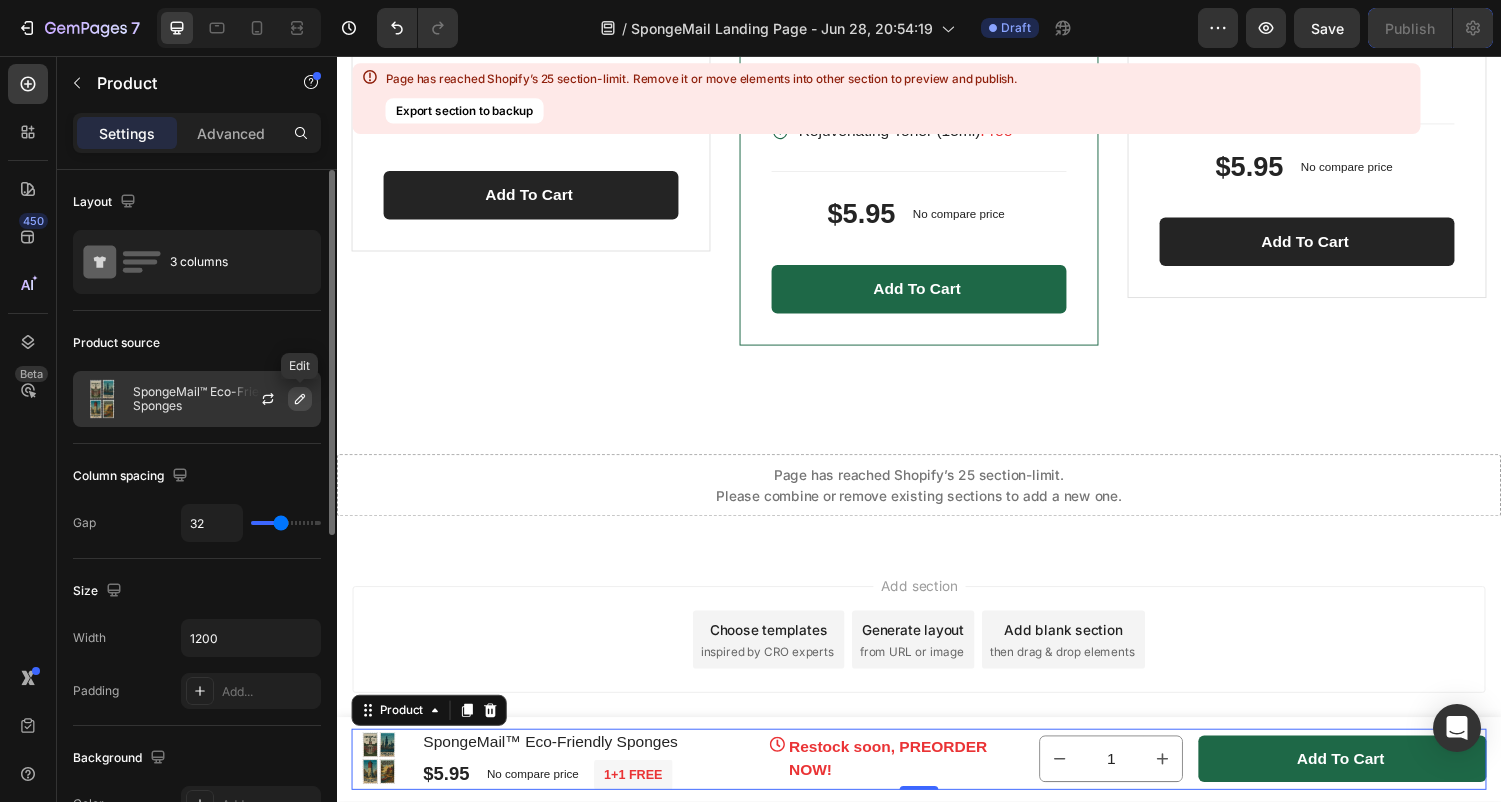 click 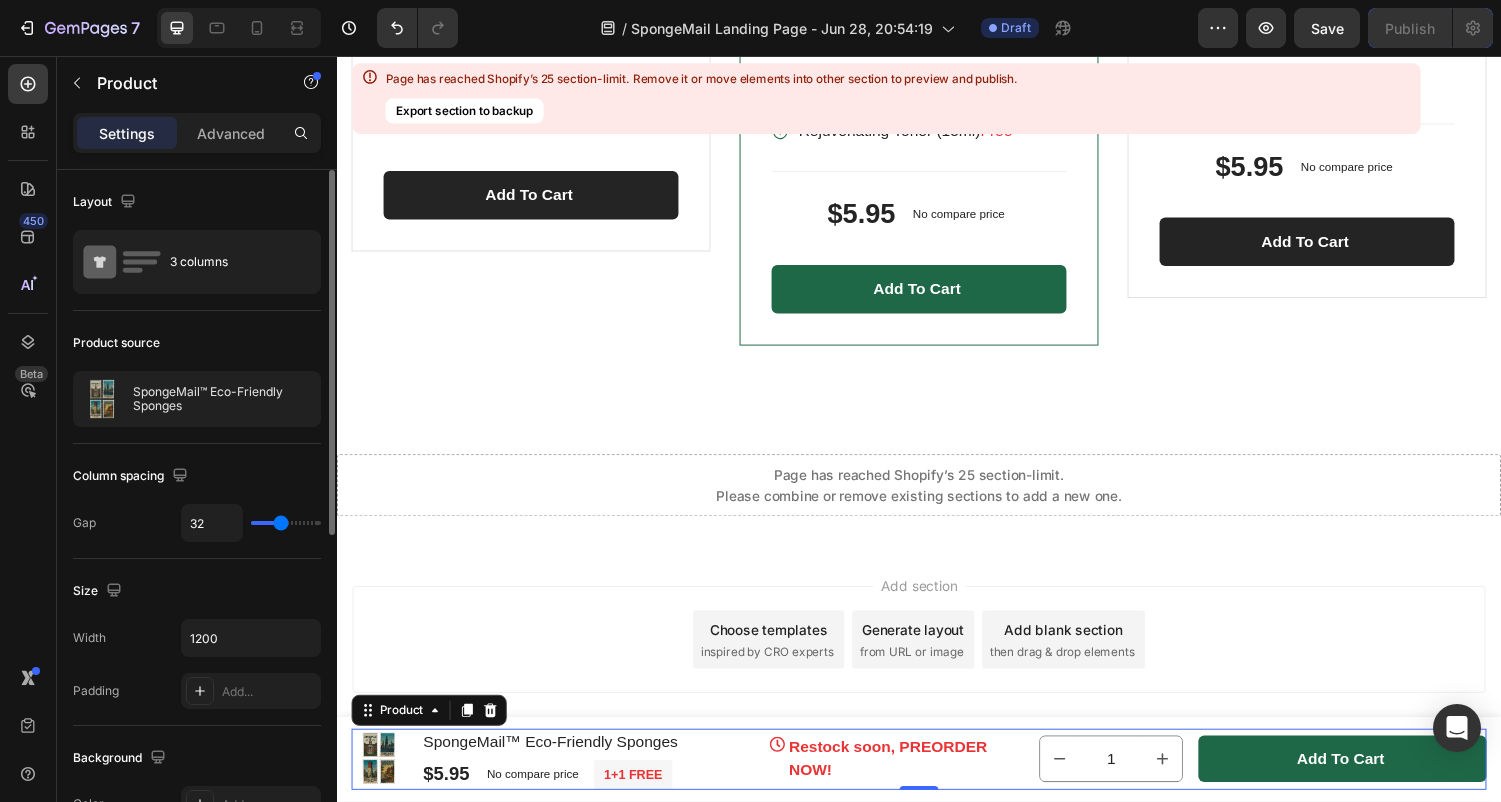 click on "Product source" at bounding box center (197, 343) 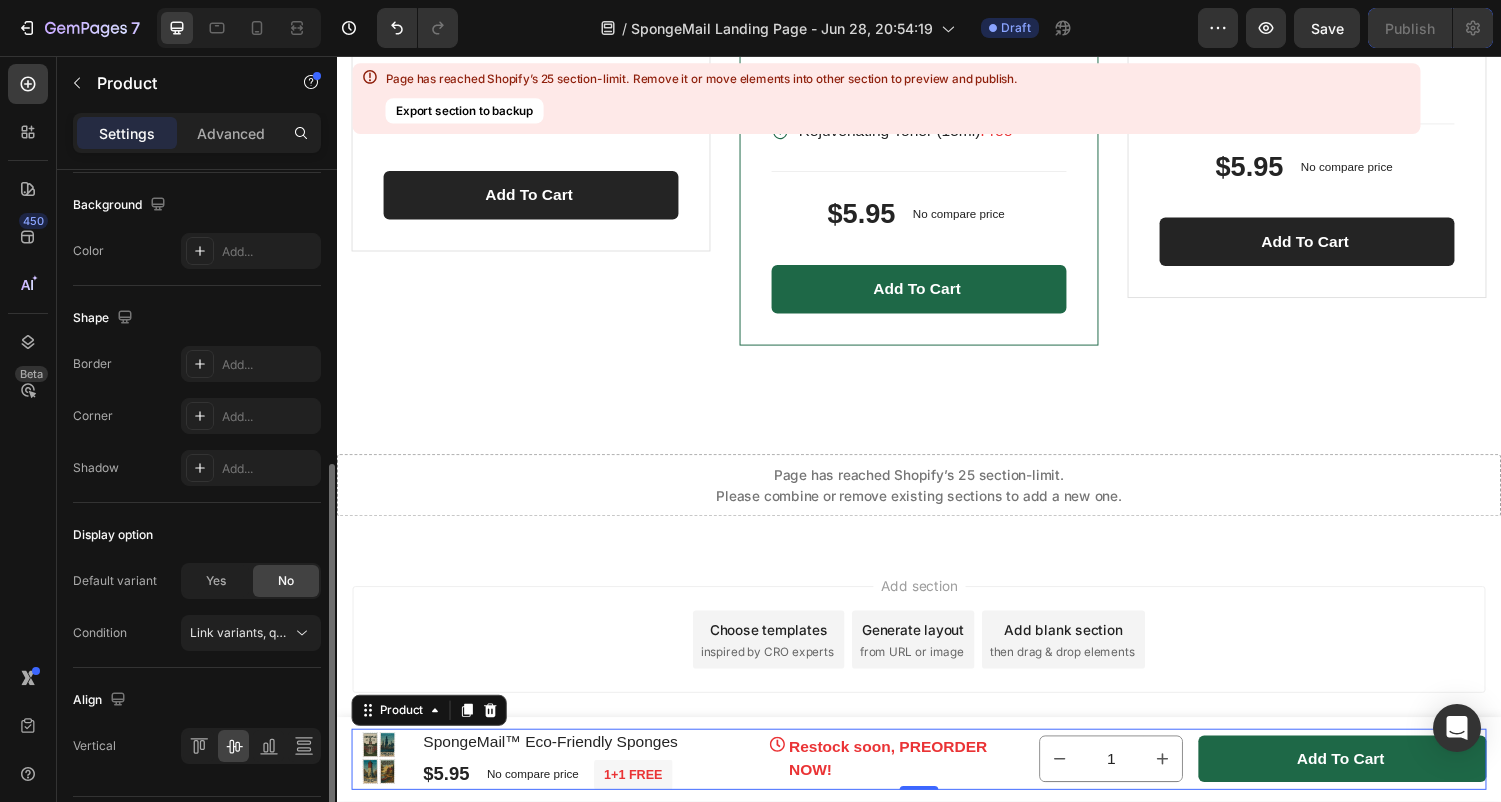 scroll, scrollTop: 555, scrollLeft: 0, axis: vertical 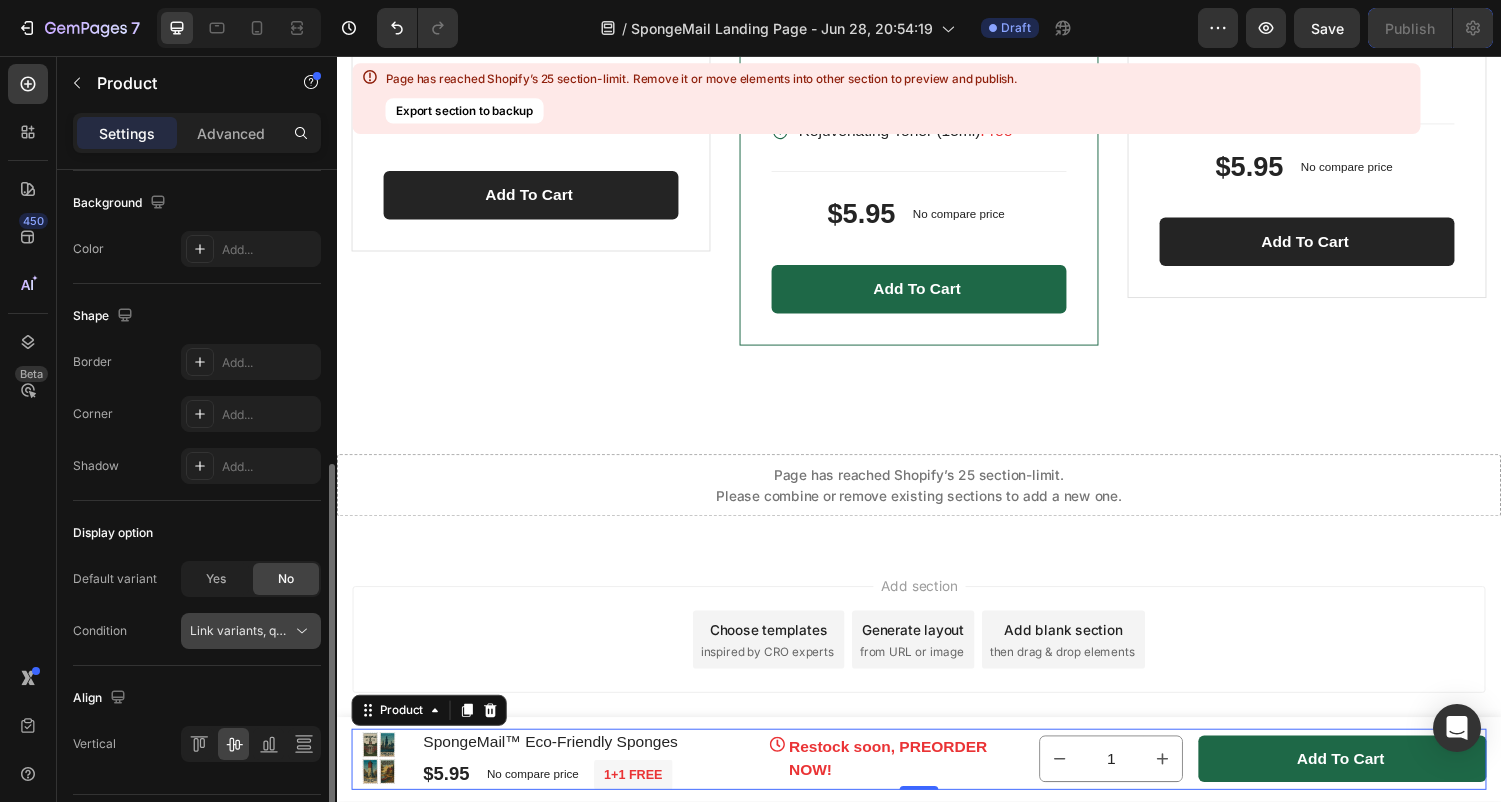 click 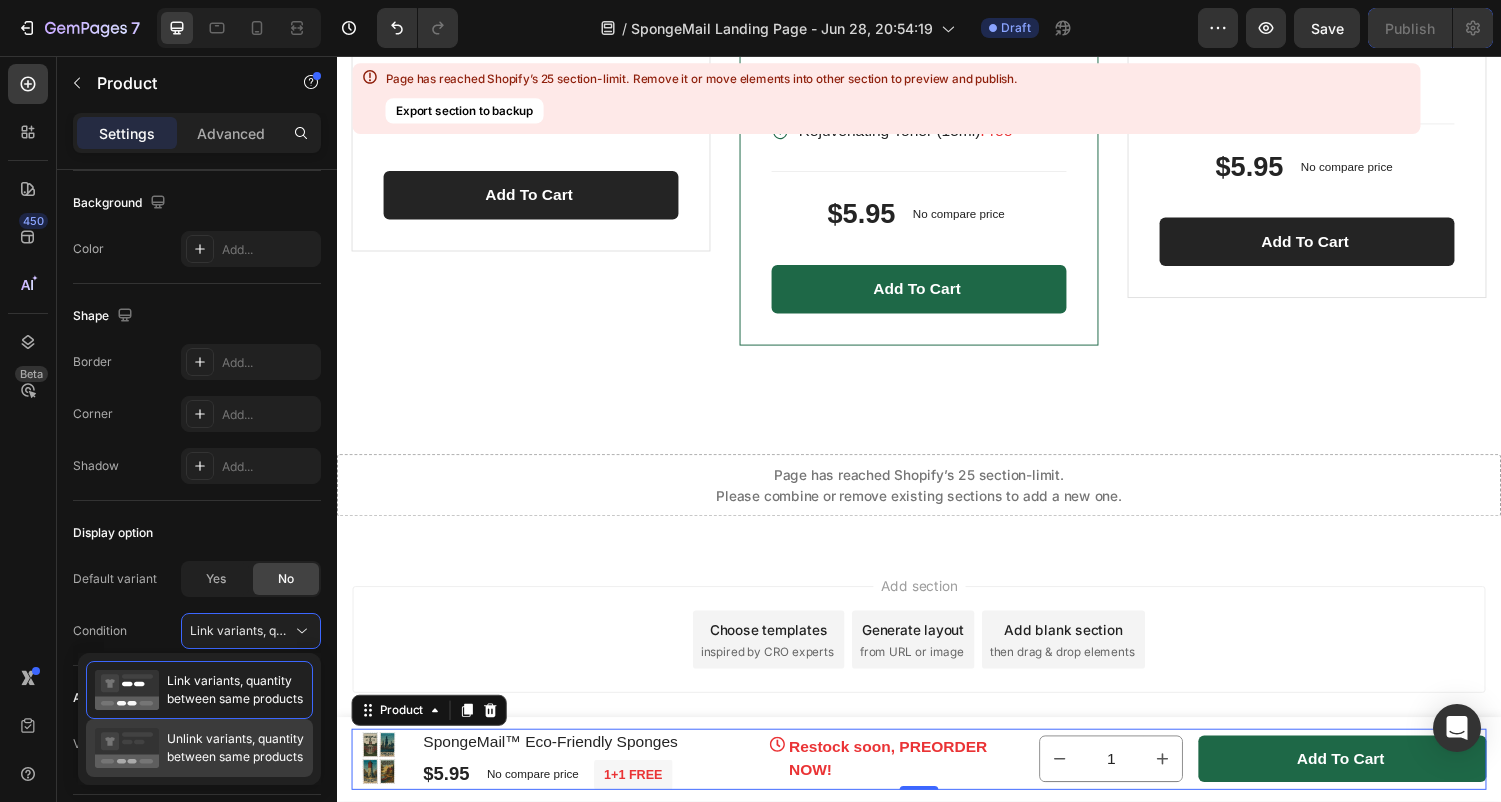 click on "Unlink variants, quantity   between same products" at bounding box center (235, 748) 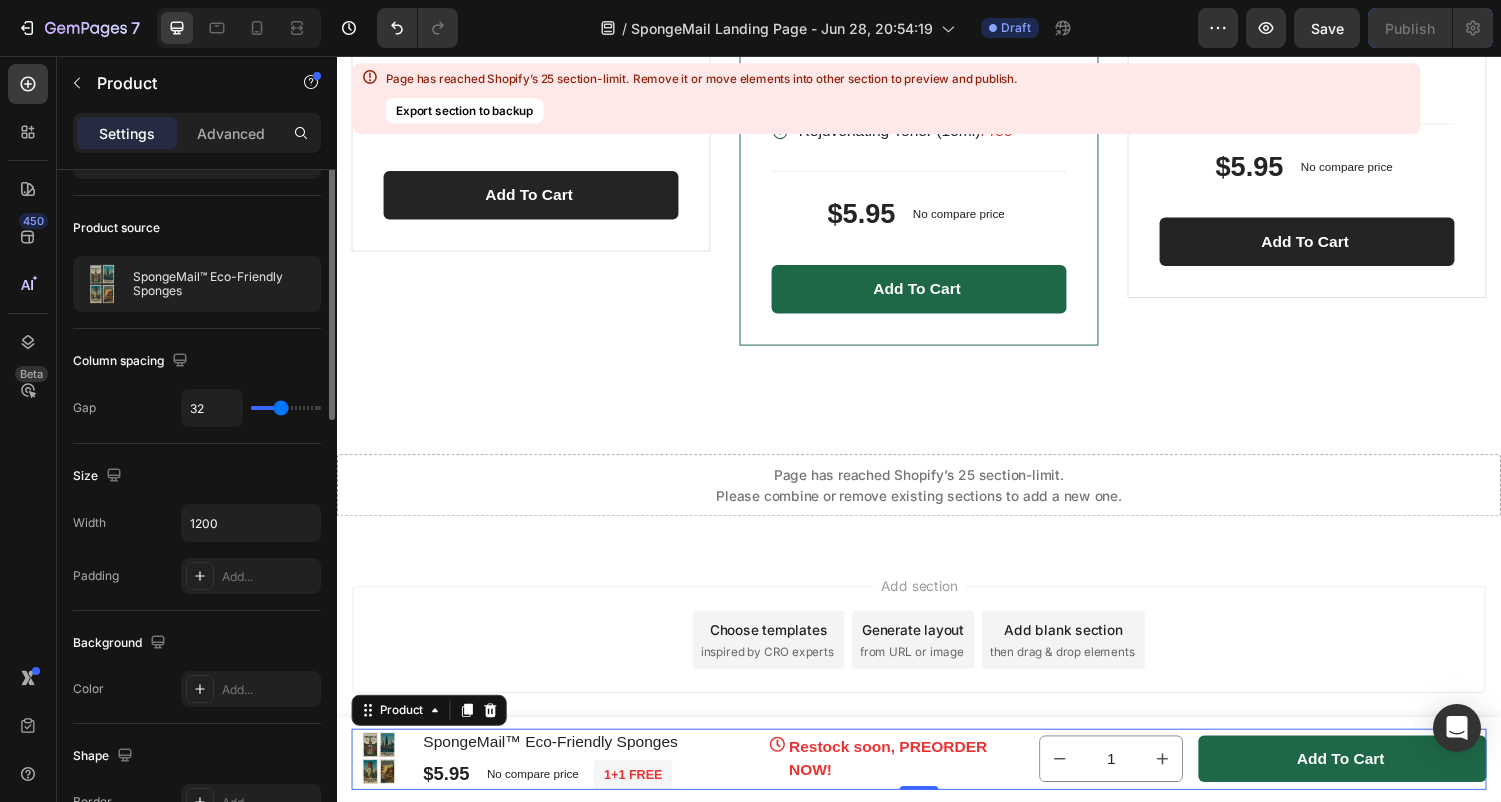 scroll, scrollTop: 0, scrollLeft: 0, axis: both 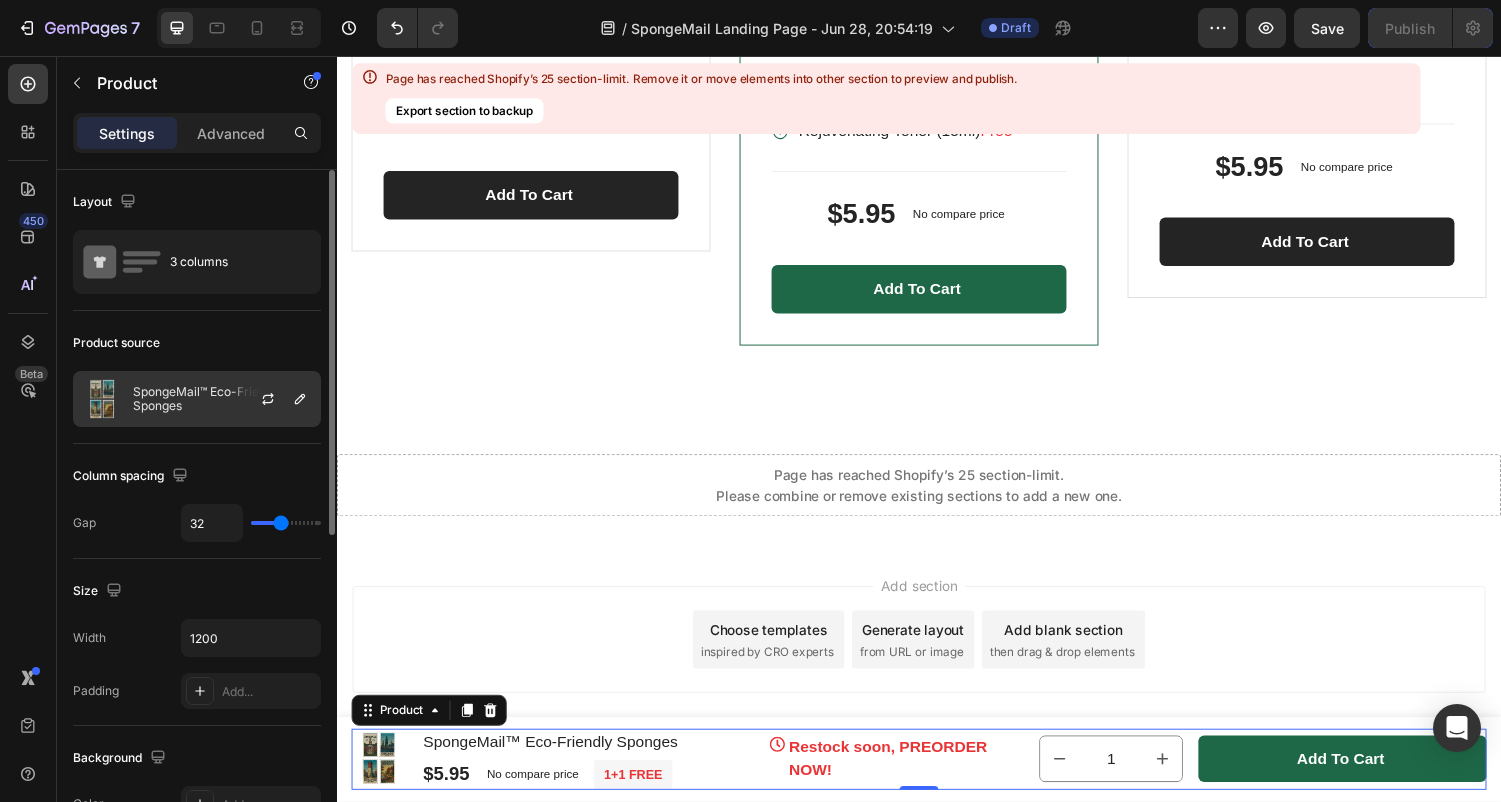 click at bounding box center [276, 399] 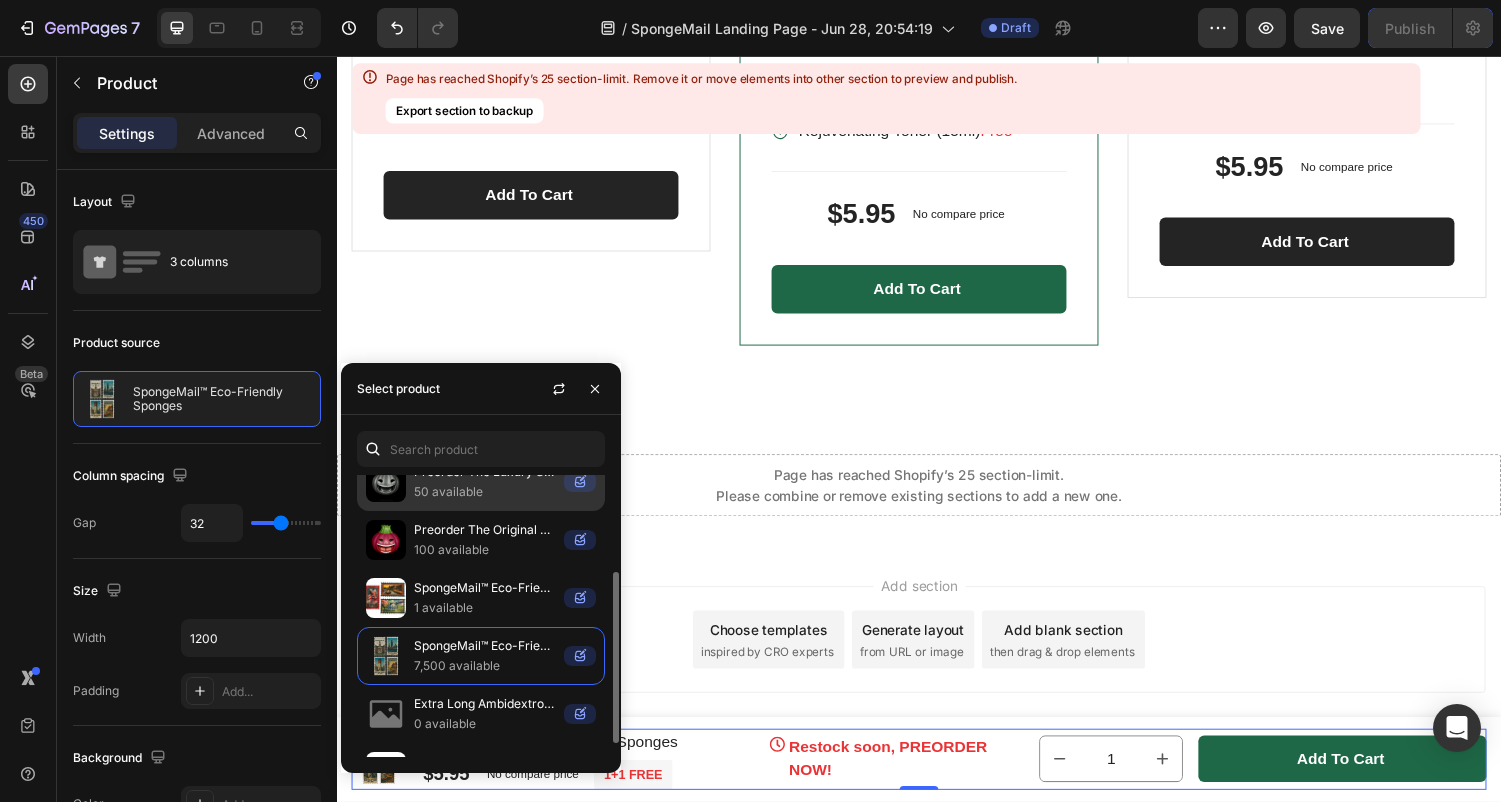 scroll, scrollTop: 182, scrollLeft: 0, axis: vertical 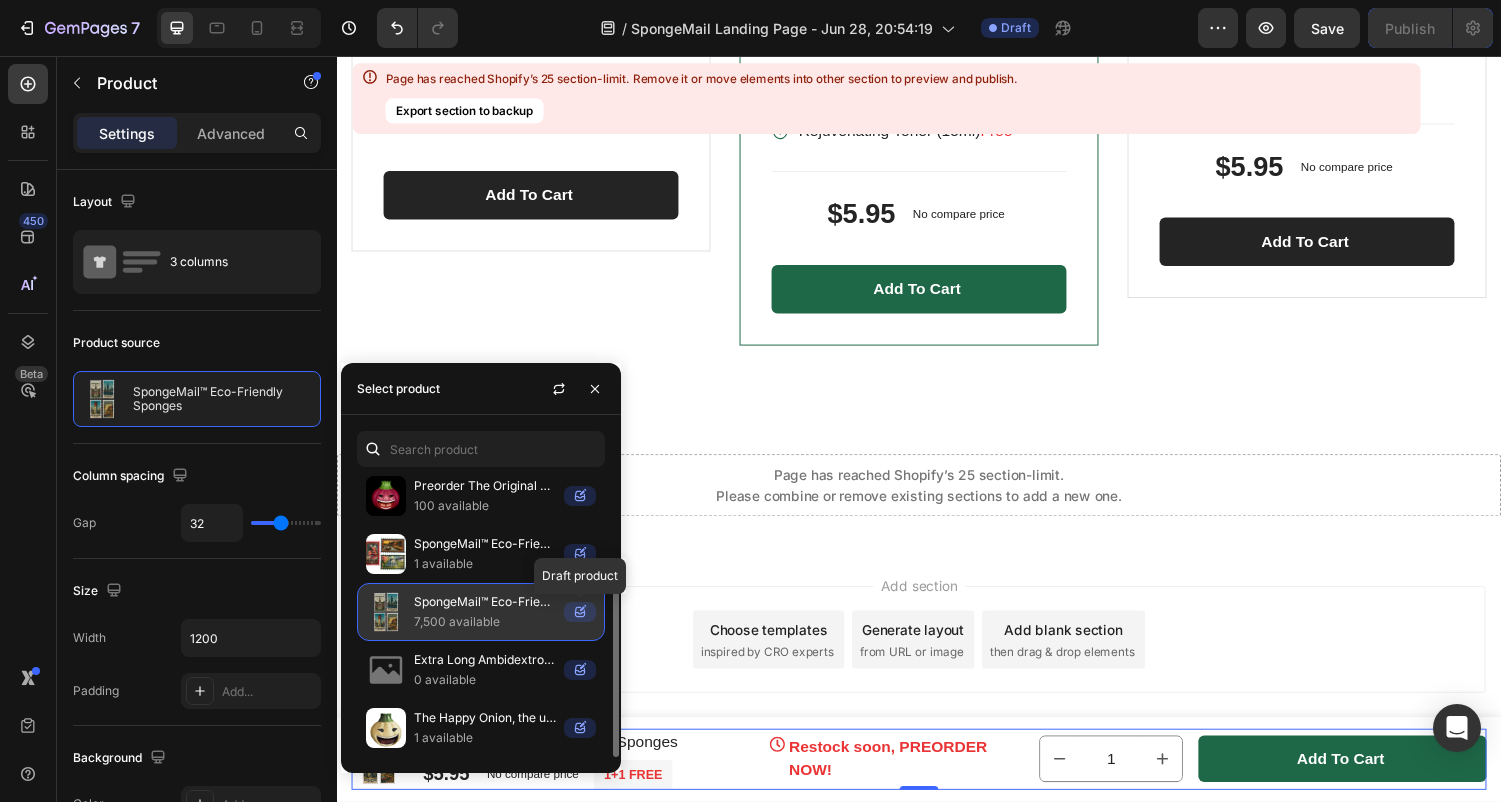 click 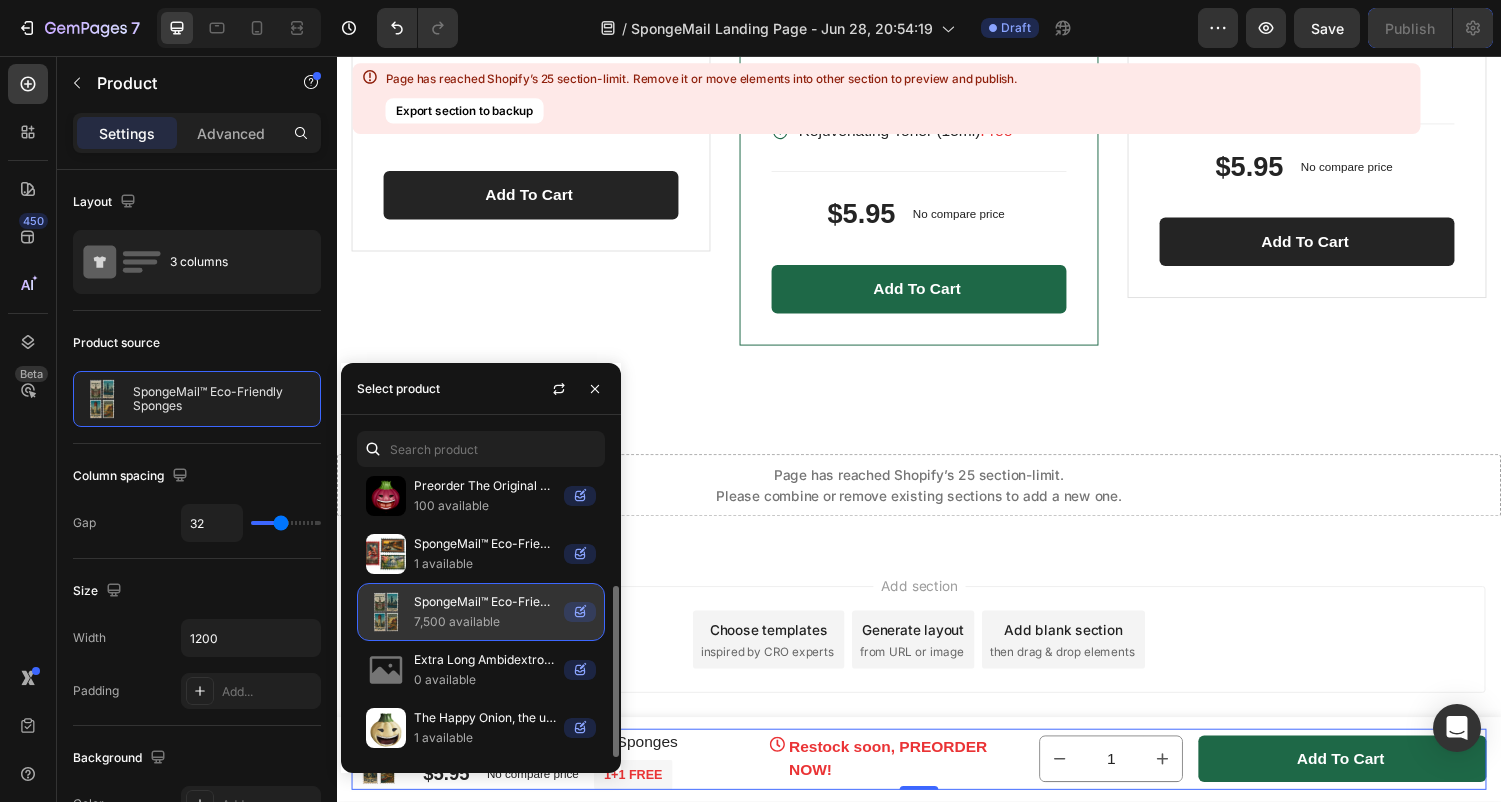 click on "SpongeMail™ Eco-Friendly Sponges" at bounding box center [485, 602] 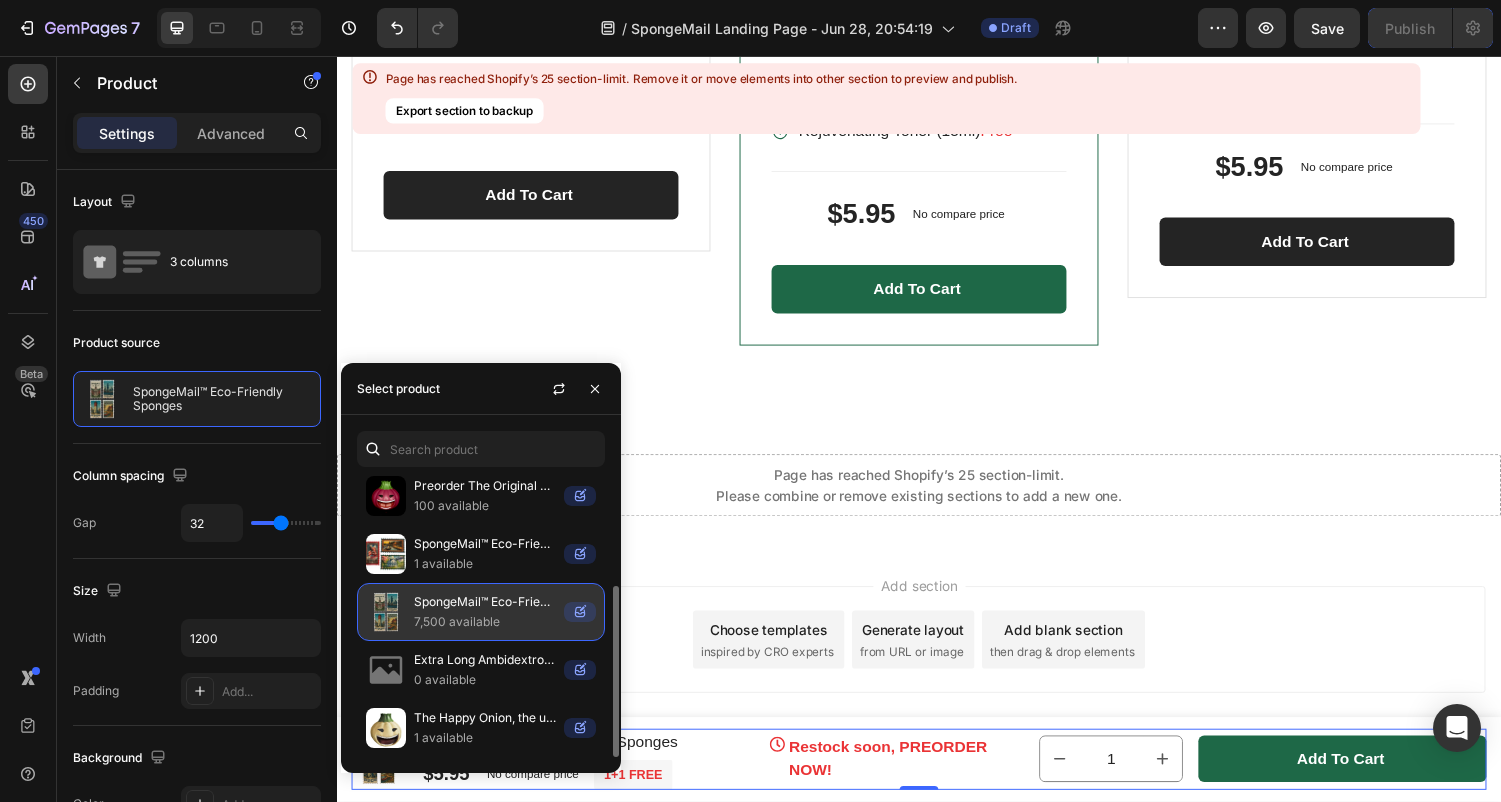 click on "SpongeMail™ Eco-Friendly Sponges" at bounding box center [485, 602] 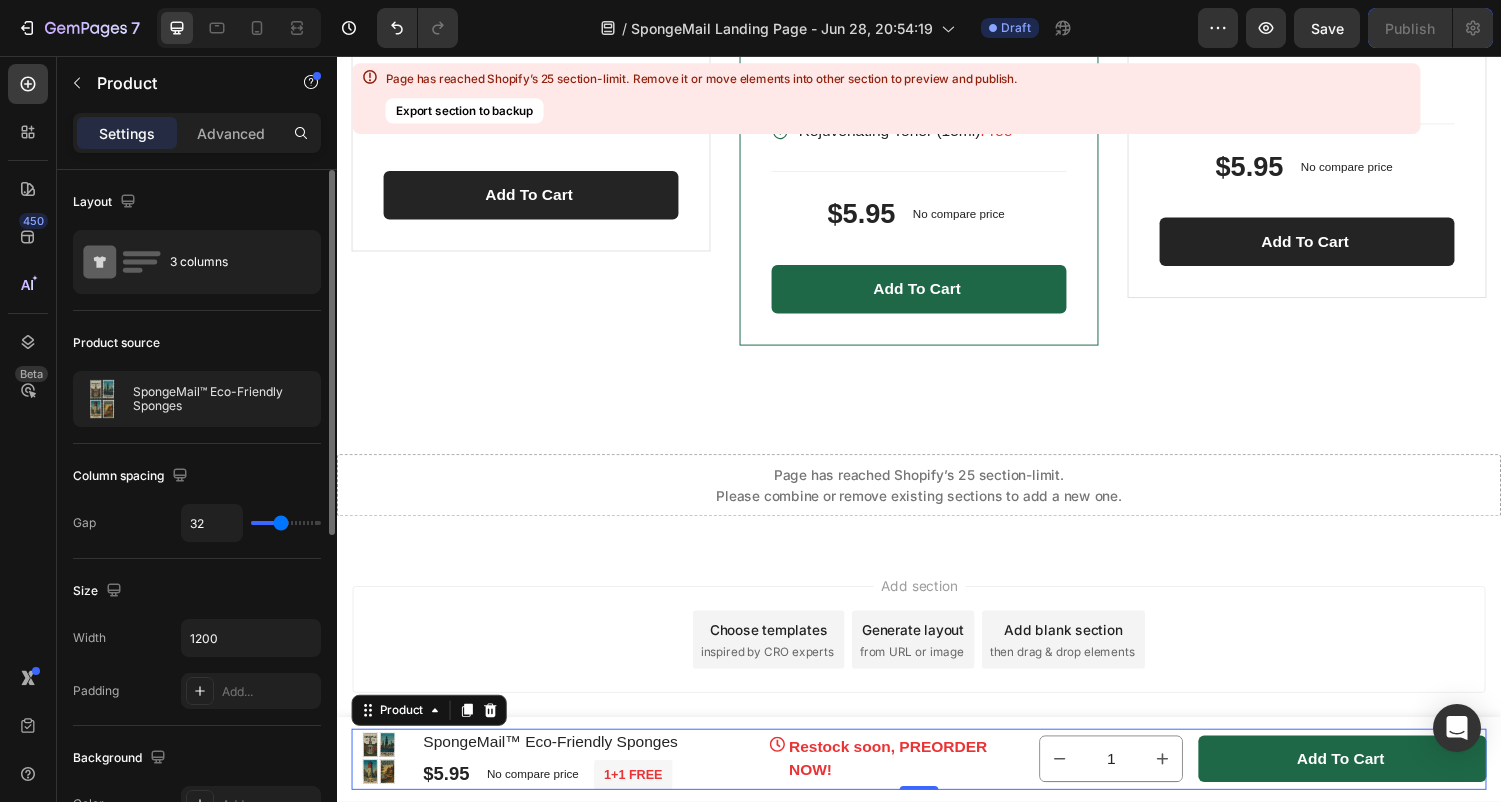 click on "Product source" at bounding box center (197, 343) 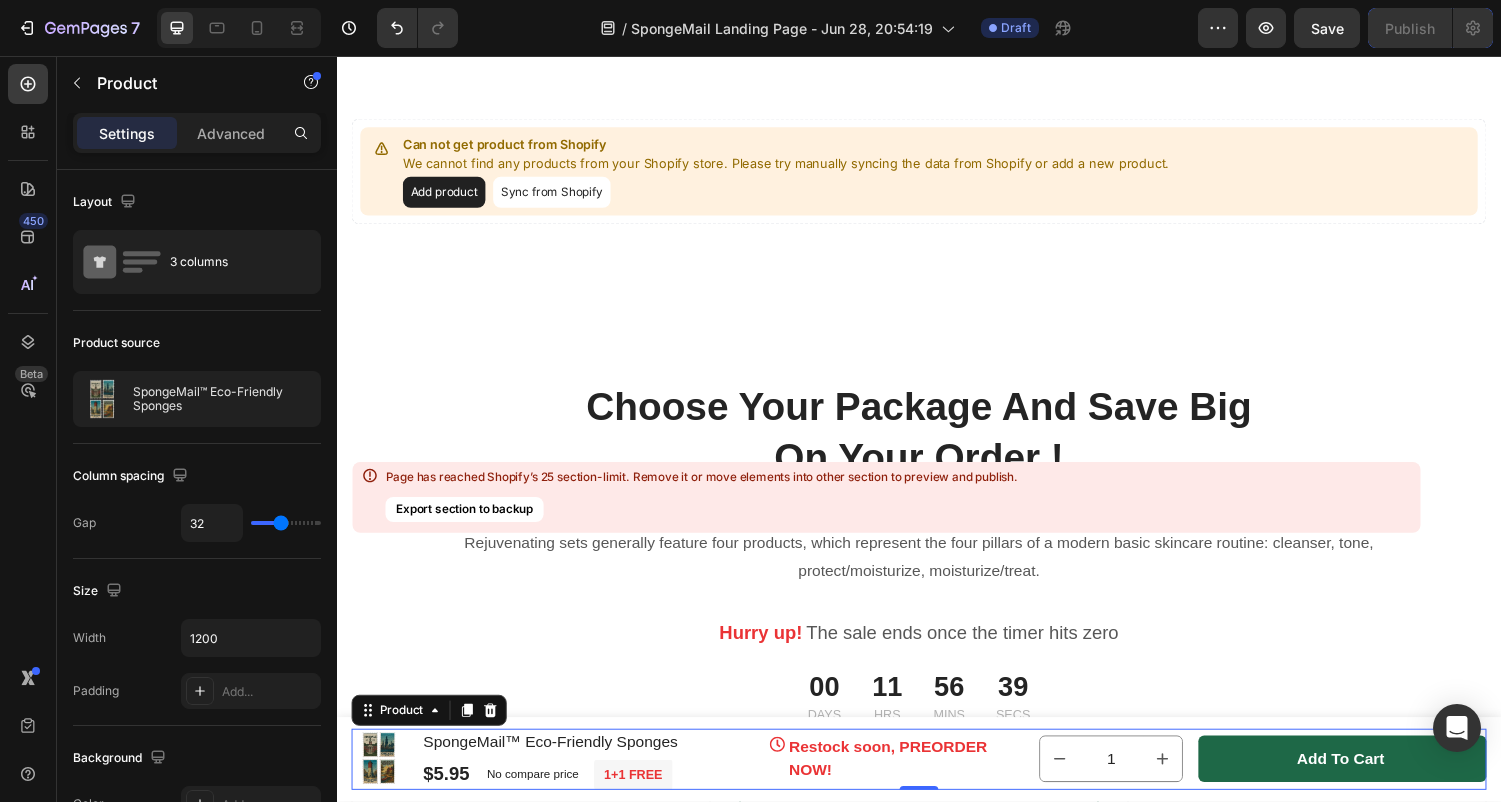 scroll, scrollTop: 11145, scrollLeft: 0, axis: vertical 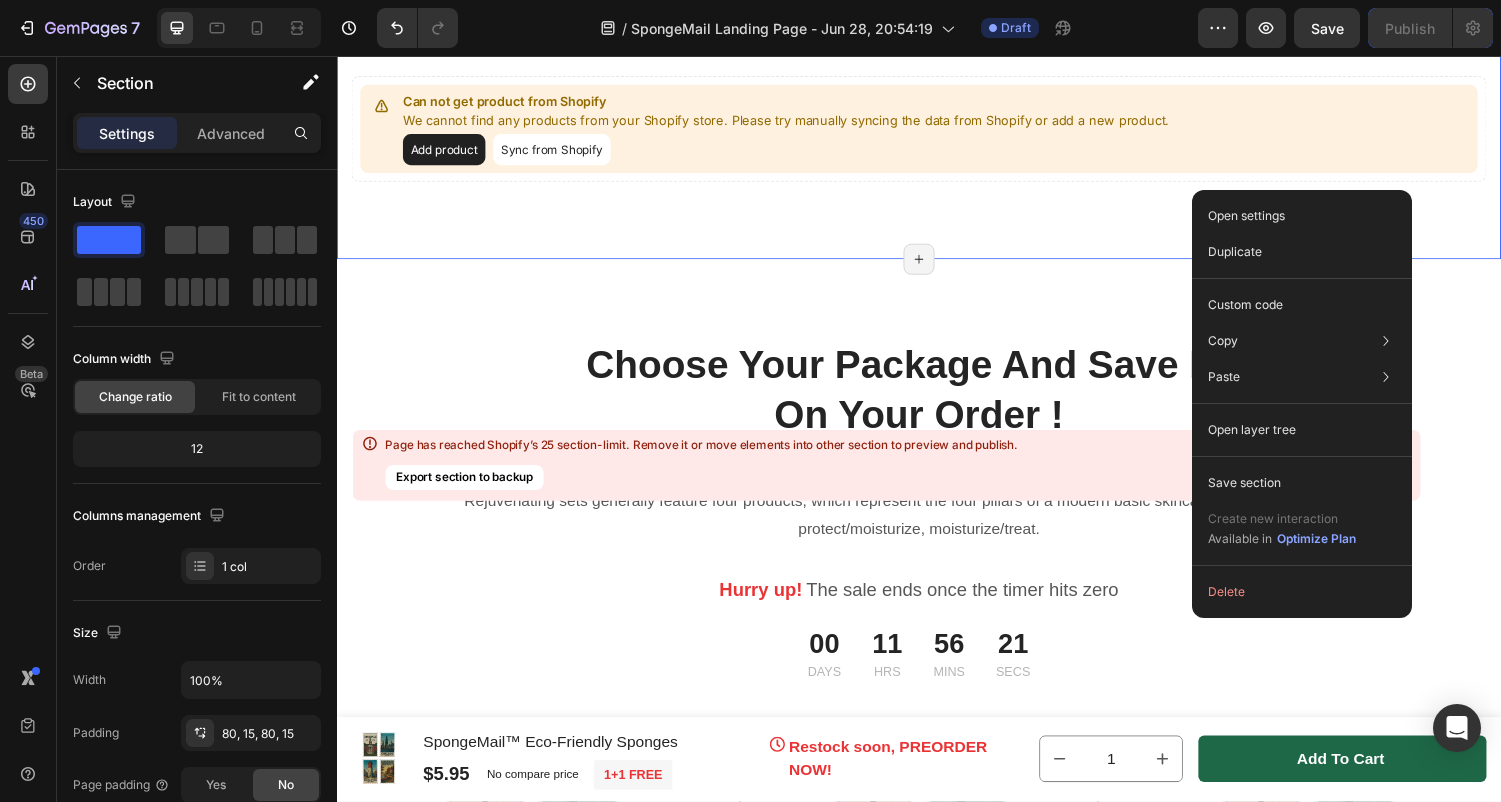 click 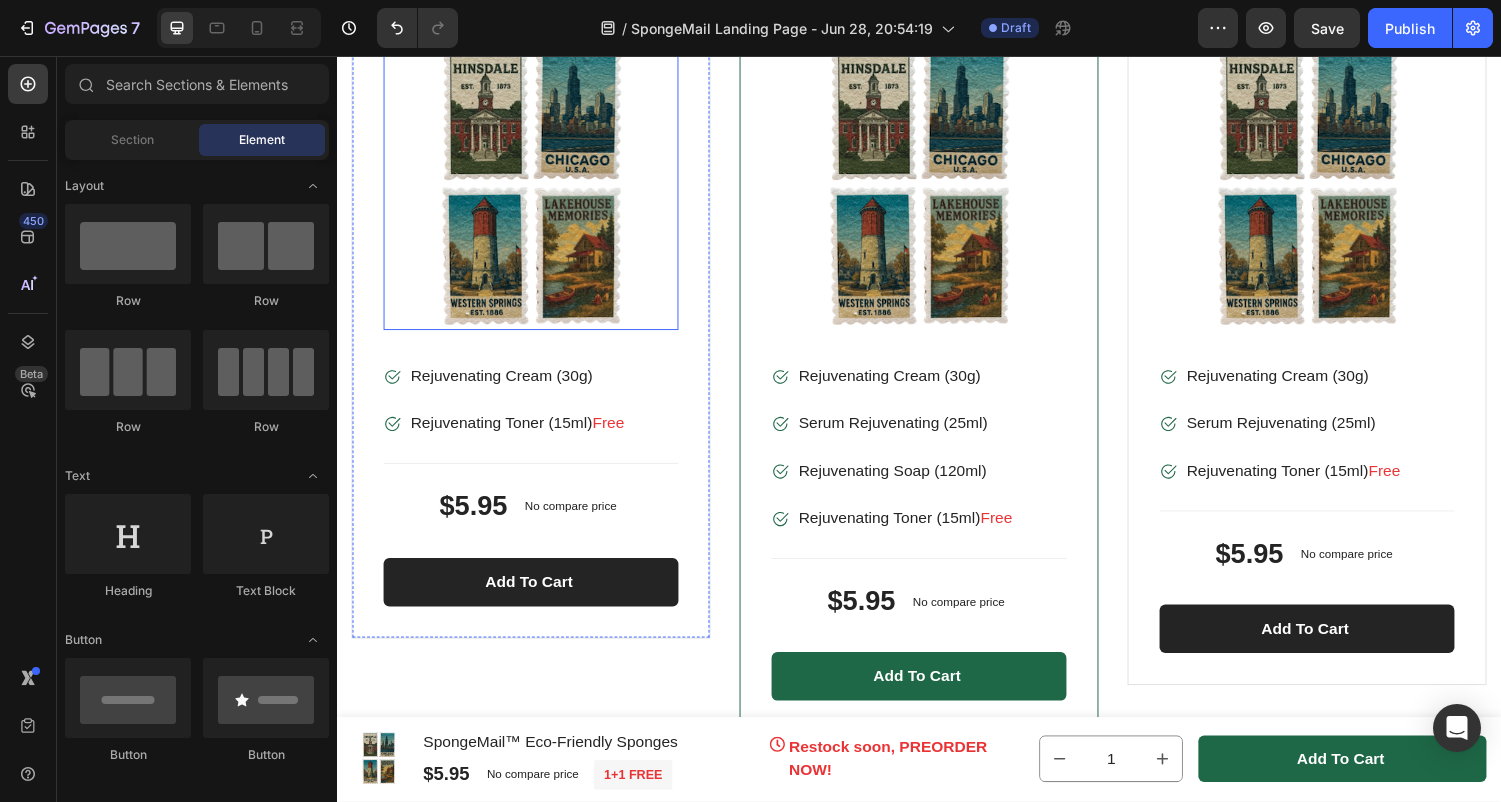 scroll, scrollTop: 11812, scrollLeft: 0, axis: vertical 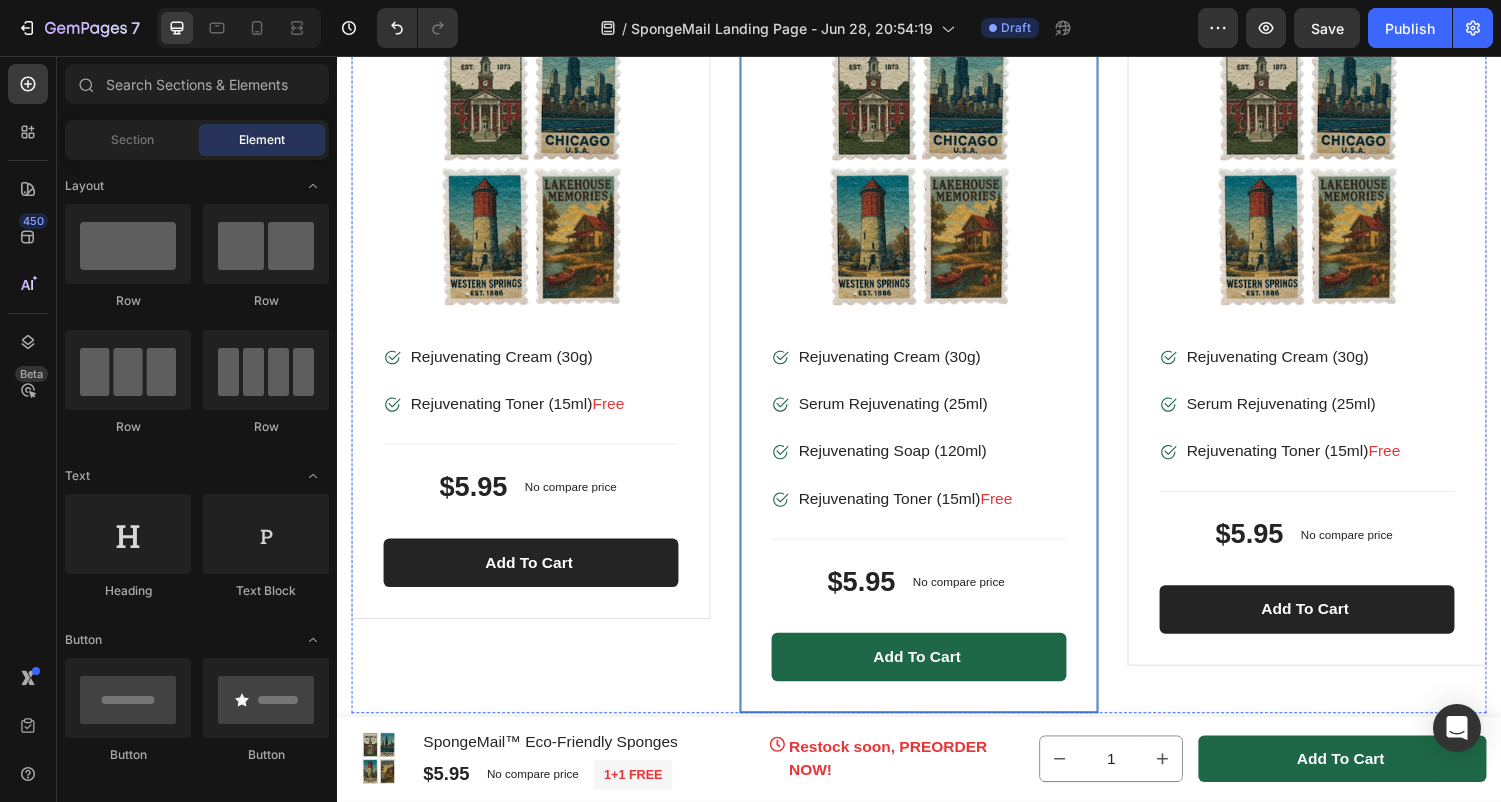click on "Product Images & Gallery Image Rejuvenating Cream (30g) Text block Image Serum Rejuvenating (25ml) Text block Image Rejuvenating Soap (120ml) Text block Image Rejuvenating Toner (15ml)  Free Text block Icon List                Title Line $5.95 Product Price Product Price No compare price Product Price Row Add to cart Product Cart Button Product" at bounding box center (937, 358) 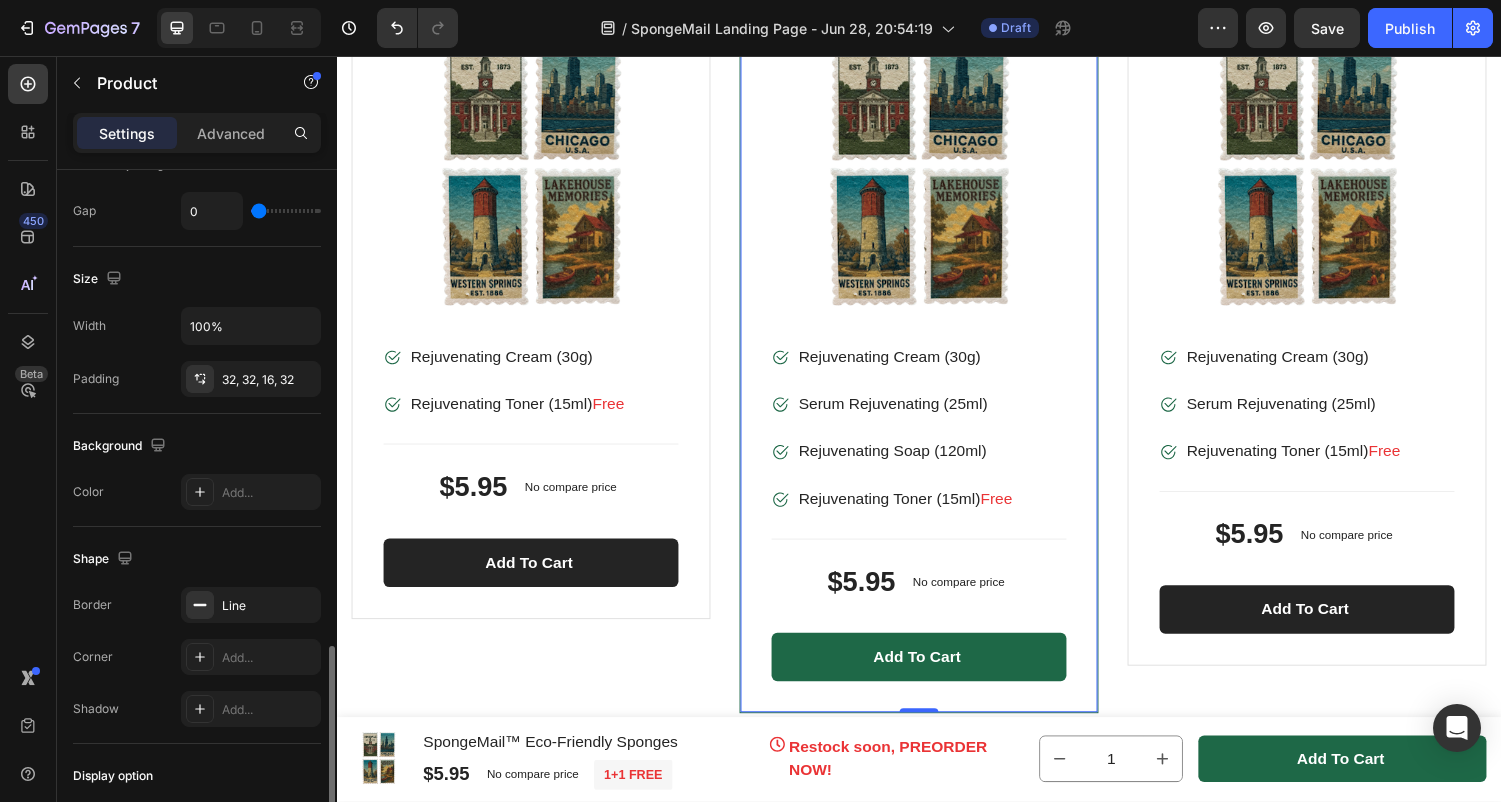 scroll, scrollTop: 498, scrollLeft: 0, axis: vertical 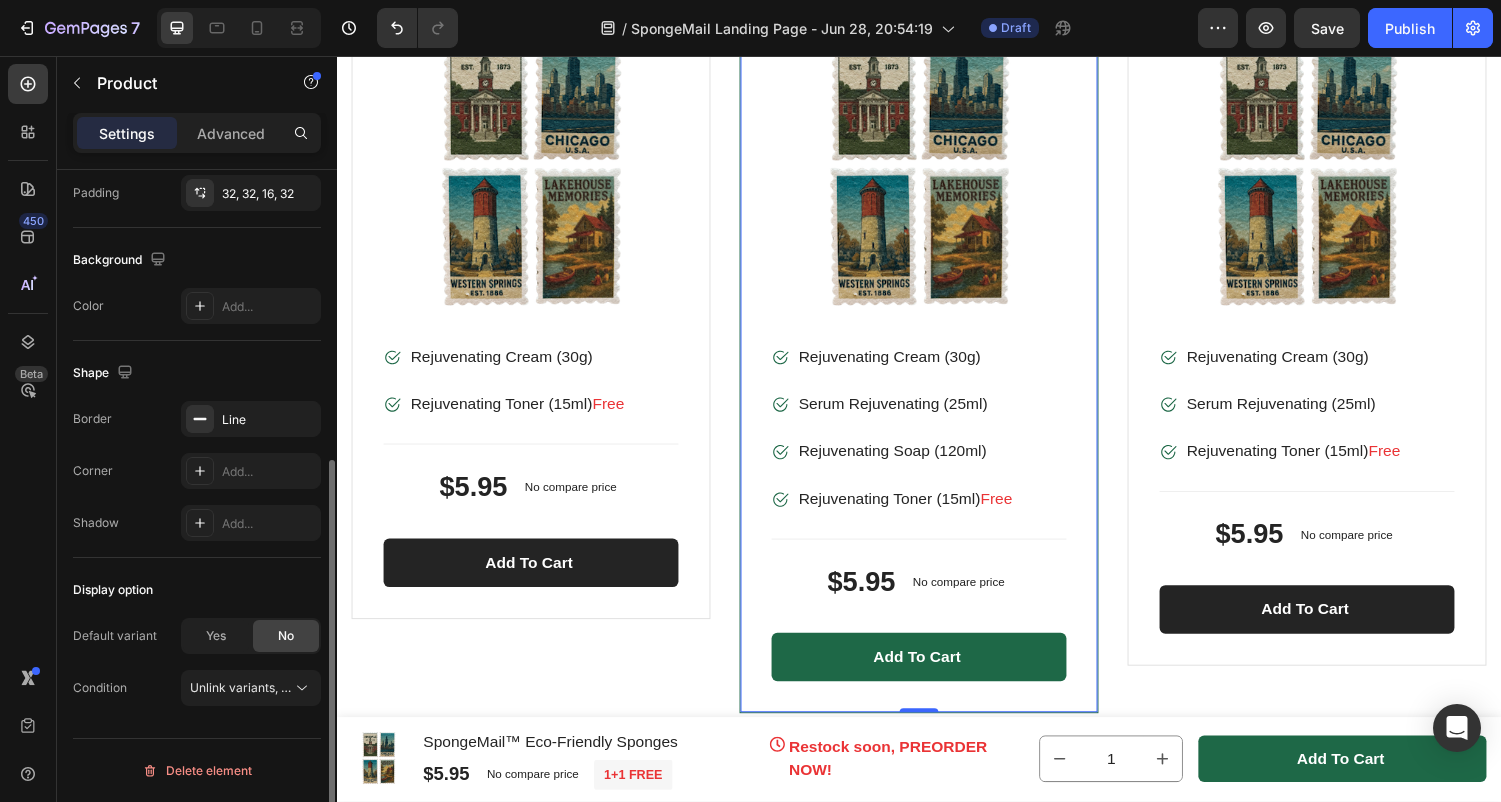 click on "No" 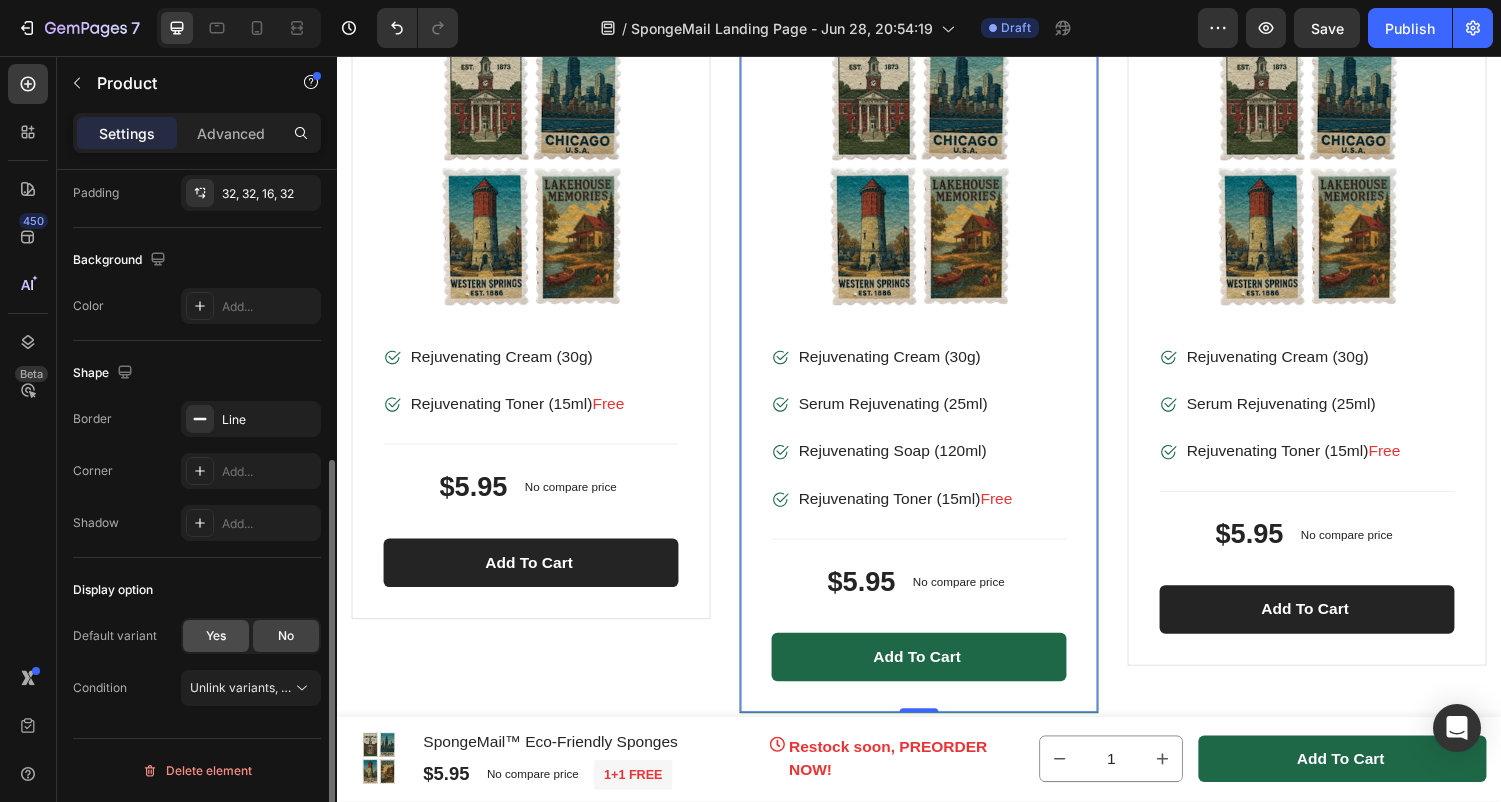 click on "Yes" 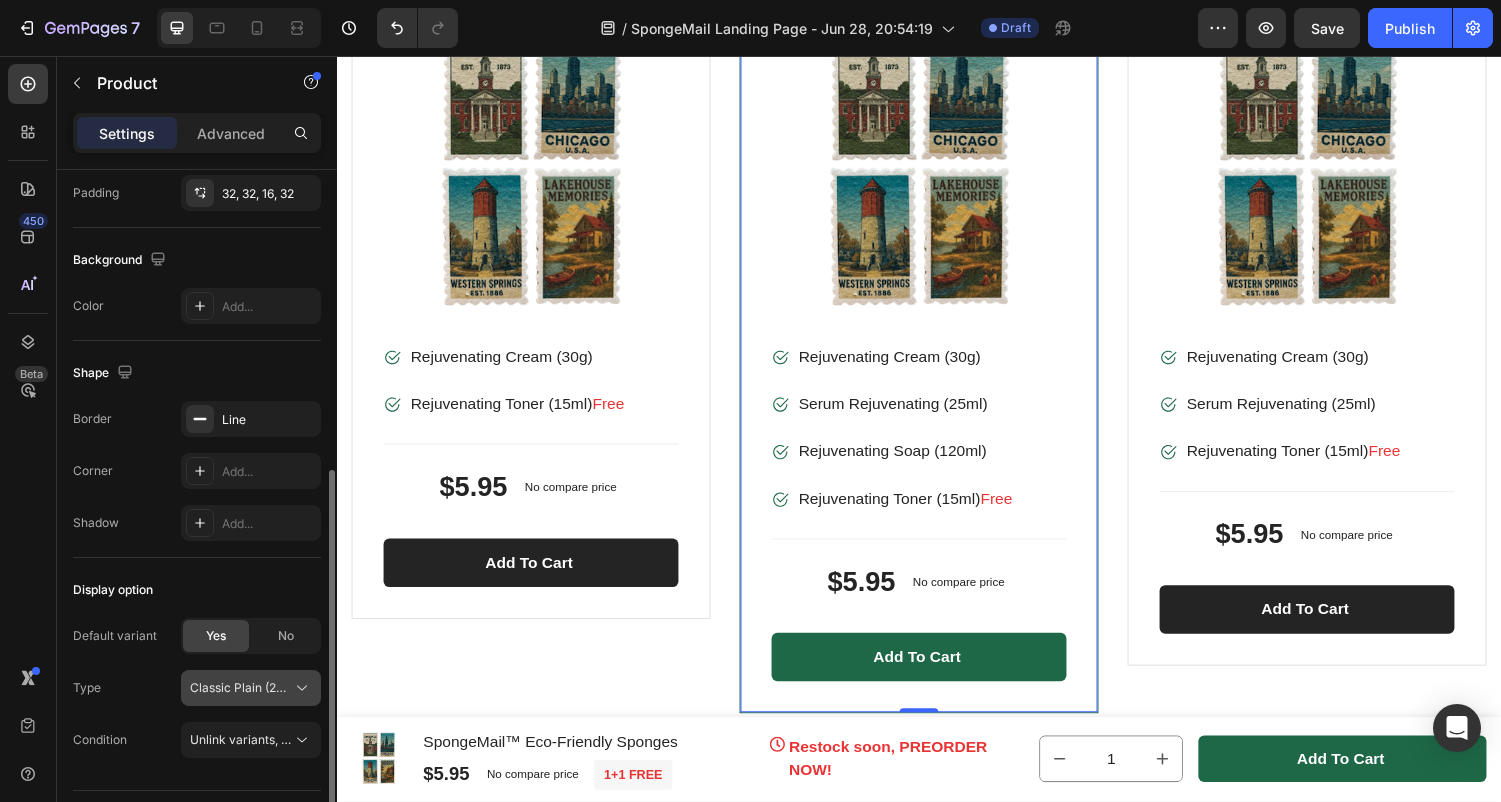 scroll, scrollTop: 550, scrollLeft: 0, axis: vertical 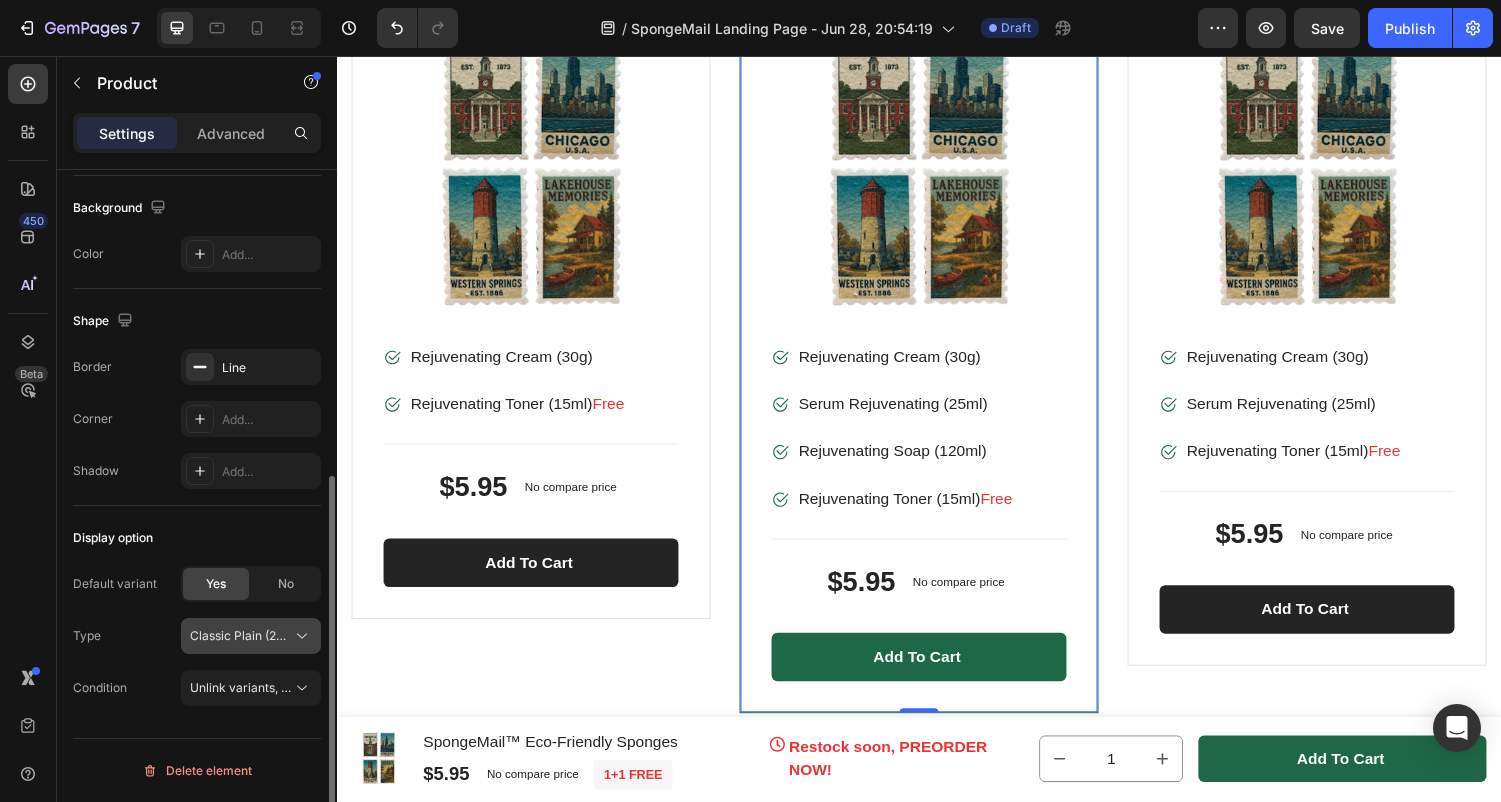 click on "Classic Plain (2-Pack Monthly Subscription)" at bounding box center [239, 636] 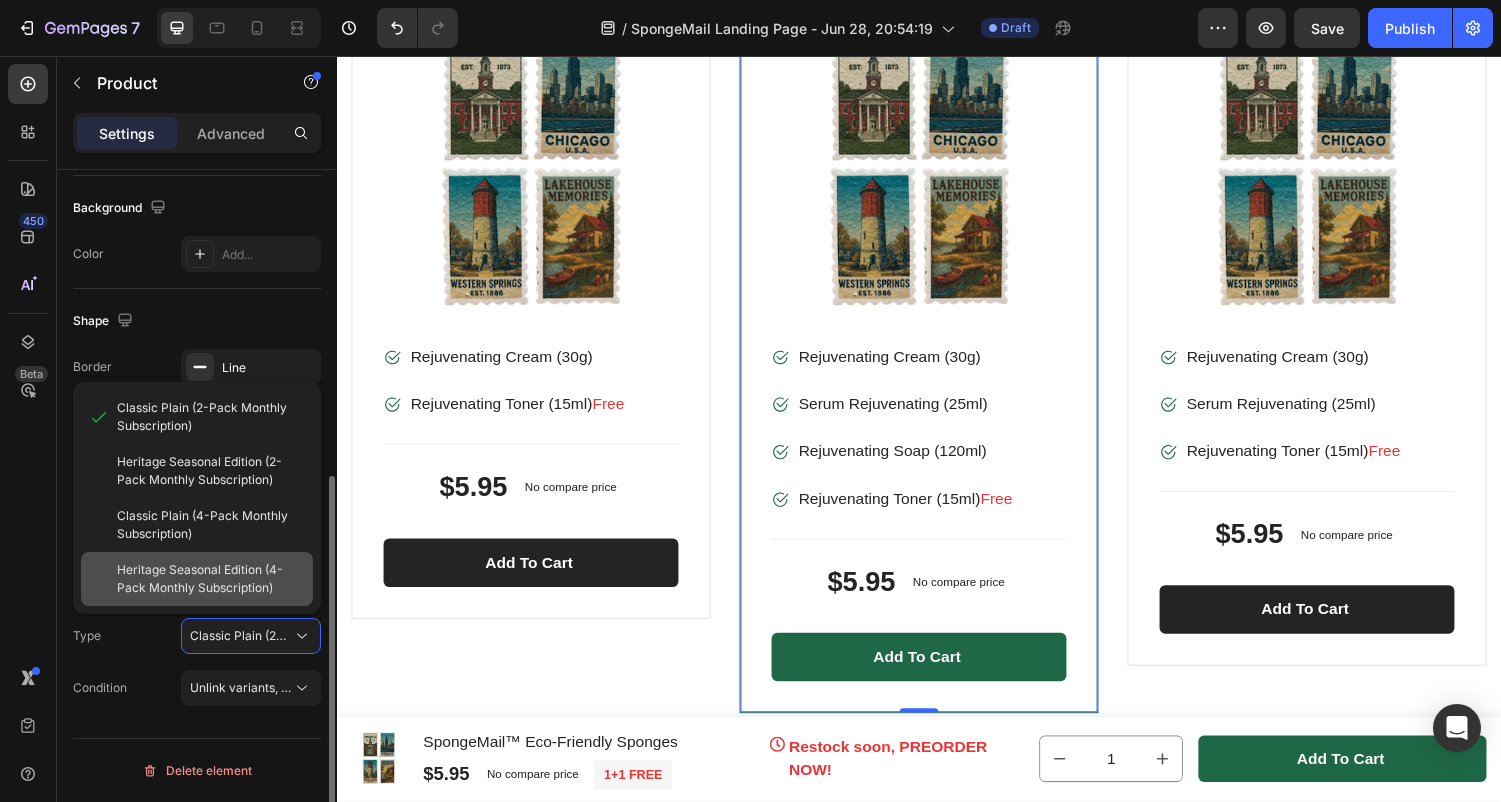 click on "Heritage Seasonal Edition (4-Pack Monthly Subscription)" at bounding box center (211, 579) 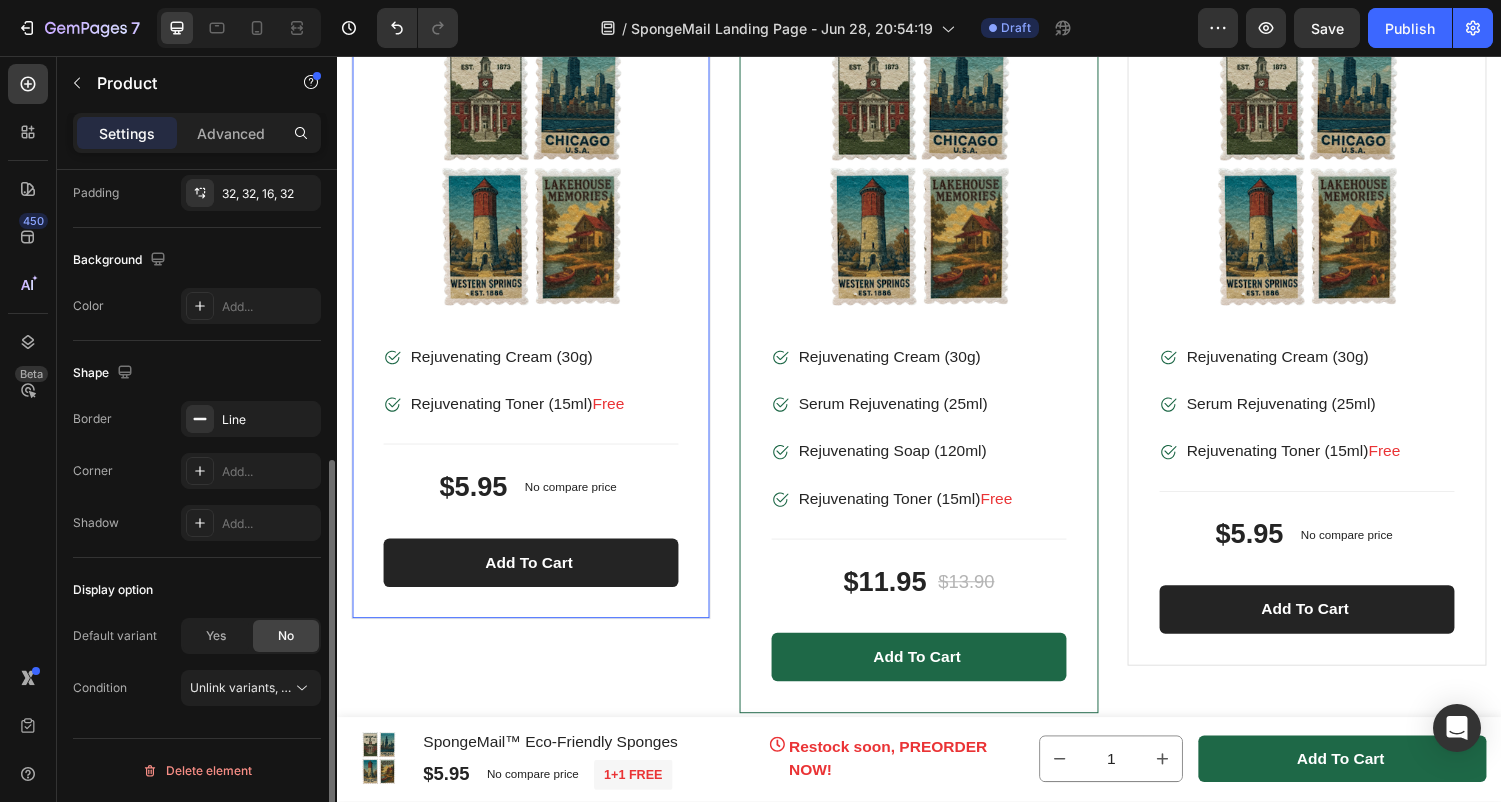click on "Product Images & Gallery Image Rejuvenating Cream (30g) Text block Image Rejuvenating Toner (15ml)  Free Text block Icon List                Title Line $5.95 Product Price Product Price No compare price Product Price Row Add to cart Product Cart Button Product" at bounding box center (537, 309) 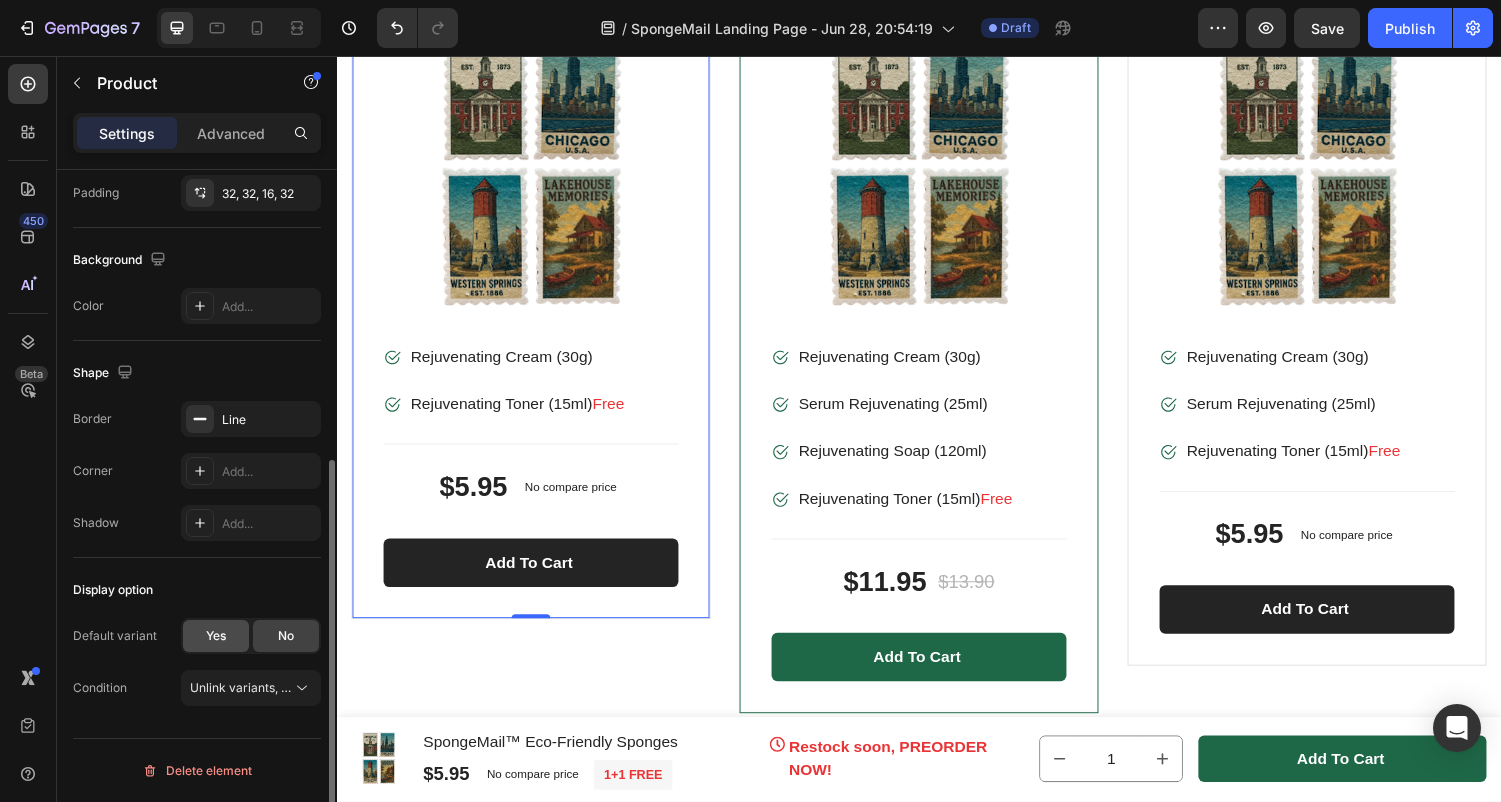 click on "Yes" 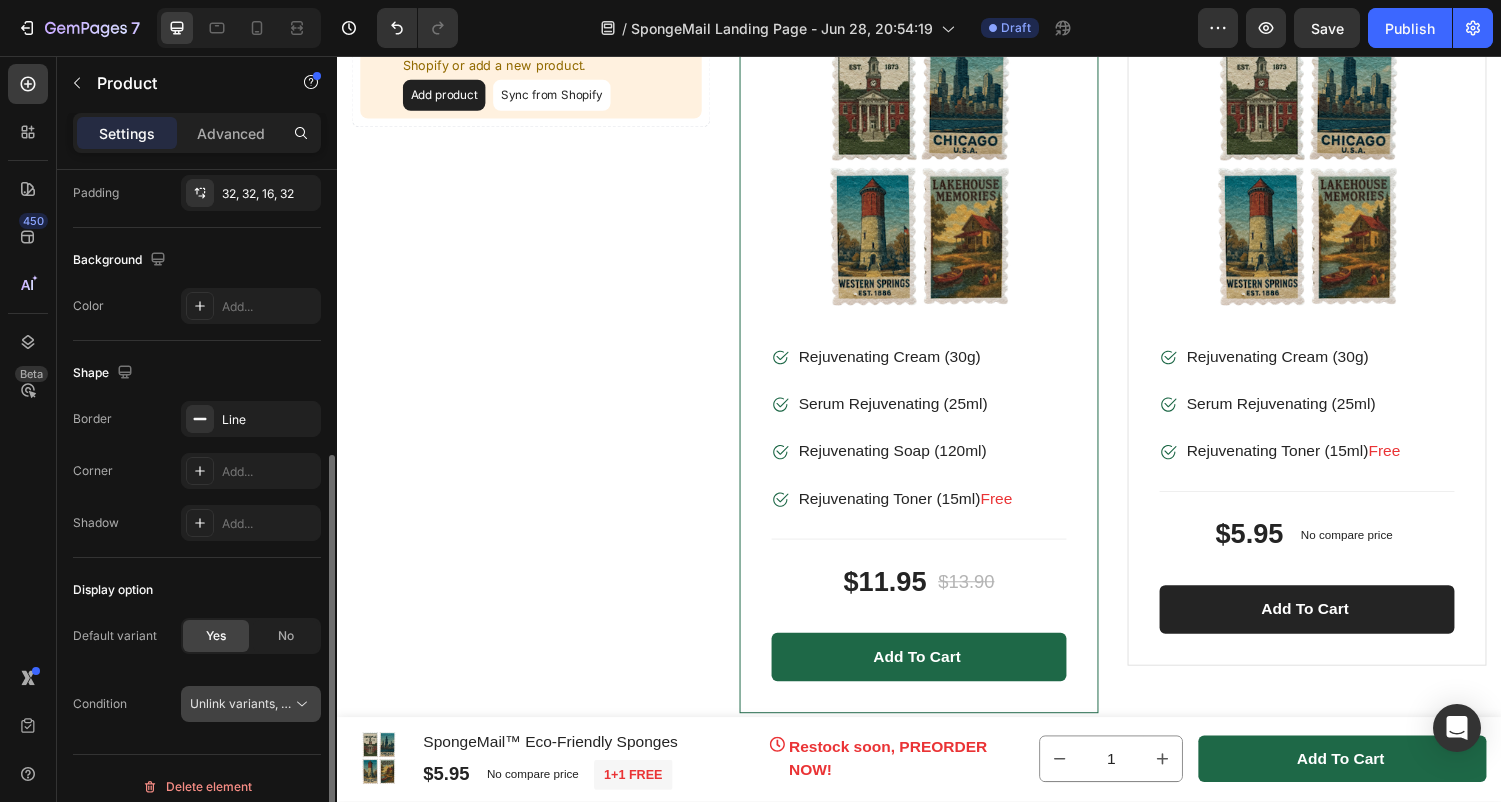 click 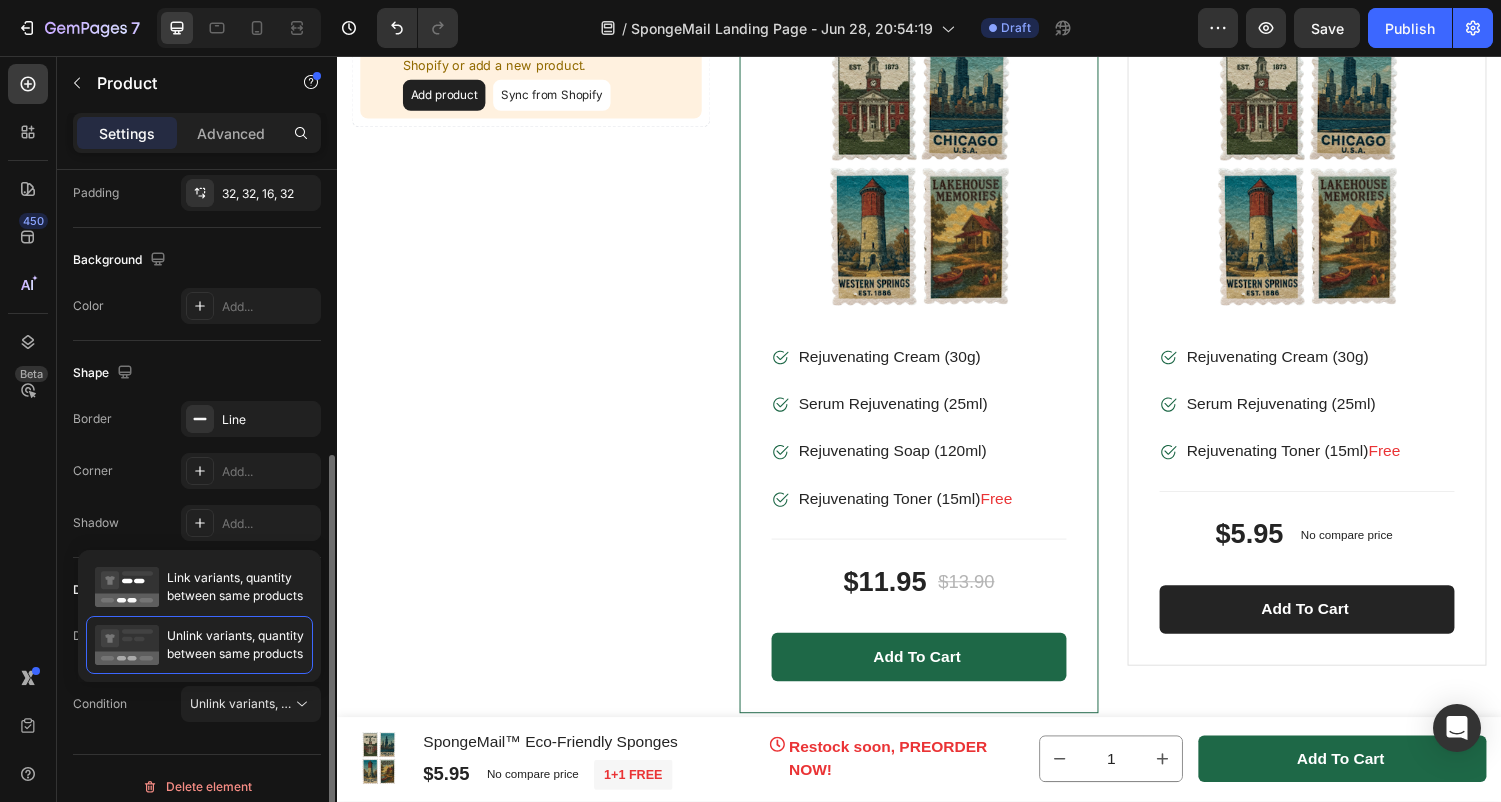 click on "Display option Default variant Yes No Condition Unlink variants, quantity <br> between same products" 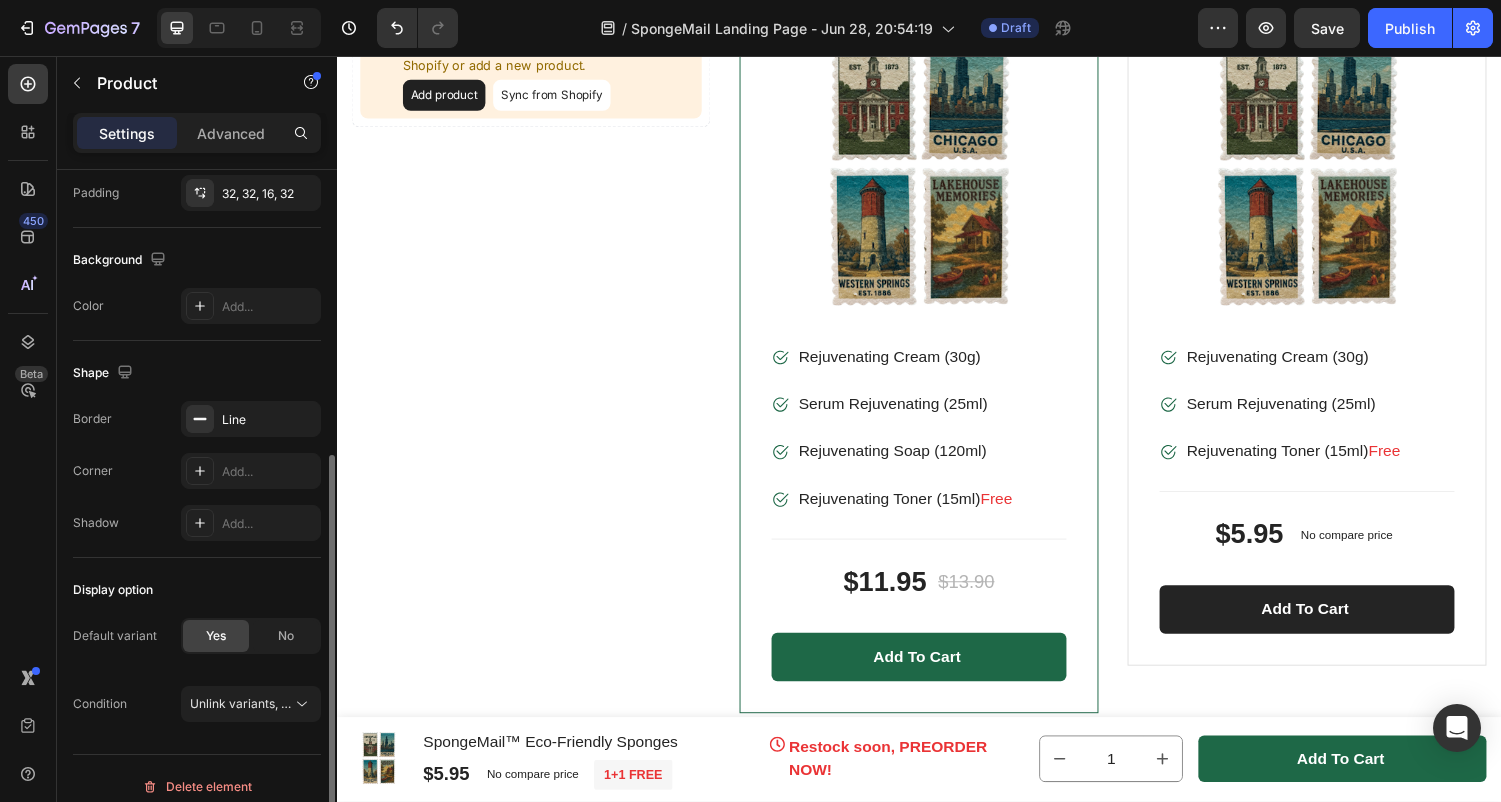 scroll, scrollTop: 514, scrollLeft: 0, axis: vertical 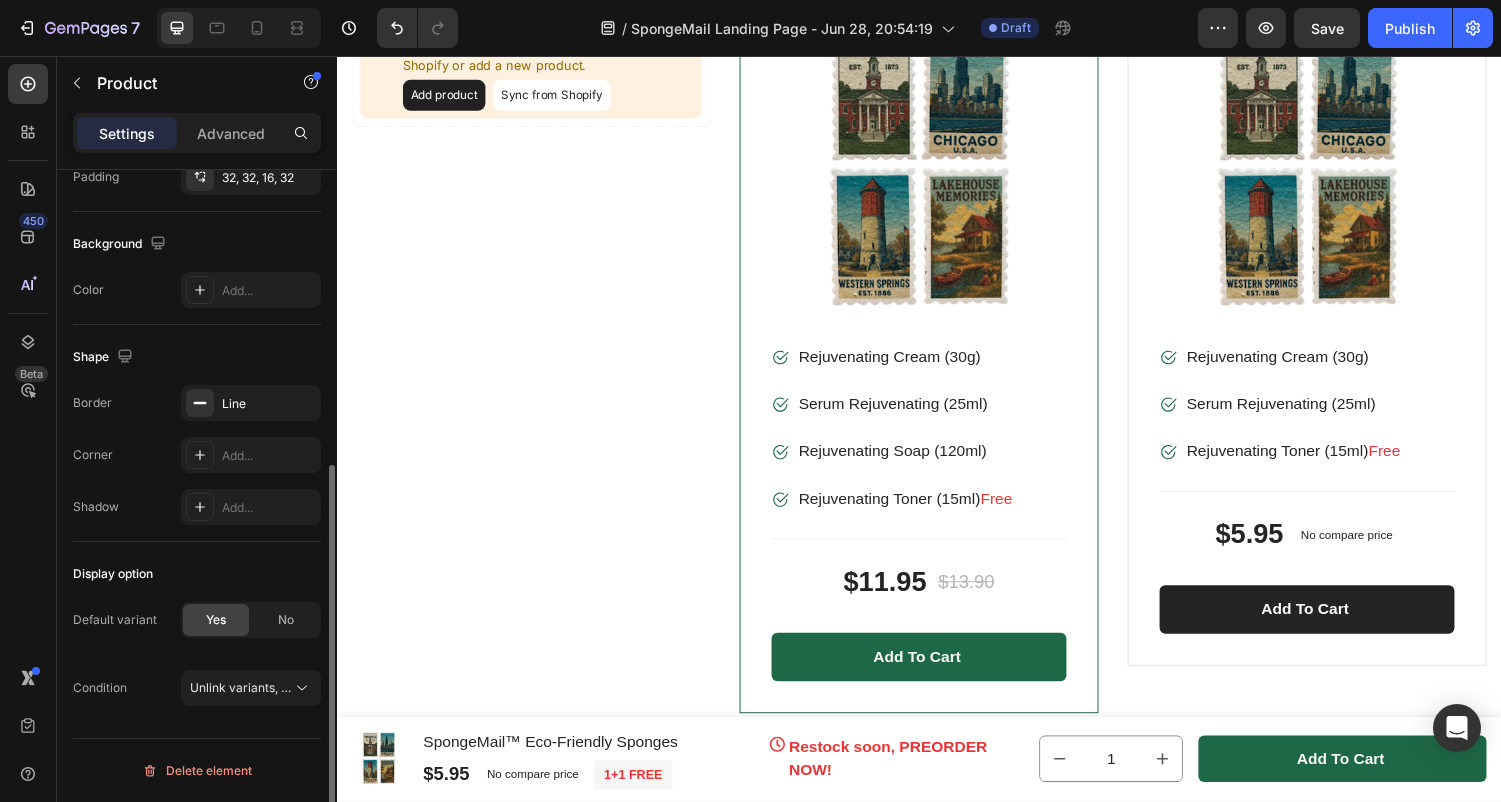 click on "Display option Default variant Yes No Condition Unlink variants, quantity <br> between same products" 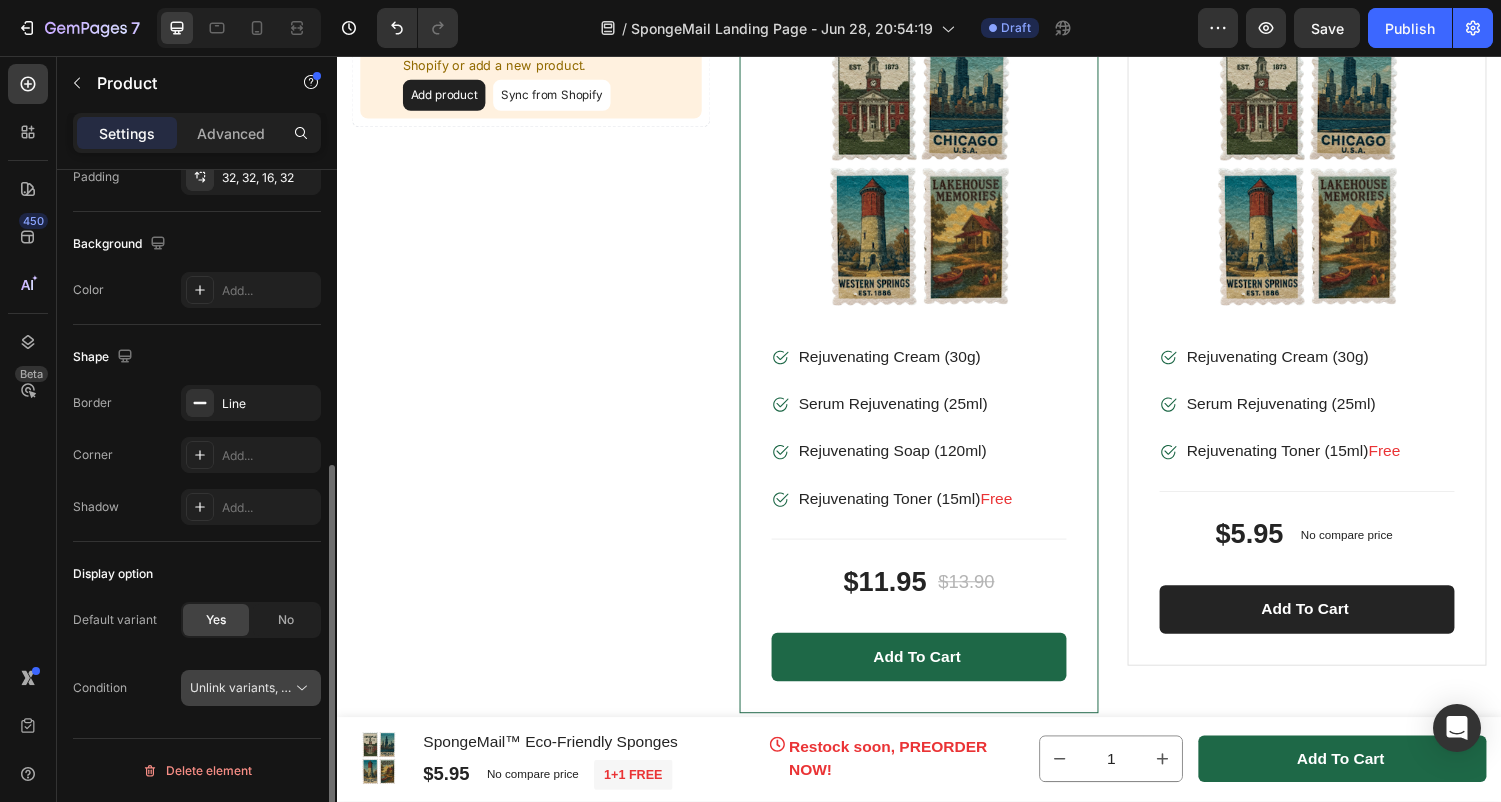 click on "Unlink variants, quantity <br> between same products" at bounding box center [343, 687] 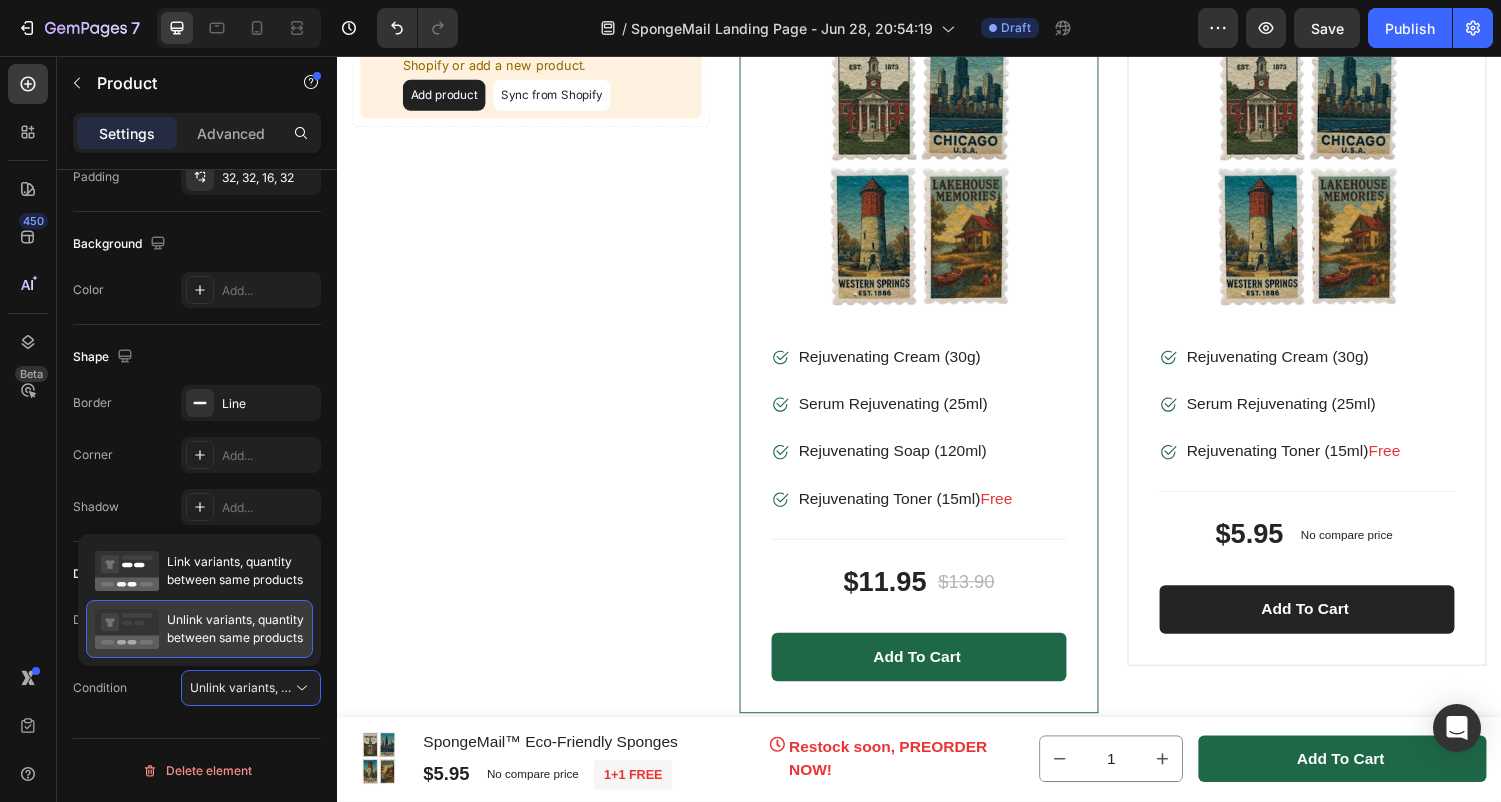 click on "Unlink variants, quantity   between same products" at bounding box center (235, 629) 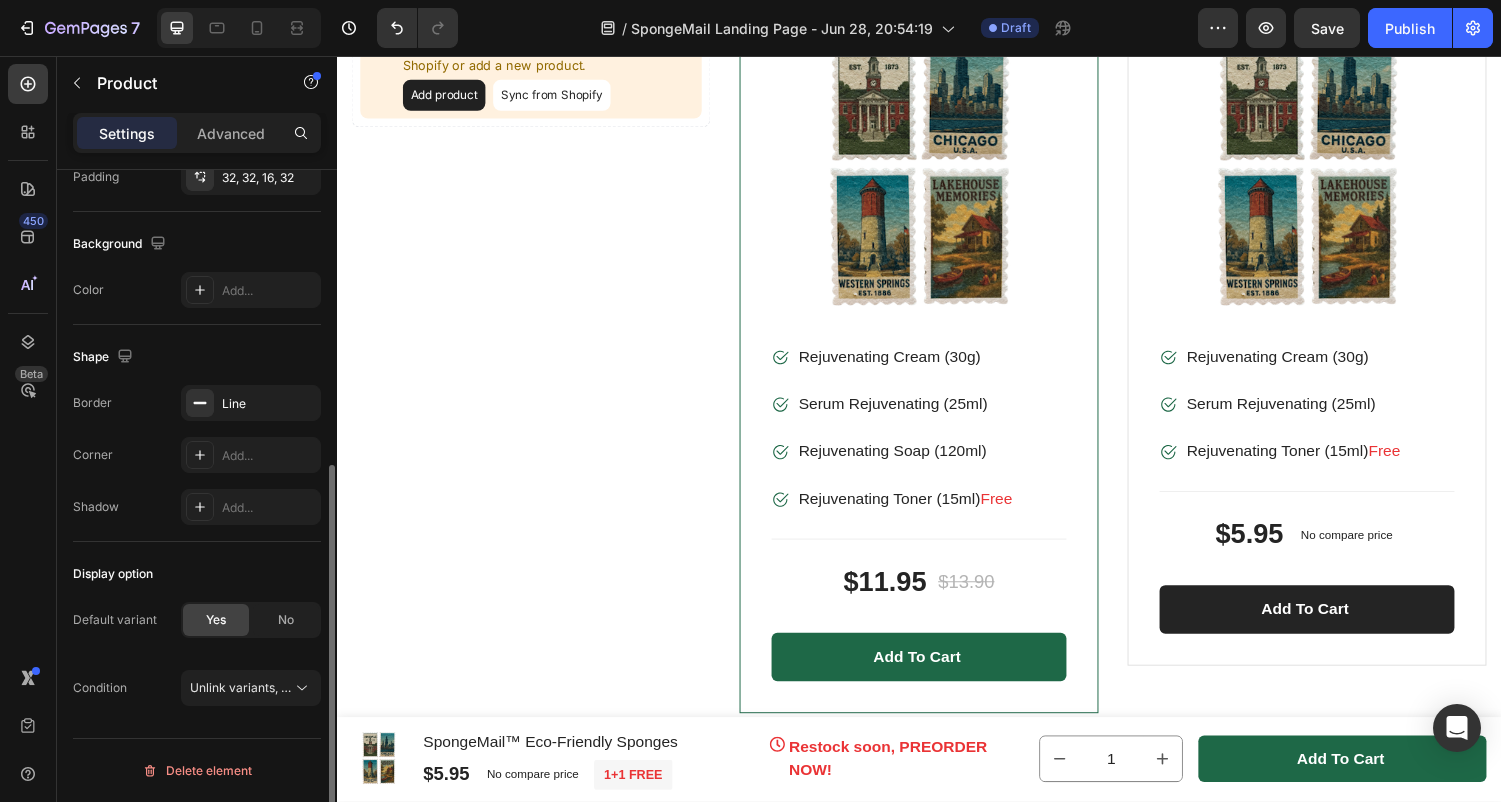 click on "Layout Vertical Product source Product not found Column spacing Gap 0 Size Width 100% Padding 32, 32, 16, 32 Background The changes might be hidden by  the video. Color Add... Shape Border Line Corner Add... Shadow Add... Display option Default variant Yes No Condition Unlink variants, quantity <br> between same products Delete element" at bounding box center (197, 257) 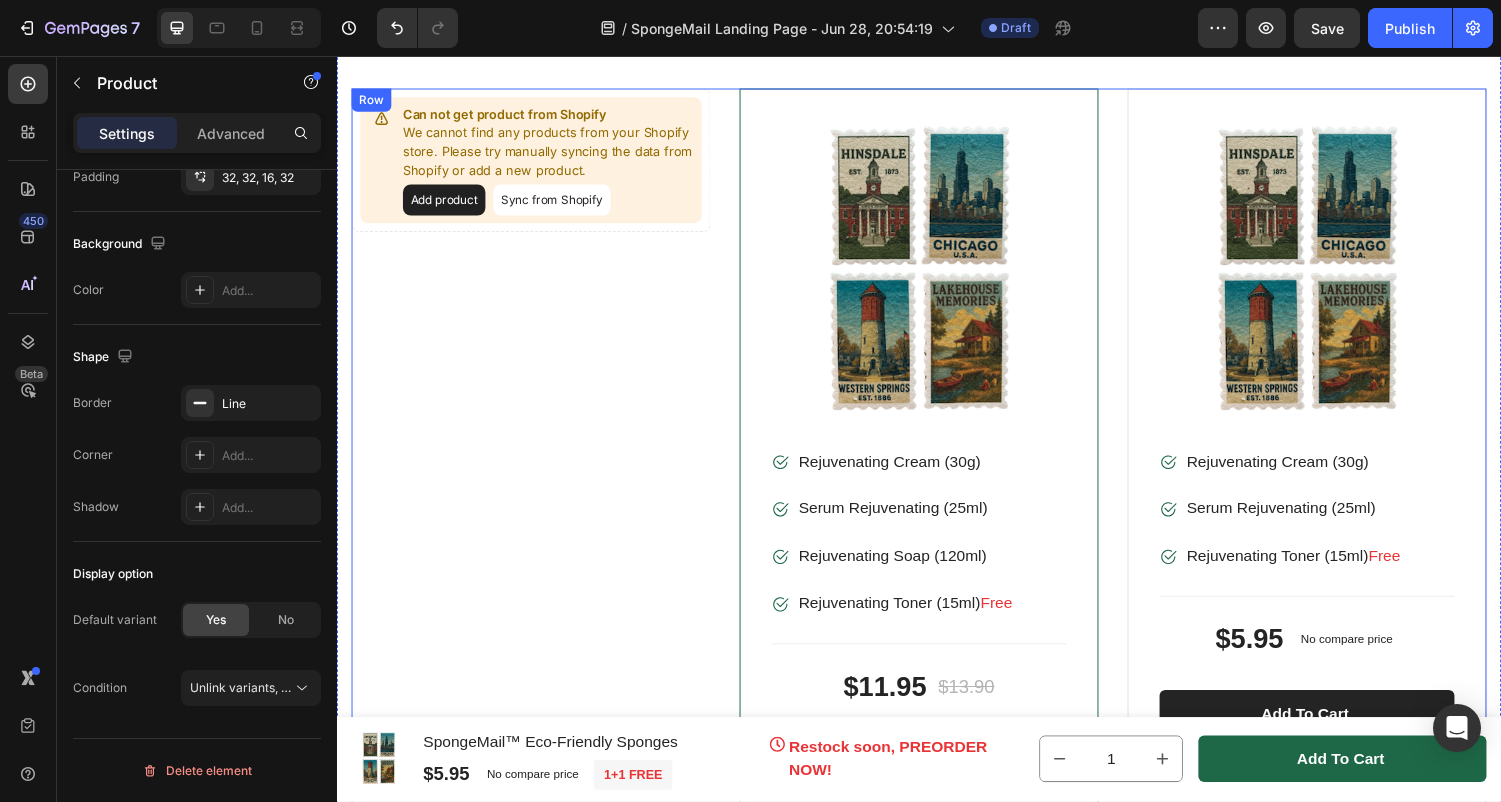 scroll, scrollTop: 11667, scrollLeft: 0, axis: vertical 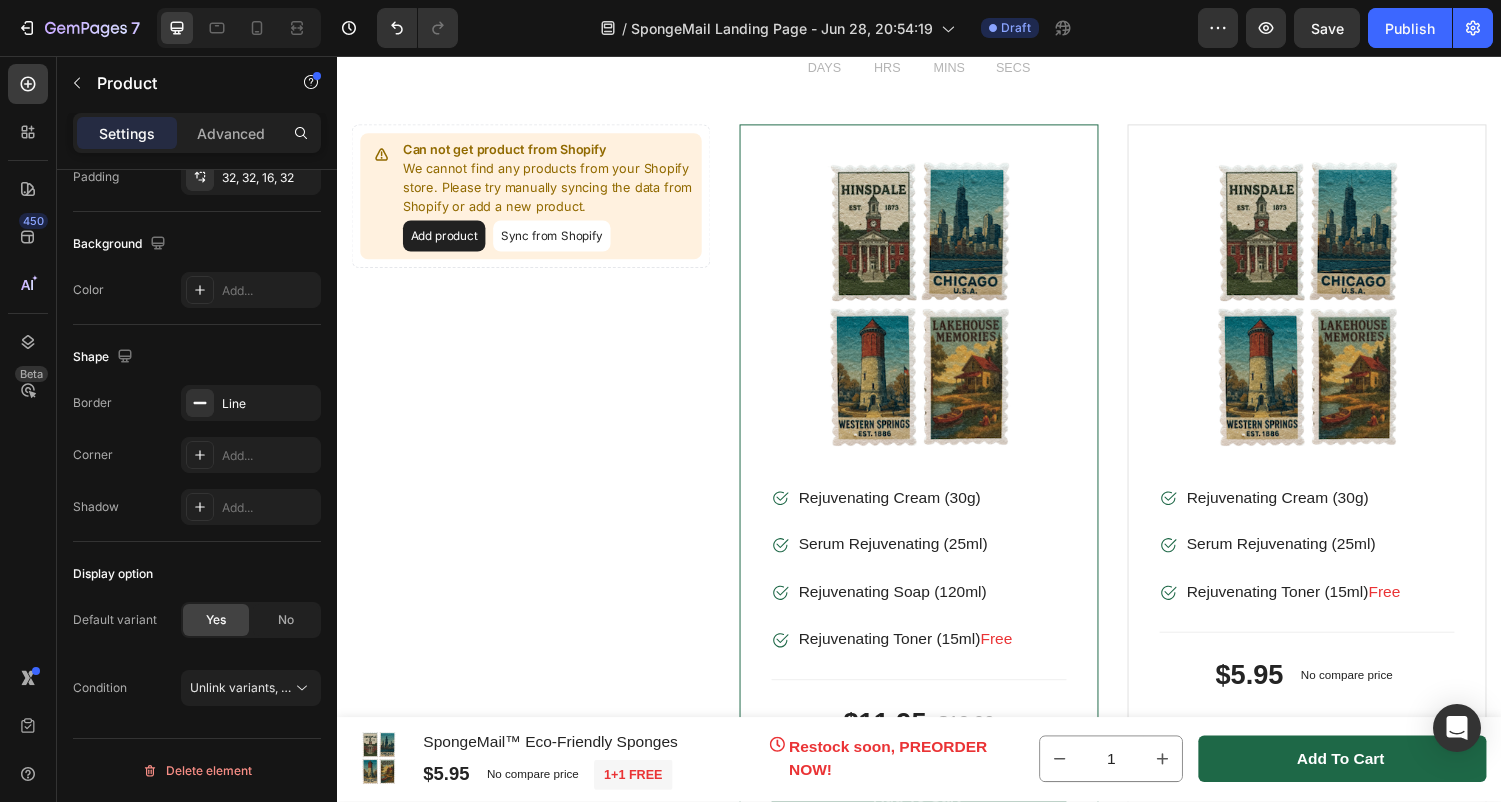 click on "Sync from Shopify" at bounding box center (558, 242) 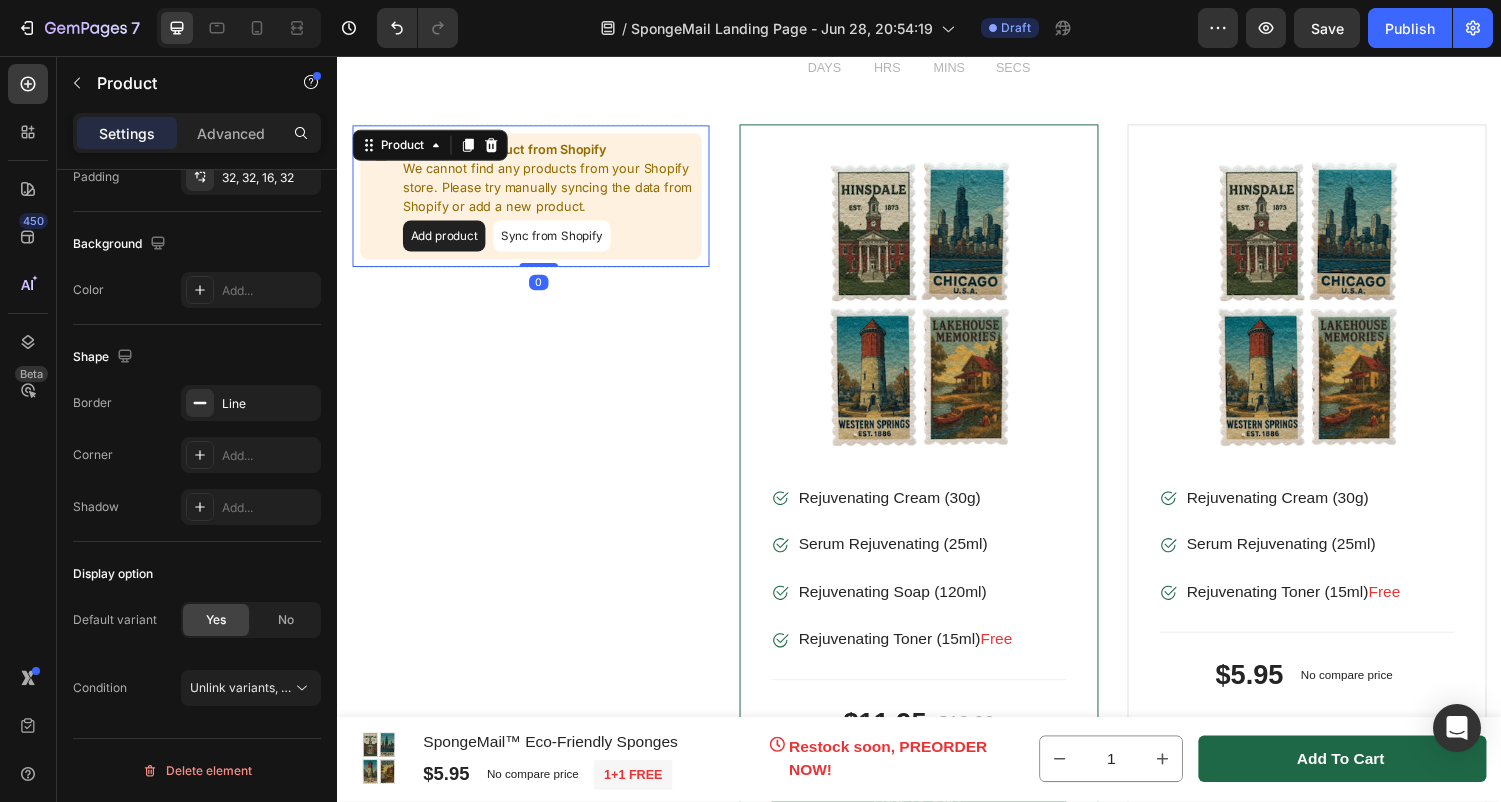 click on "Sync from Shopify" at bounding box center [558, 242] 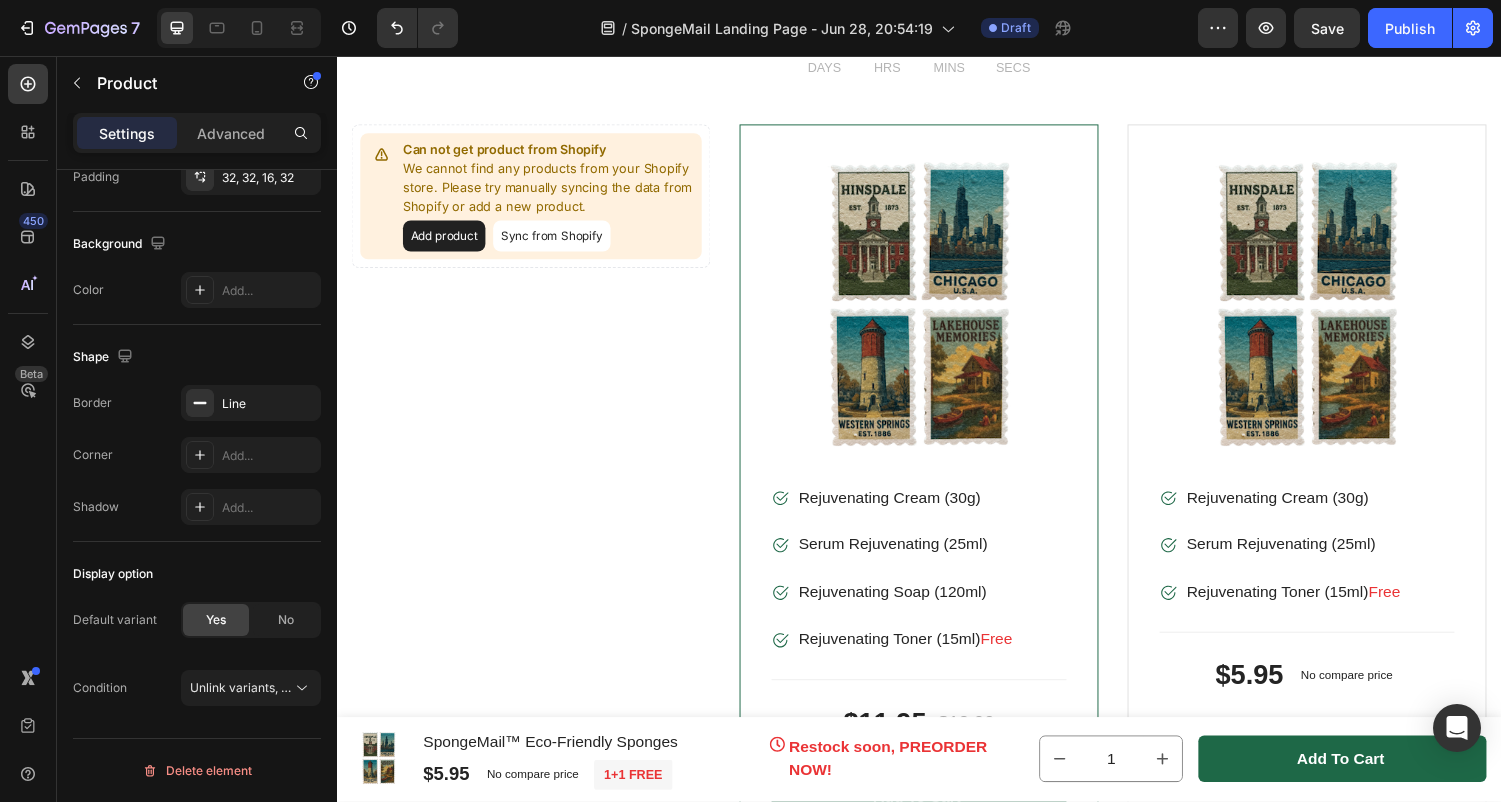click on "Add product" at bounding box center [447, 242] 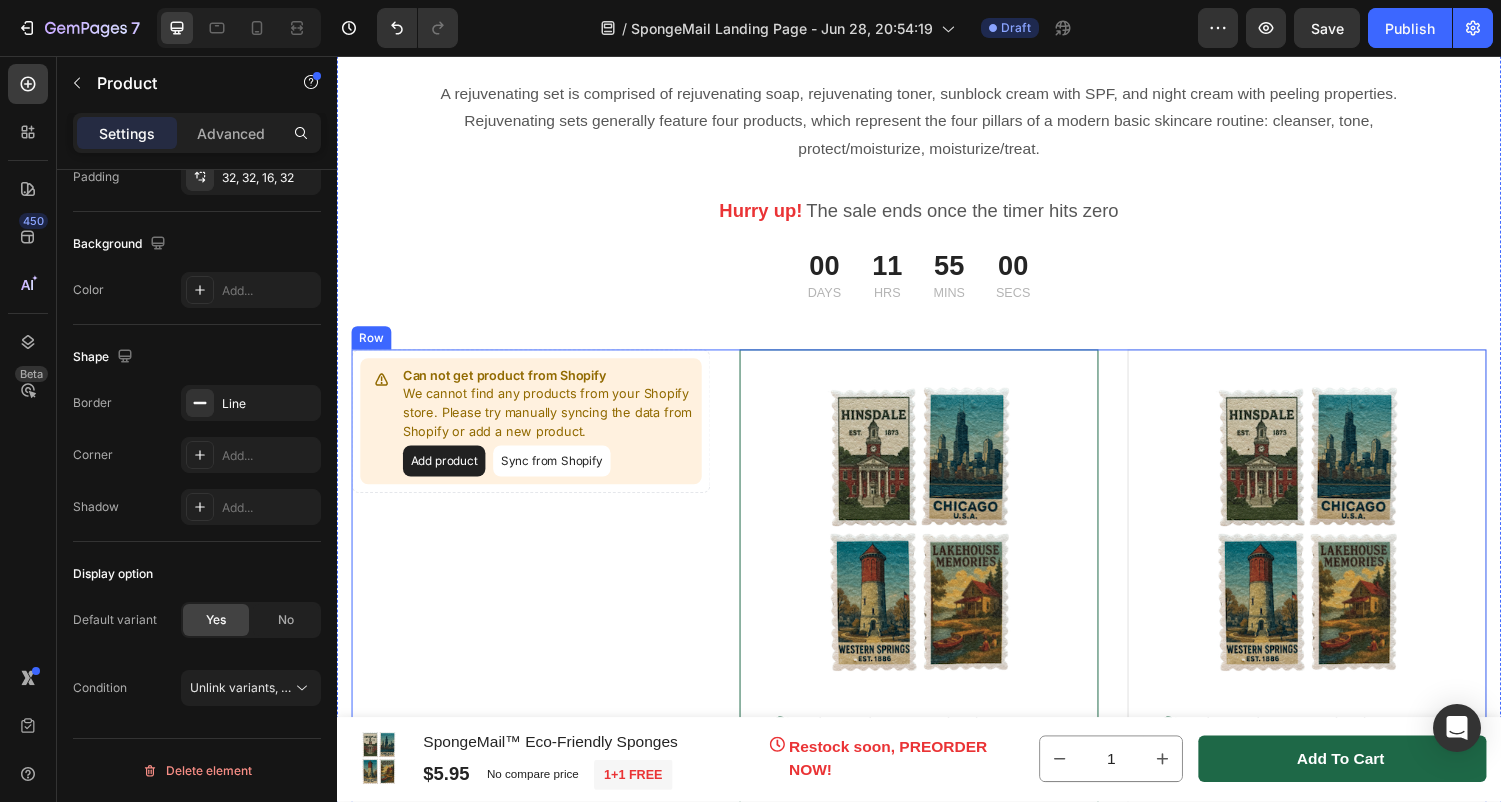 scroll, scrollTop: 11314, scrollLeft: 0, axis: vertical 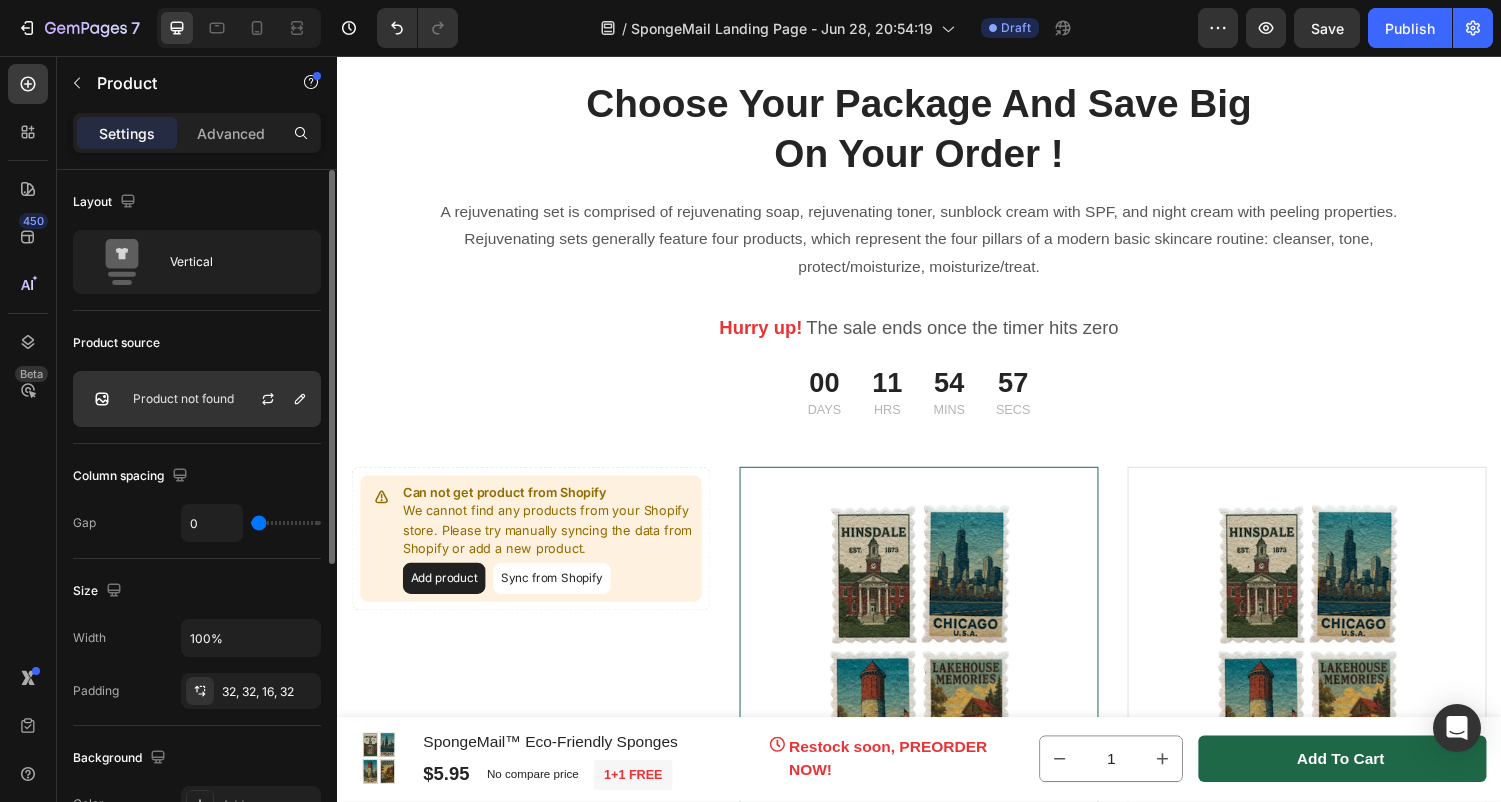 click on "Product not found" at bounding box center [183, 399] 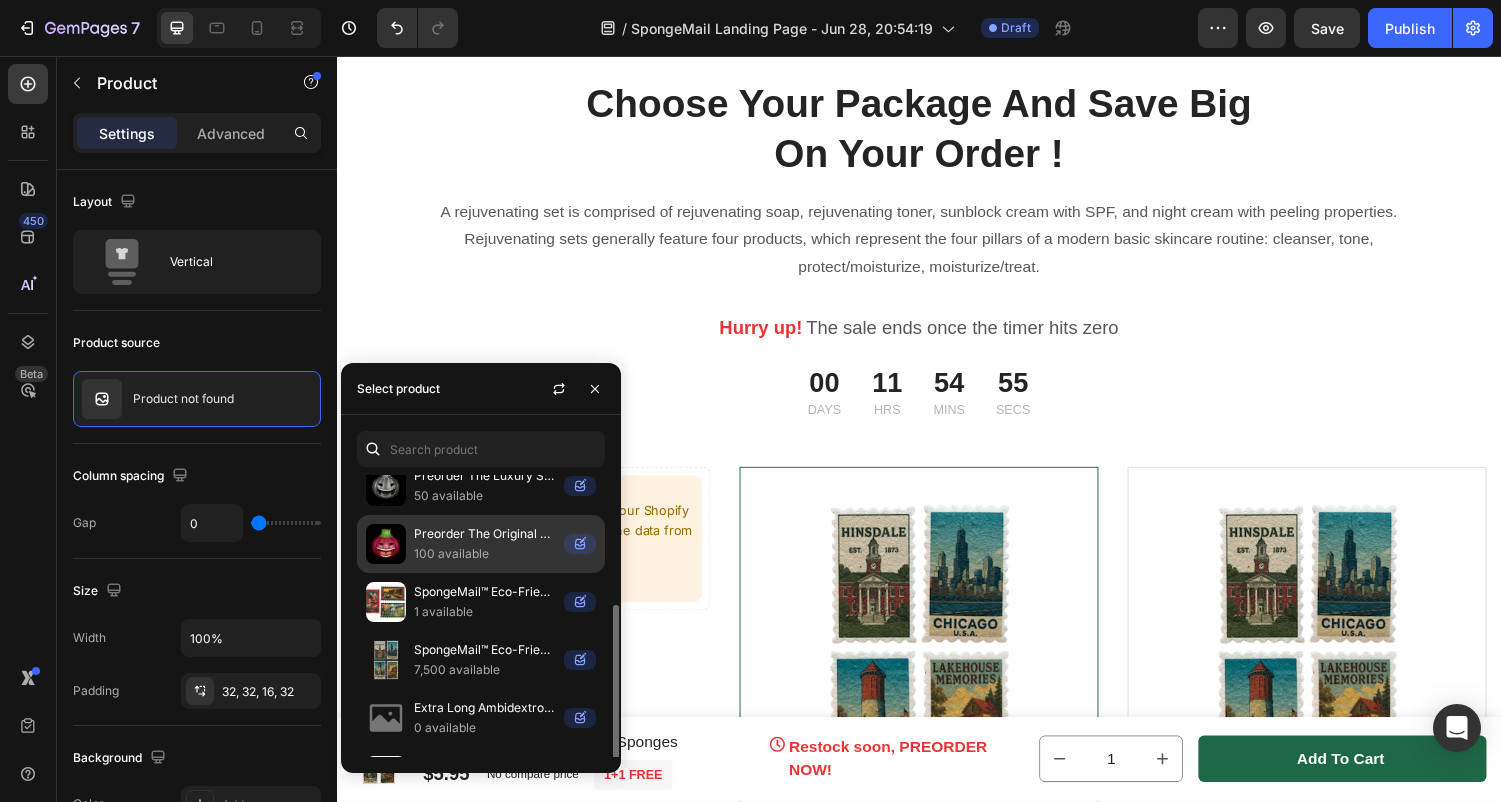 scroll, scrollTop: 182, scrollLeft: 0, axis: vertical 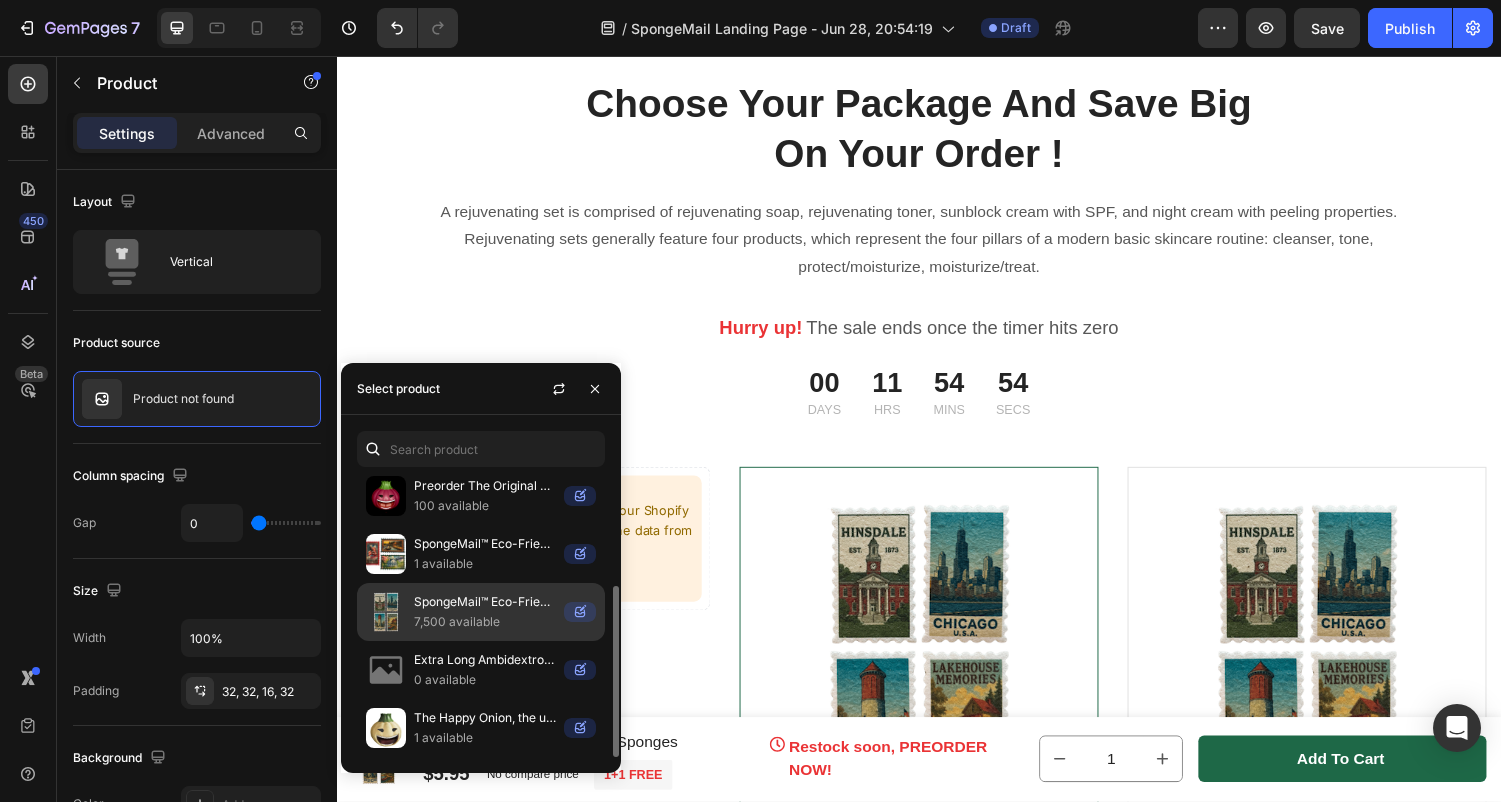 click on "SpongeMail™ Eco-Friendly Sponges" at bounding box center (485, 602) 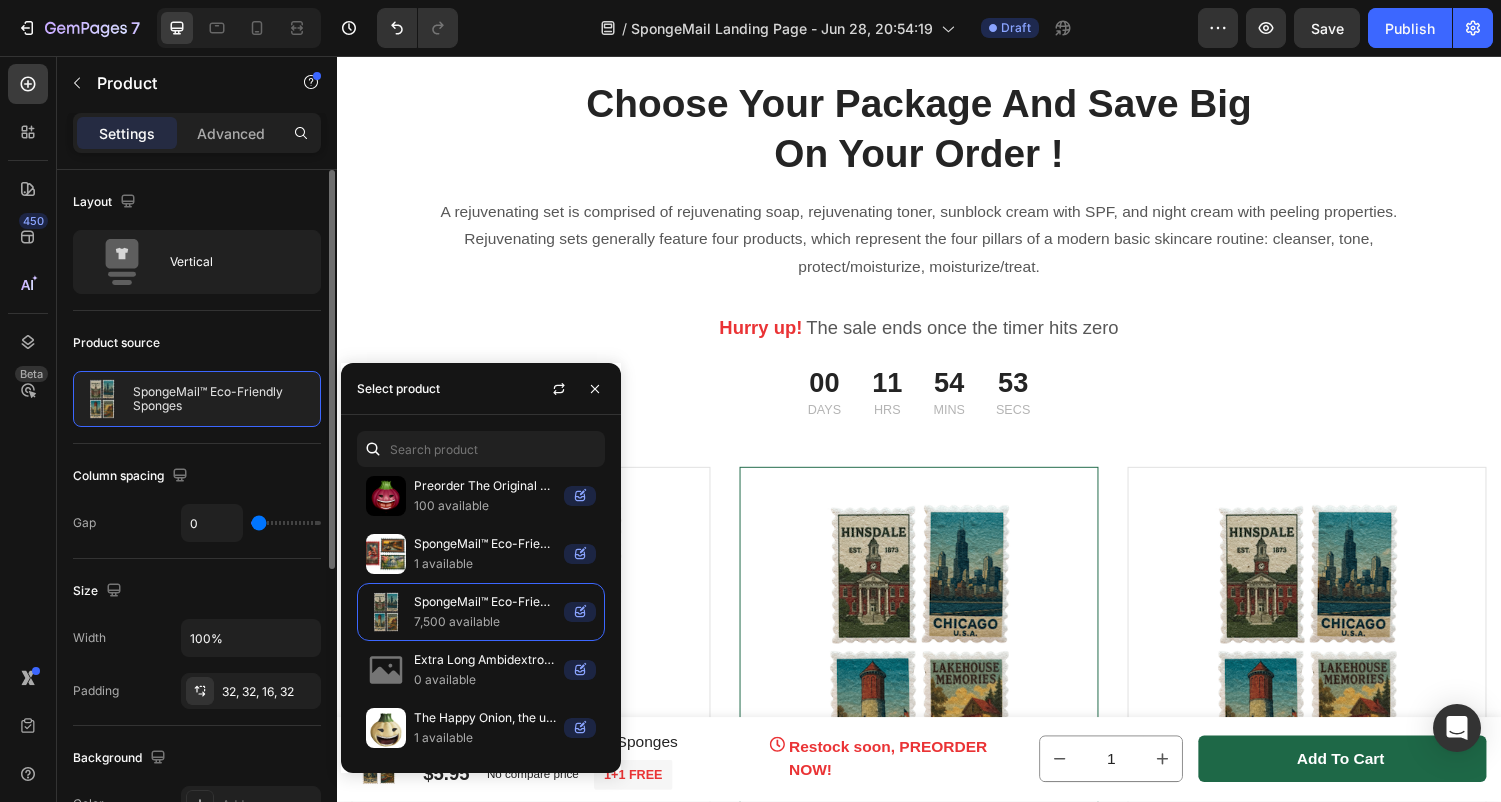 click on "Product source" at bounding box center (197, 343) 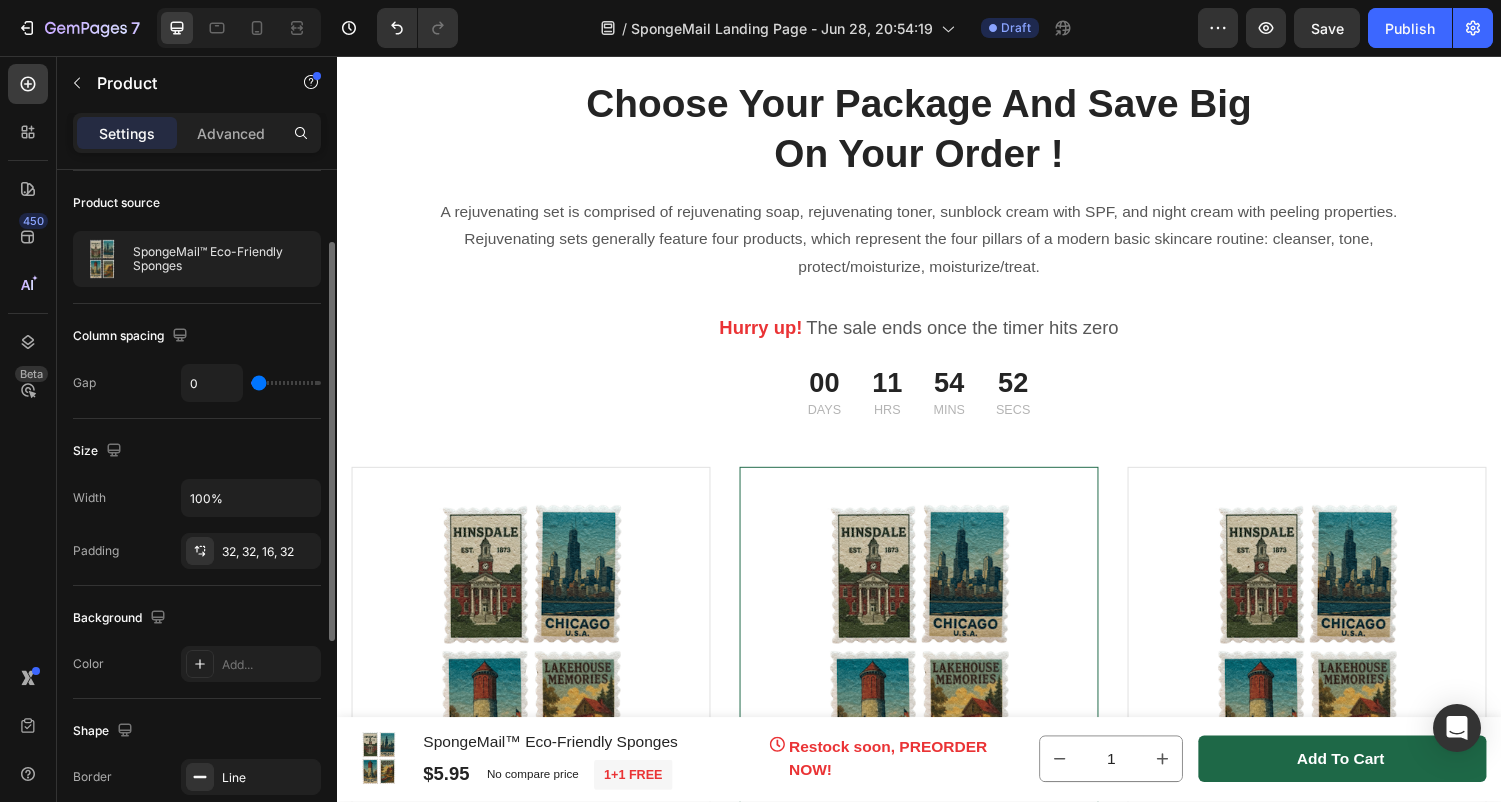 scroll, scrollTop: 204, scrollLeft: 0, axis: vertical 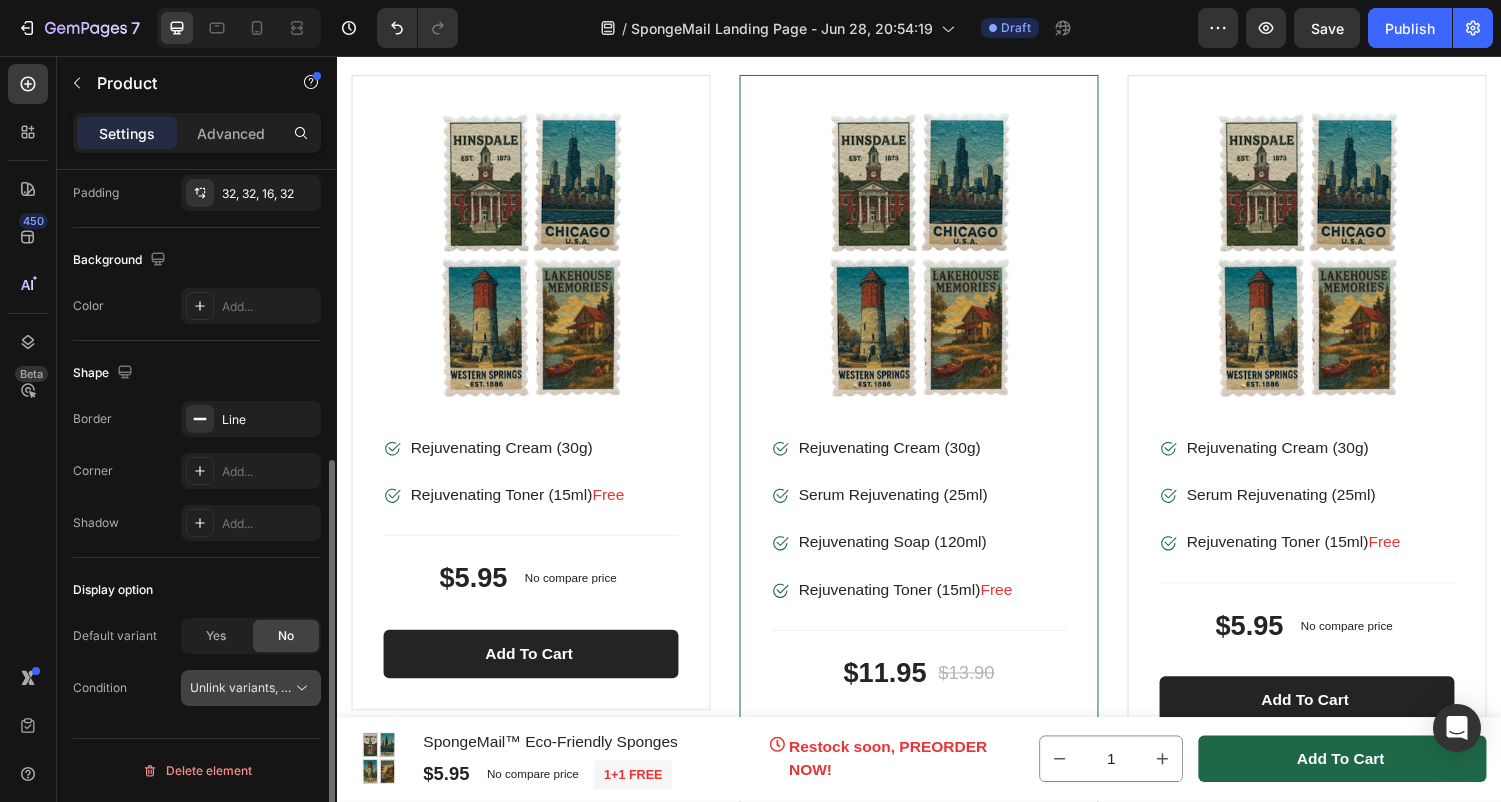 click on "Unlink variants, quantity <br> between same products" at bounding box center [343, 687] 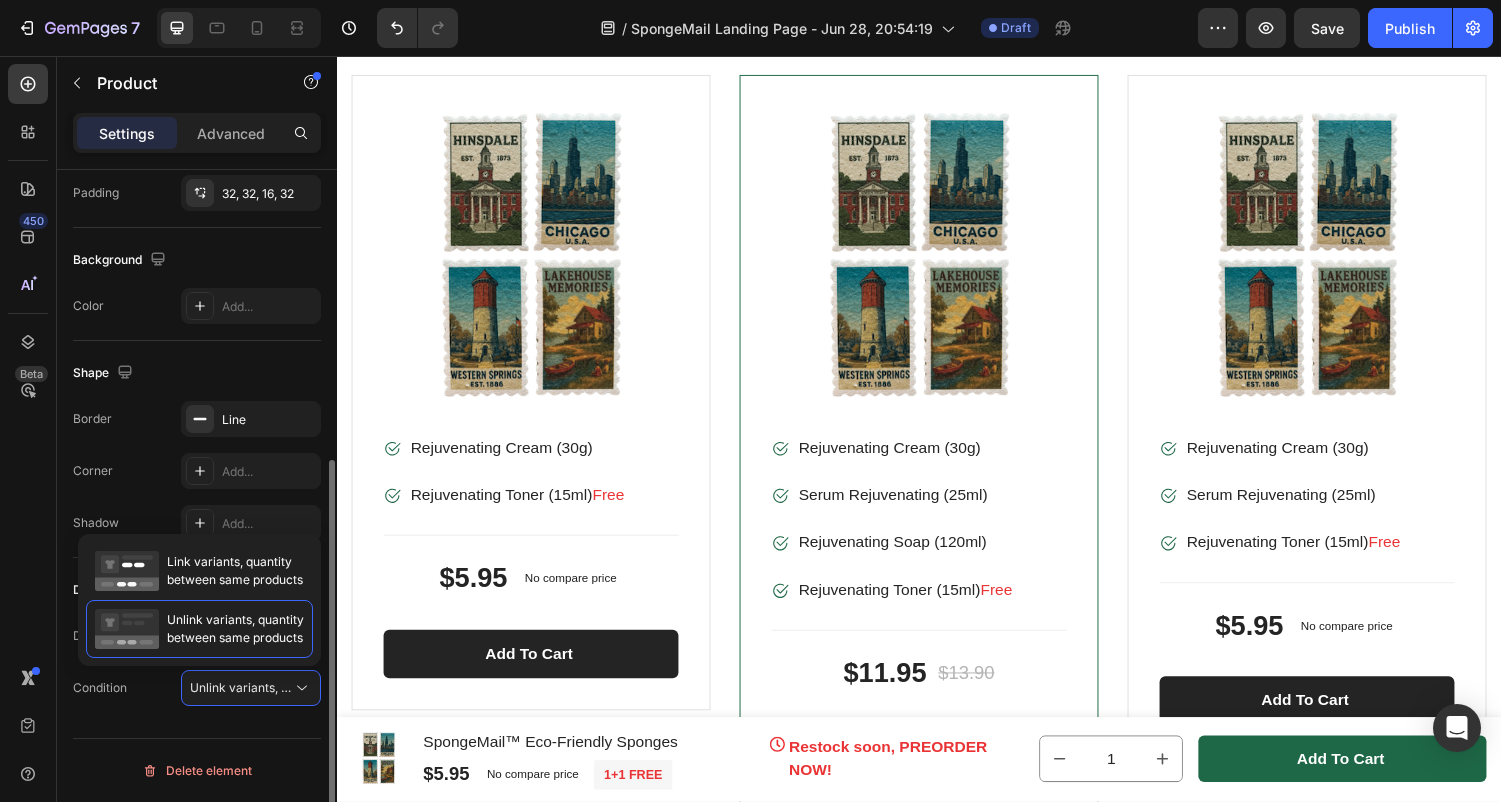 click on "Layout Vertical Product source SpongeMail™ Eco-Friendly Sponges Column spacing Gap 0 Size Width 100% Padding 32, 32, 16, 32 Background The changes might be hidden by  the video. Color Add... Shape Border Line Corner Add... Shadow Add... Display option Default variant Yes No Condition Unlink variants, quantity <br> between same products Delete element" at bounding box center [197, 265] 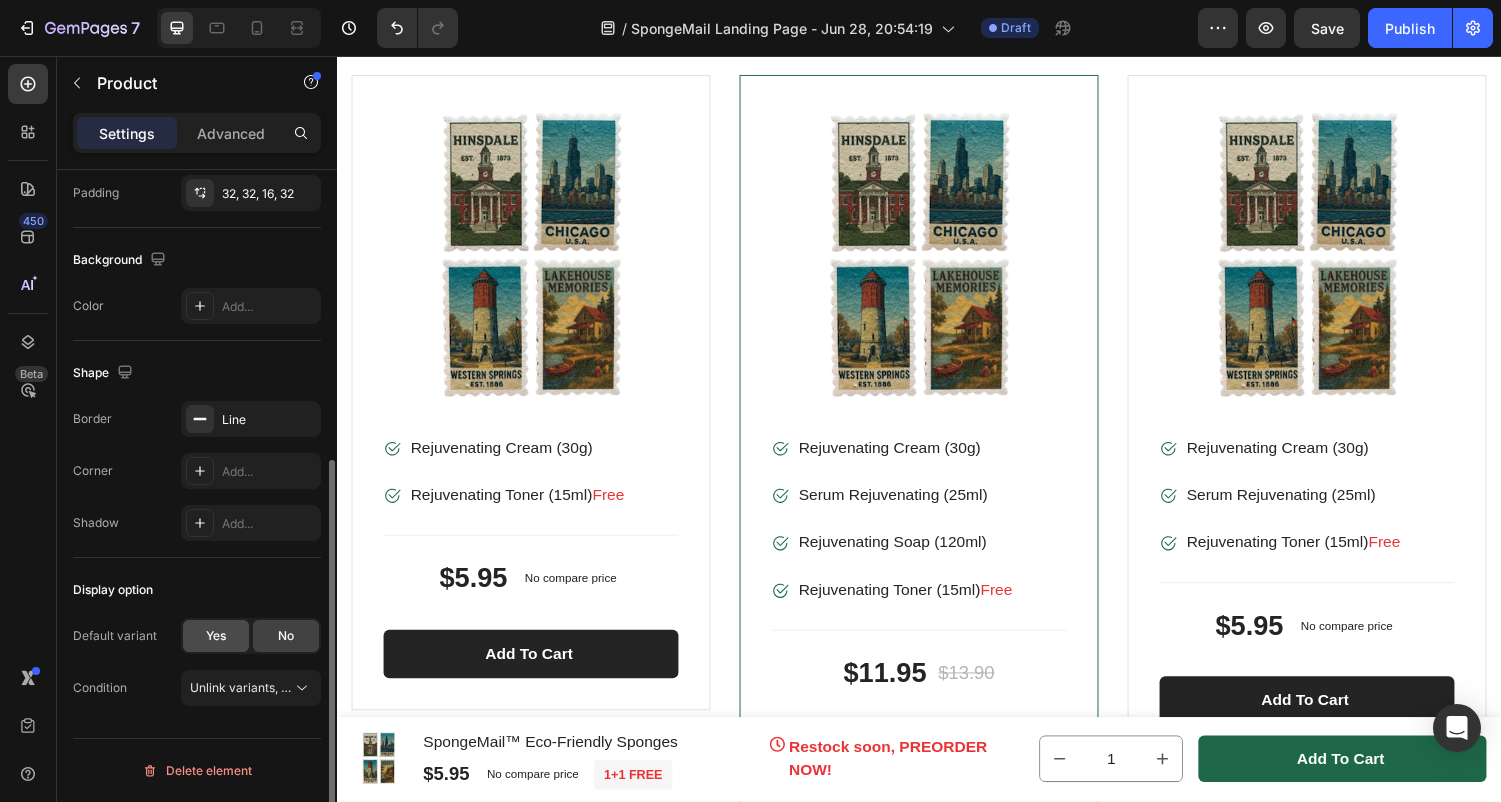click on "Yes" 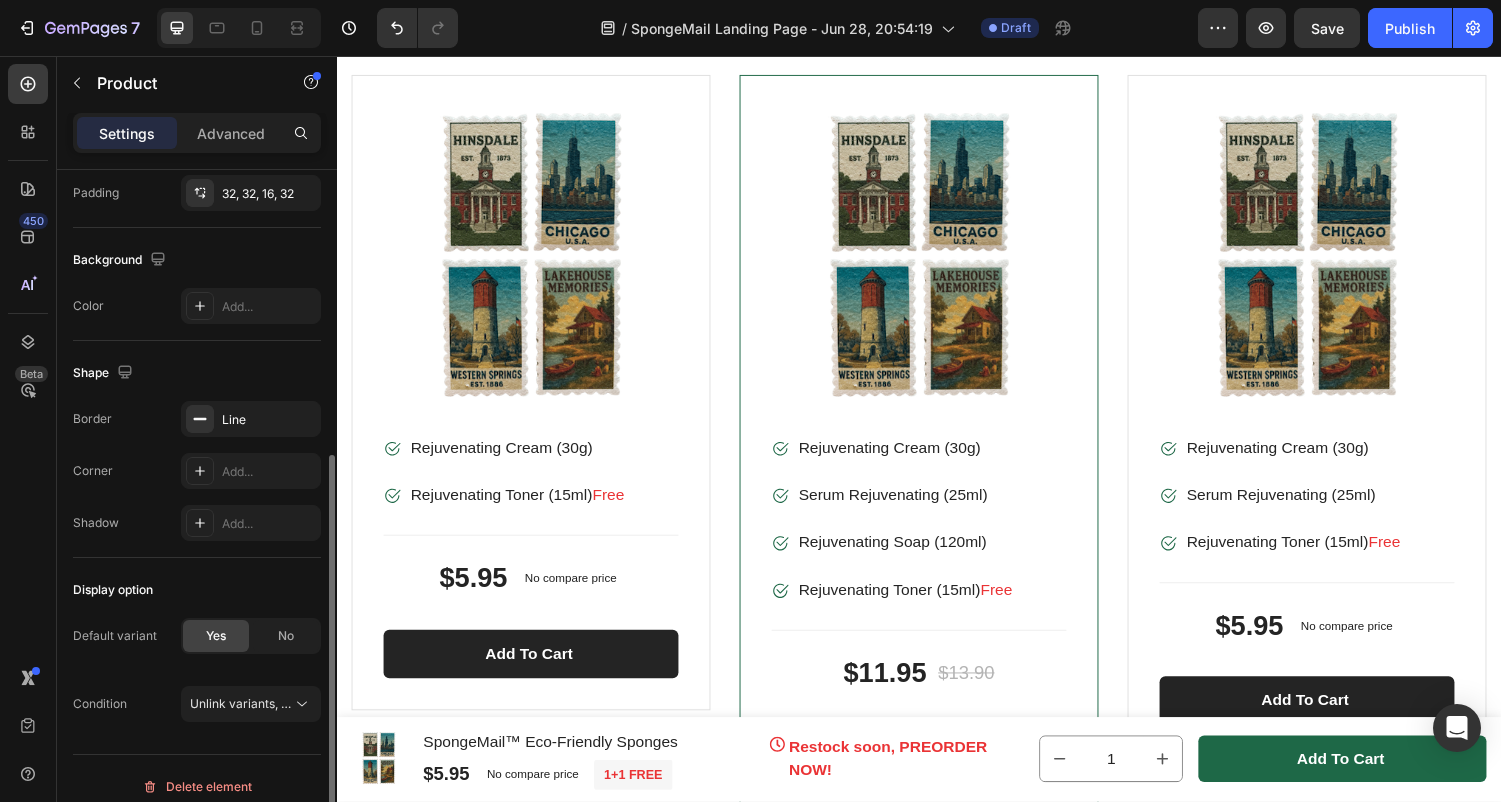 scroll, scrollTop: 514, scrollLeft: 0, axis: vertical 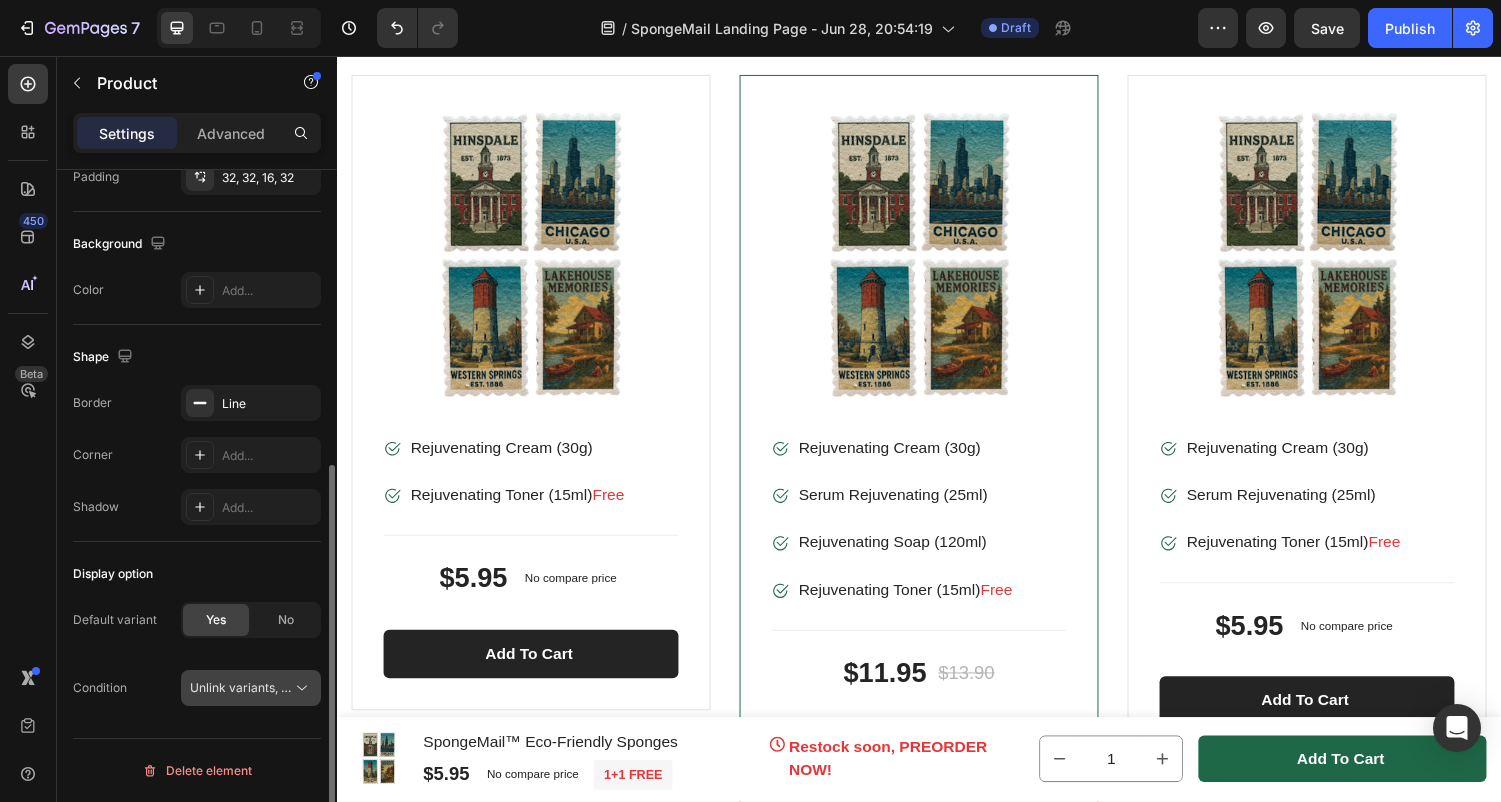 click on "Unlink variants, quantity <br> between same products" at bounding box center (343, 687) 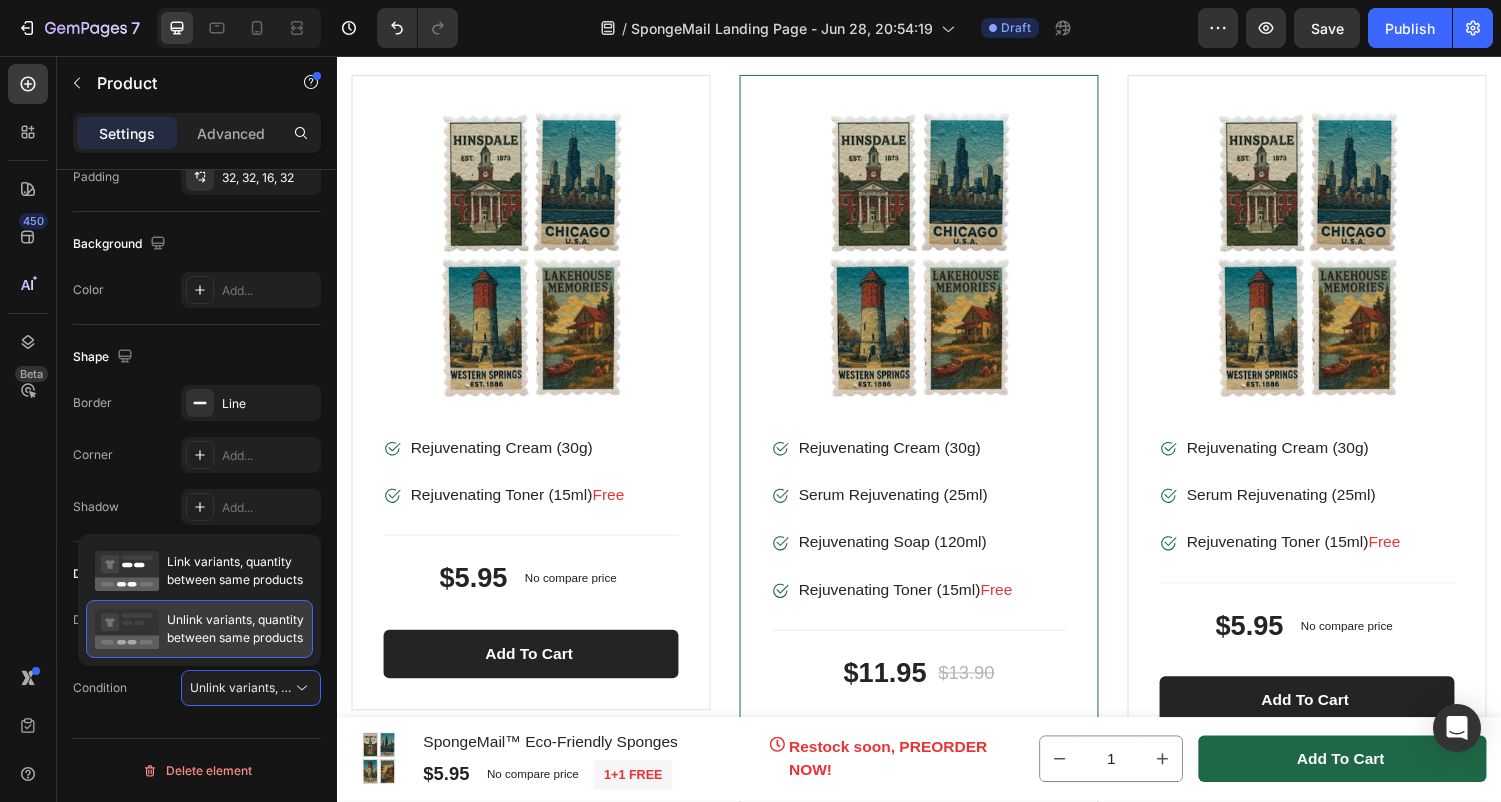 click on "Unlink variants, quantity   between same products" at bounding box center [235, 629] 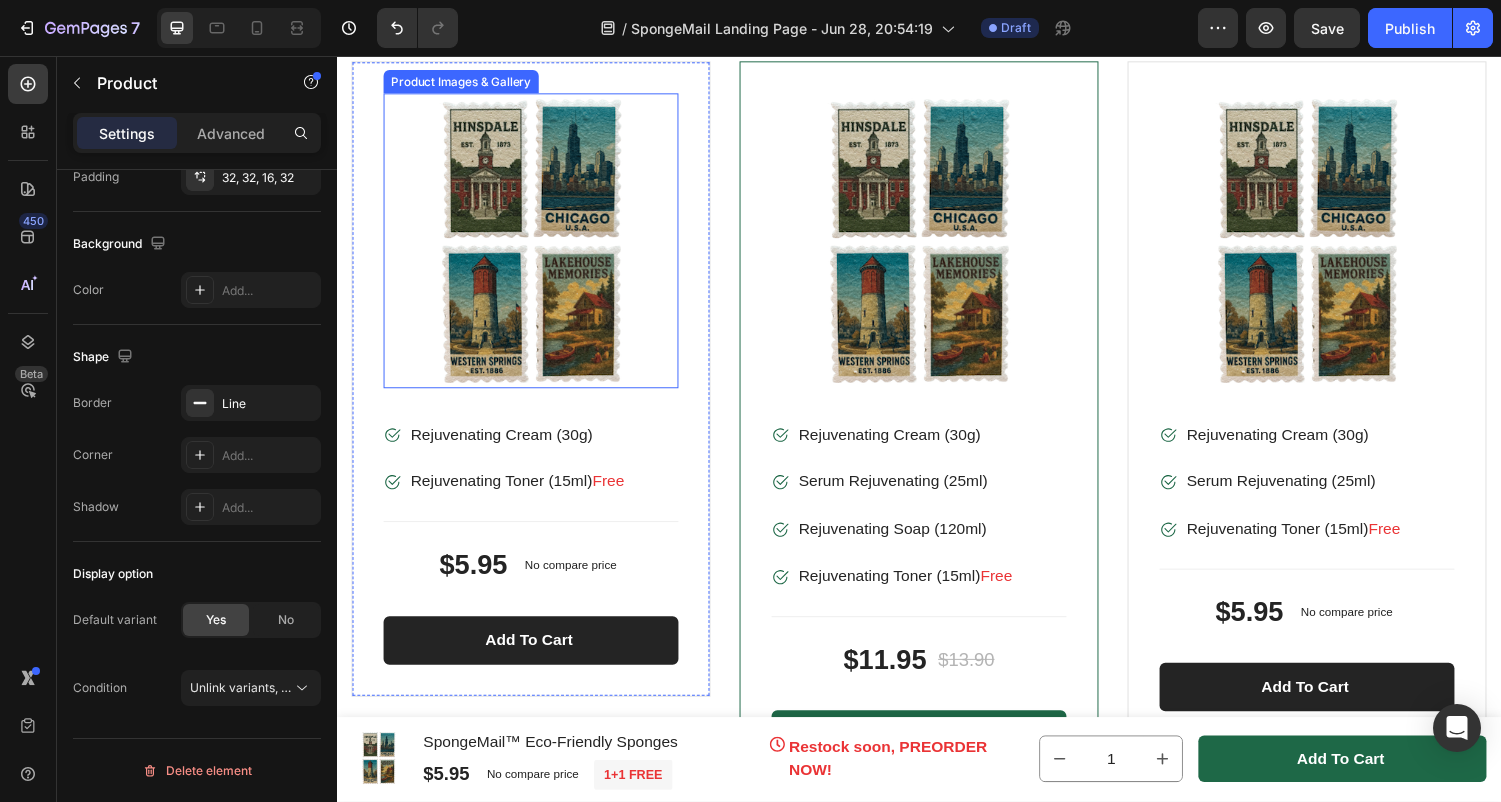 scroll, scrollTop: 11793, scrollLeft: 0, axis: vertical 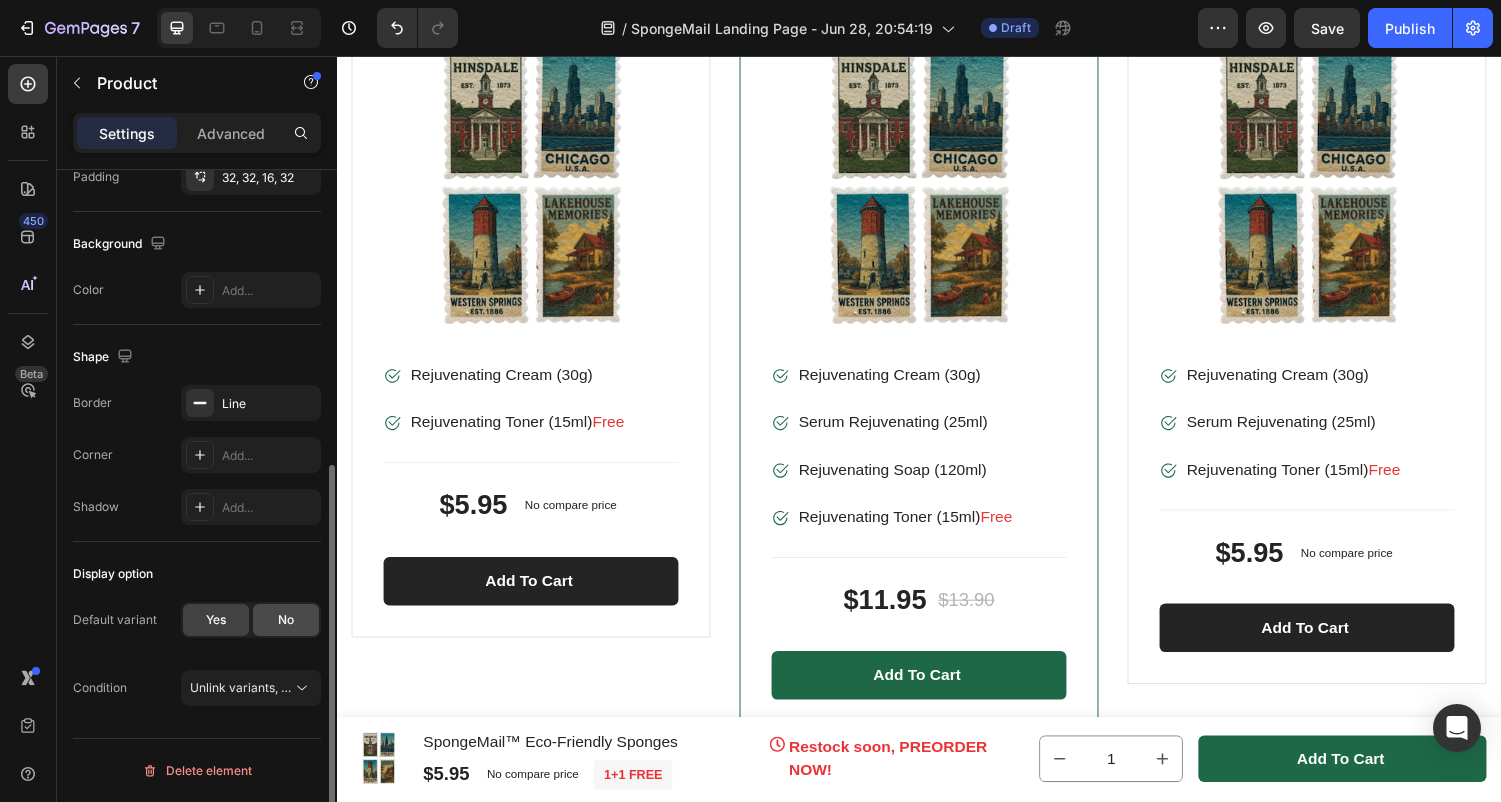 click on "No" 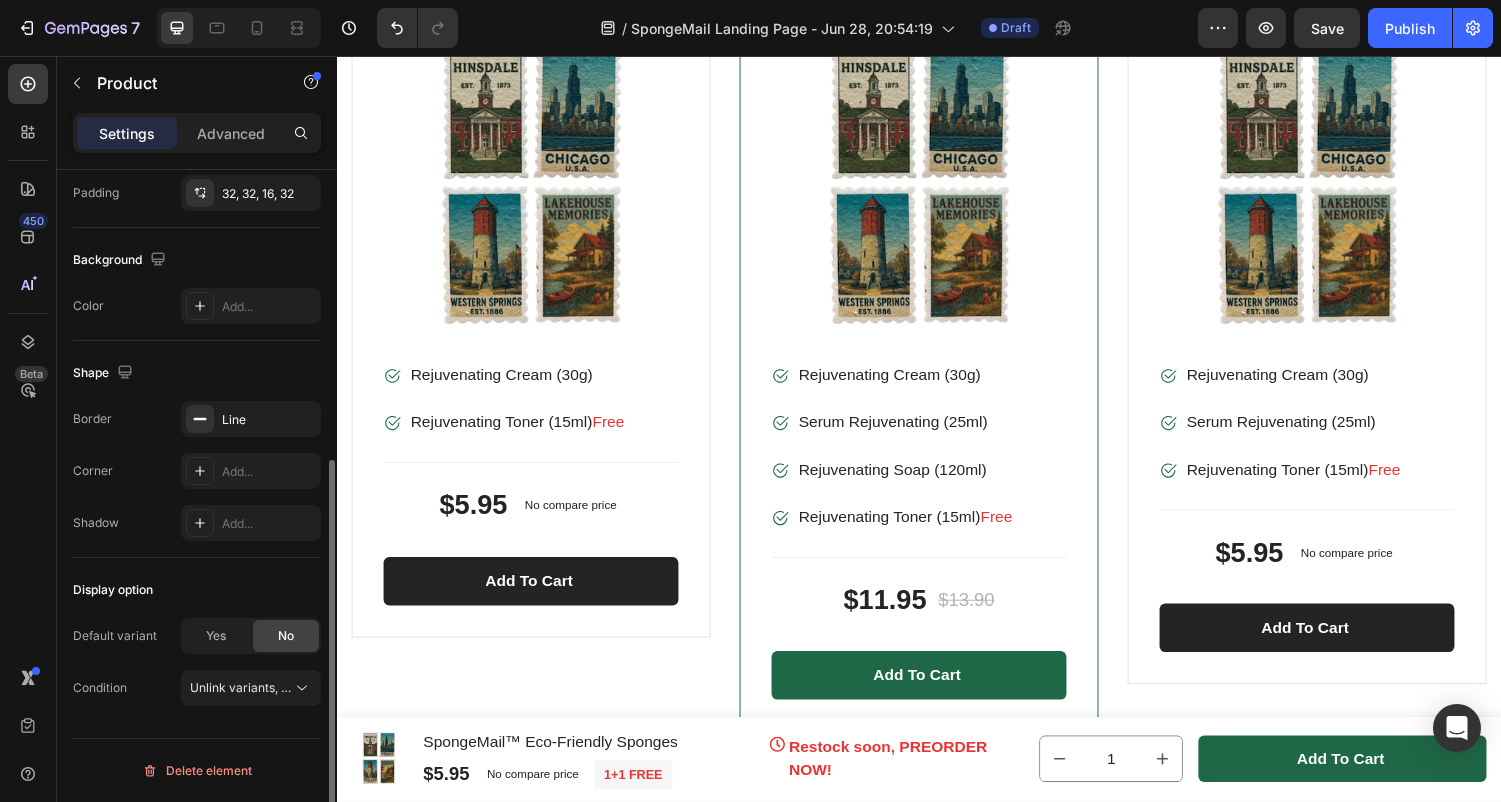 scroll, scrollTop: 498, scrollLeft: 0, axis: vertical 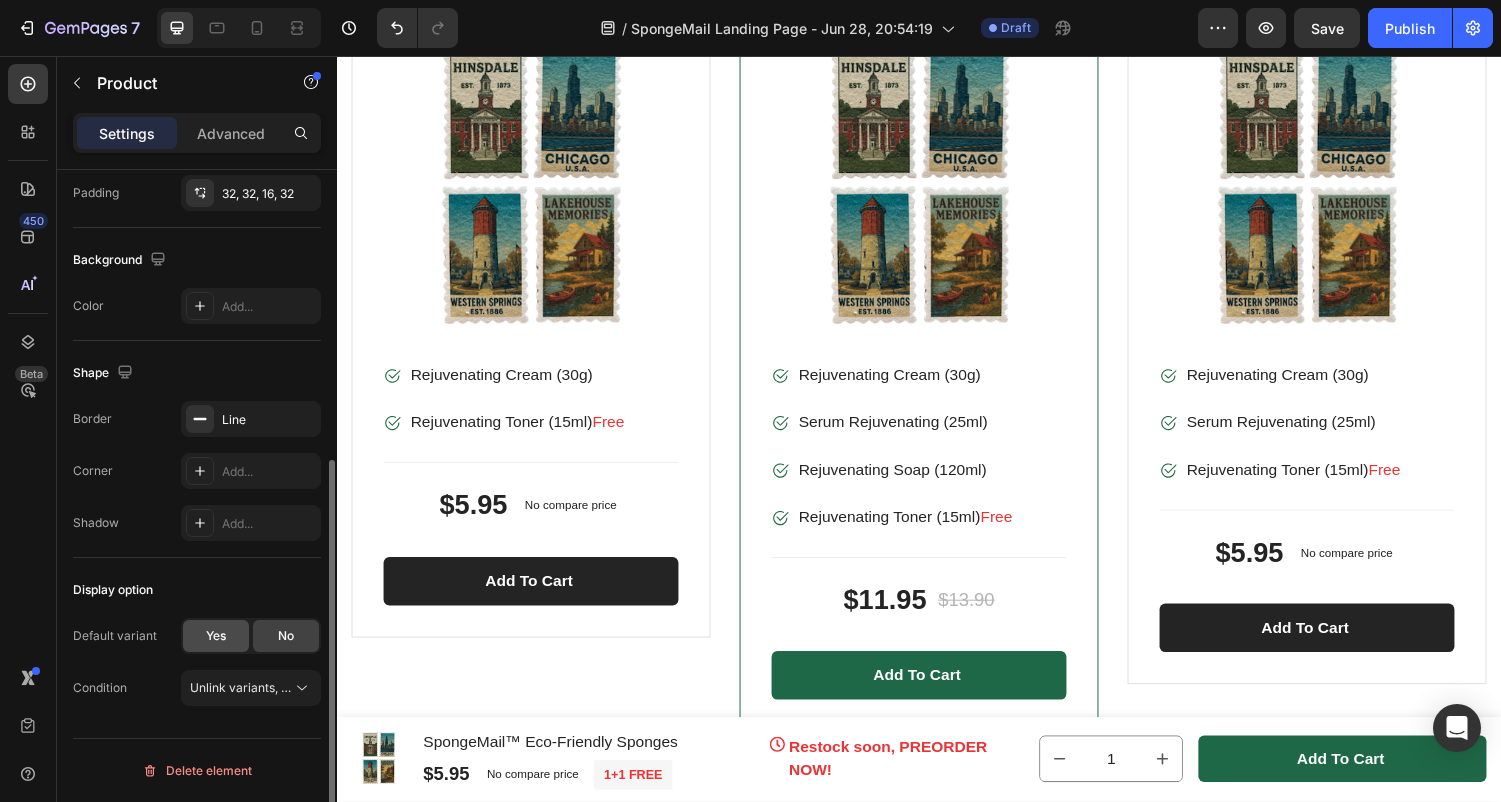 click on "Yes" 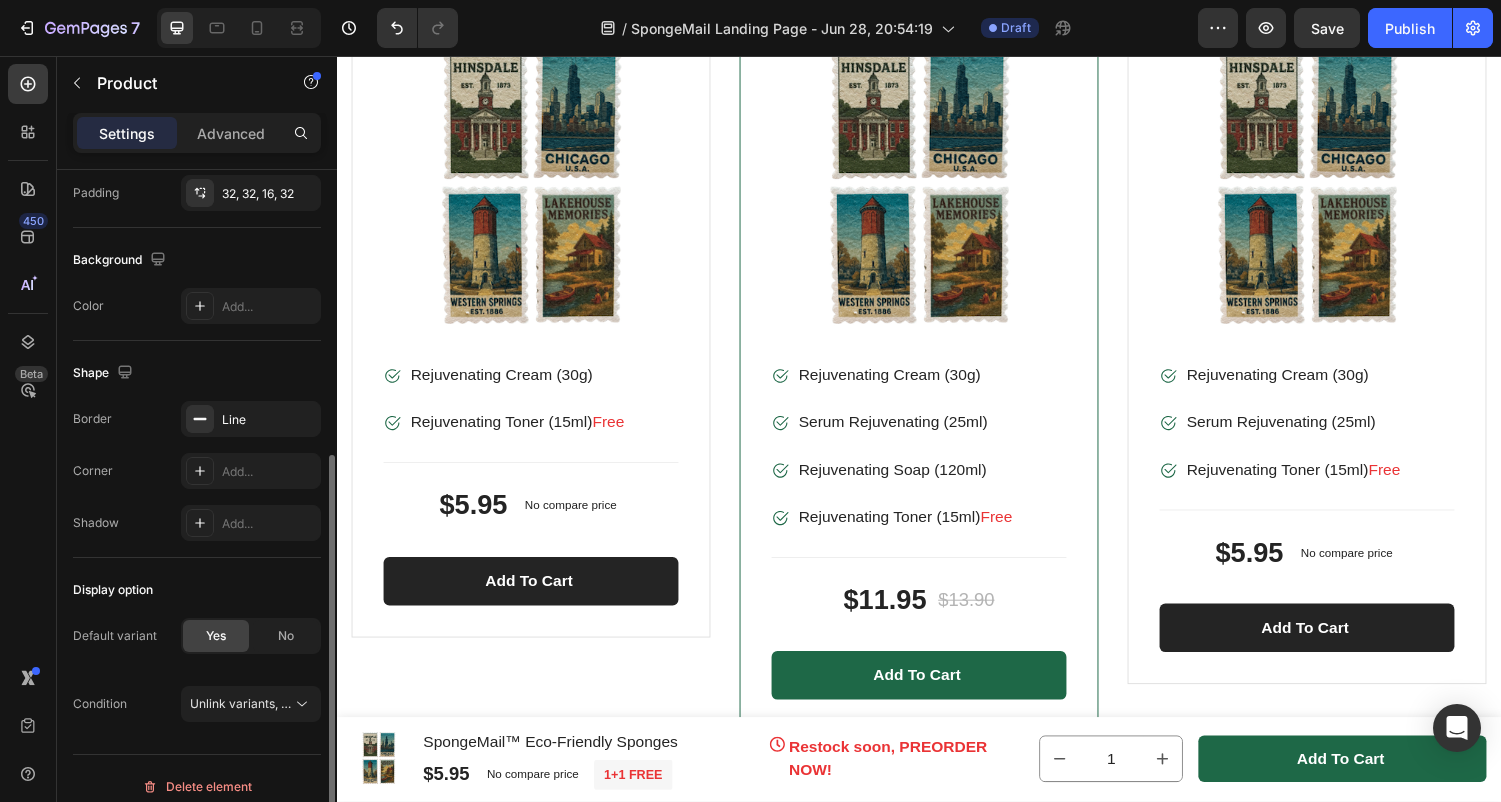 click on "Default variant Yes No" at bounding box center [197, 644] 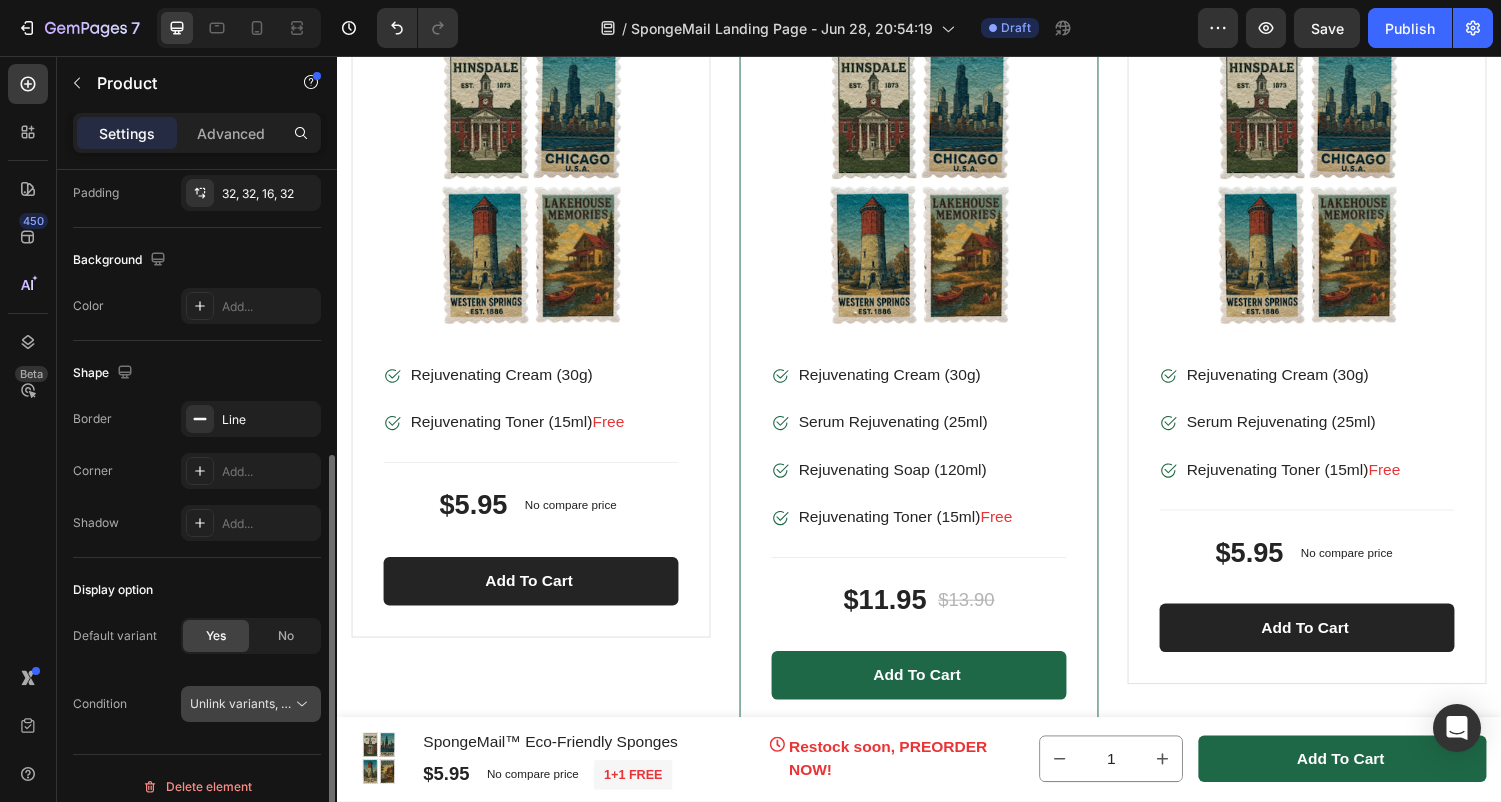click on "Unlink variants, quantity <br> between same products" at bounding box center (343, 703) 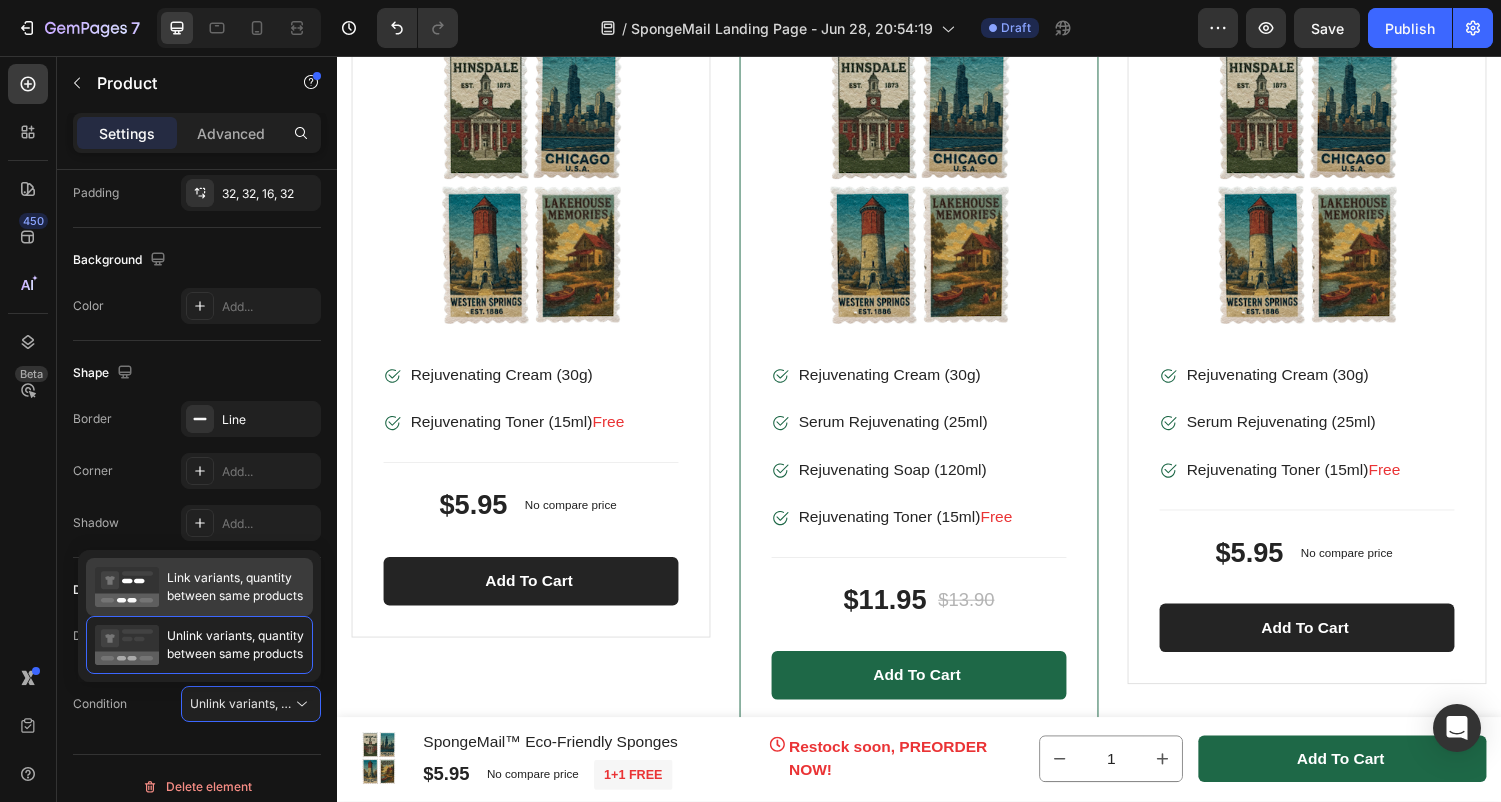 click on "Link variants, quantity   between same products" at bounding box center (235, 587) 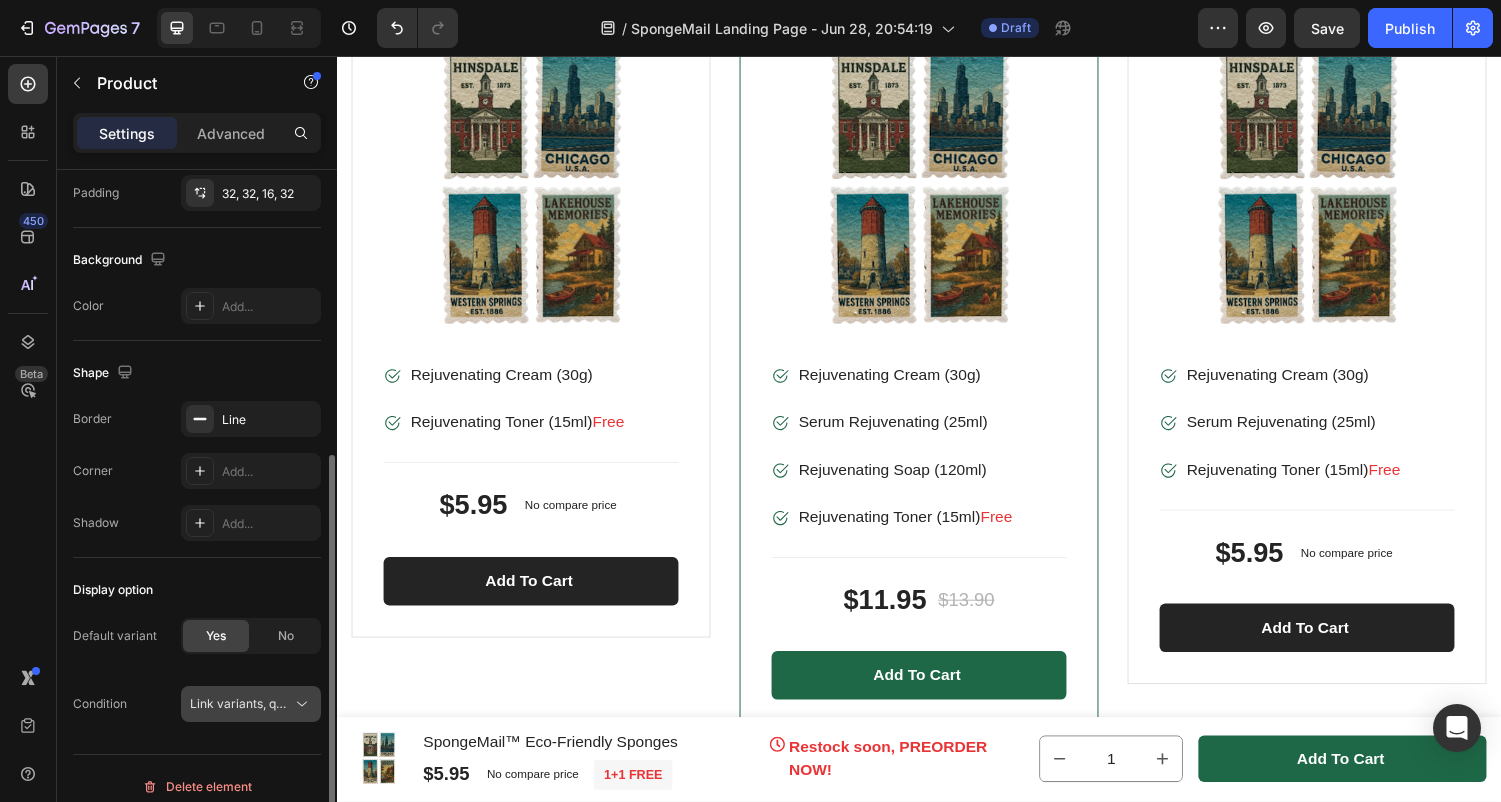 scroll, scrollTop: 514, scrollLeft: 0, axis: vertical 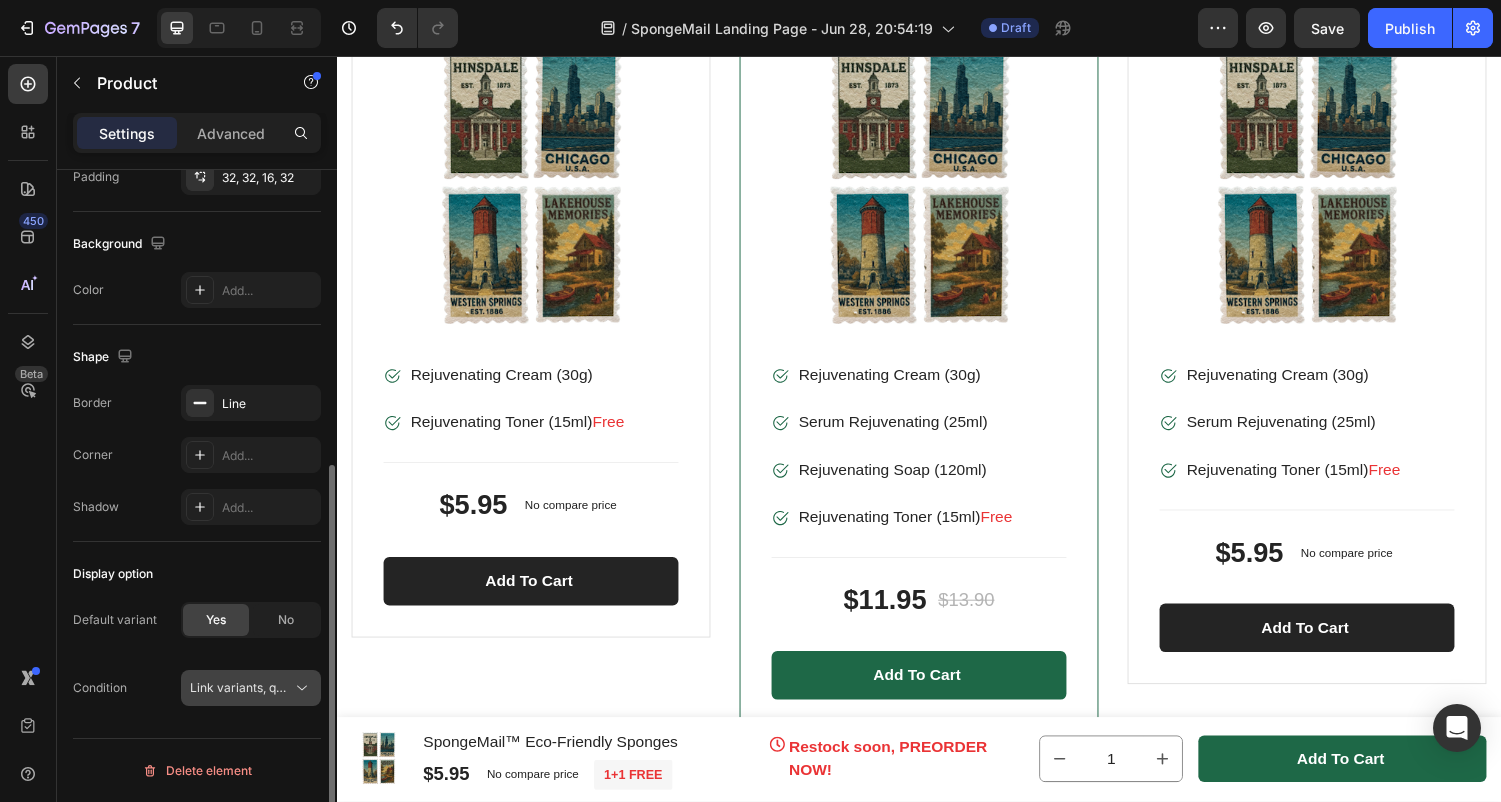 click on "Link variants, quantity <br> between same products" at bounding box center [337, 687] 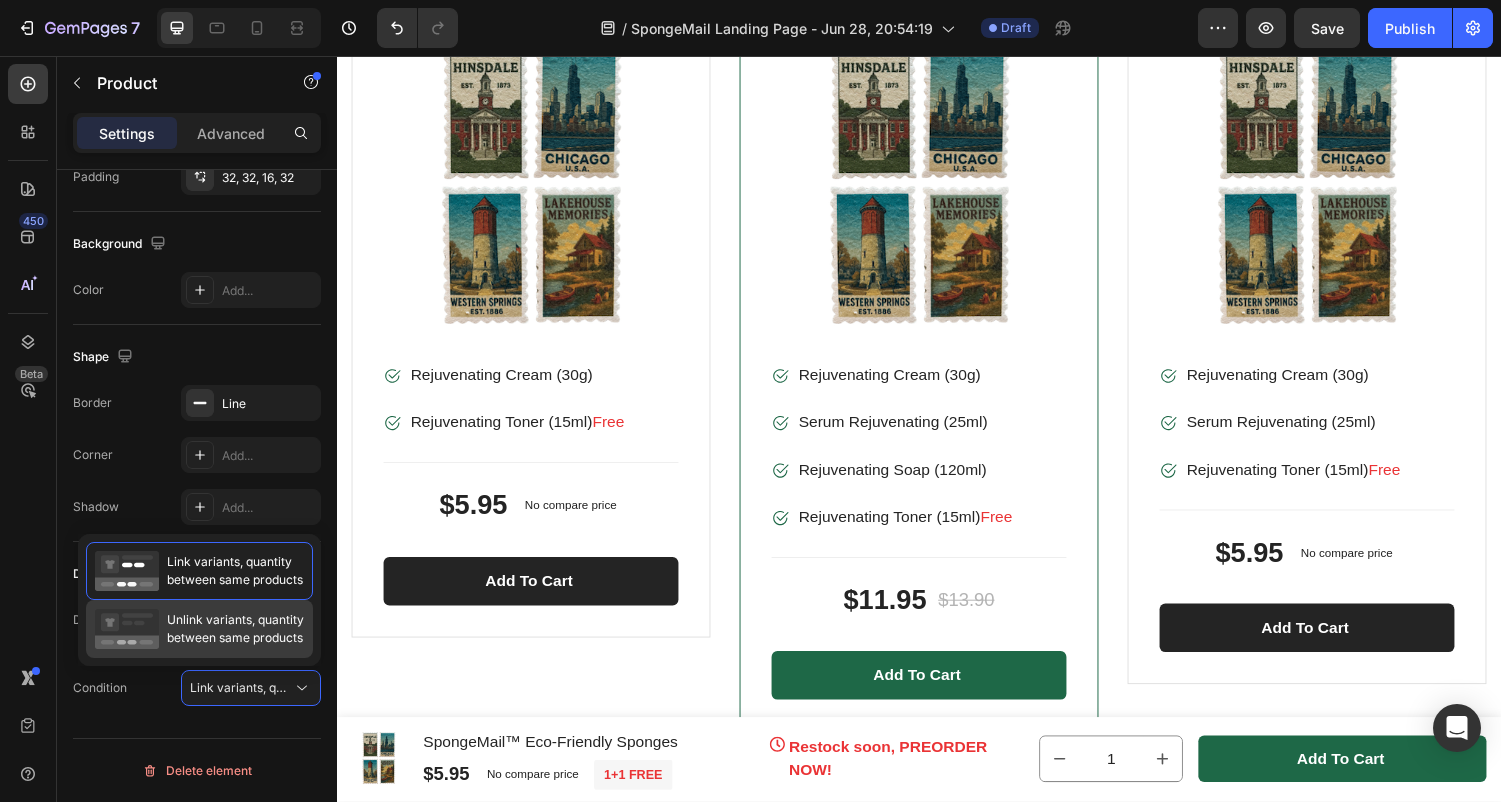 click on "Unlink variants, quantity   between same products" at bounding box center [235, 629] 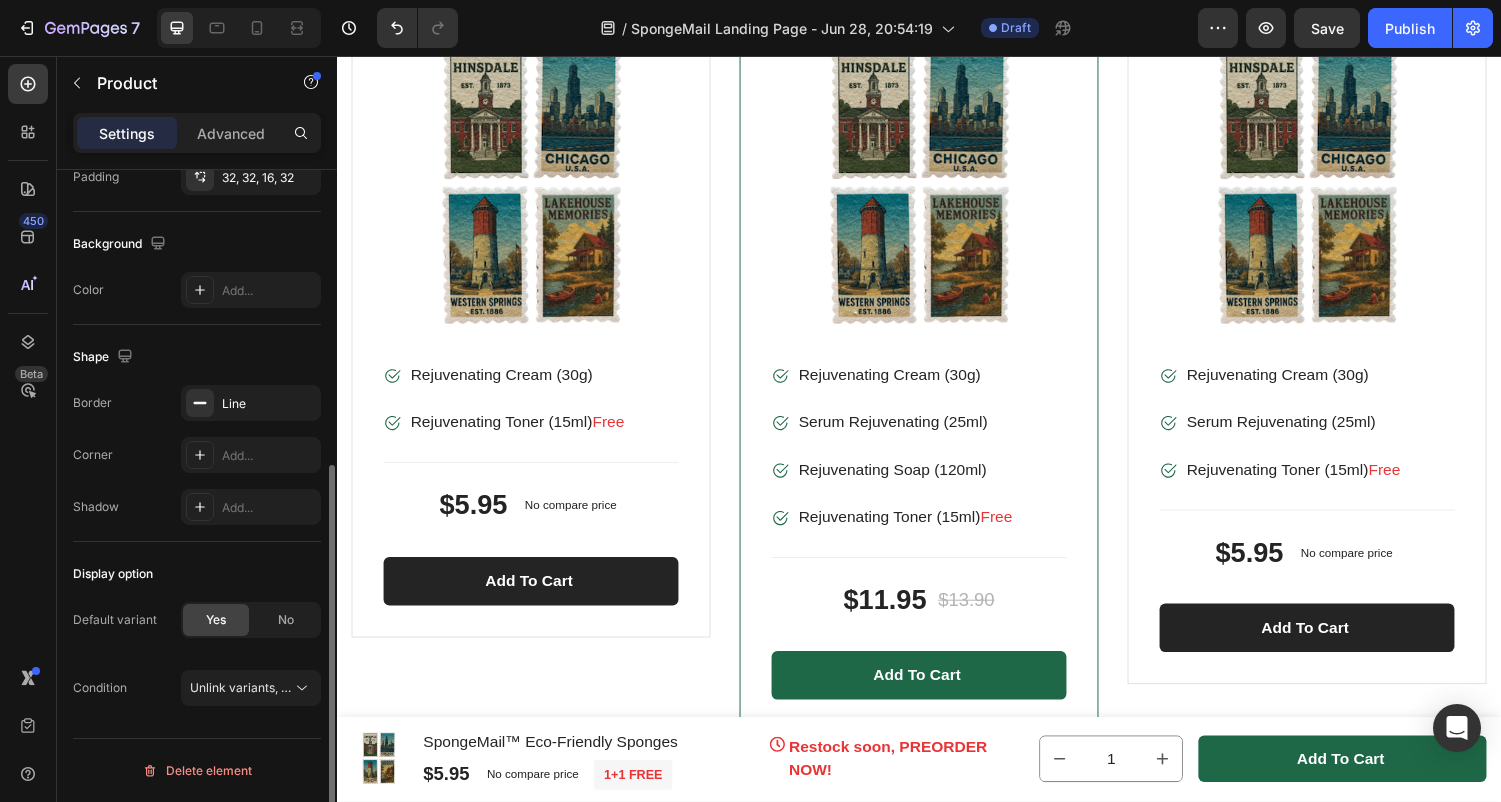 click on "Default variant Yes No" at bounding box center (197, 628) 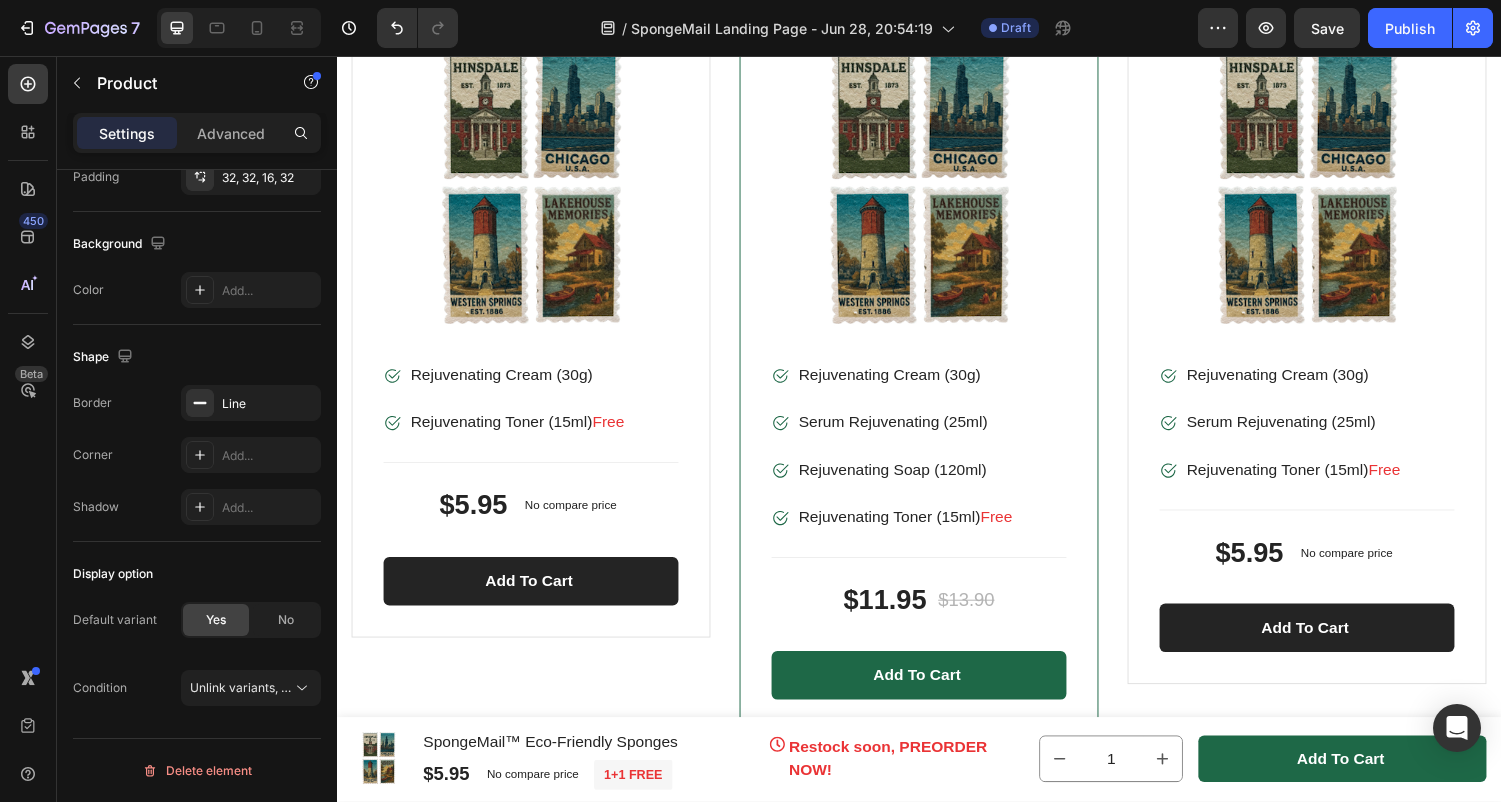 click on "Product Images & Gallery Image Rejuvenating Cream (30g) Text block Image Rejuvenating Toner (15ml)  Free Text block Icon List                Title Line $5.95 Product Price Product Price No compare price Product Price Row Add to cart Product Cart Button Product" at bounding box center [537, 328] 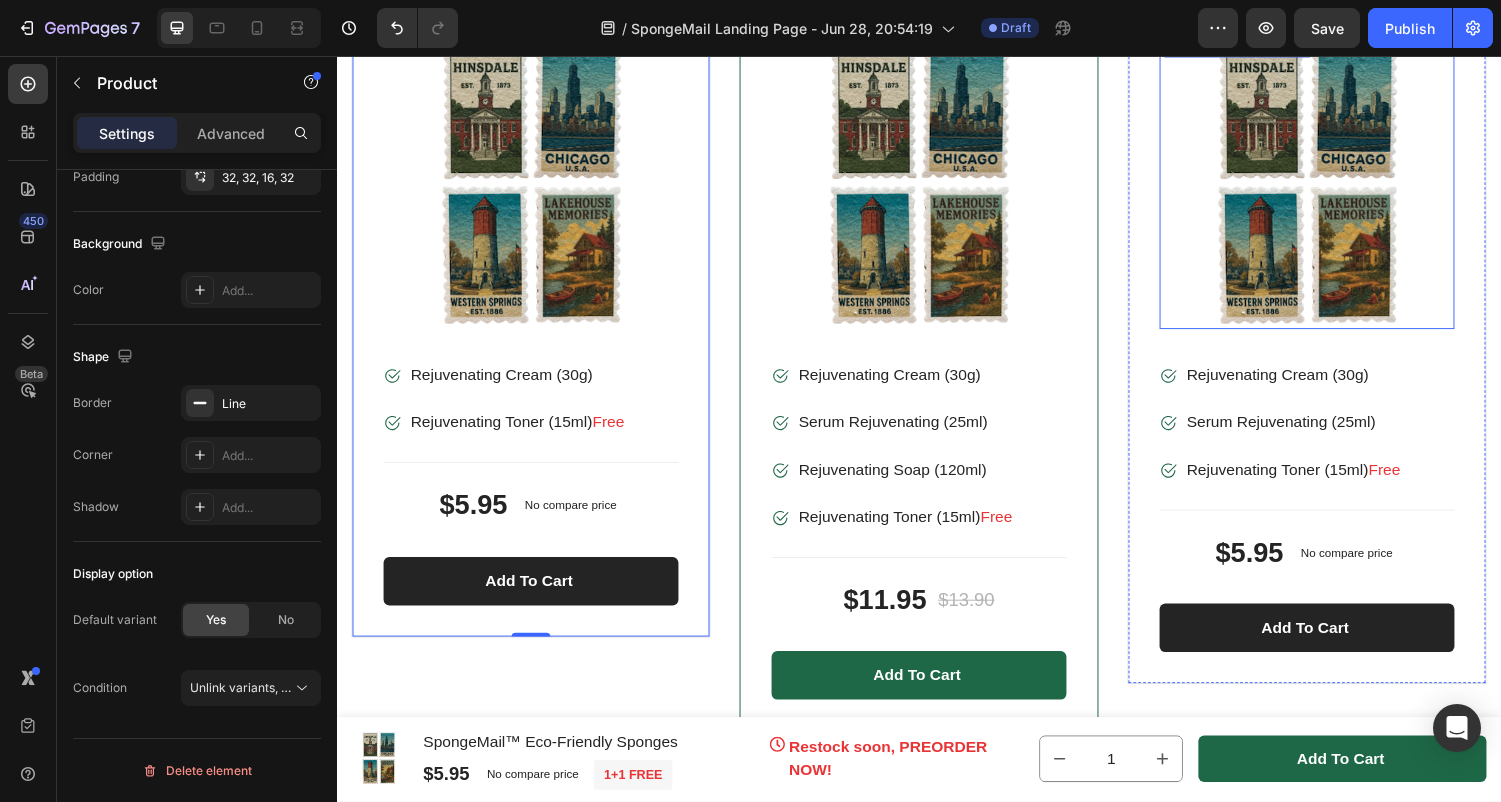 click at bounding box center (1337, 186) 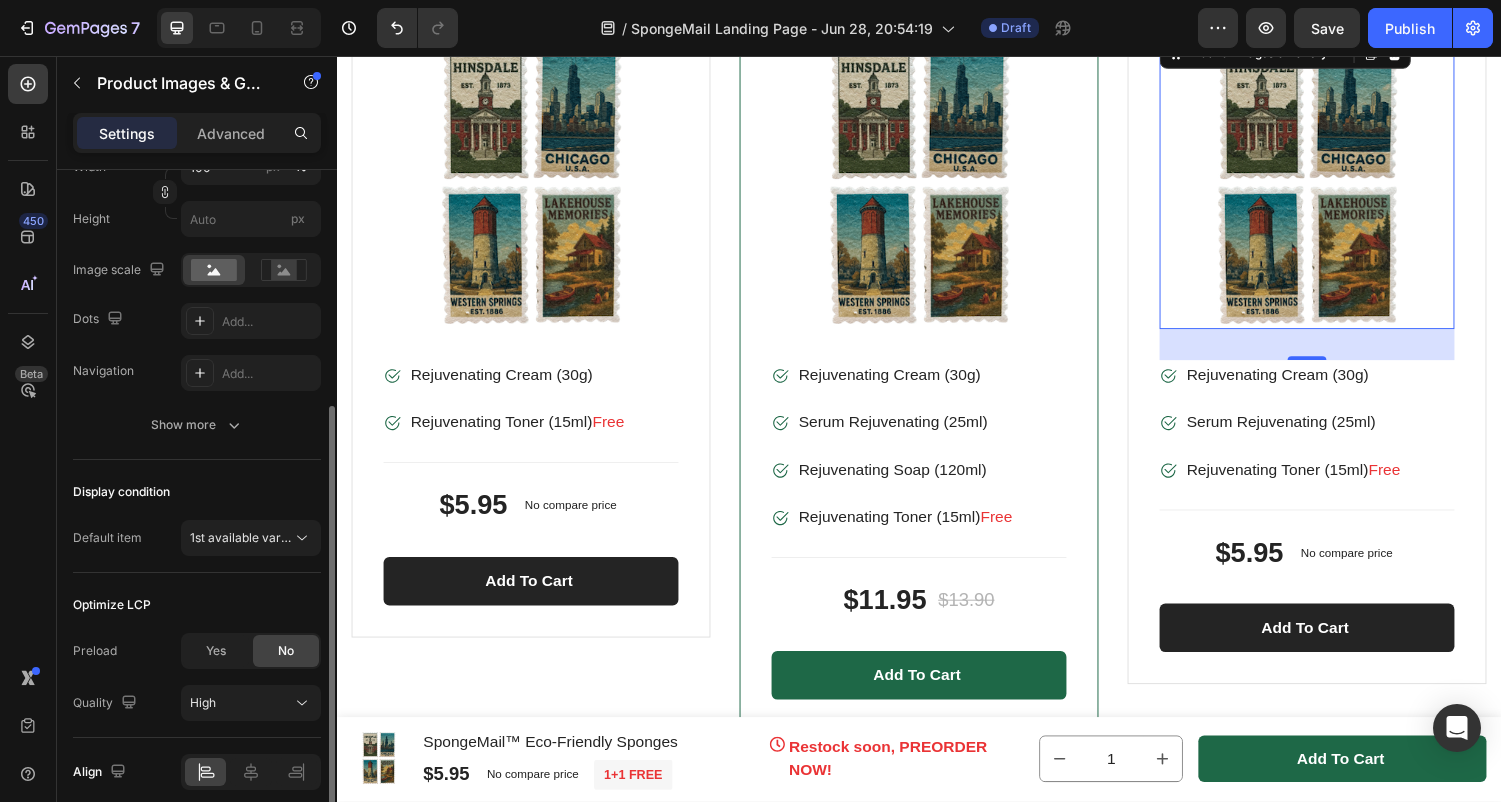 scroll, scrollTop: 409, scrollLeft: 0, axis: vertical 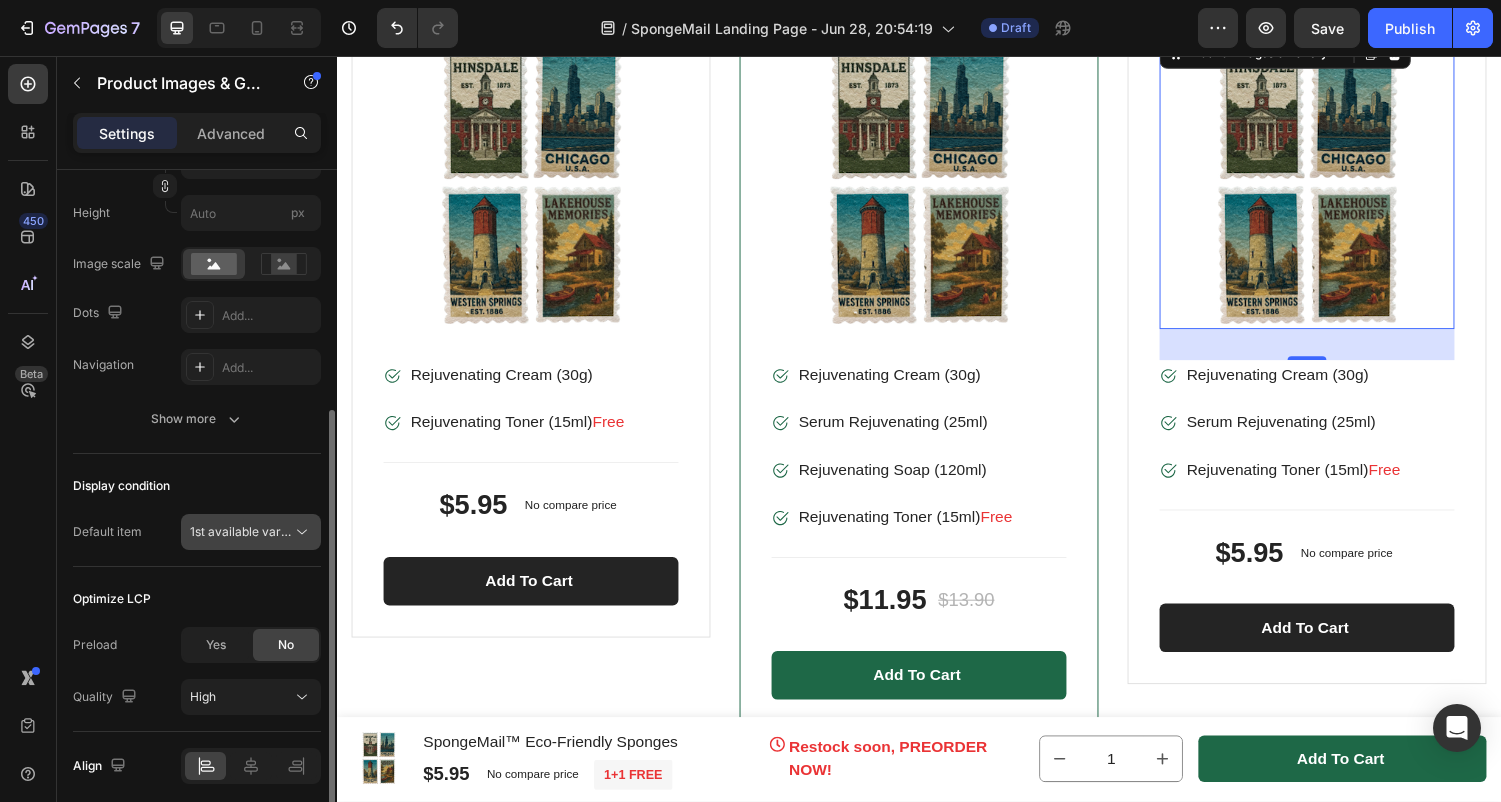 click on "1st available variant" at bounding box center [246, 531] 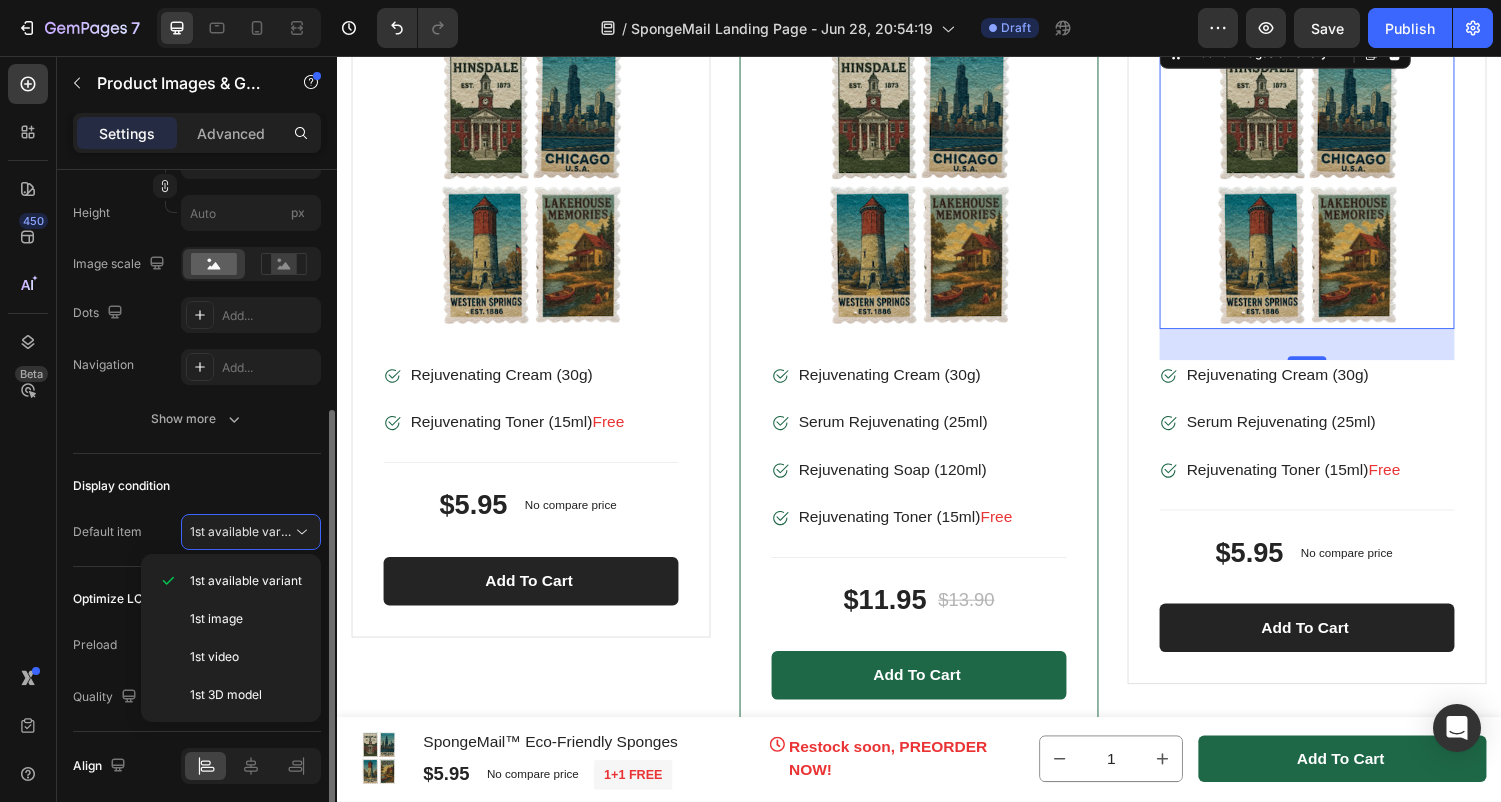 click on "Display condition" at bounding box center [197, 486] 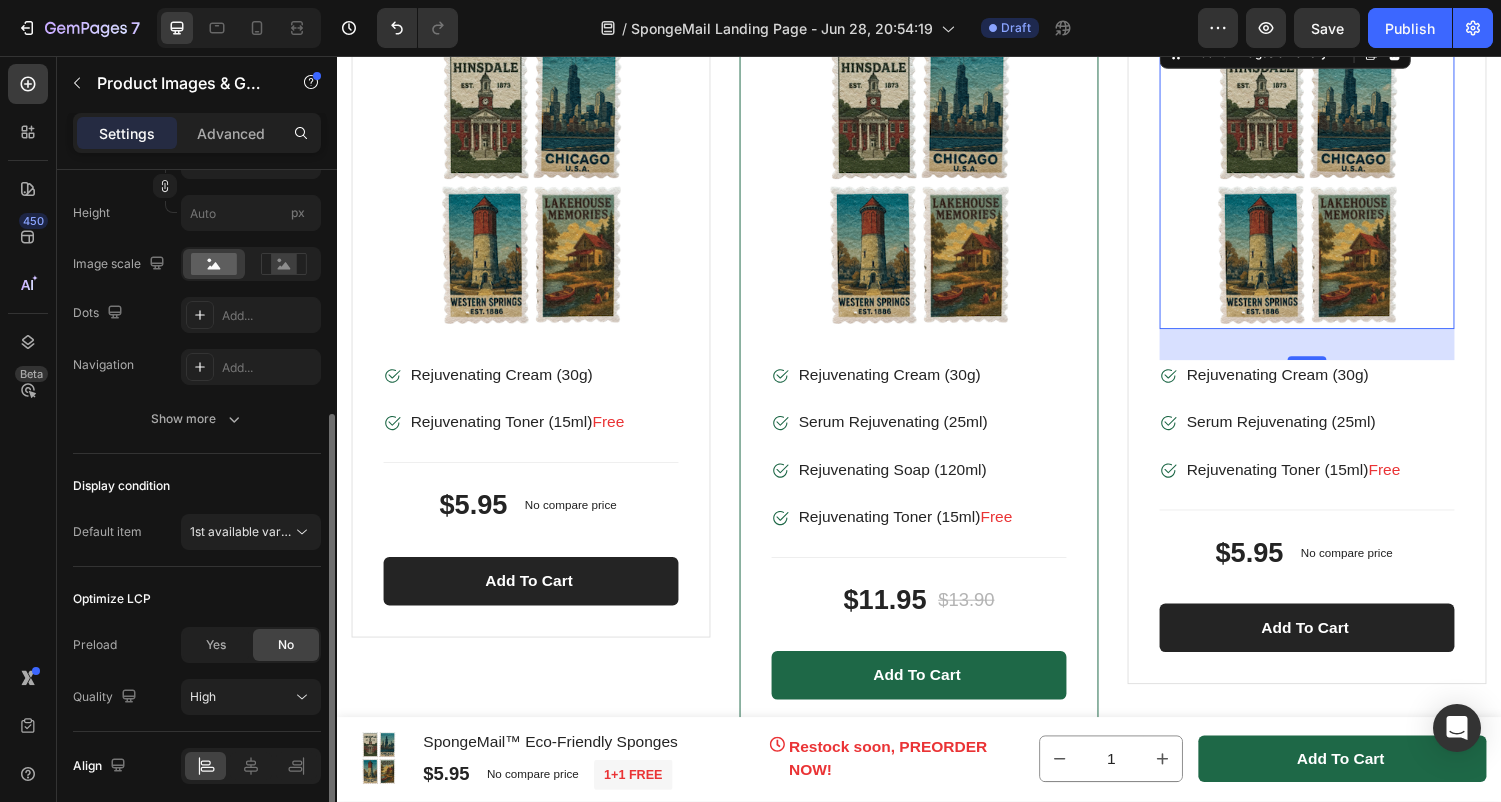 scroll, scrollTop: 487, scrollLeft: 0, axis: vertical 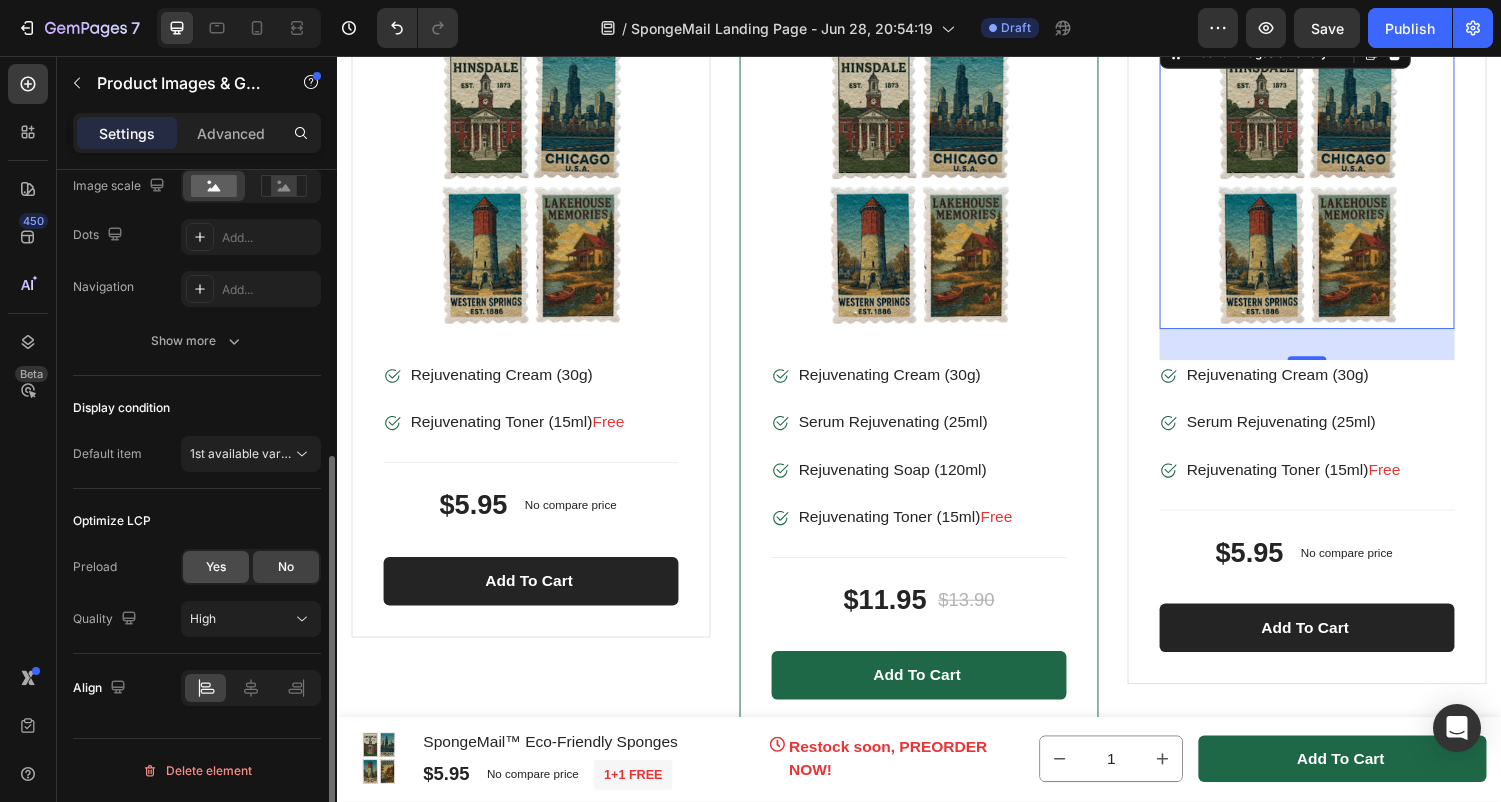 click on "Yes" 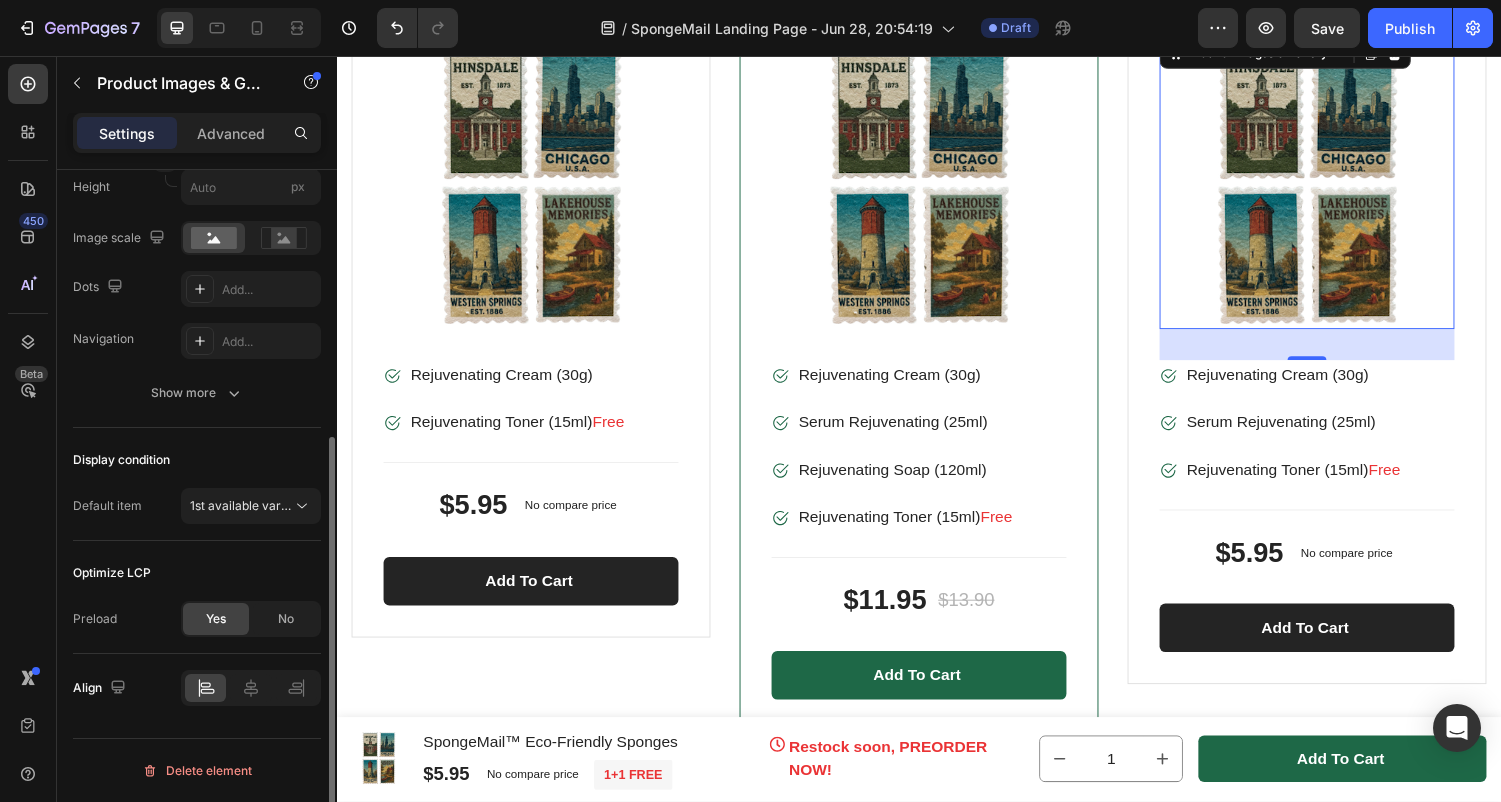 scroll, scrollTop: 435, scrollLeft: 0, axis: vertical 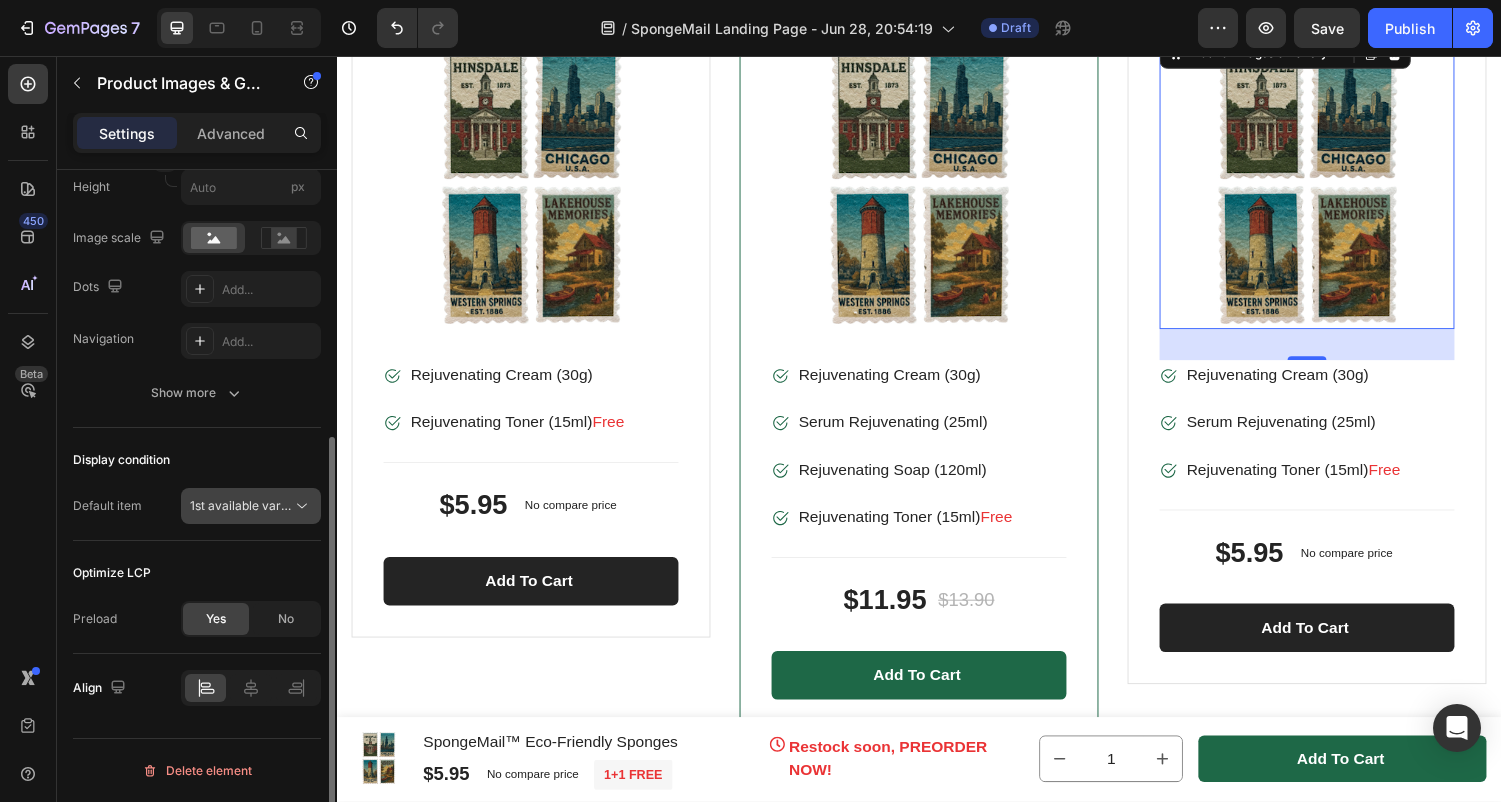 click on "1st available variant" at bounding box center (246, 505) 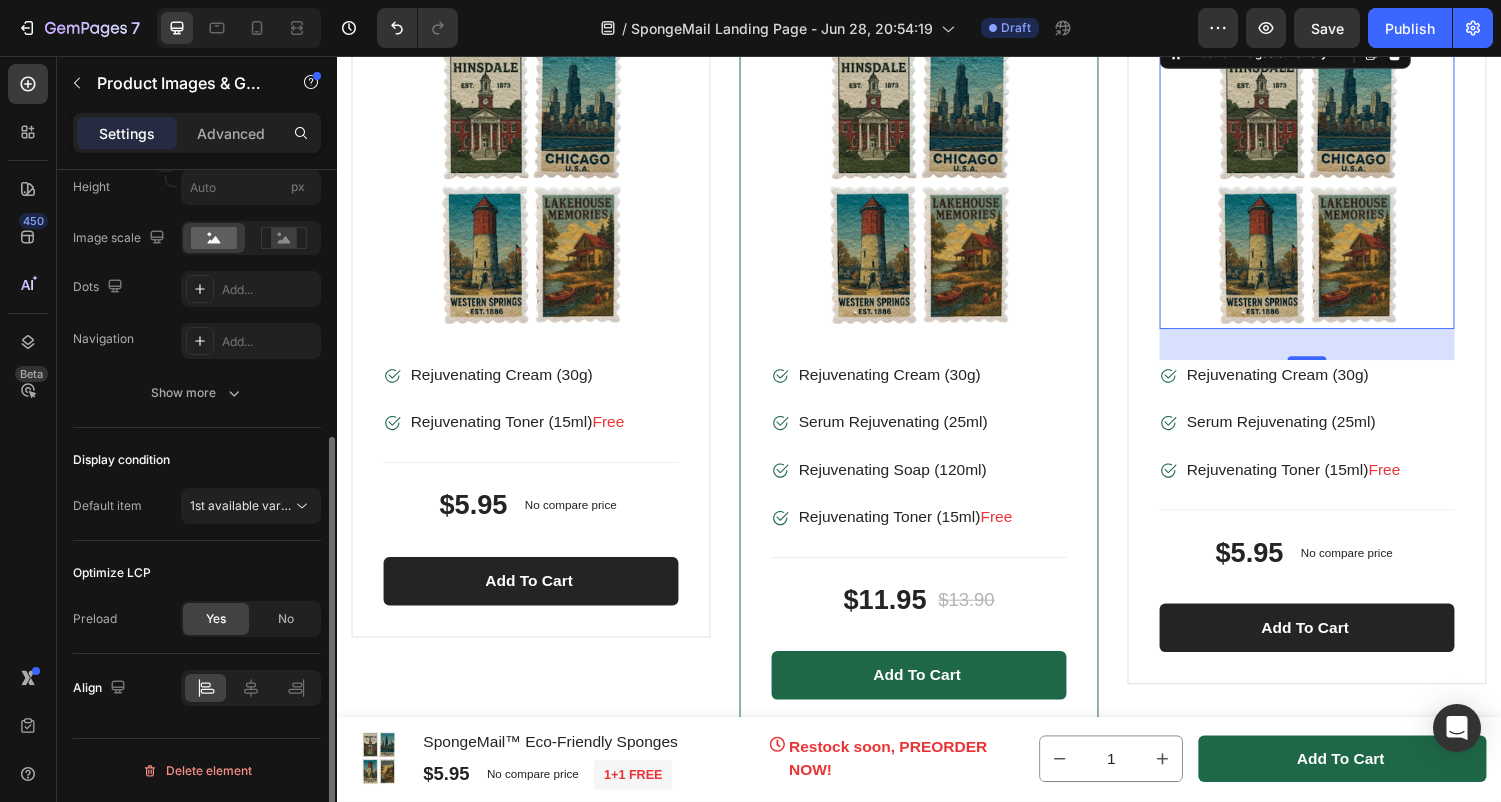 click on "Display condition" at bounding box center (197, 460) 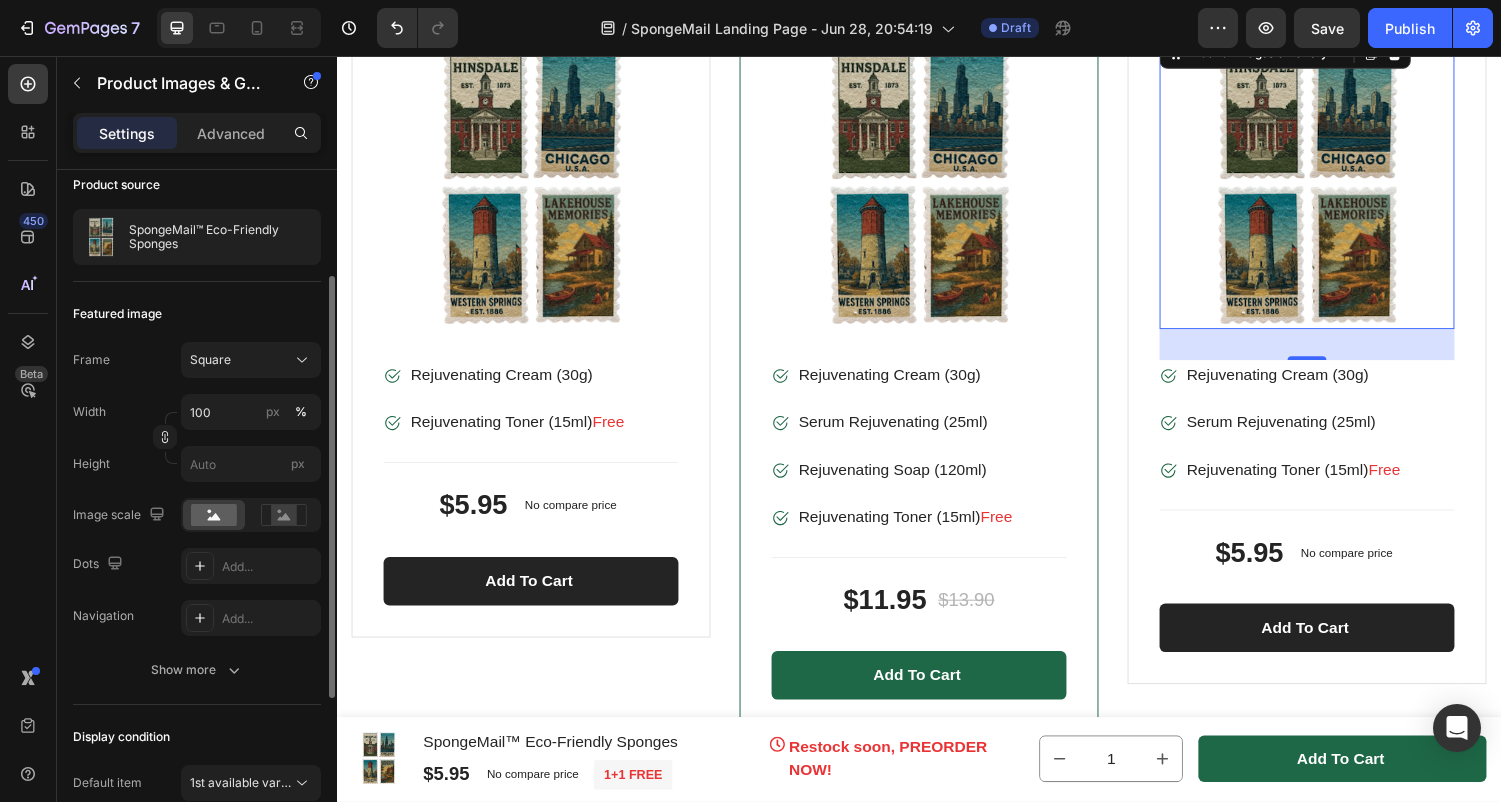 scroll, scrollTop: 149, scrollLeft: 0, axis: vertical 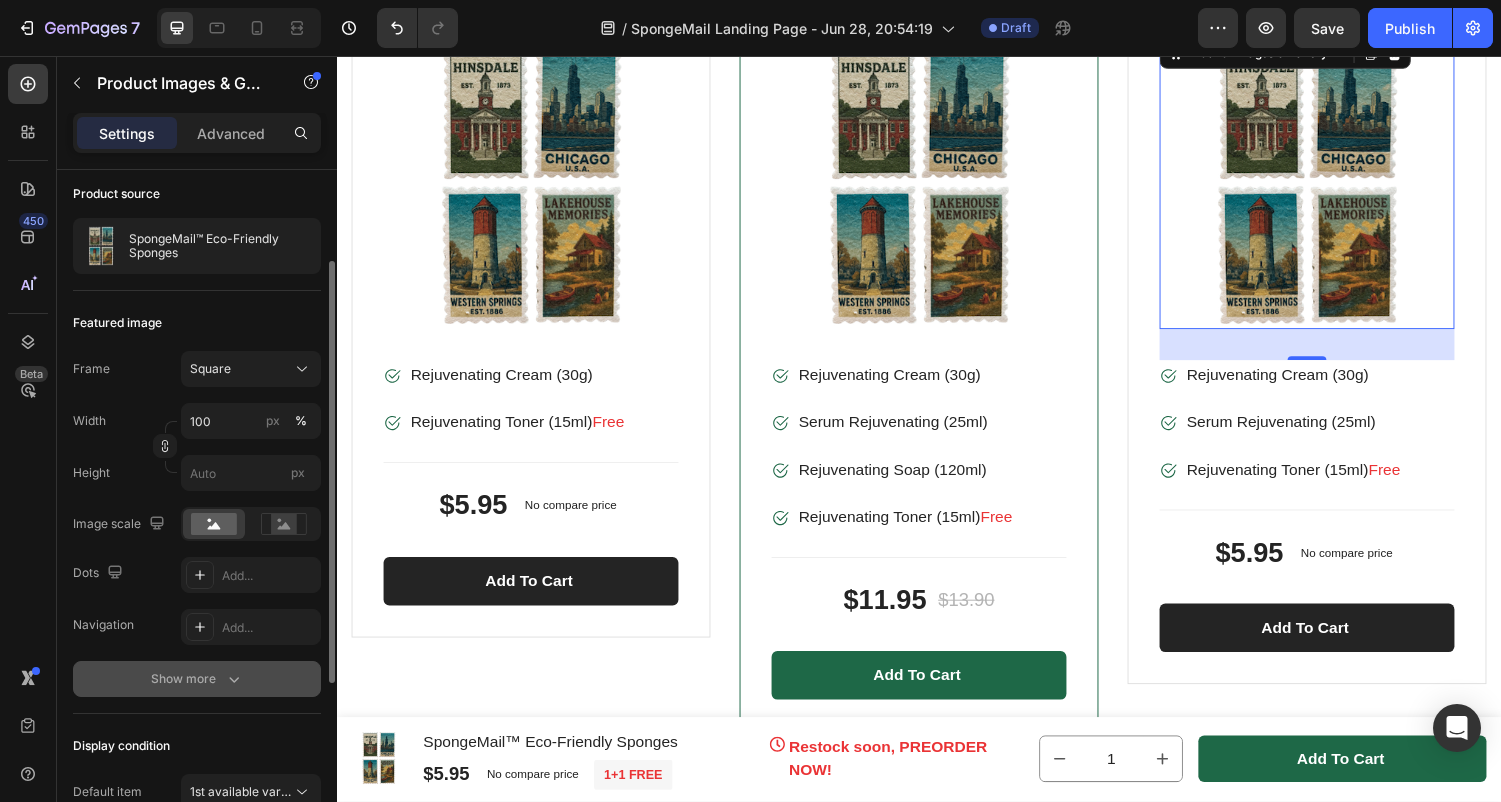 click on "Show more" at bounding box center [197, 679] 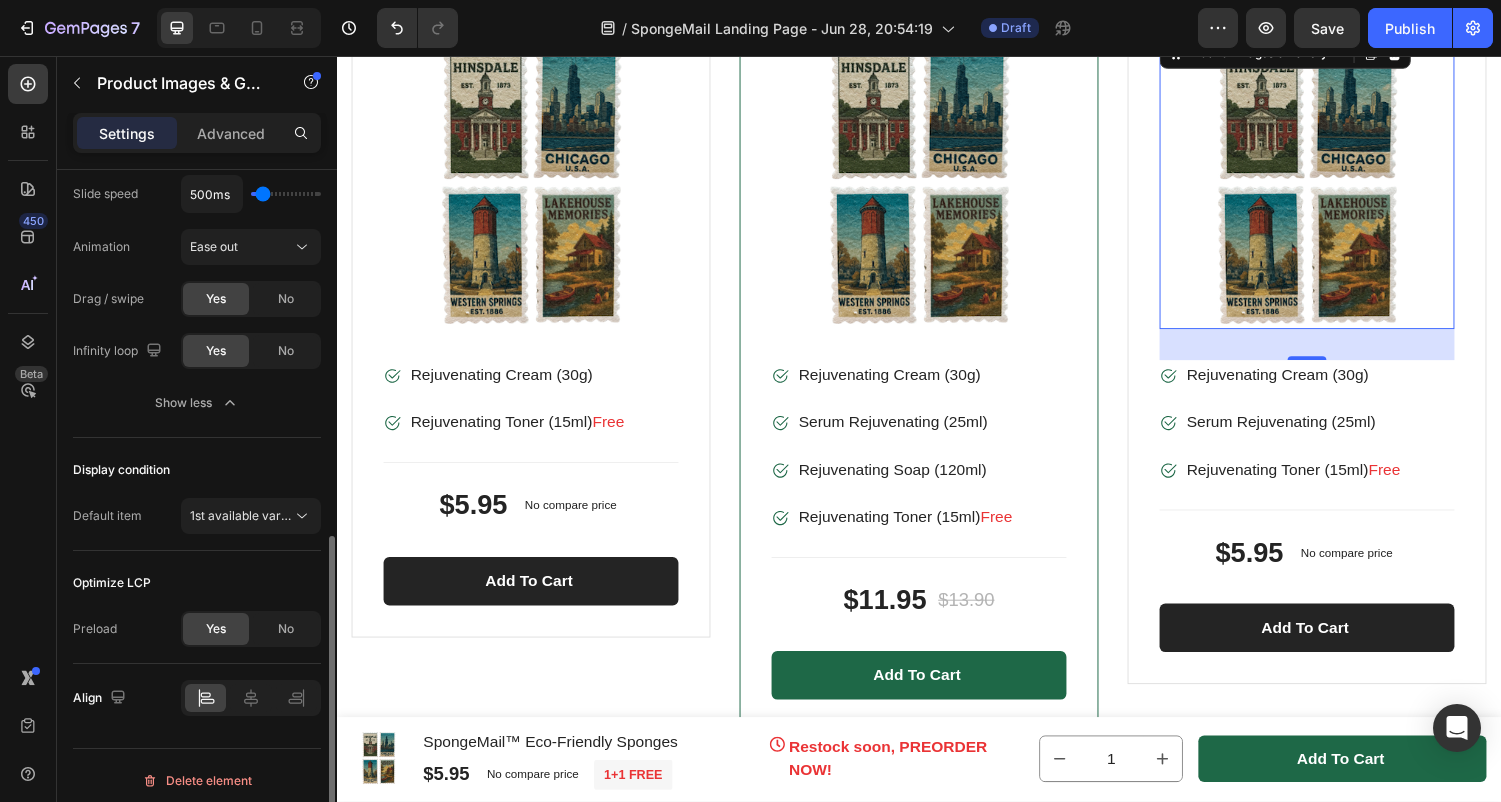 scroll, scrollTop: 801, scrollLeft: 0, axis: vertical 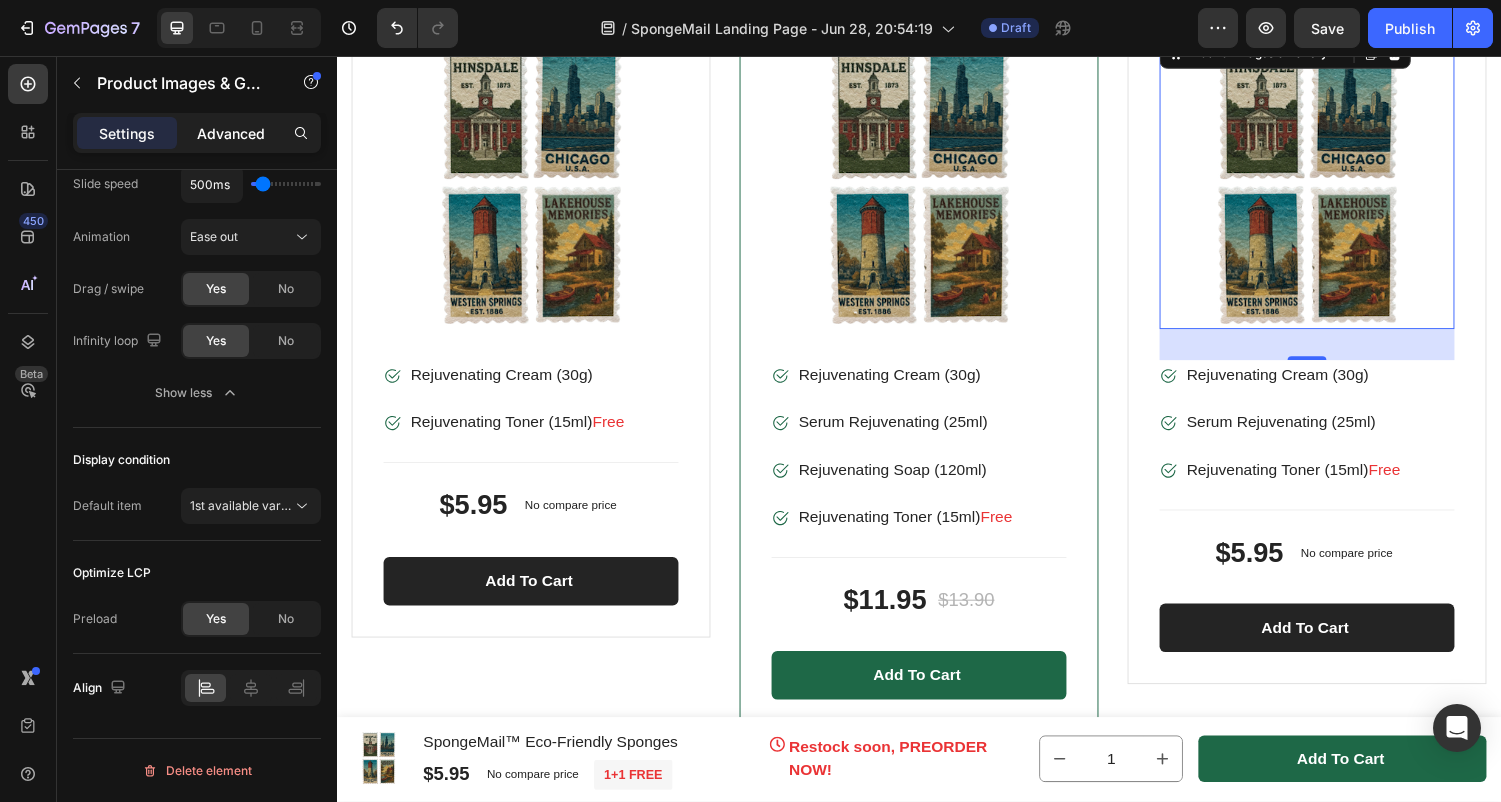 click on "Advanced" at bounding box center [231, 133] 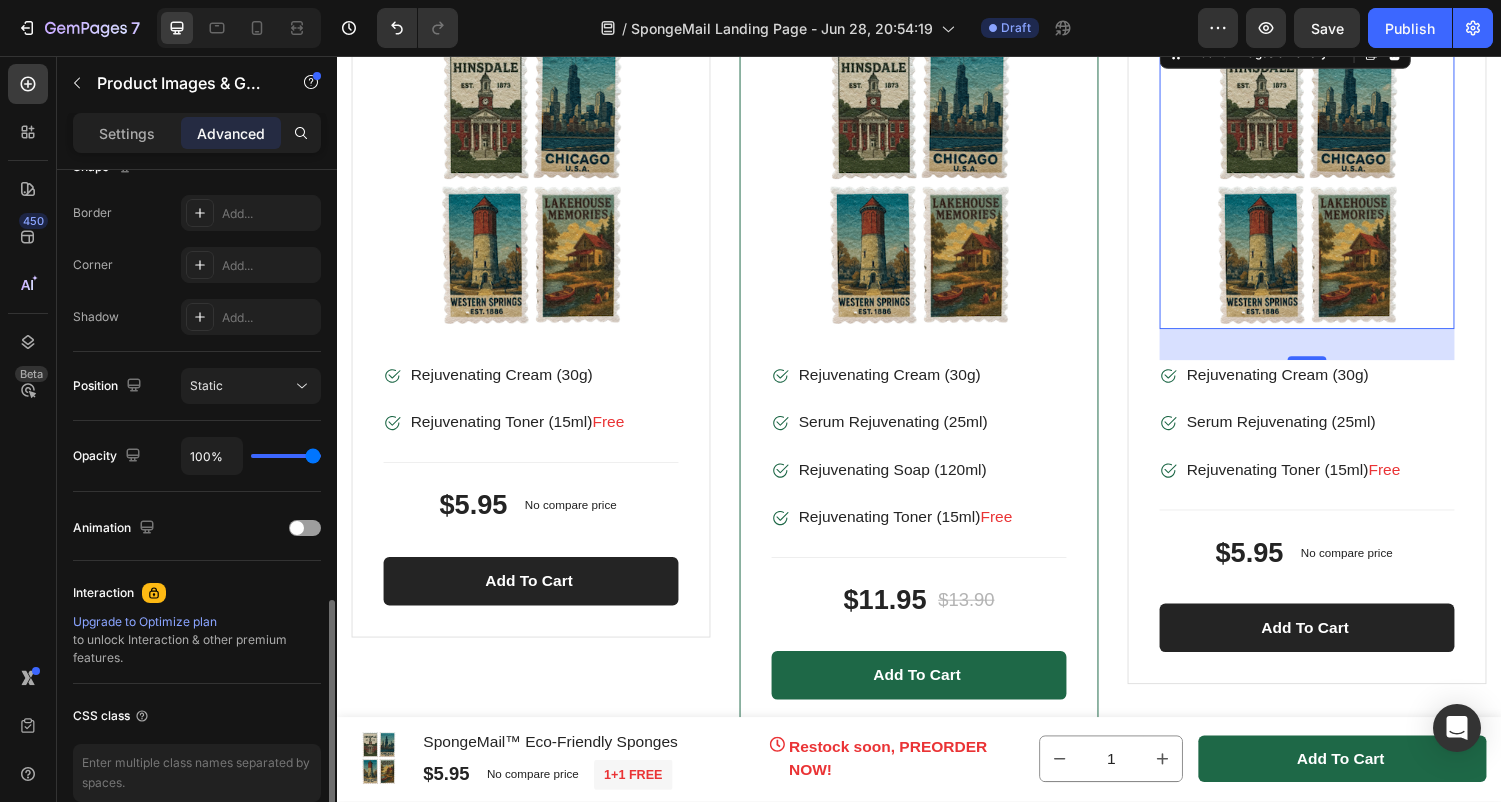 scroll, scrollTop: 645, scrollLeft: 0, axis: vertical 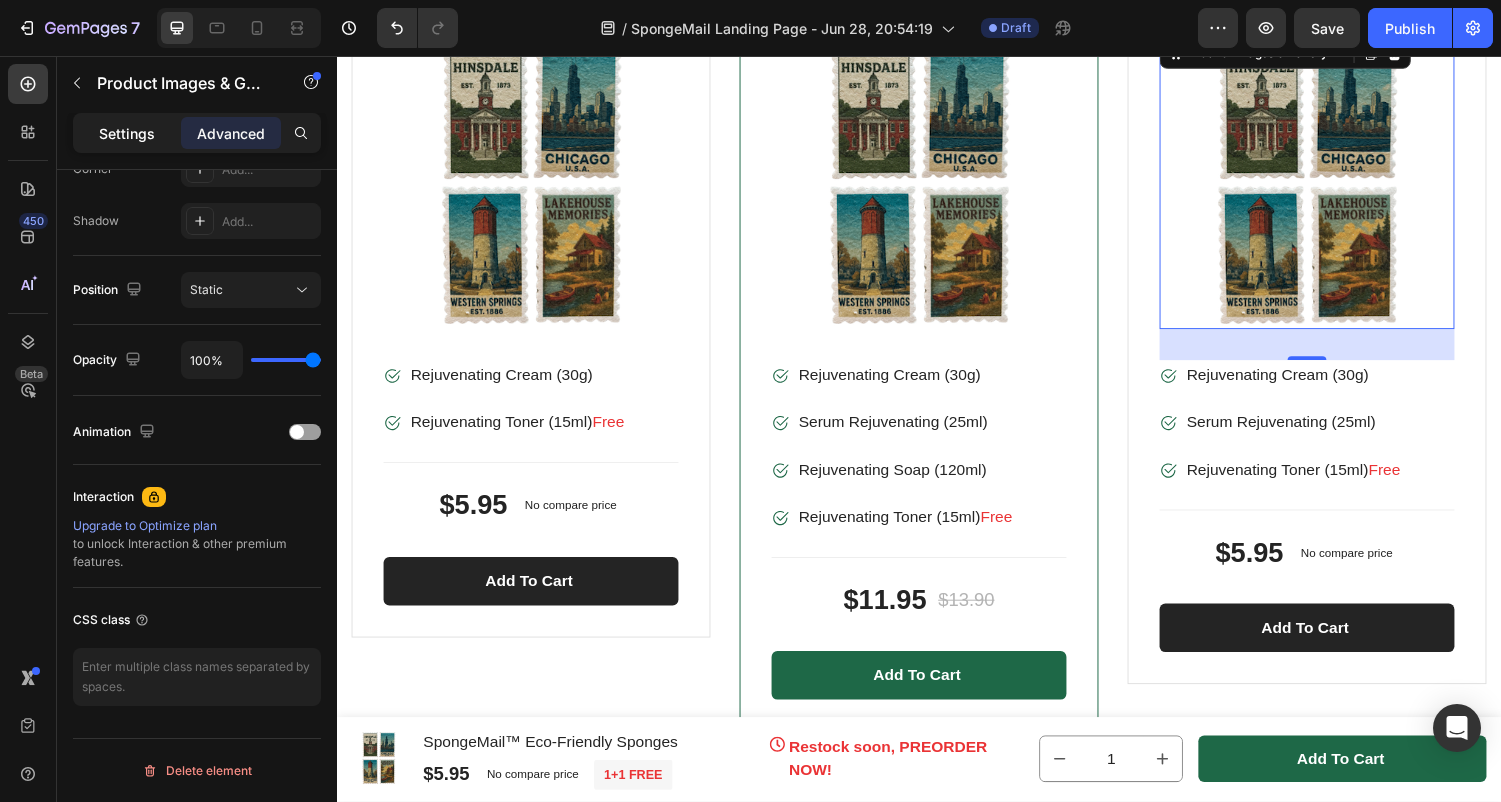 click on "Settings" at bounding box center [127, 133] 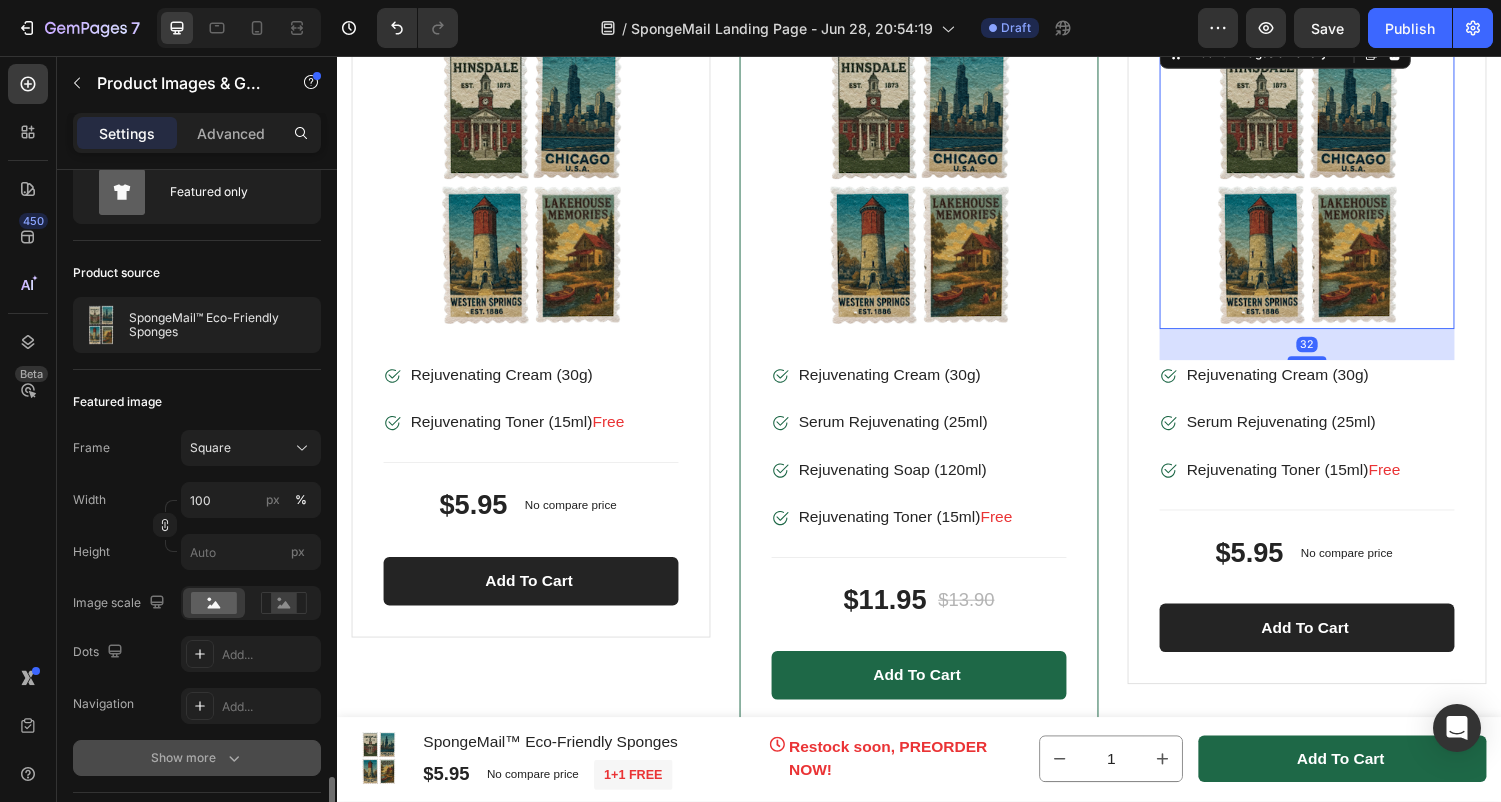 scroll, scrollTop: 0, scrollLeft: 0, axis: both 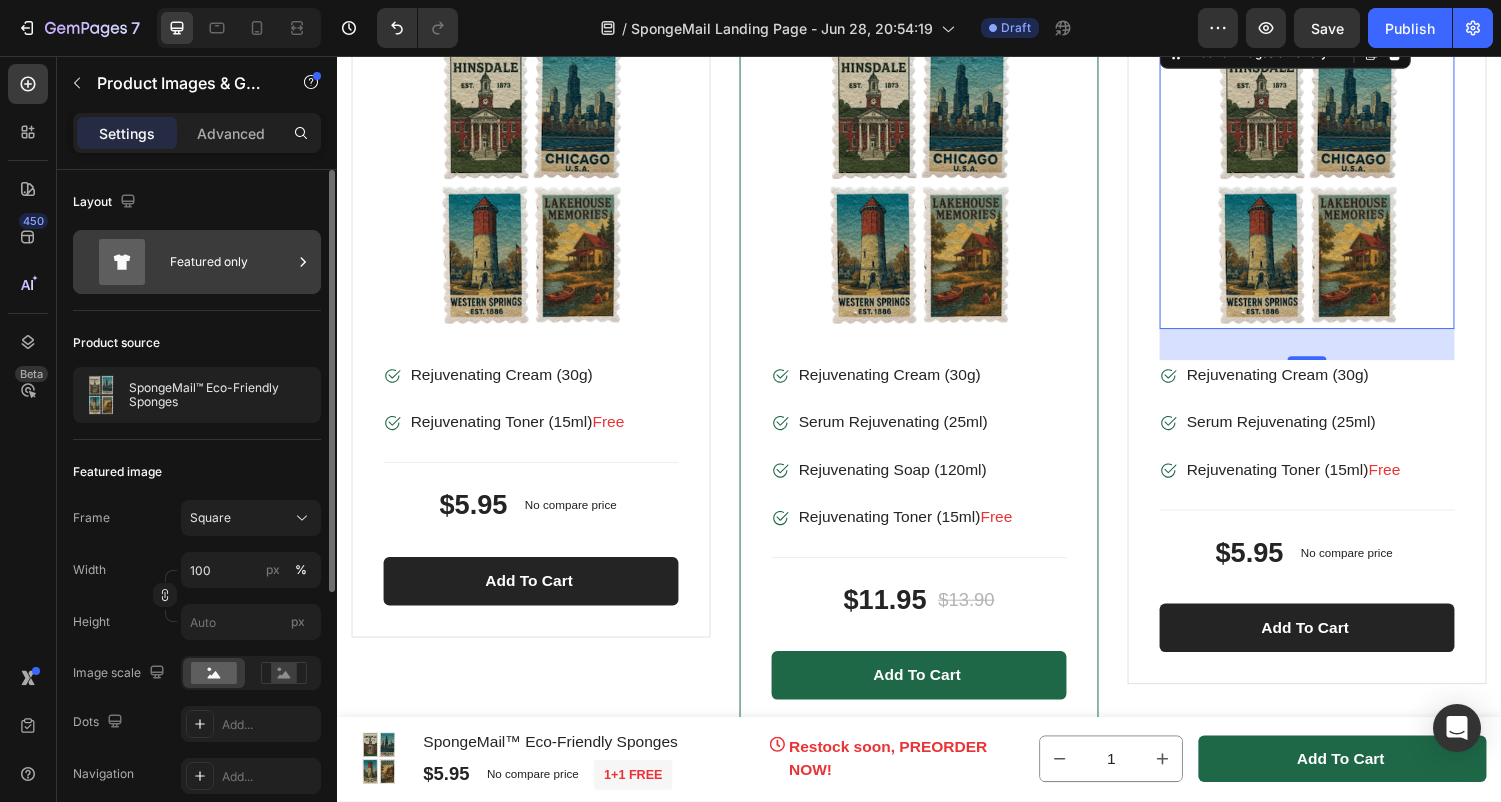 click 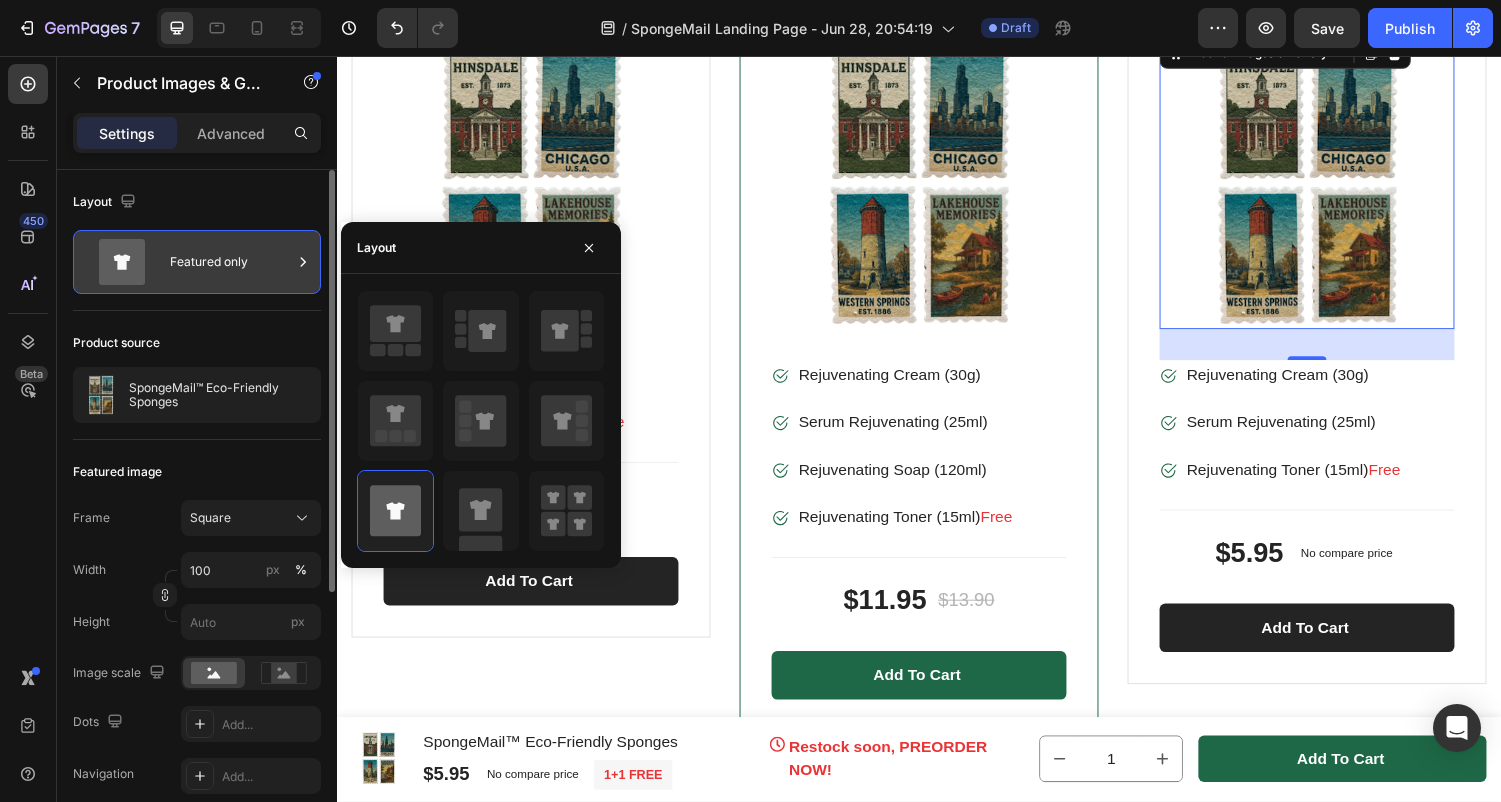 click 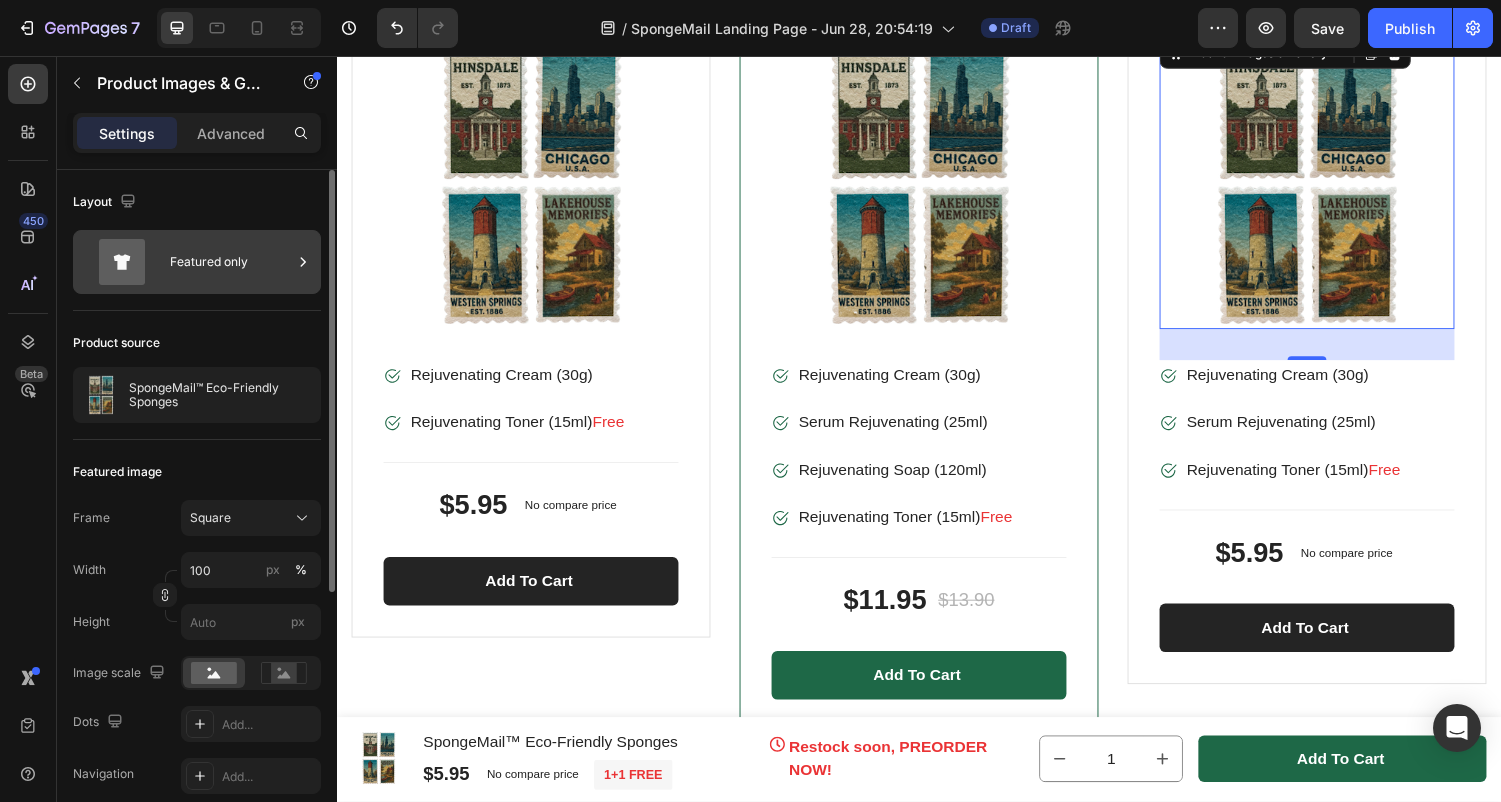 click 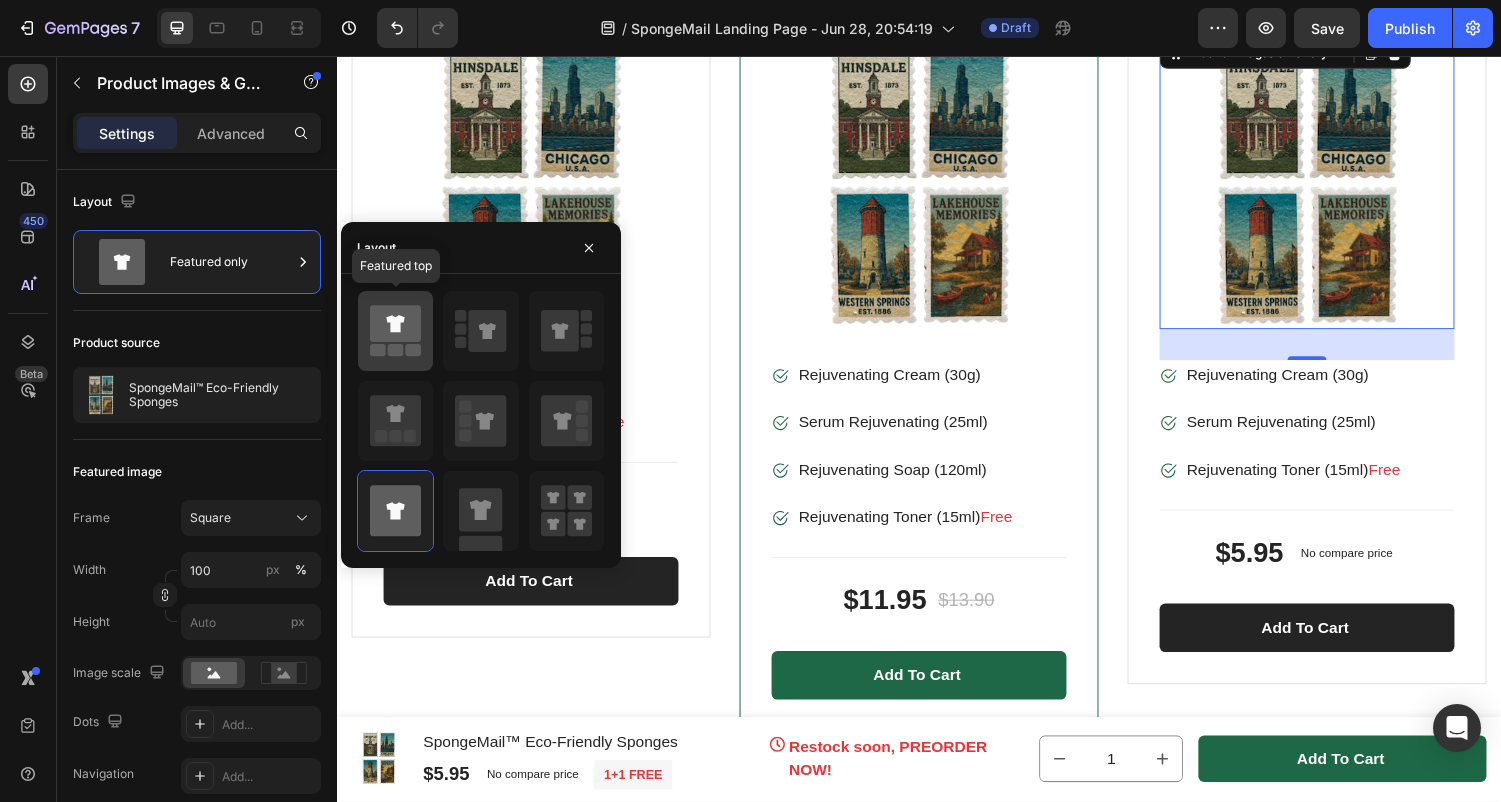 click 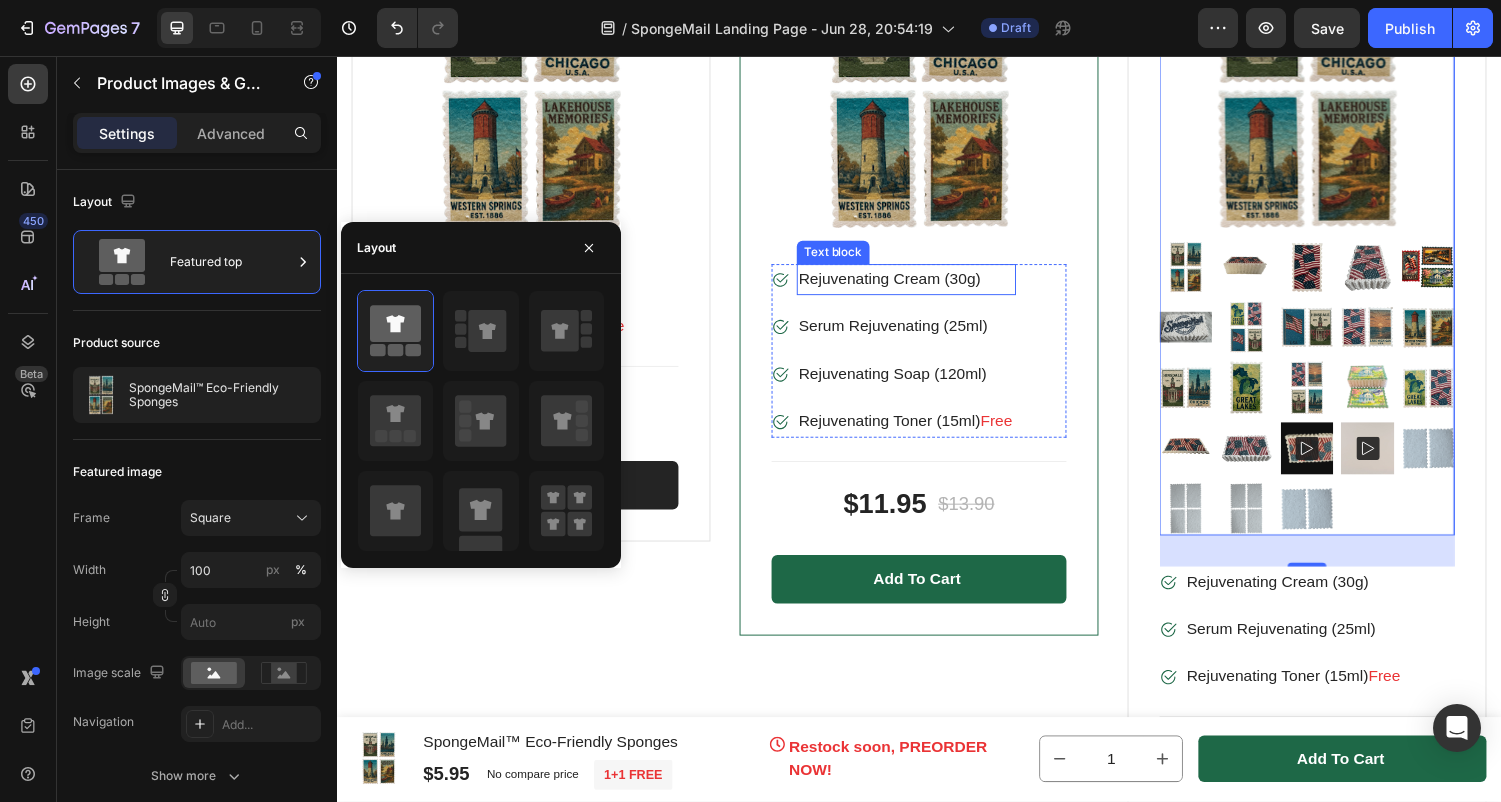 scroll, scrollTop: 11910, scrollLeft: 0, axis: vertical 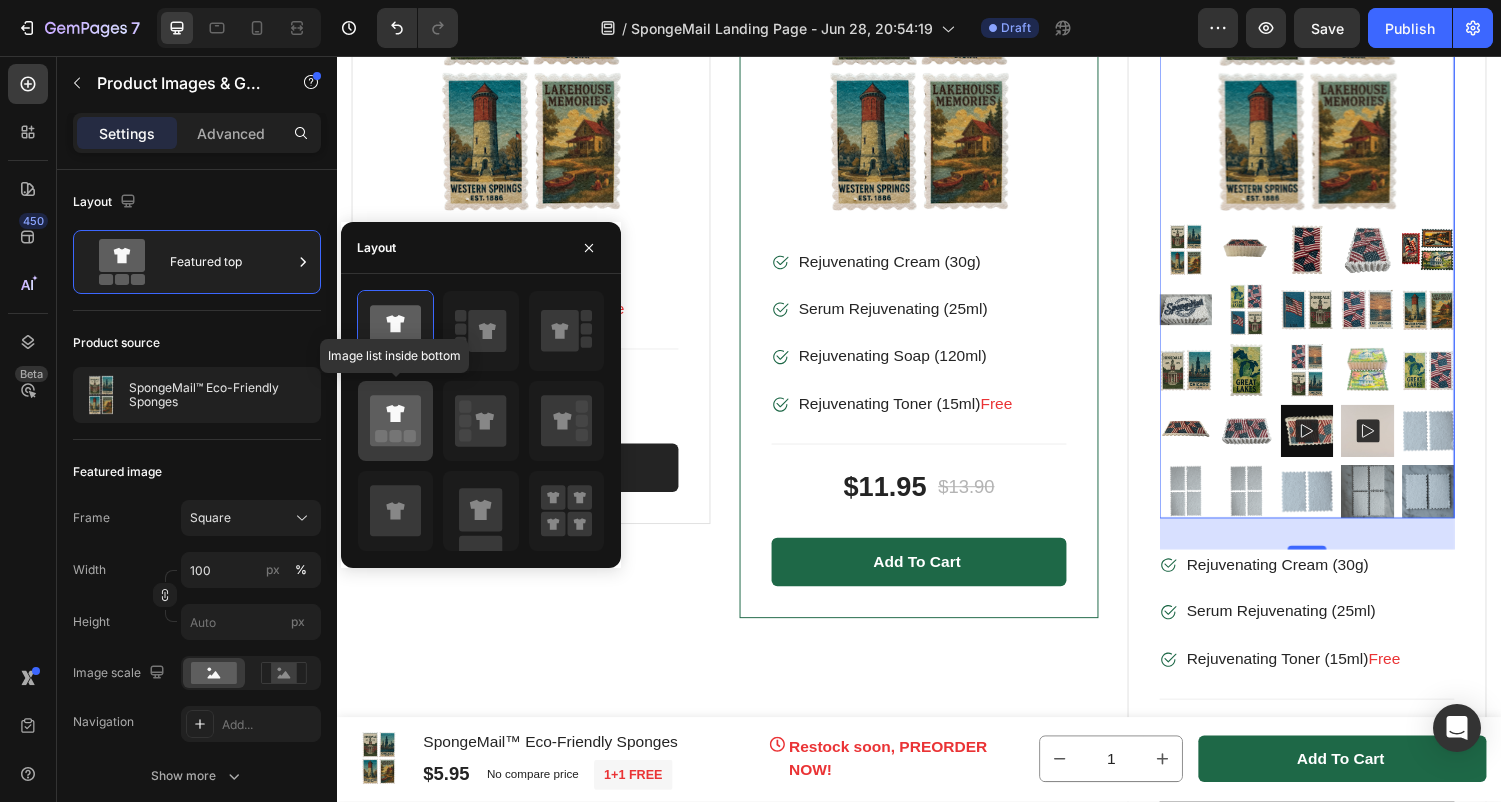 click 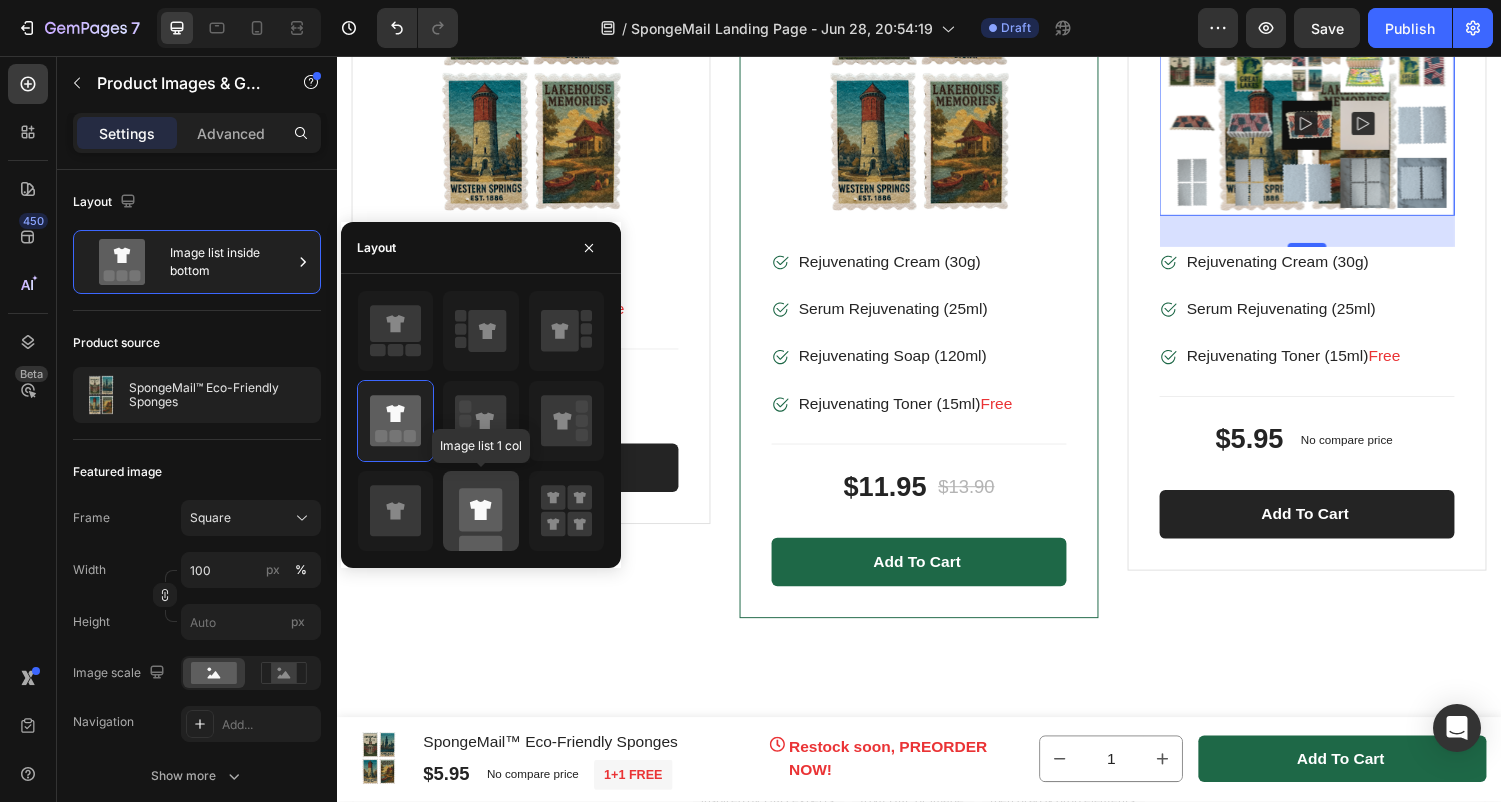 click 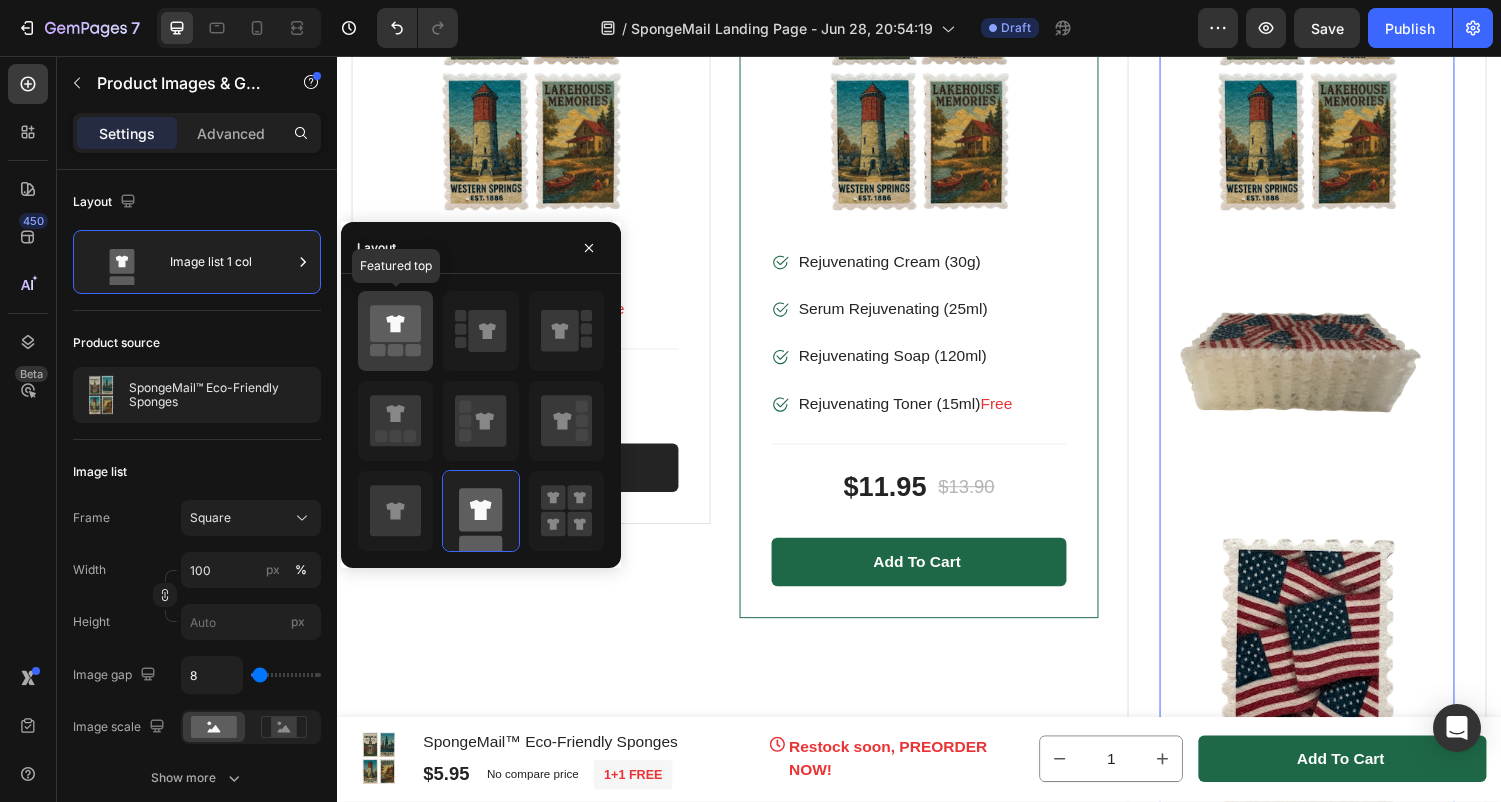 click 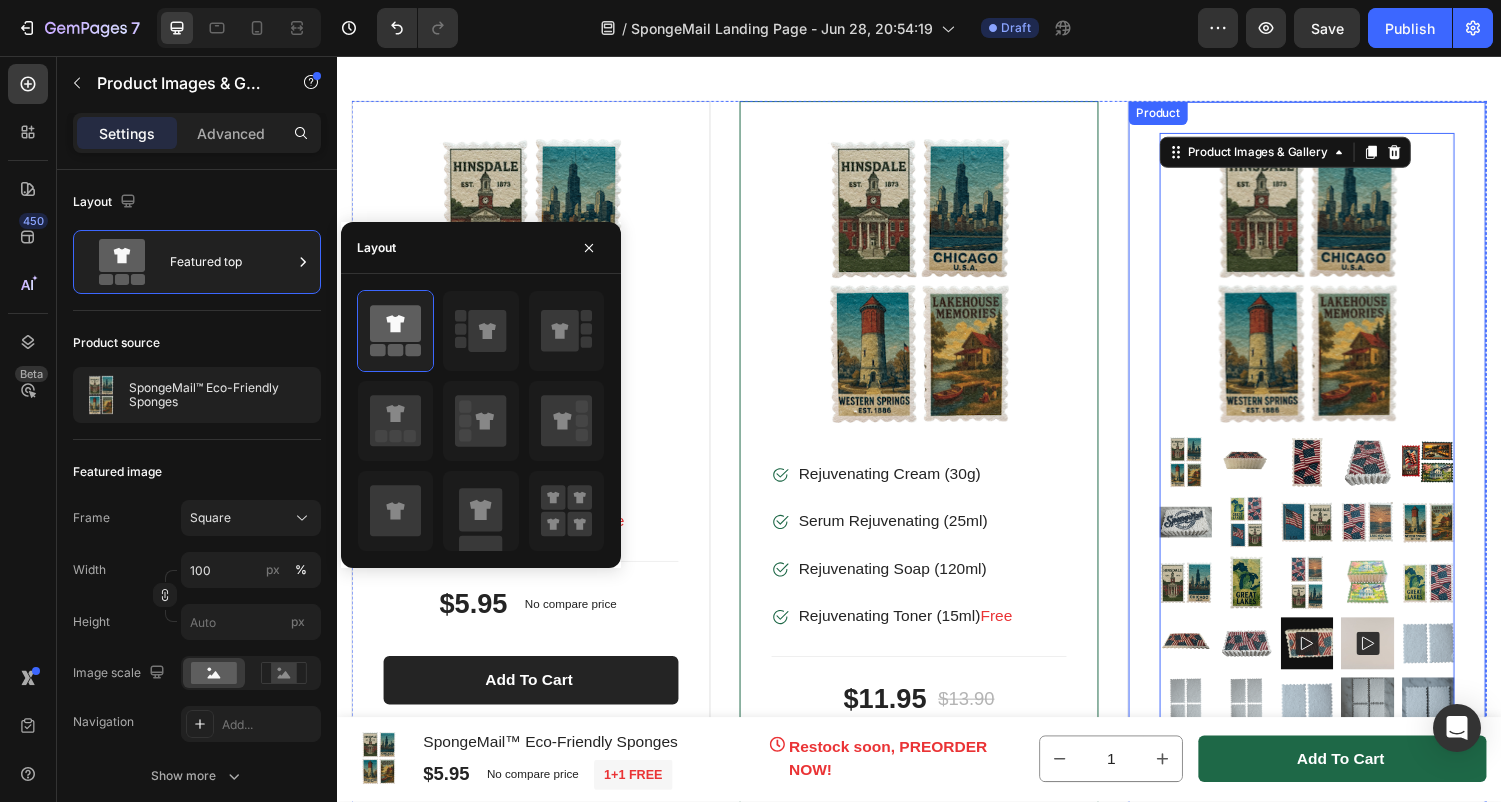 scroll, scrollTop: 11688, scrollLeft: 0, axis: vertical 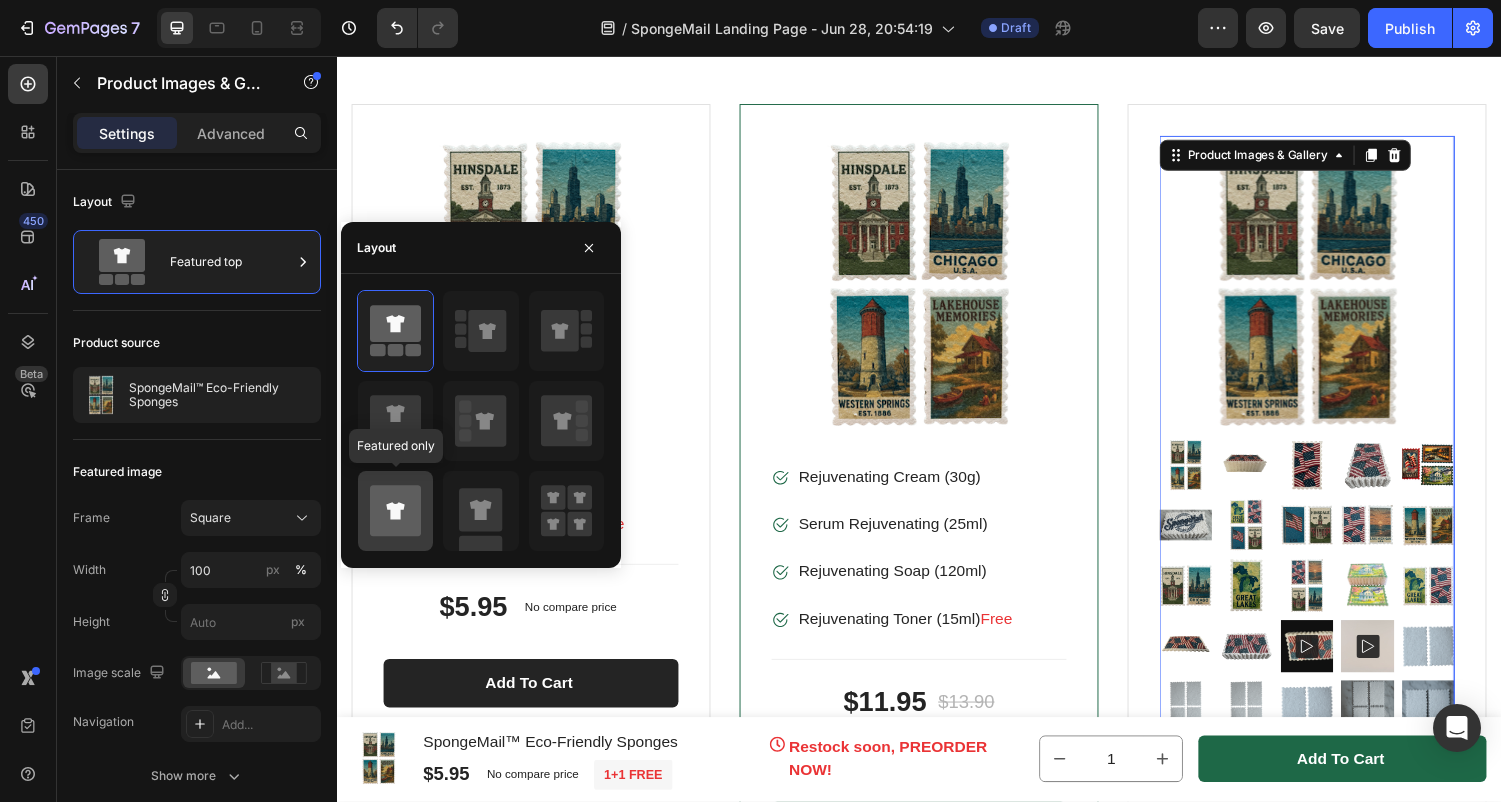 click 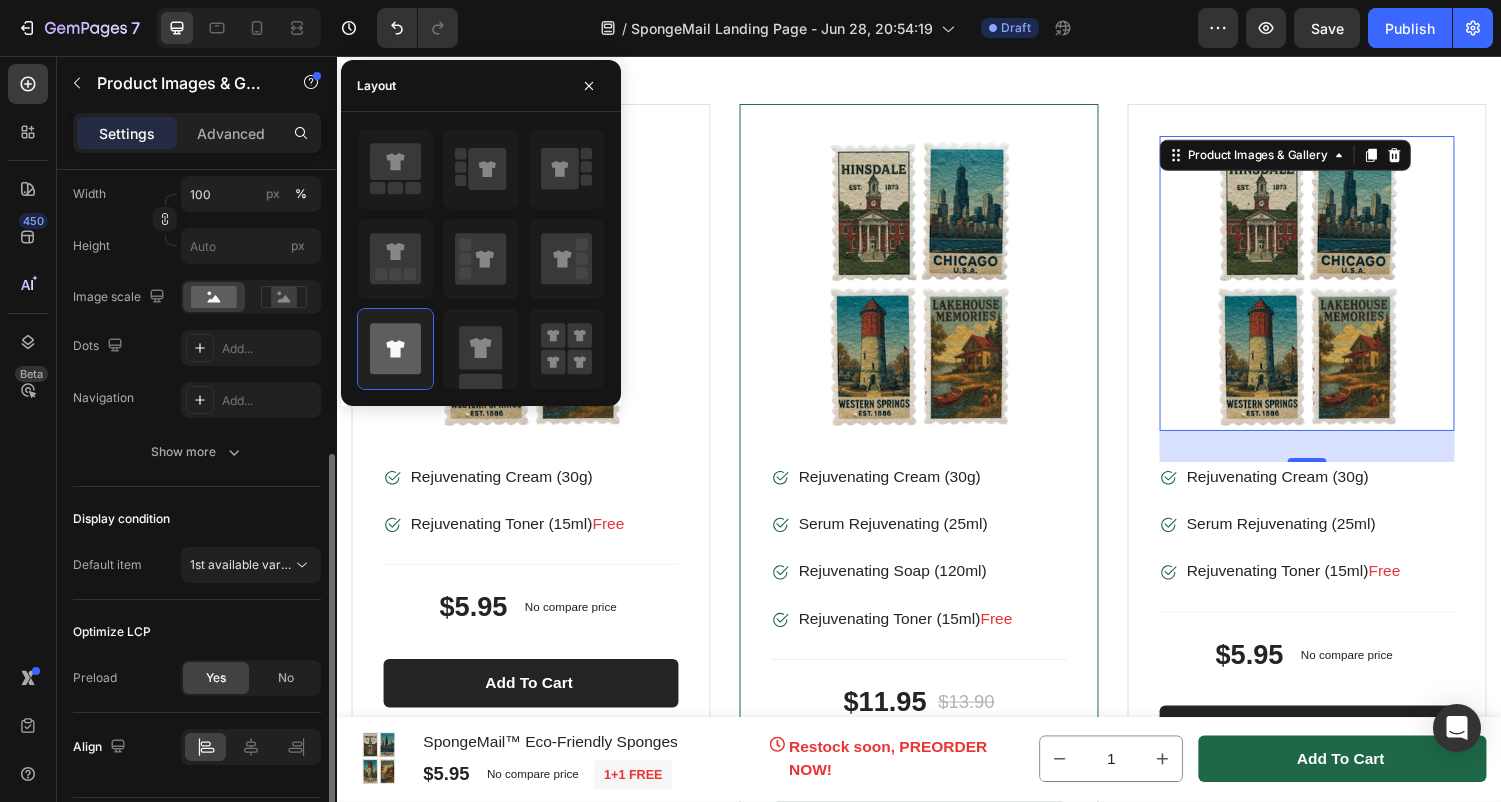 scroll, scrollTop: 435, scrollLeft: 0, axis: vertical 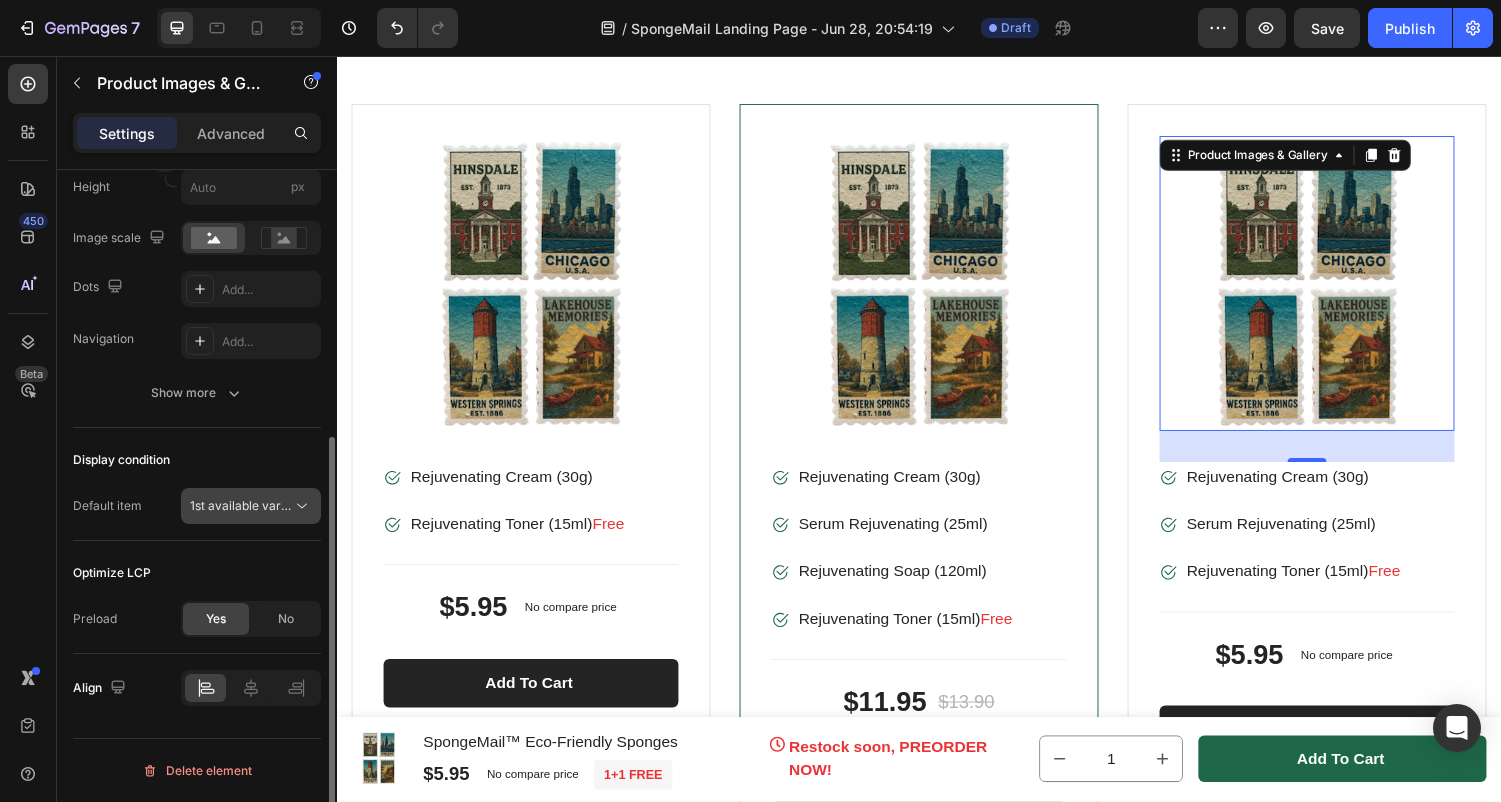 click on "1st available variant" at bounding box center (251, 506) 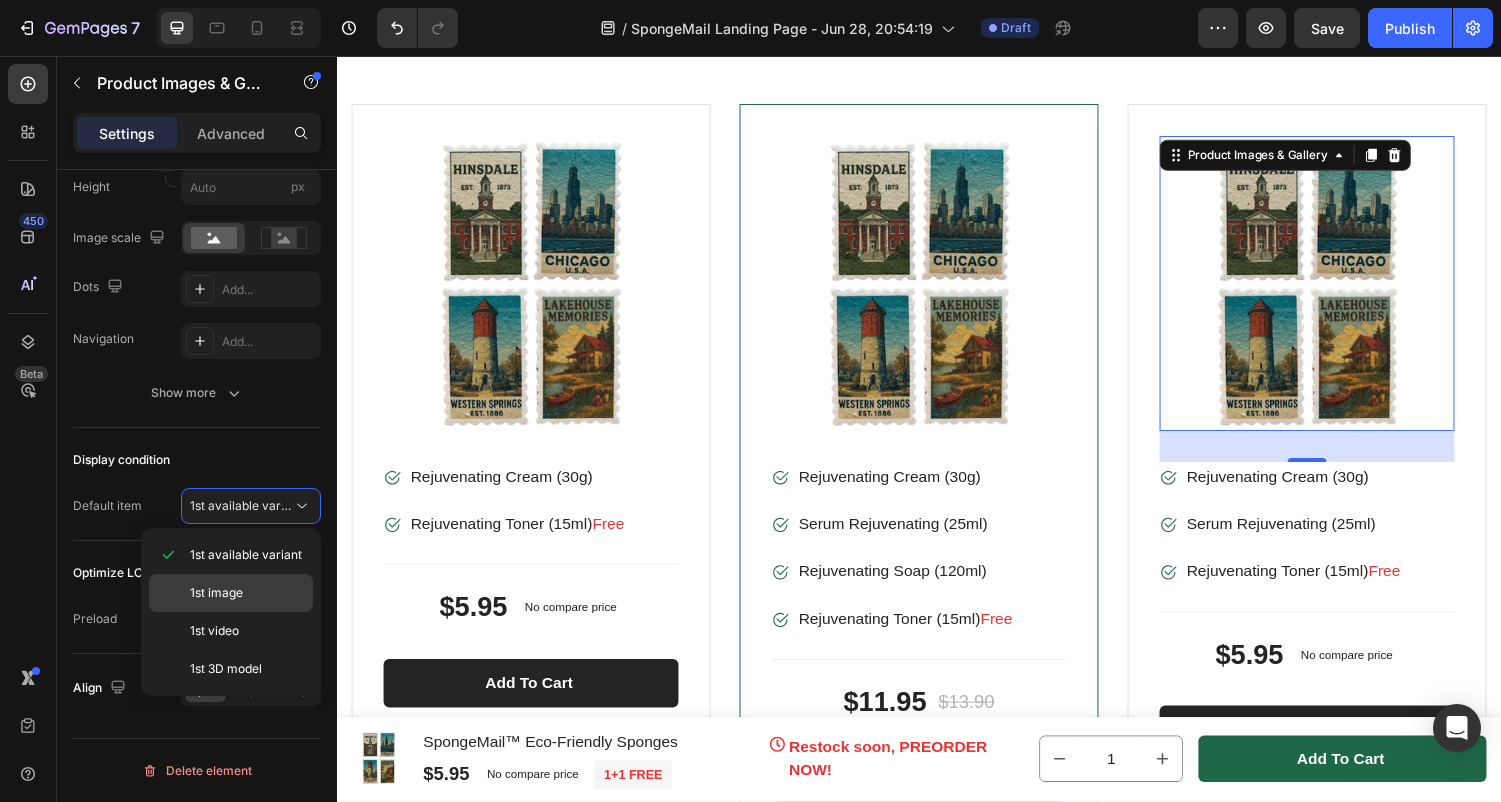 click on "1st image" at bounding box center (247, 593) 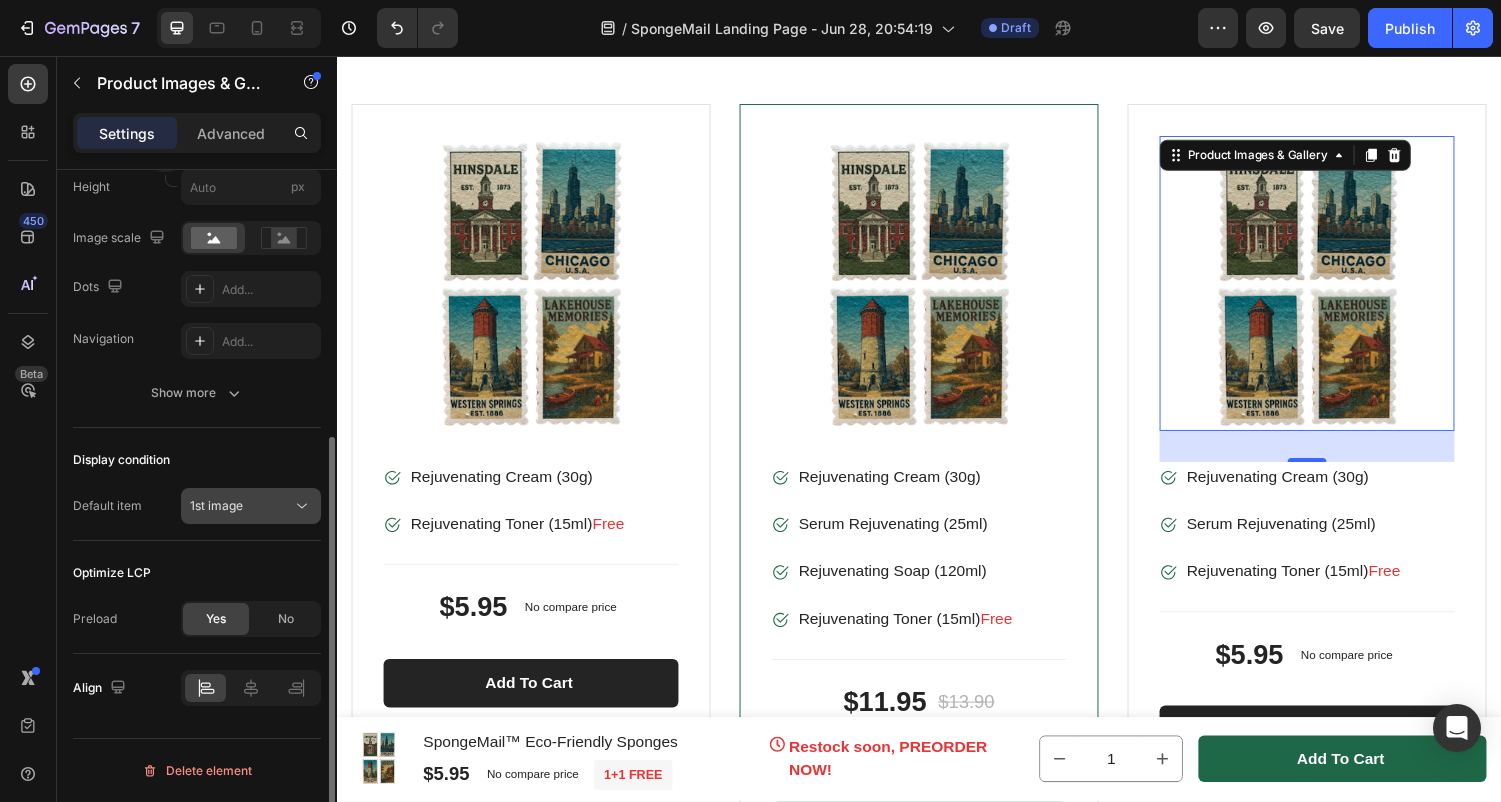click on "1st image" 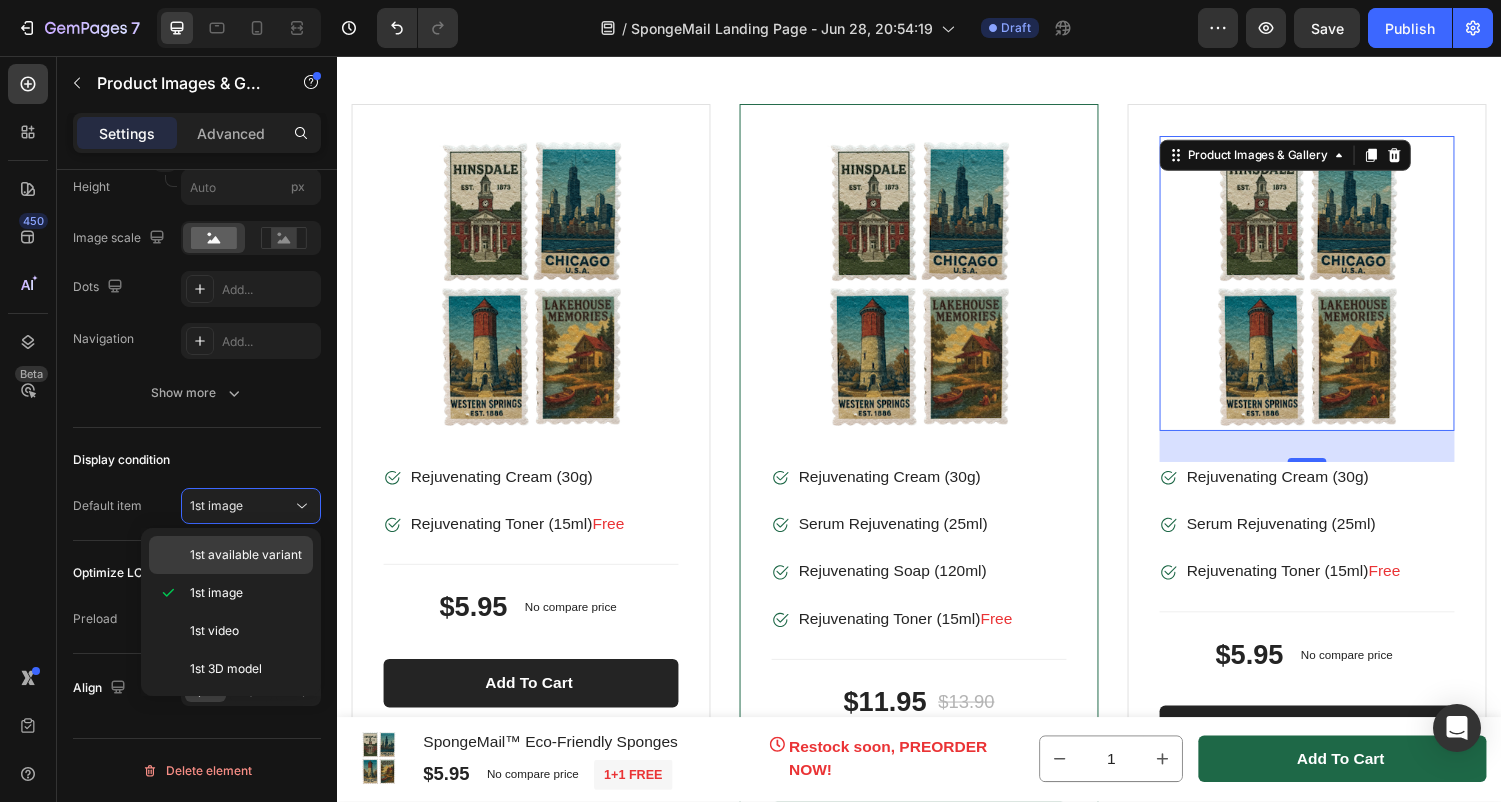 click on "1st available variant" at bounding box center (246, 555) 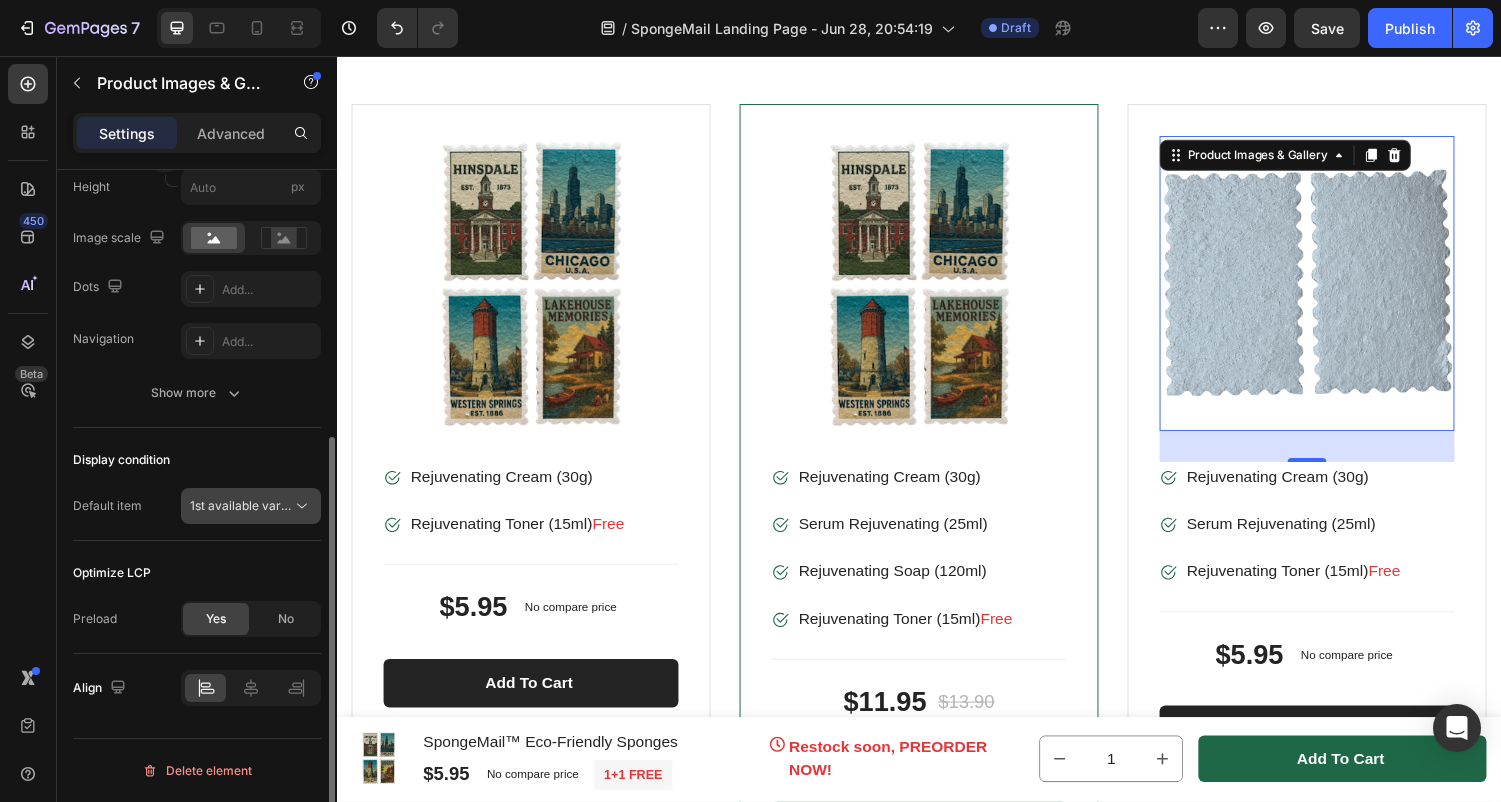 click on "1st available variant" at bounding box center [241, 506] 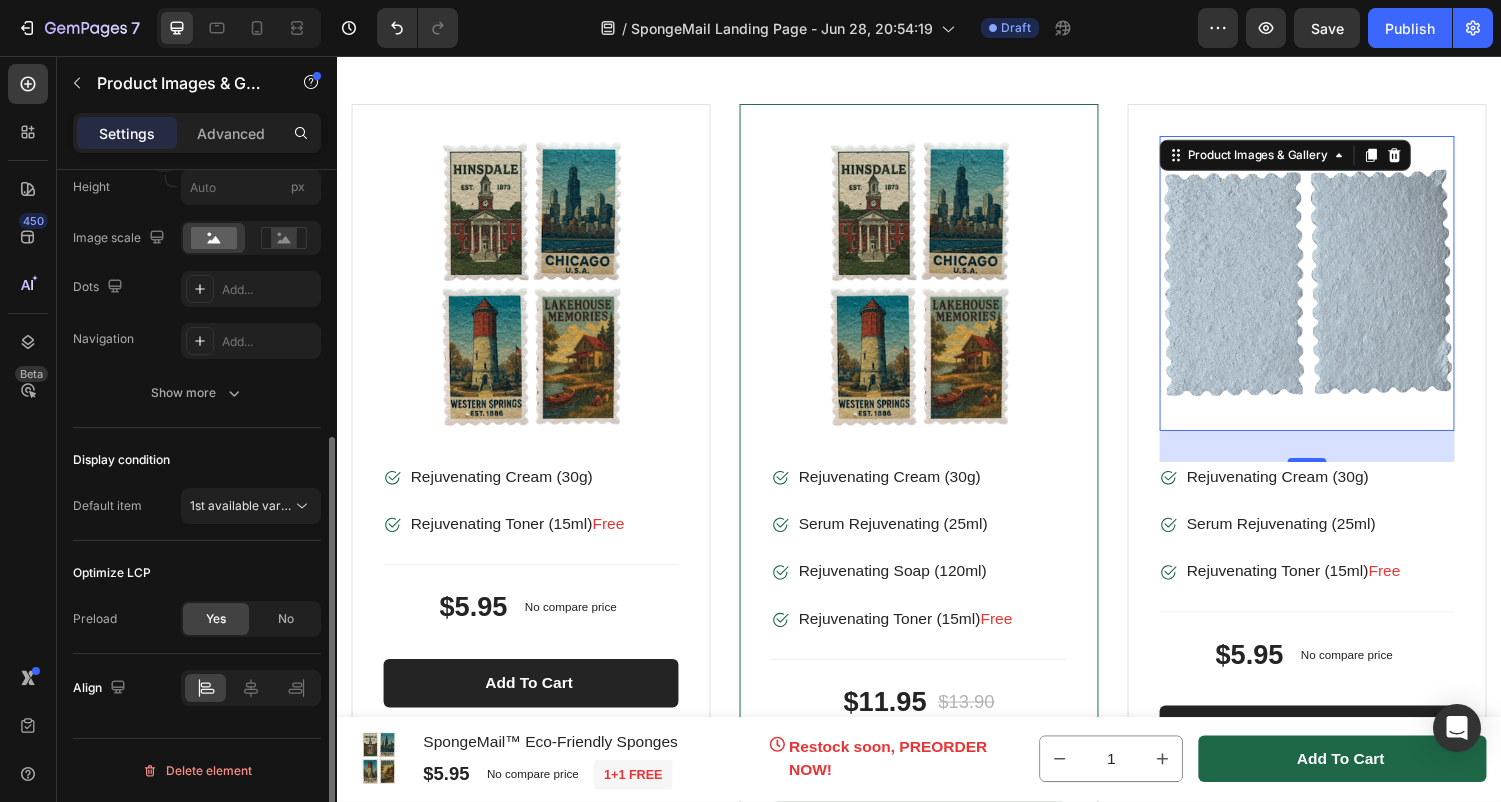 click on "Display condition" at bounding box center [197, 460] 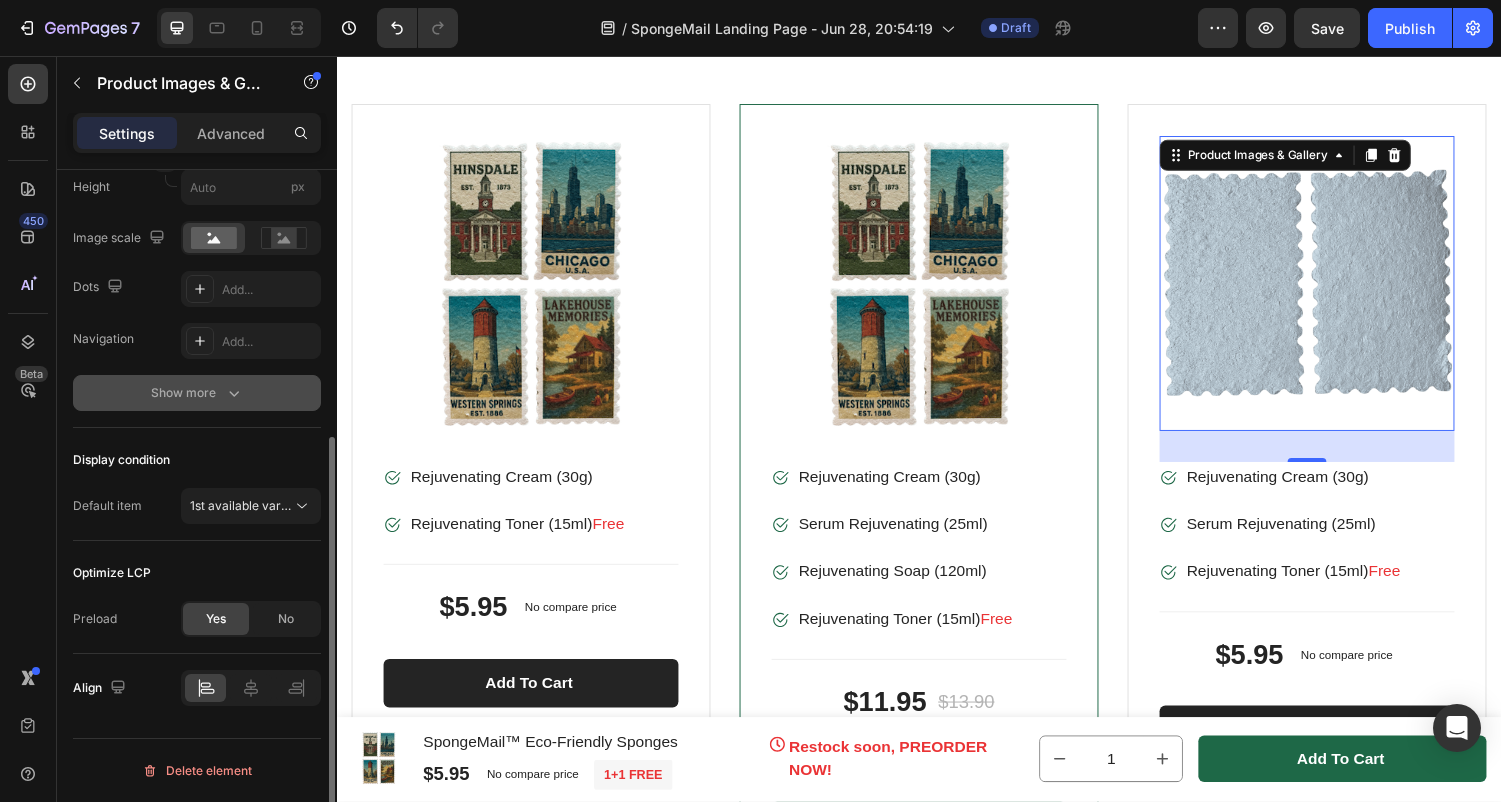 click on "Show more" at bounding box center [197, 393] 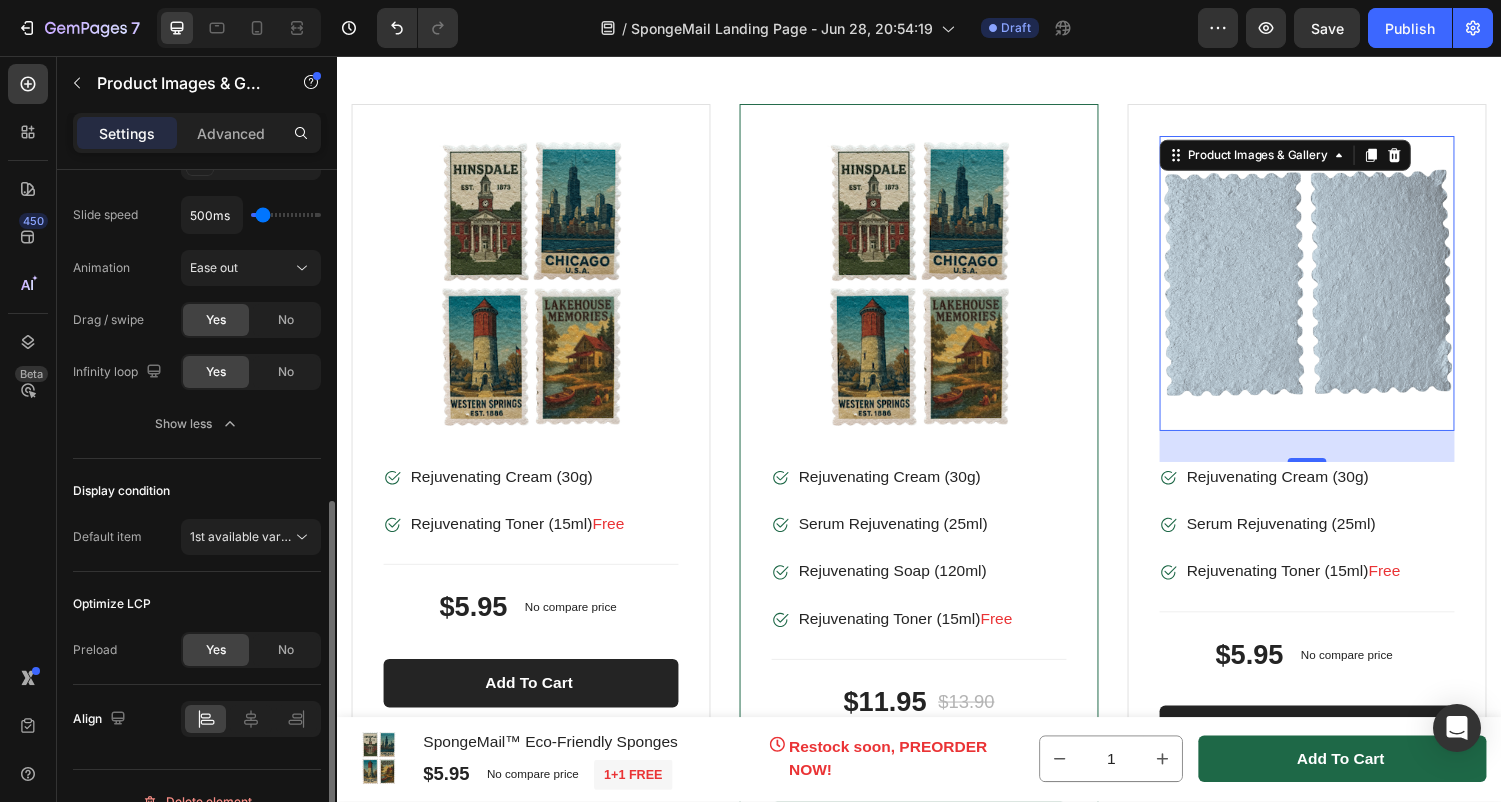 scroll, scrollTop: 801, scrollLeft: 0, axis: vertical 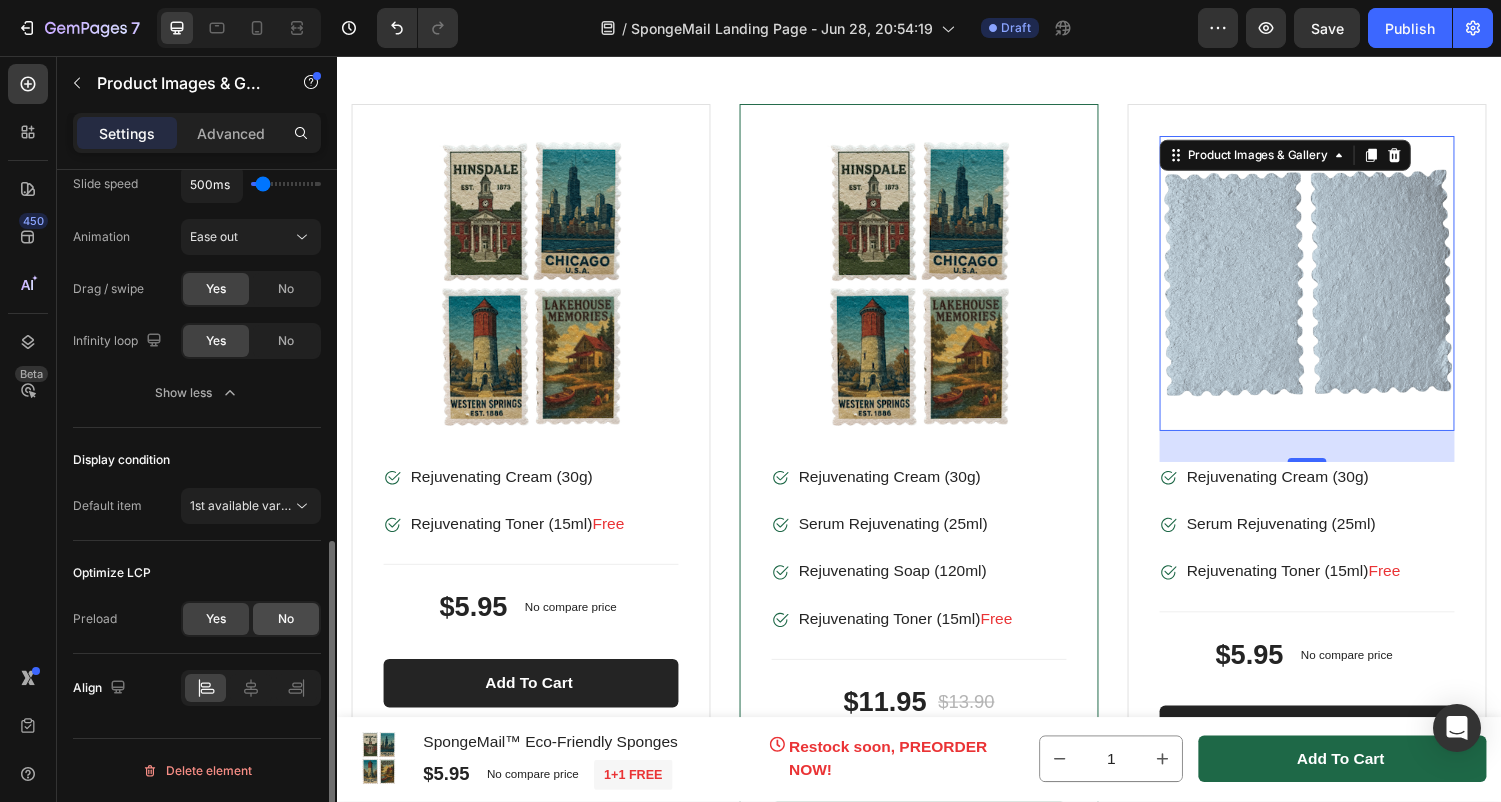 click on "No" 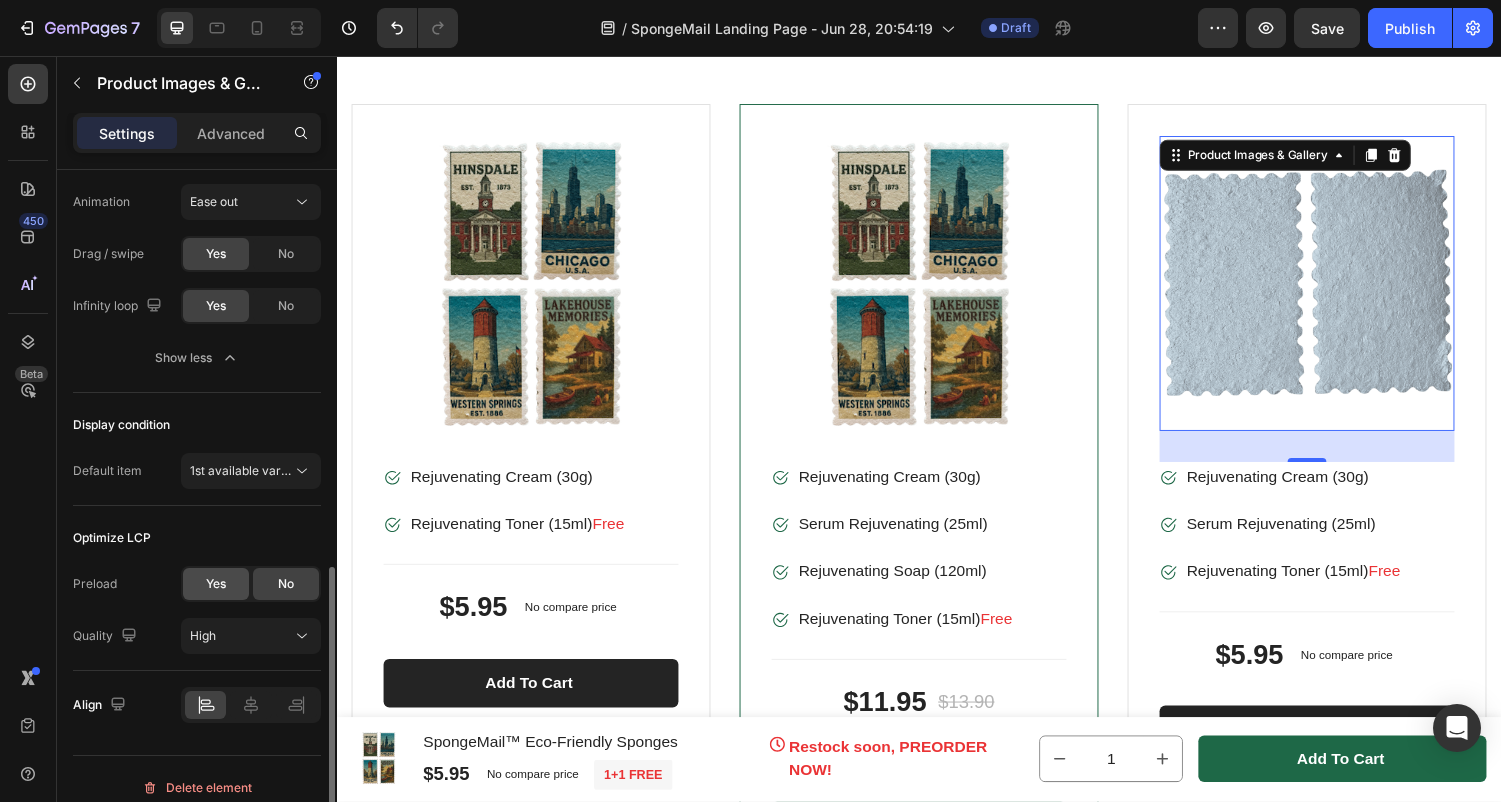 scroll, scrollTop: 853, scrollLeft: 0, axis: vertical 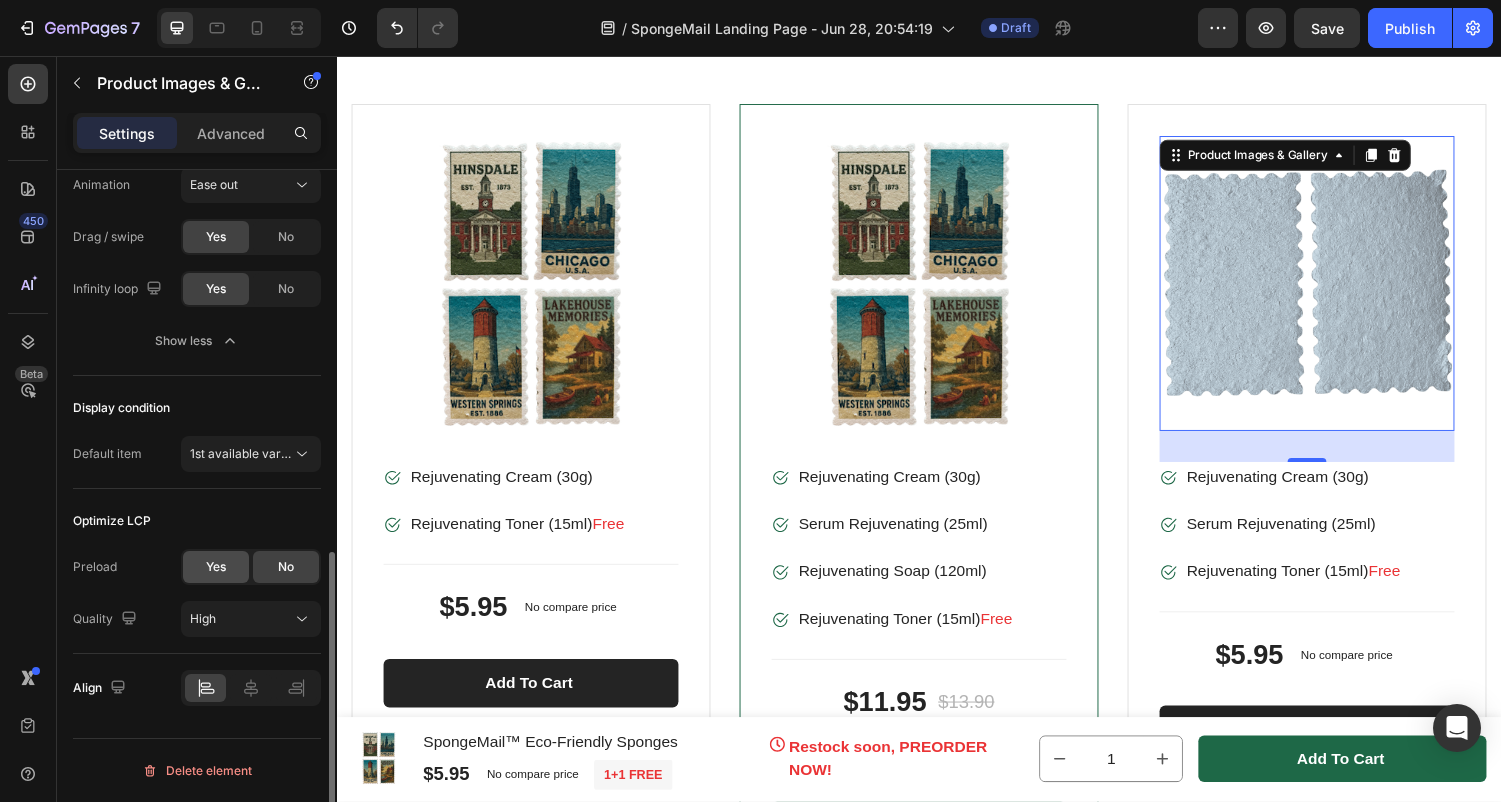 click on "Yes" 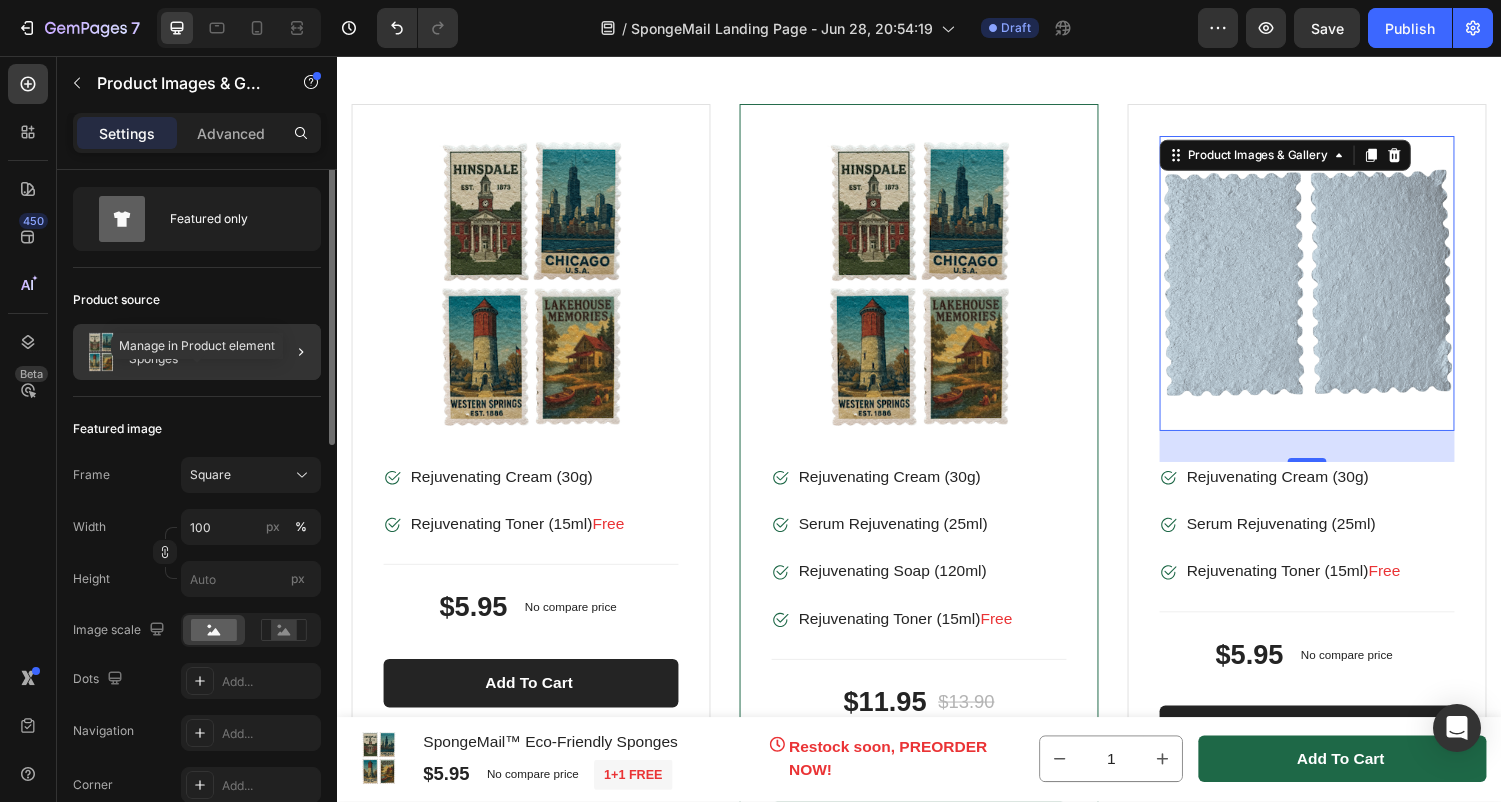 scroll, scrollTop: 0, scrollLeft: 0, axis: both 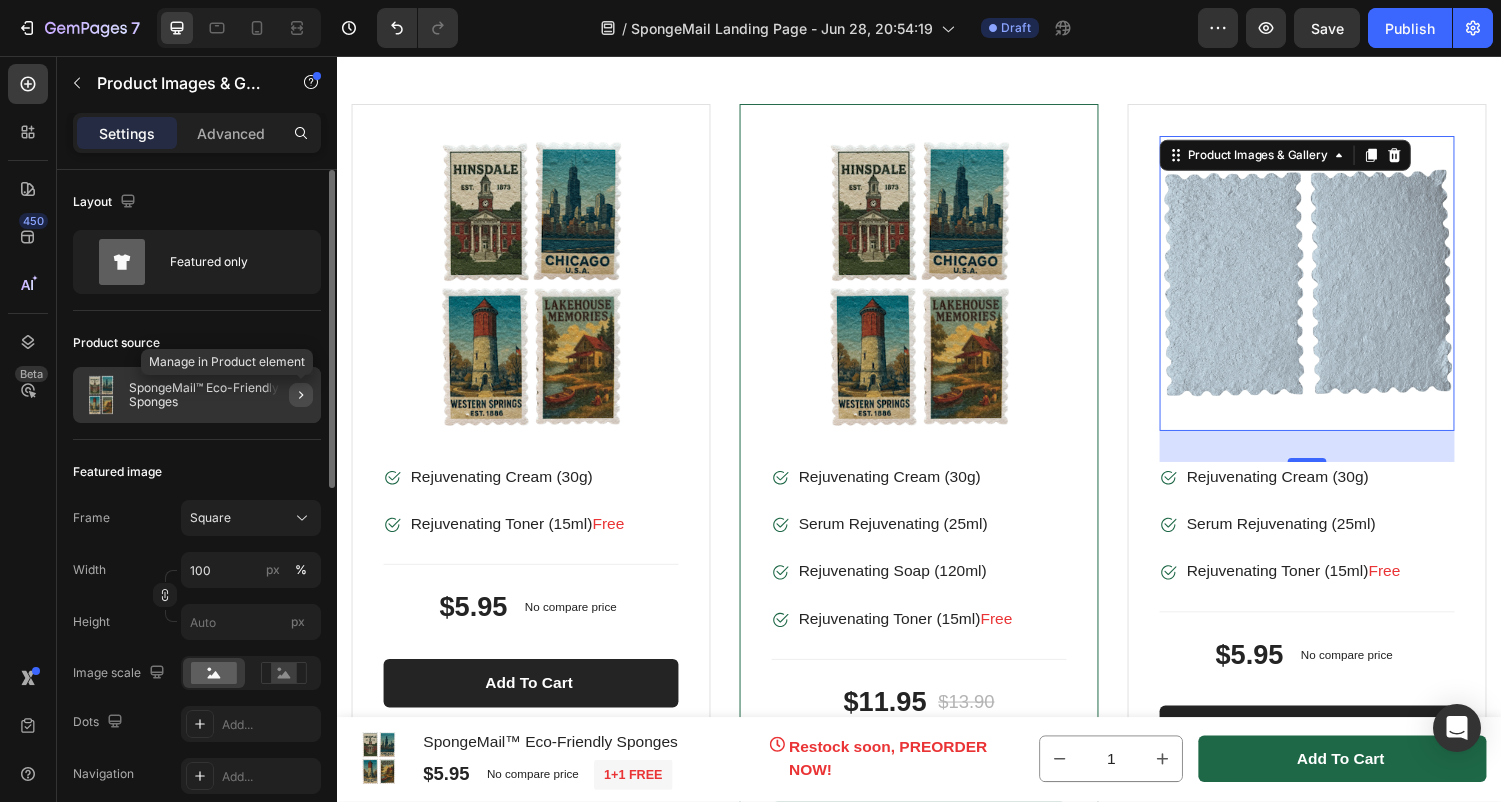 click 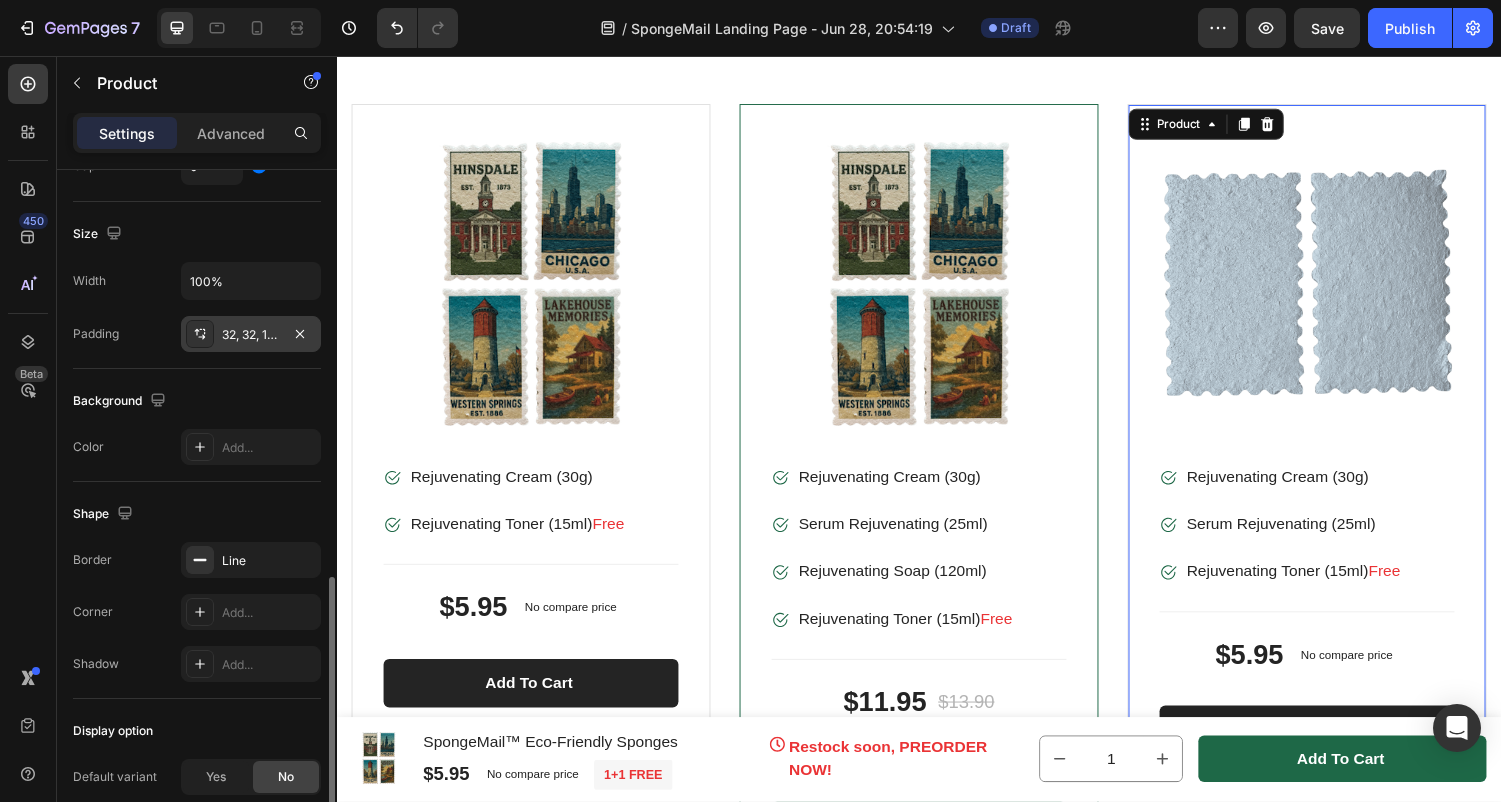 scroll, scrollTop: 498, scrollLeft: 0, axis: vertical 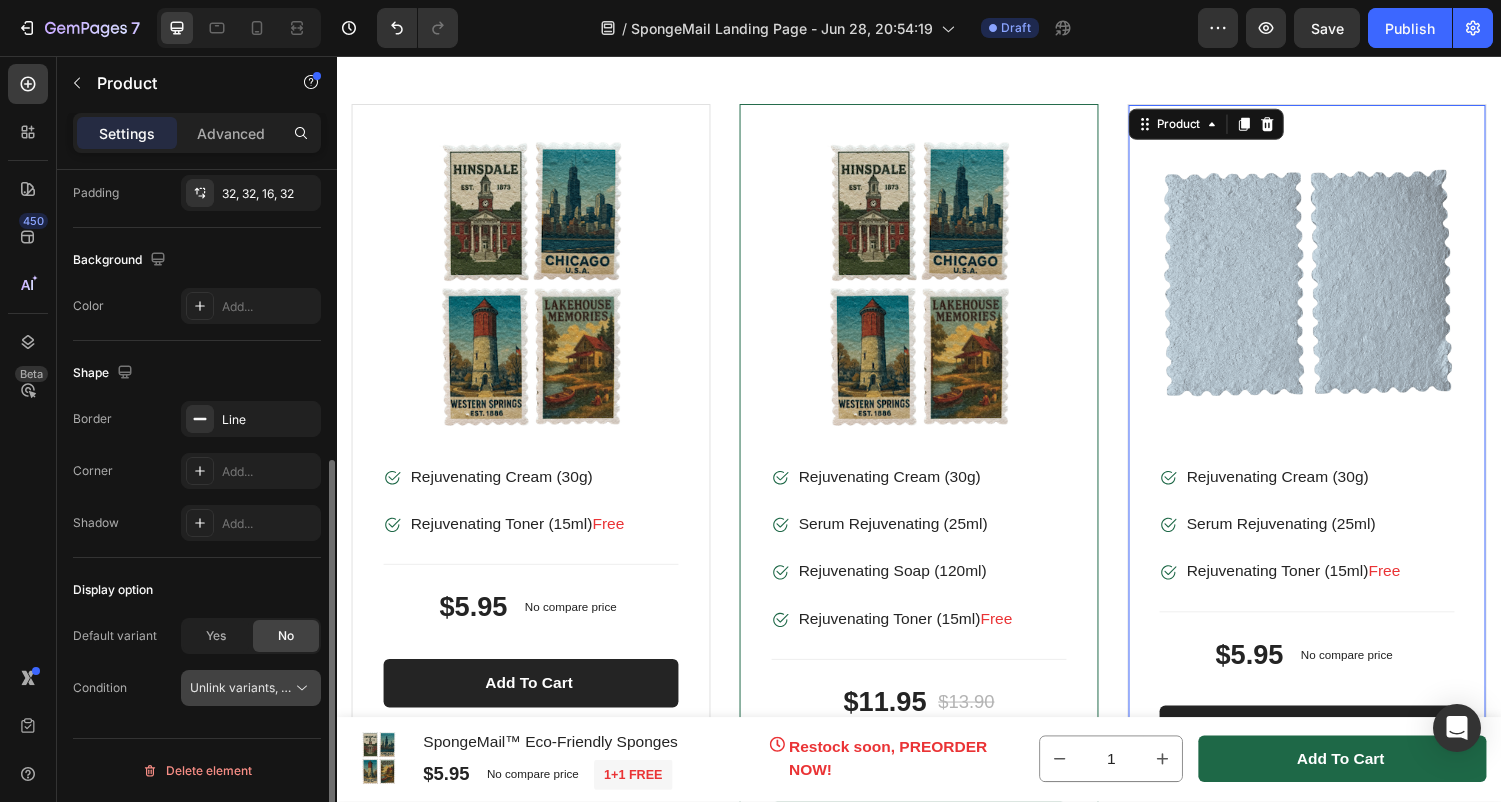 click on "Unlink variants, quantity <br> between same products" at bounding box center (343, 687) 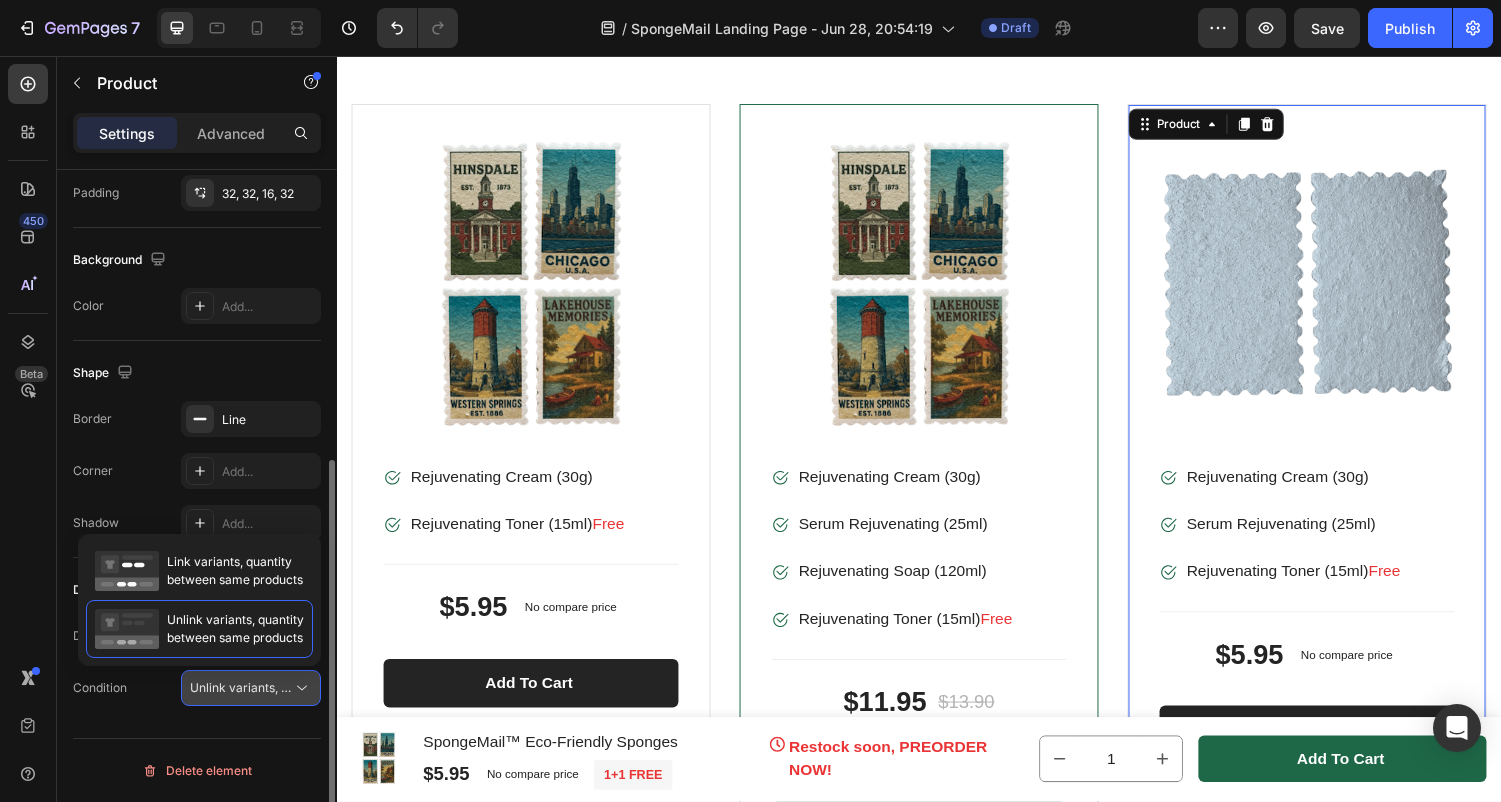 click on "Unlink variants, quantity <br> between same products" at bounding box center (343, 687) 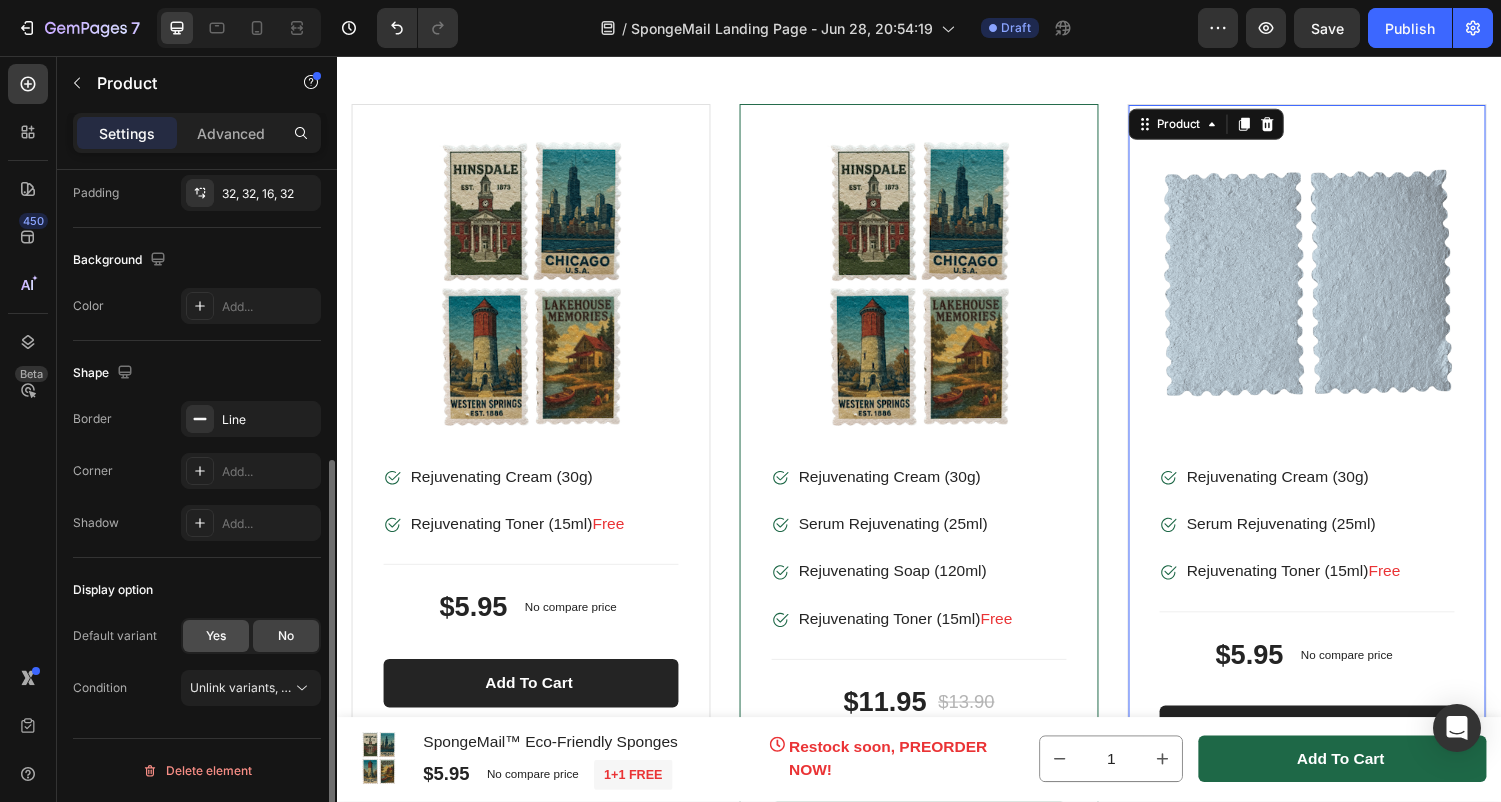 click on "Yes" 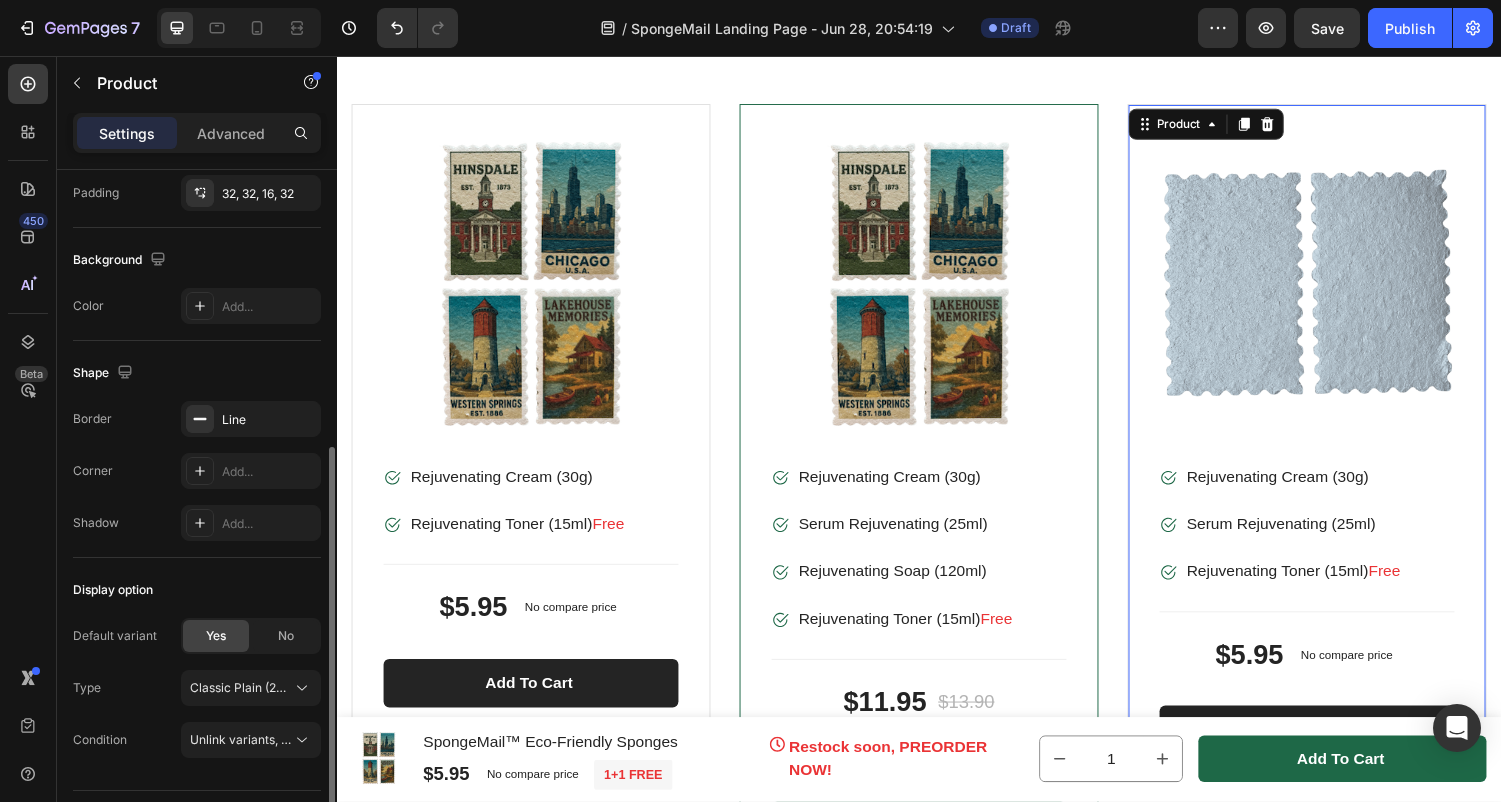 scroll, scrollTop: 550, scrollLeft: 0, axis: vertical 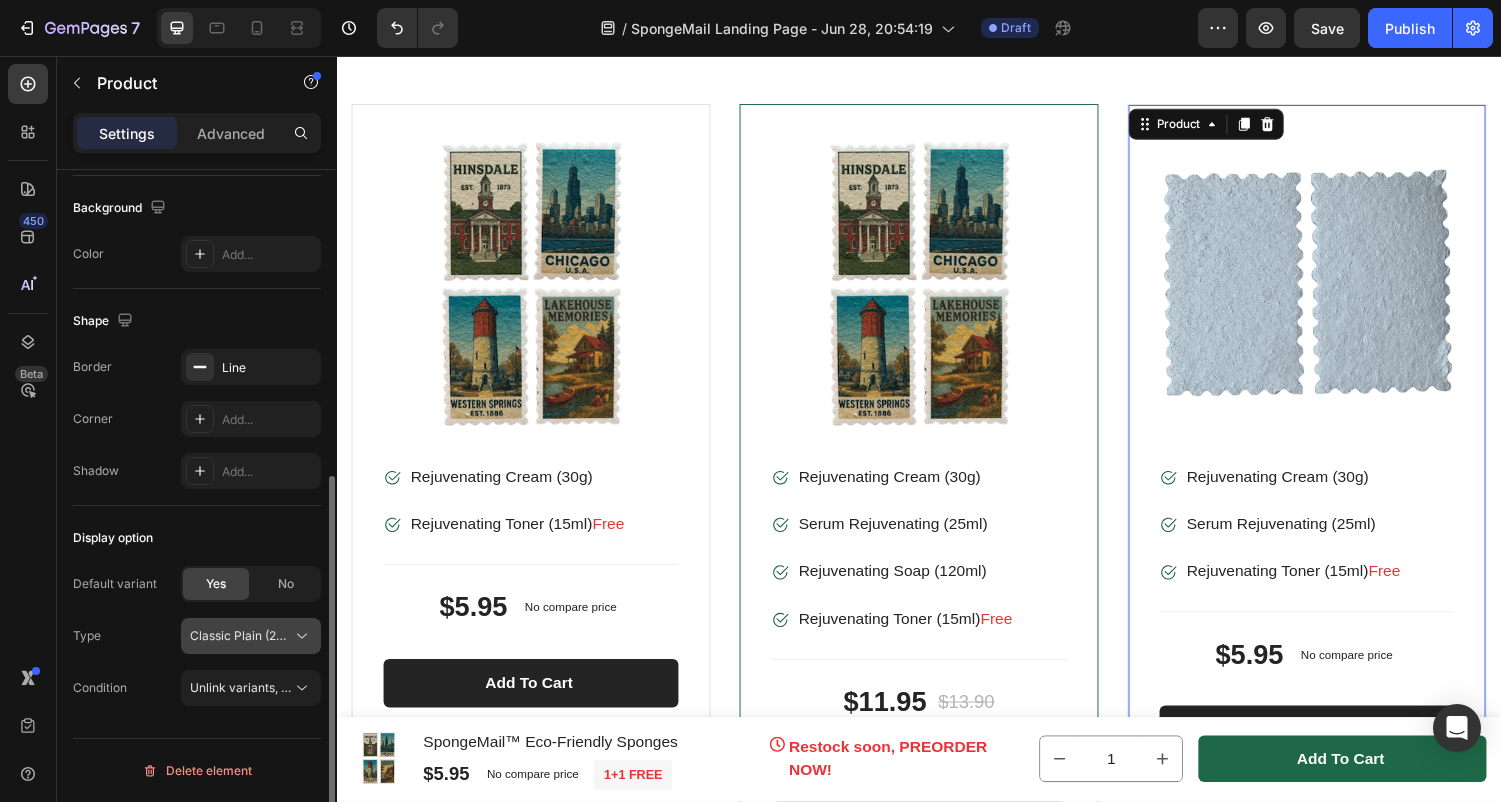 click on "Classic Plain (2-Pack Monthly Subscription)" at bounding box center [239, 636] 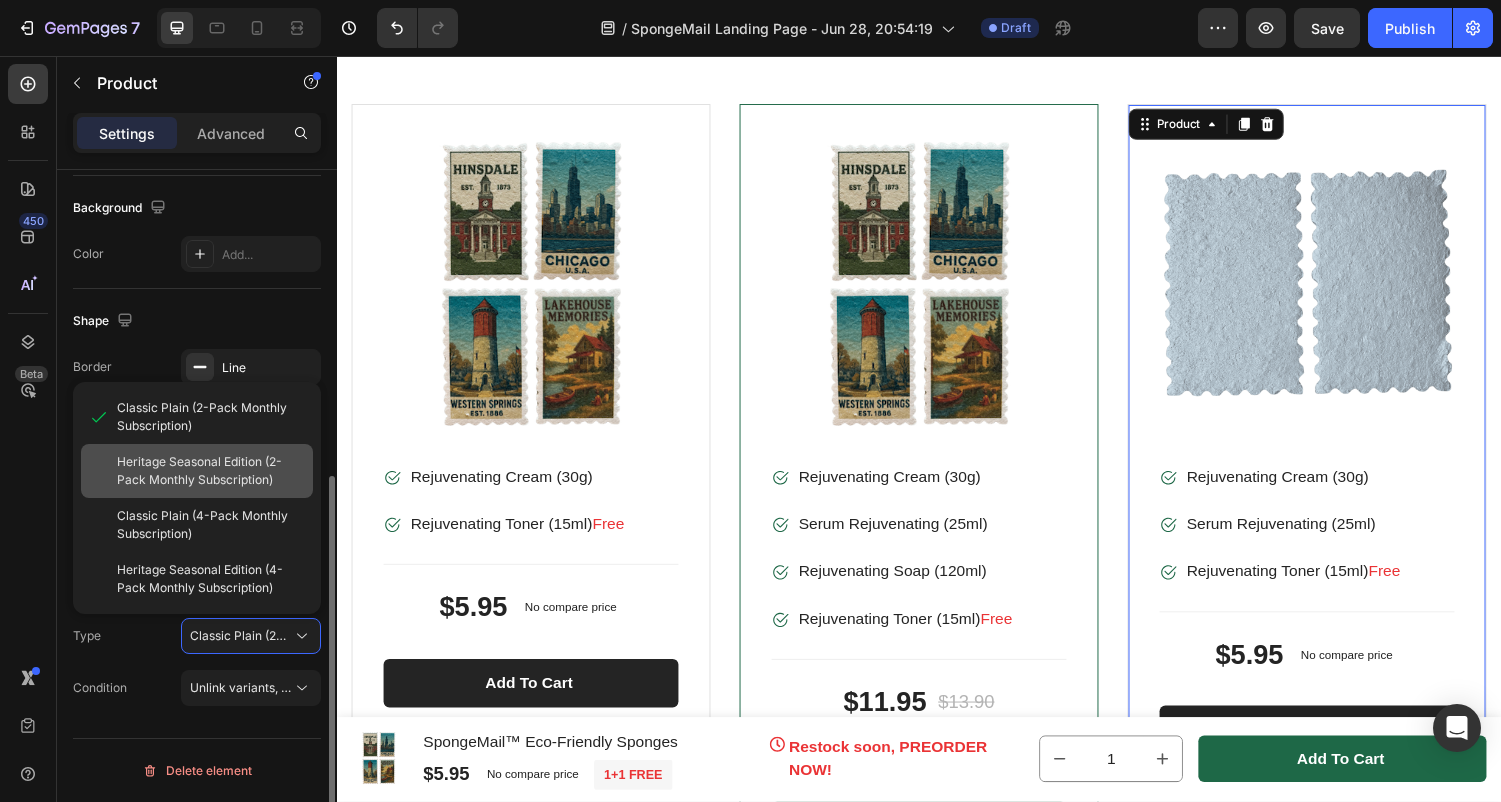 click on "Heritage Seasonal Edition (2-Pack Monthly Subscription)" at bounding box center [211, 471] 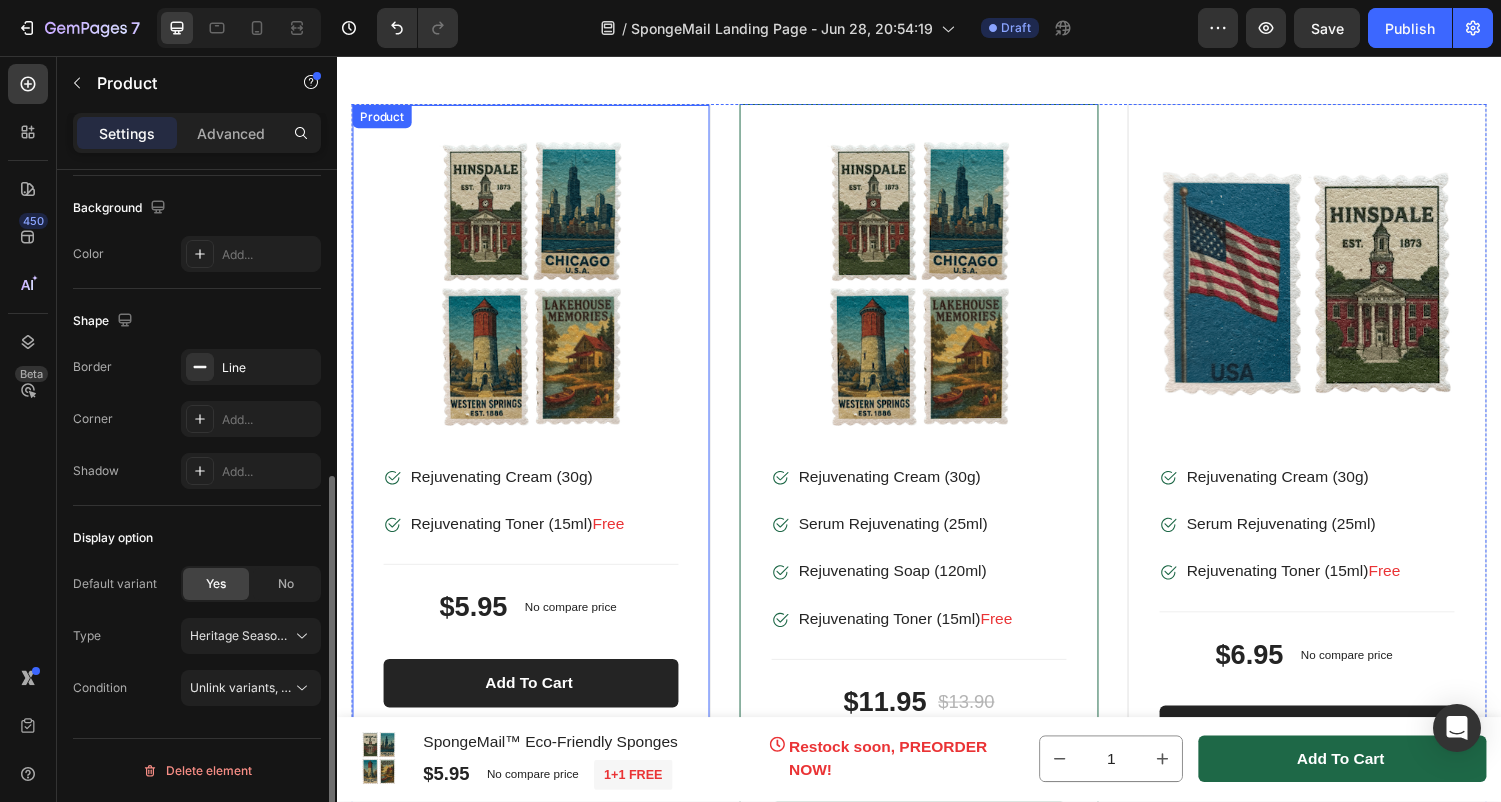 click on "Product Images & Gallery" at bounding box center [537, 307] 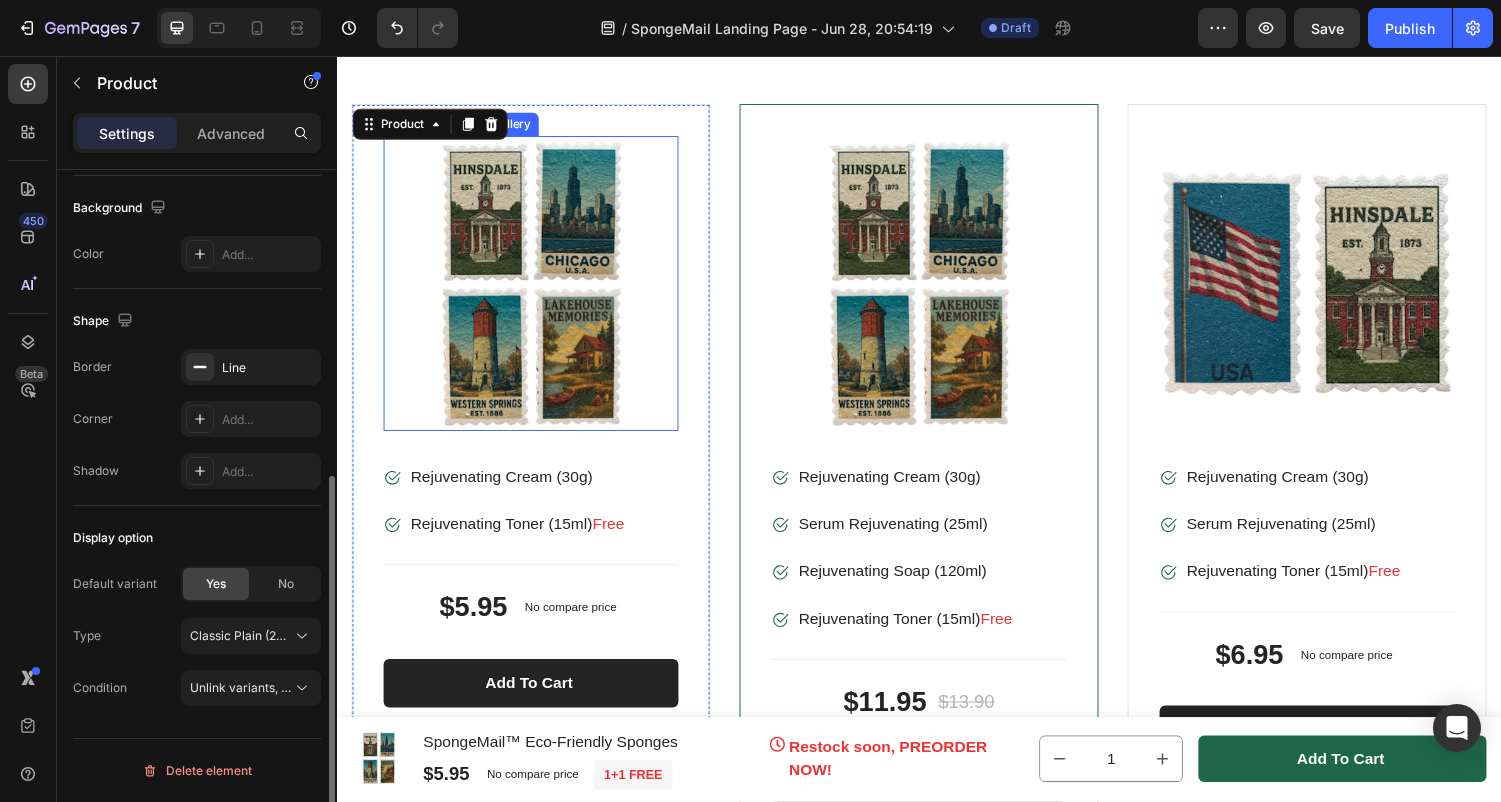 click at bounding box center (537, 291) 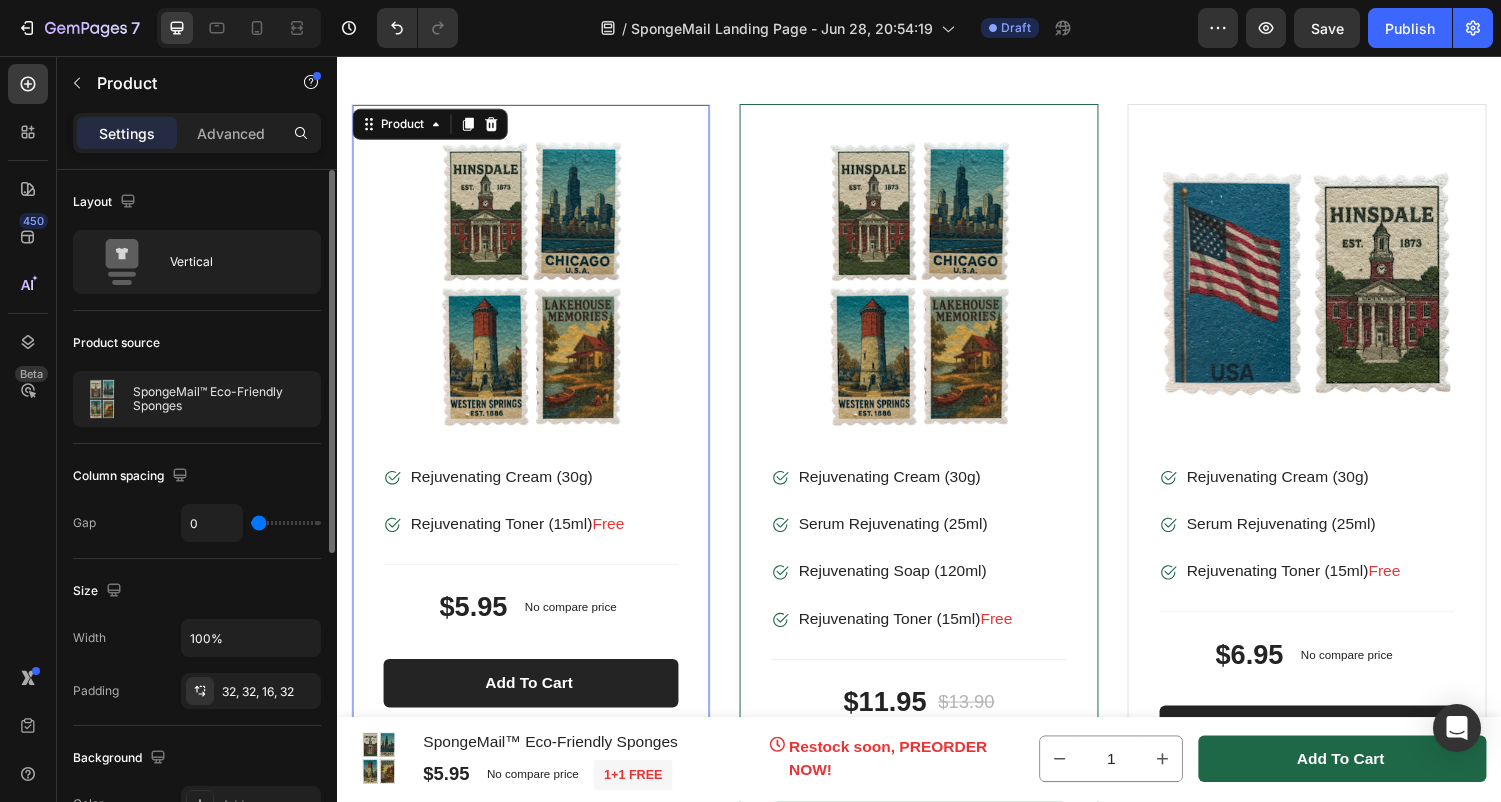 click on "Product Images & Gallery Image Rejuvenating Cream (30g) Text block Image Rejuvenating Toner (15ml)  Free Text block Icon List                Title Line $5.95 Product Price Product Price No compare price Product Price Row Add to cart Product Cart Button Product   0" at bounding box center (537, 433) 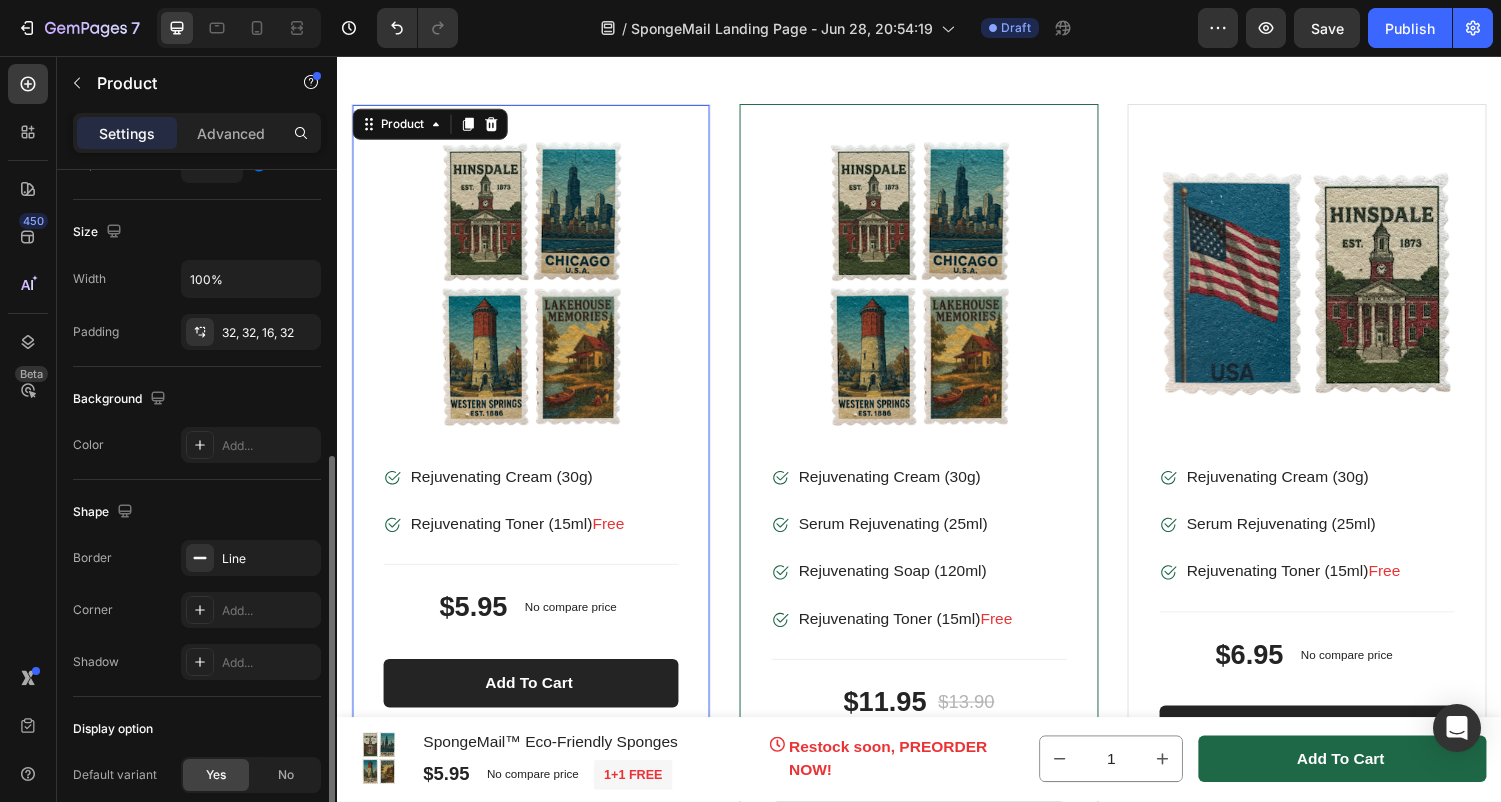 scroll, scrollTop: 550, scrollLeft: 0, axis: vertical 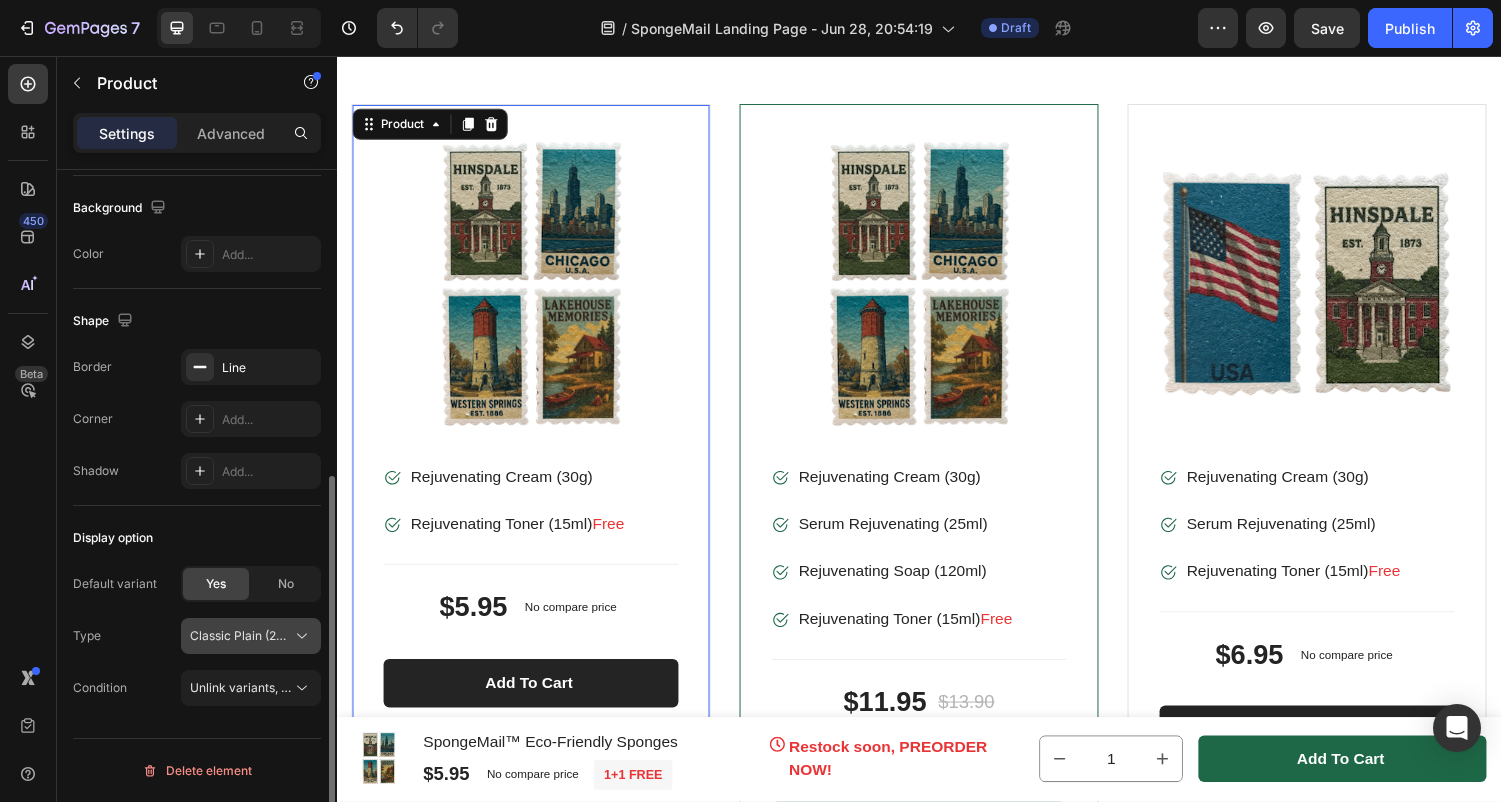 click on "Classic Plain (2-Pack Monthly Subscription)" at bounding box center (239, 636) 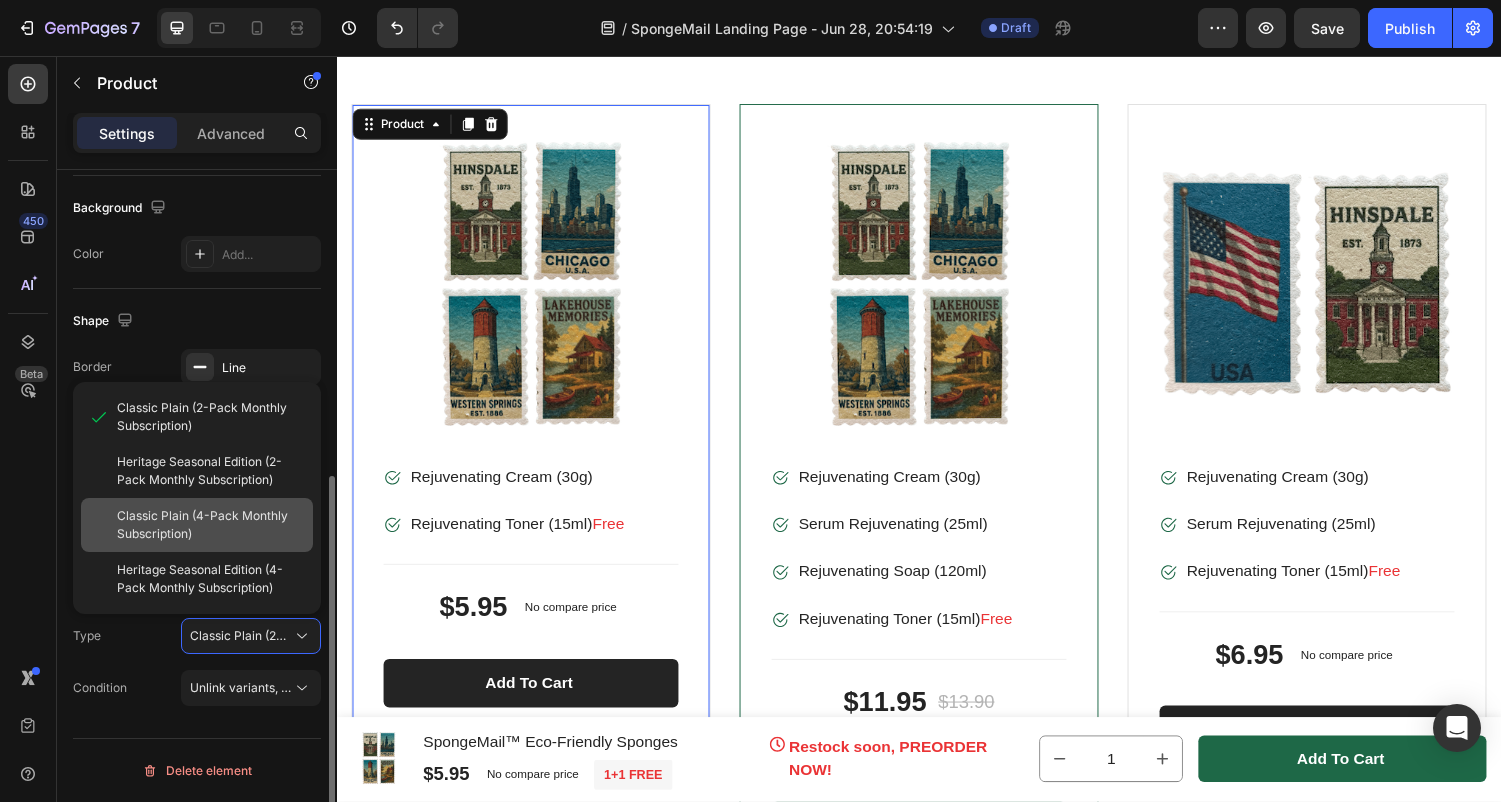 click on "Classic Plain (4-Pack Monthly Subscription)" at bounding box center (211, 525) 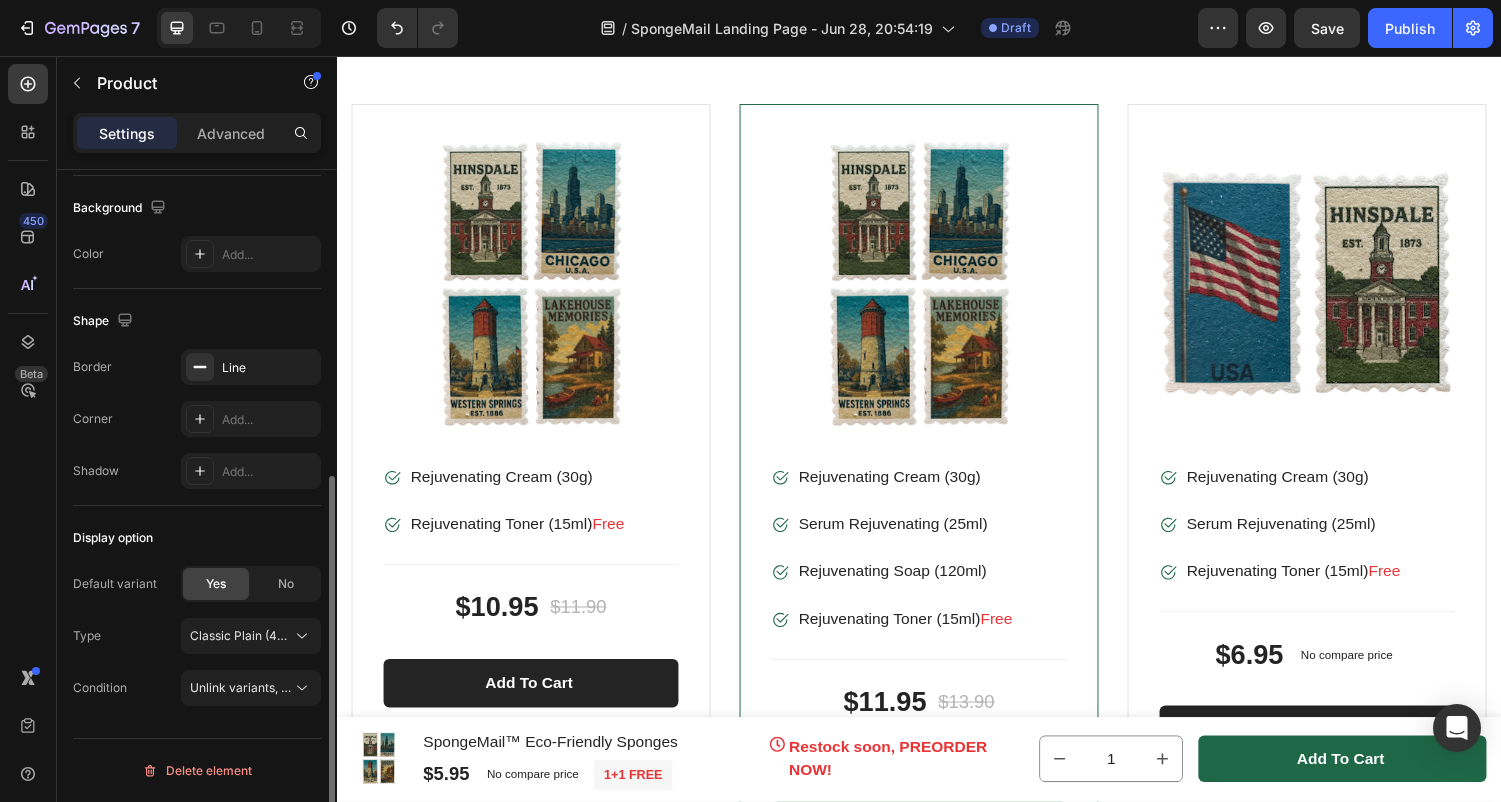 click on "Yes" 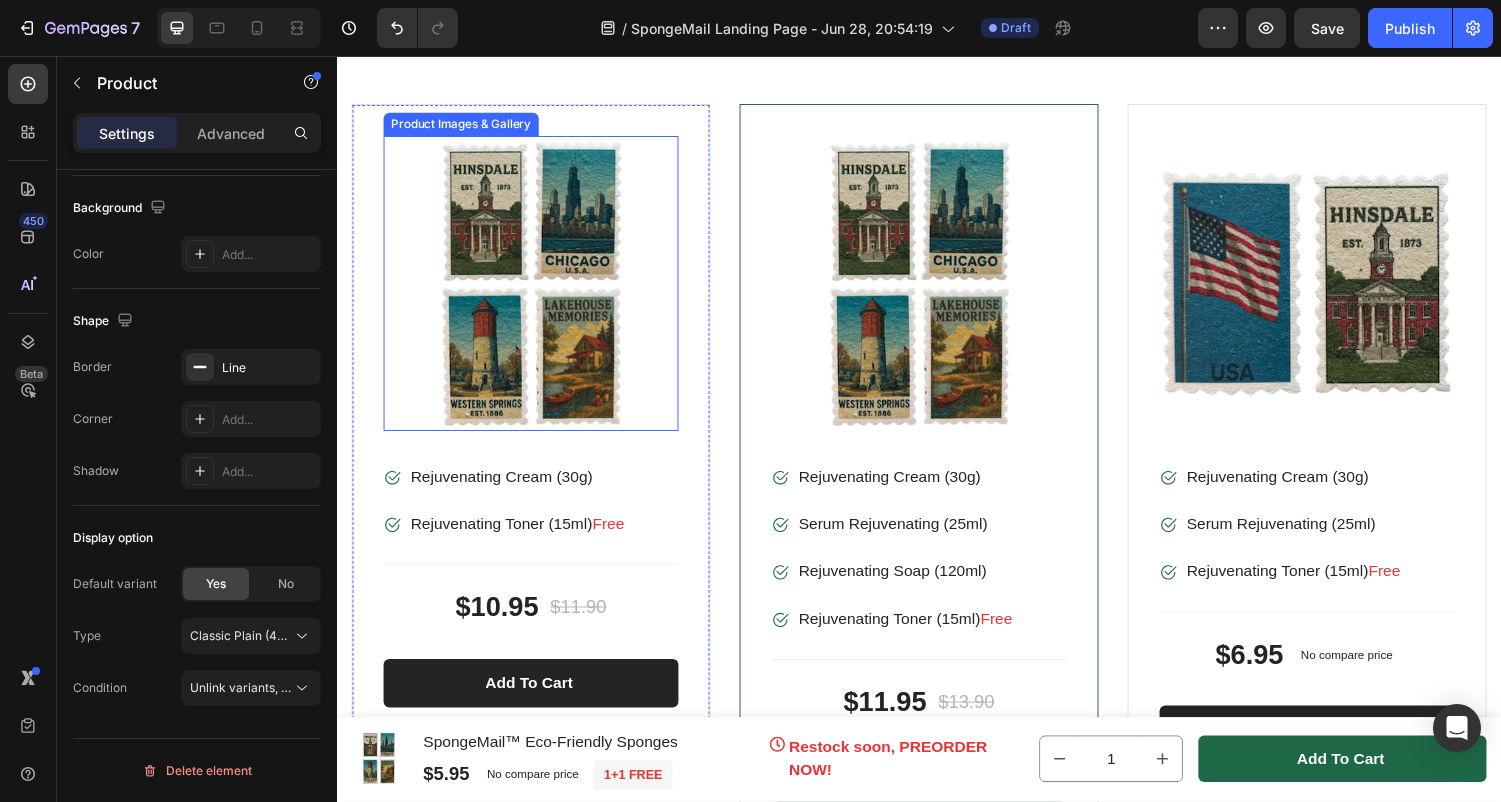 click at bounding box center (537, 291) 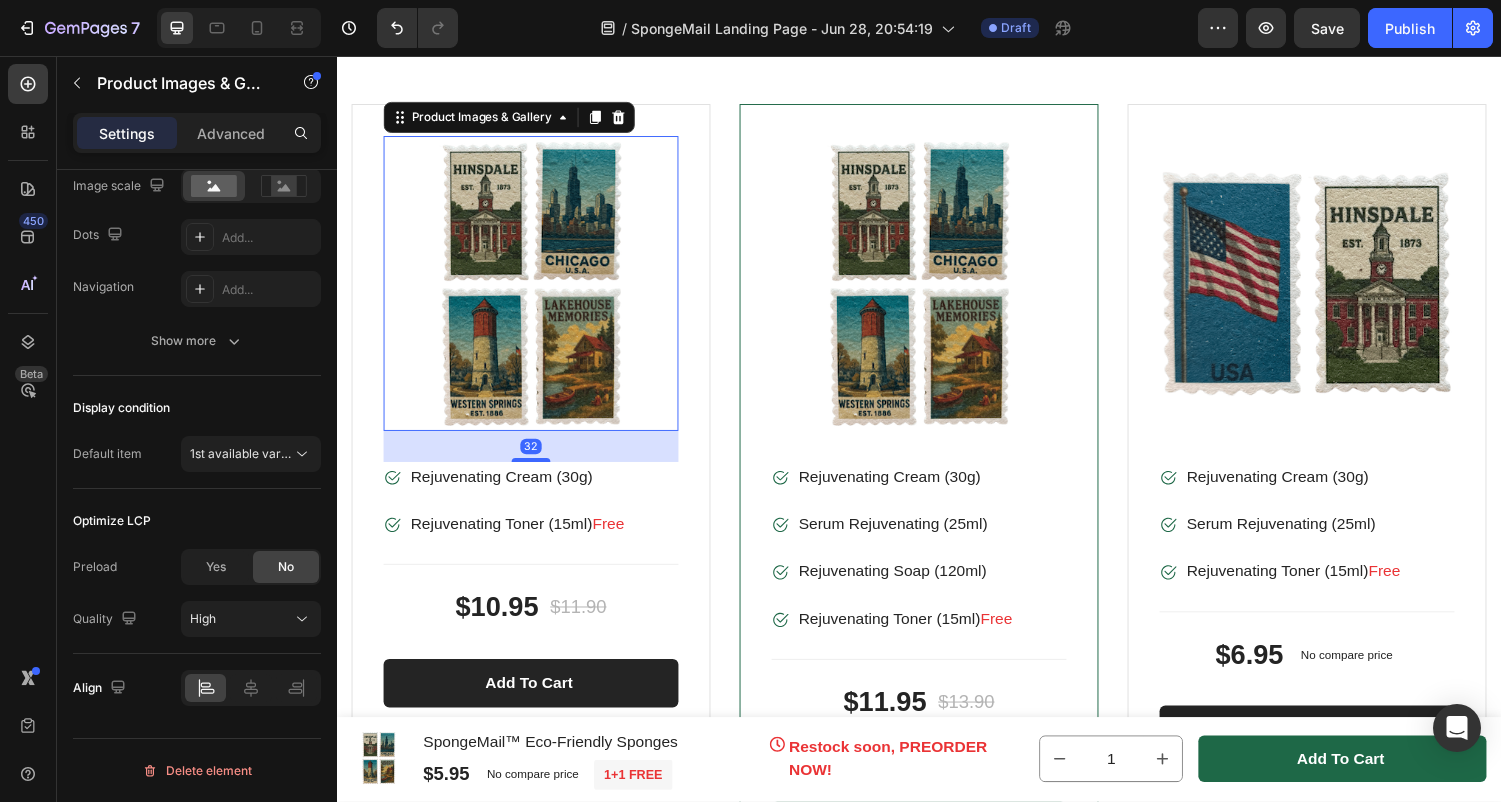 scroll, scrollTop: 0, scrollLeft: 0, axis: both 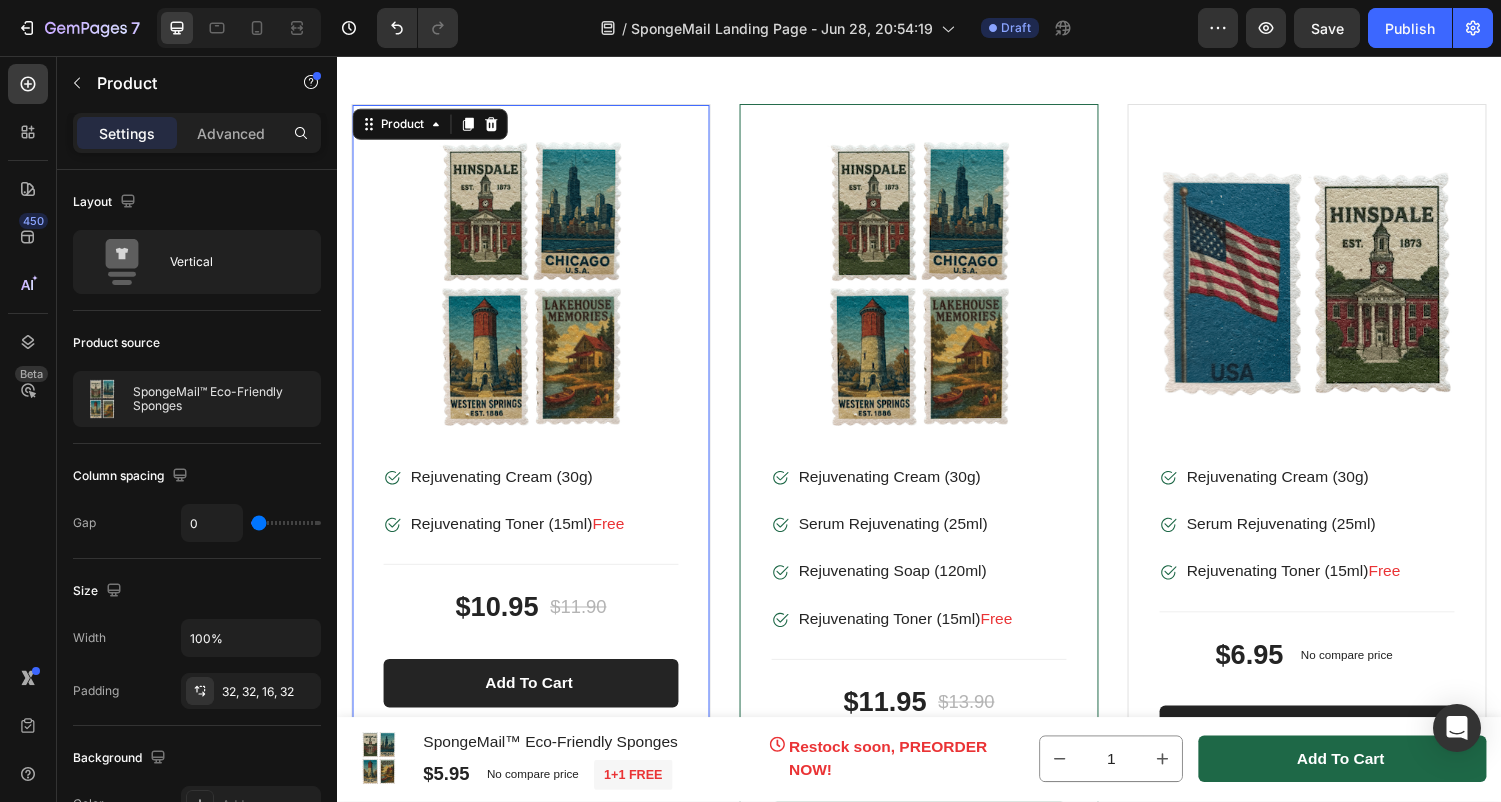 click on "Product Images & Gallery Image Rejuvenating Cream (30g) Text block Image Rejuvenating Toner (15ml)  Free Text block Icon List                Title Line $10.95 Product Price Product Price $11.90 Product Price Product Price Row Add to cart Product Cart Button Product   0" at bounding box center (537, 433) 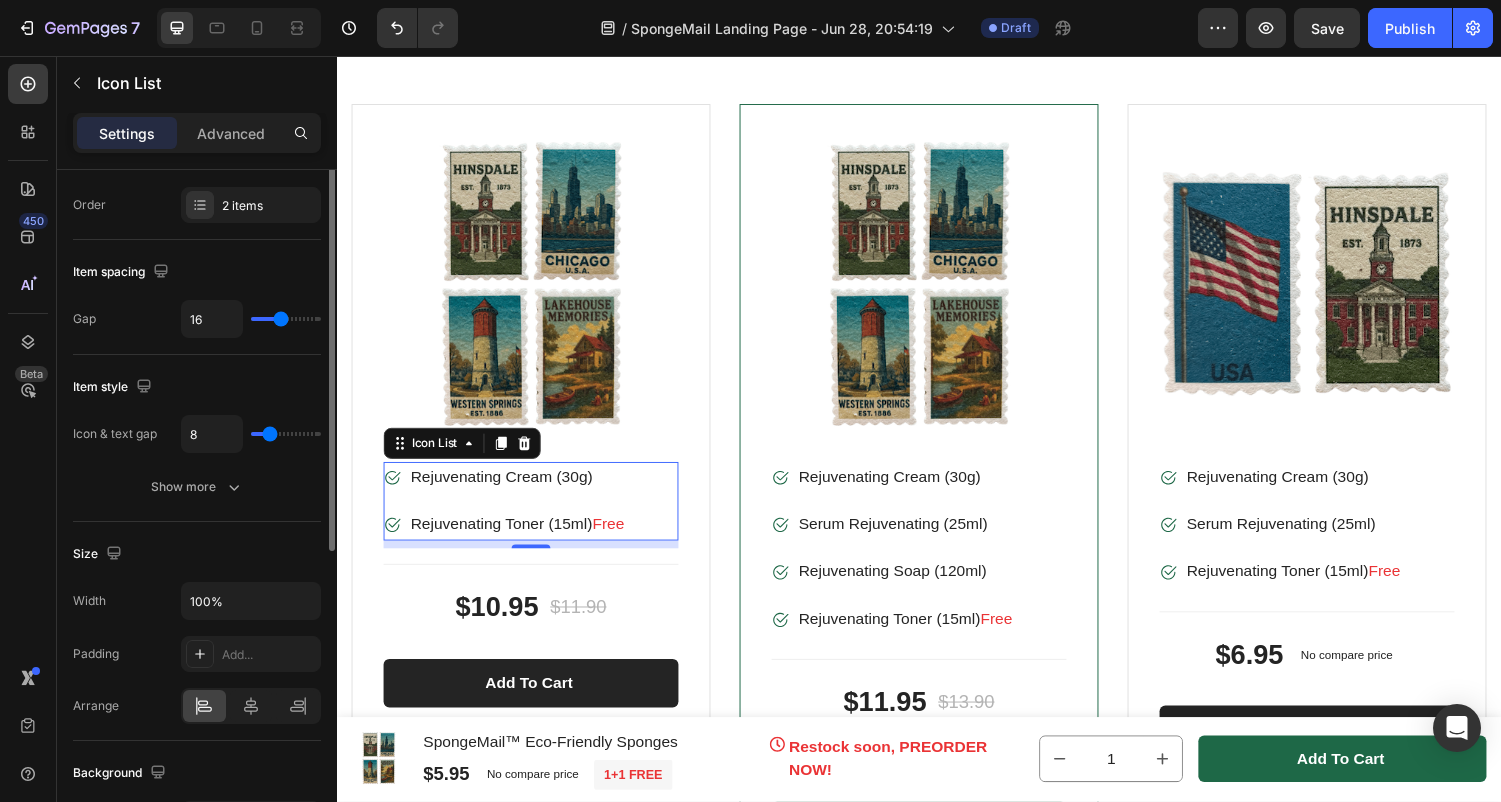 scroll, scrollTop: 0, scrollLeft: 0, axis: both 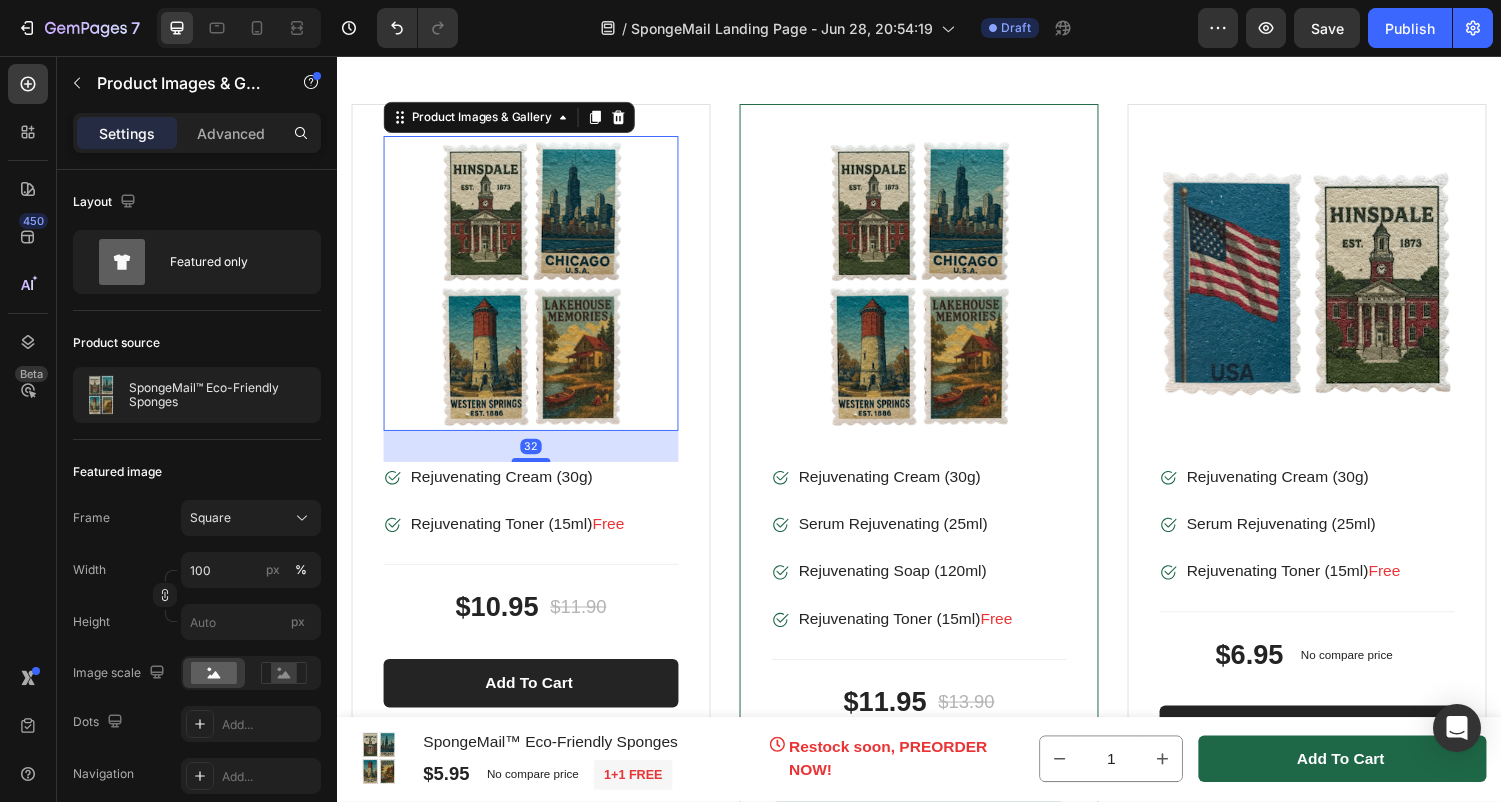 click at bounding box center (537, 291) 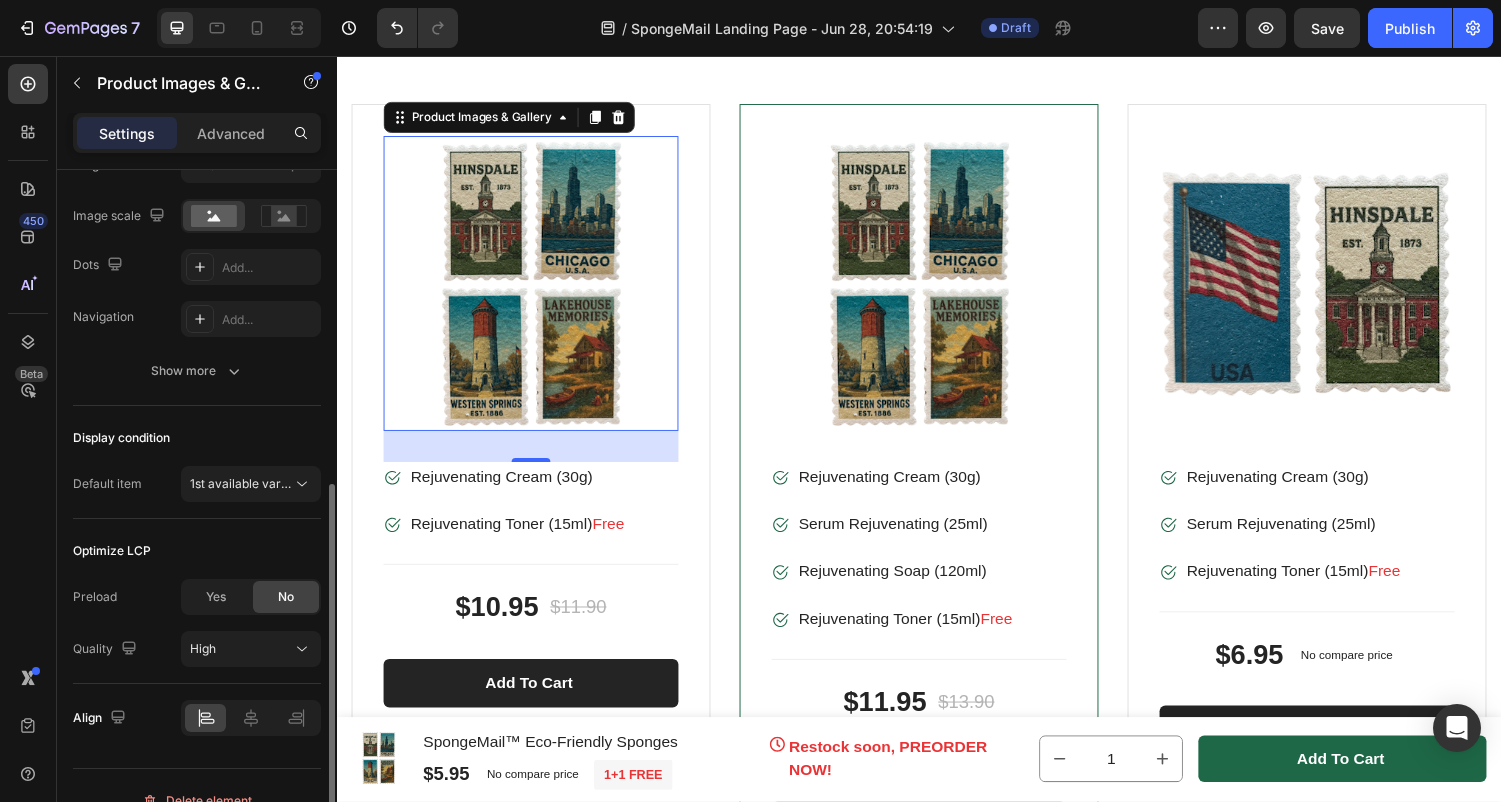 scroll, scrollTop: 487, scrollLeft: 0, axis: vertical 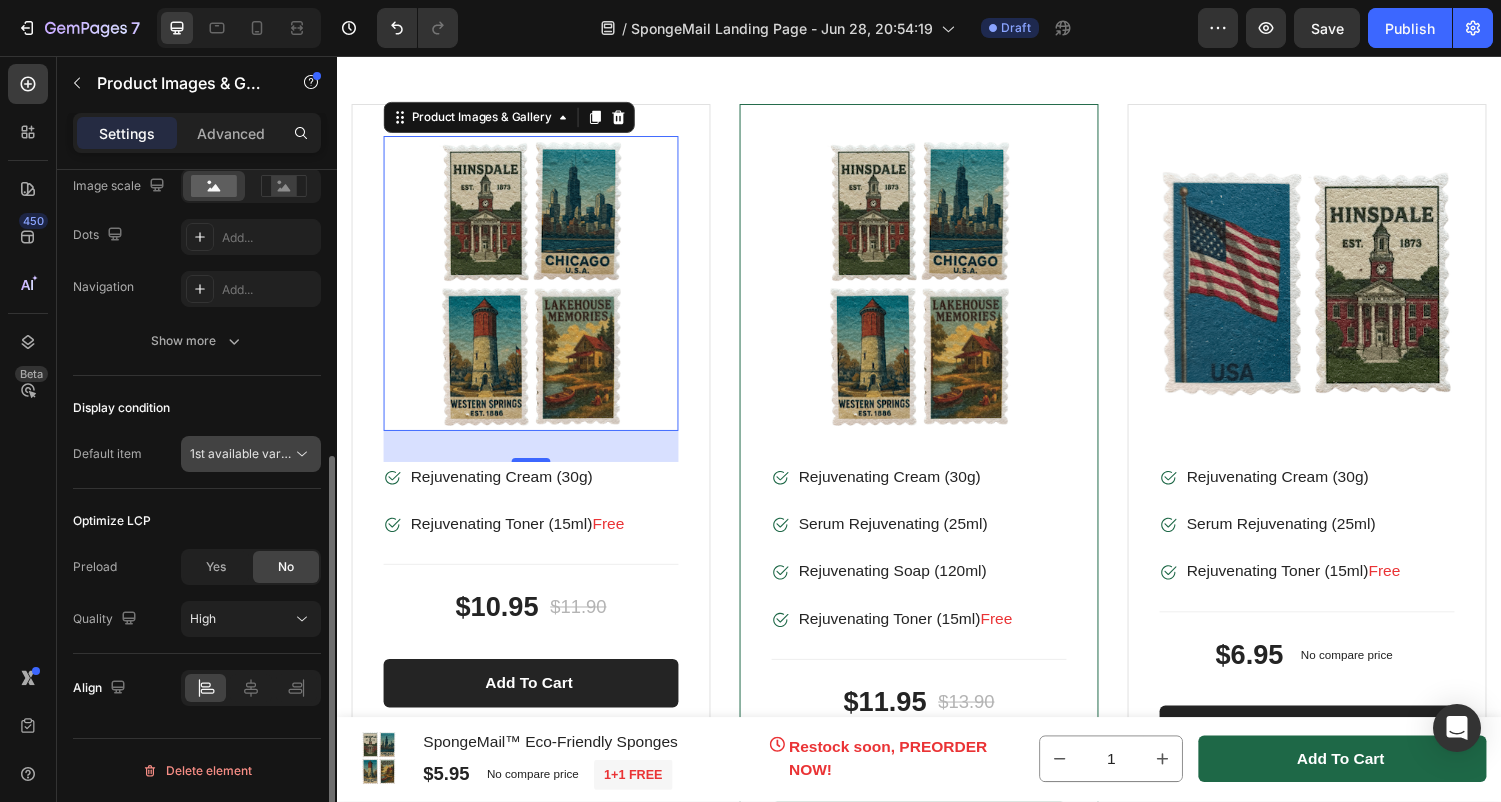 click on "1st available variant" at bounding box center (246, 453) 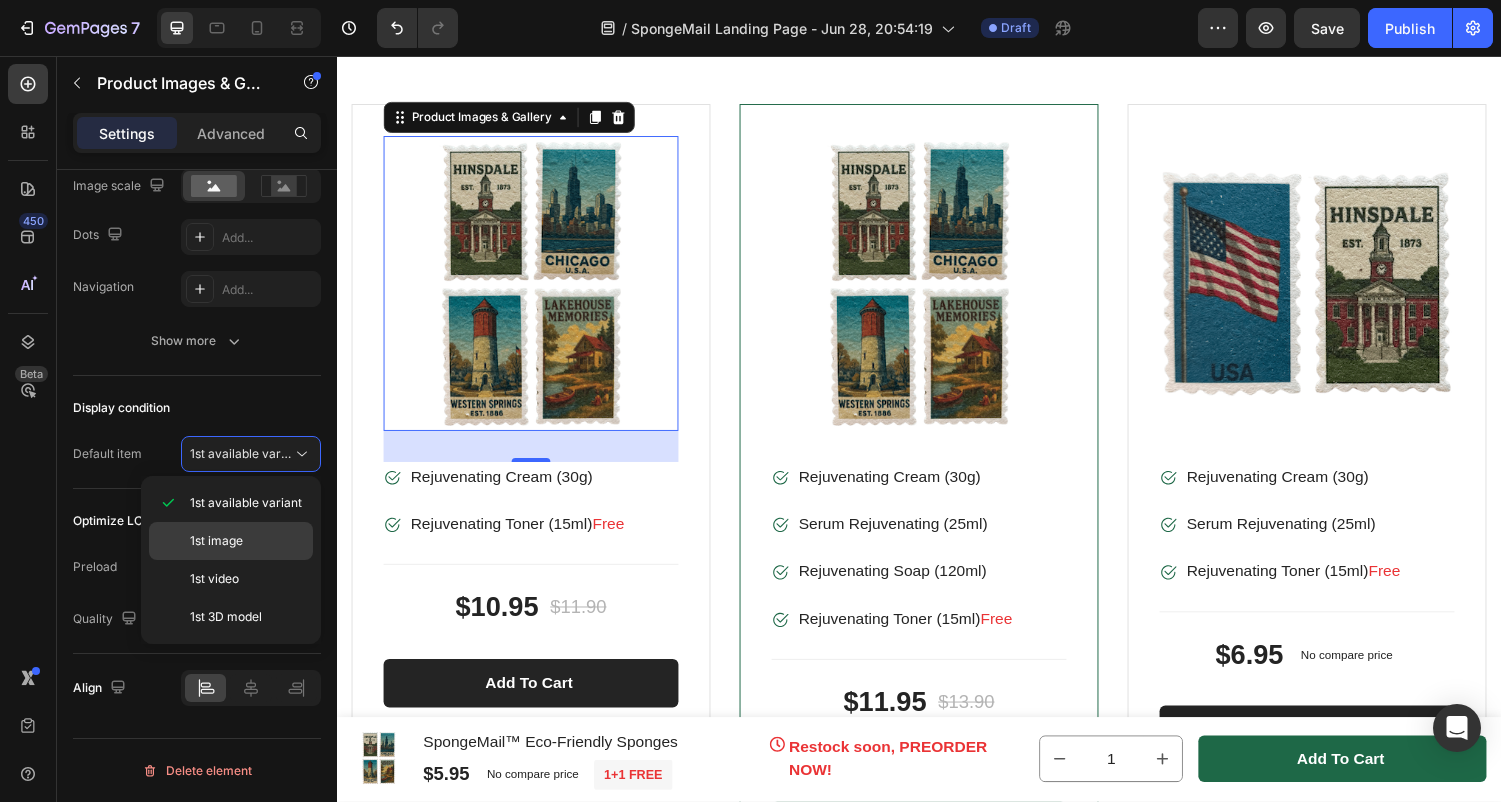 click on "1st image" at bounding box center (216, 541) 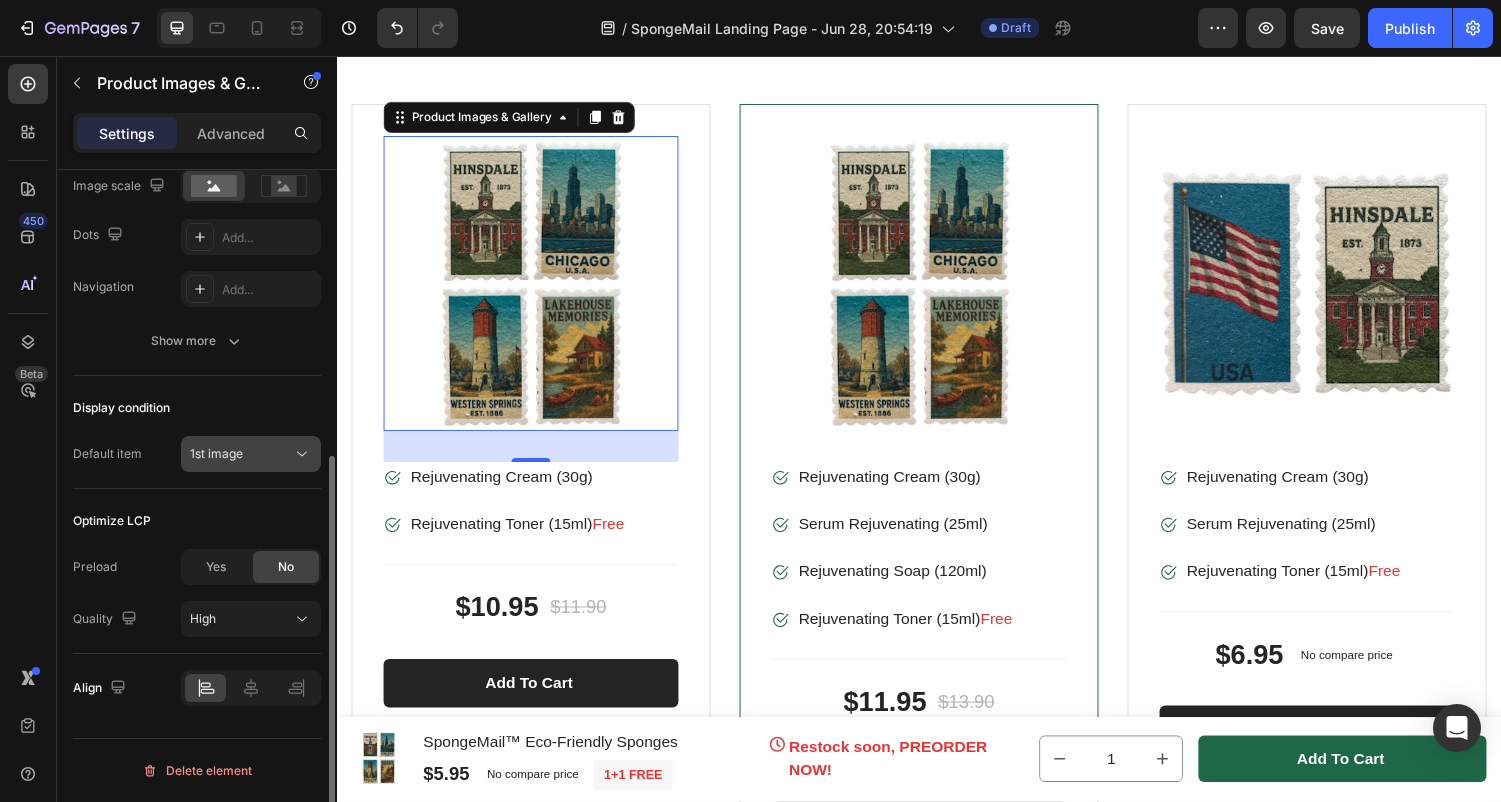 click on "1st image" at bounding box center (241, 454) 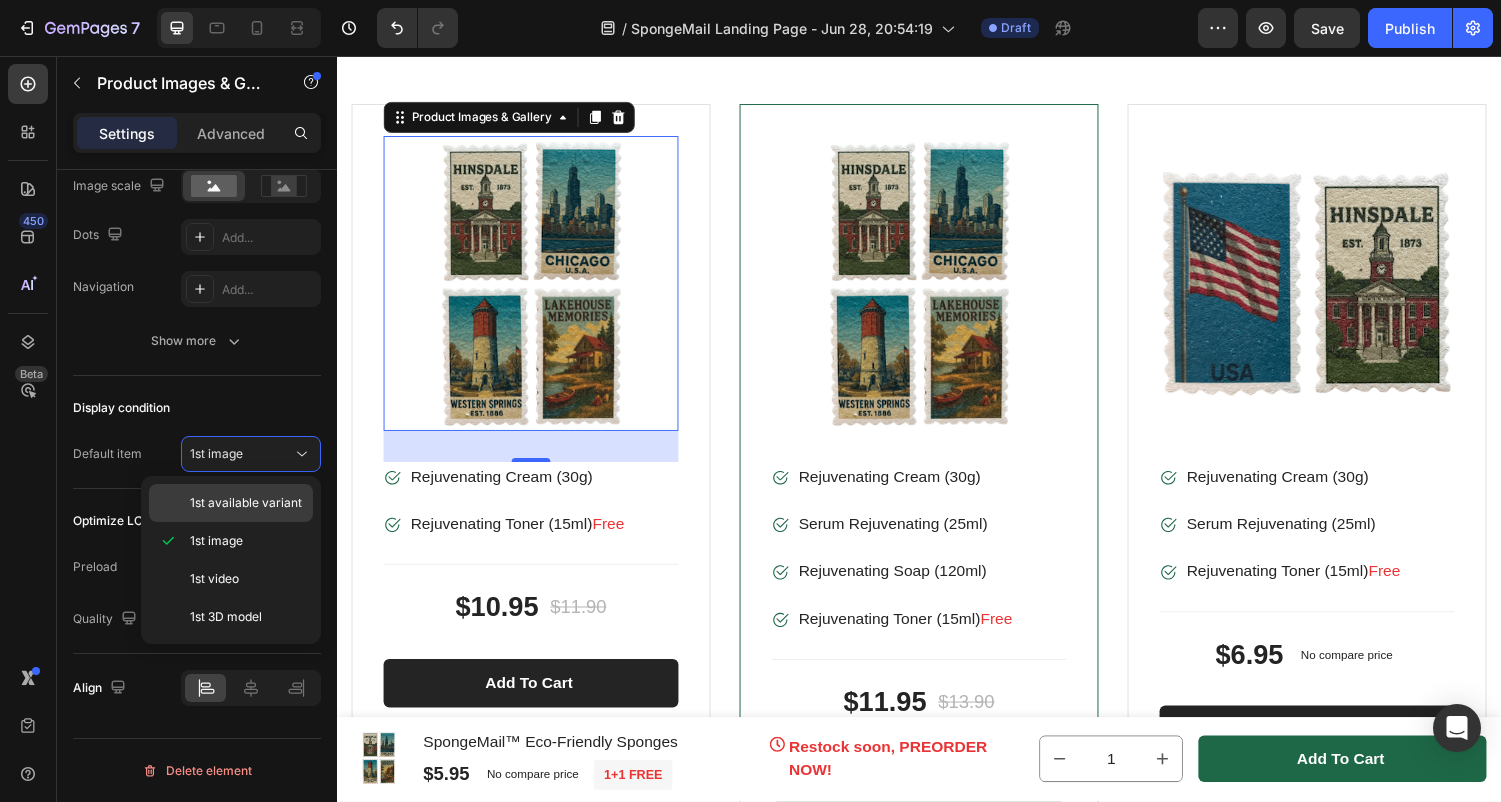 click on "1st available variant" at bounding box center (246, 503) 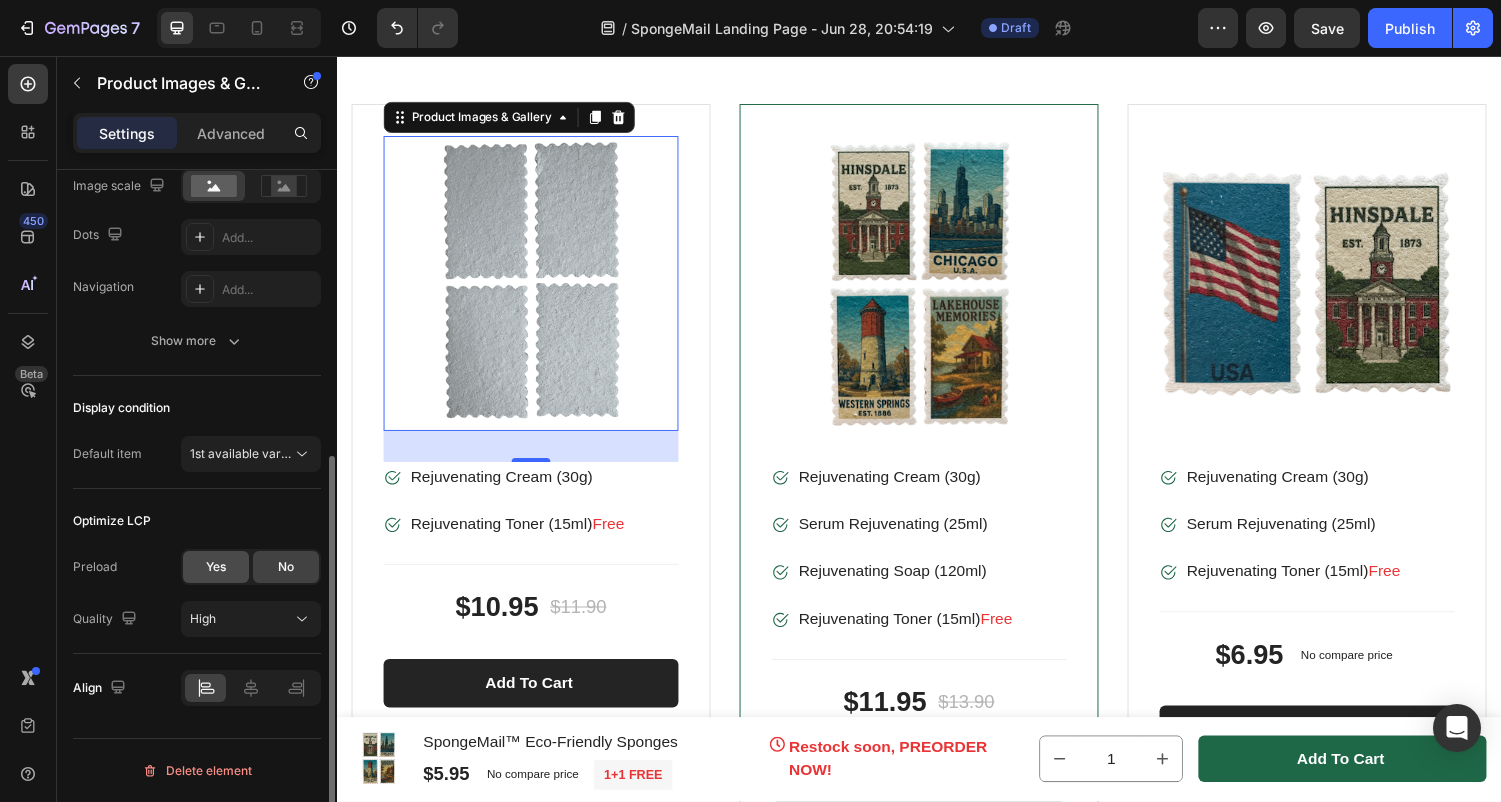 click on "Yes" 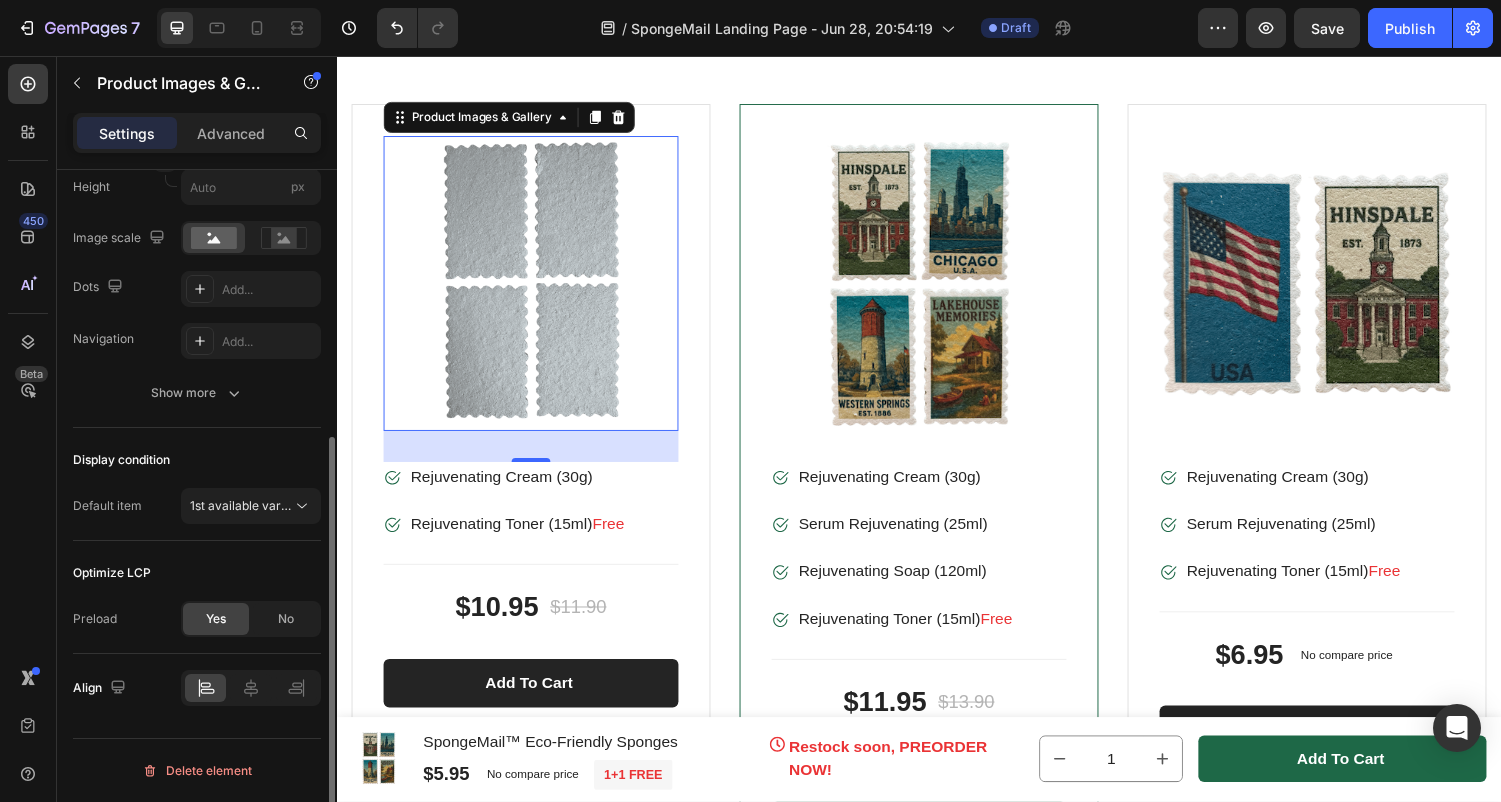 scroll, scrollTop: 435, scrollLeft: 0, axis: vertical 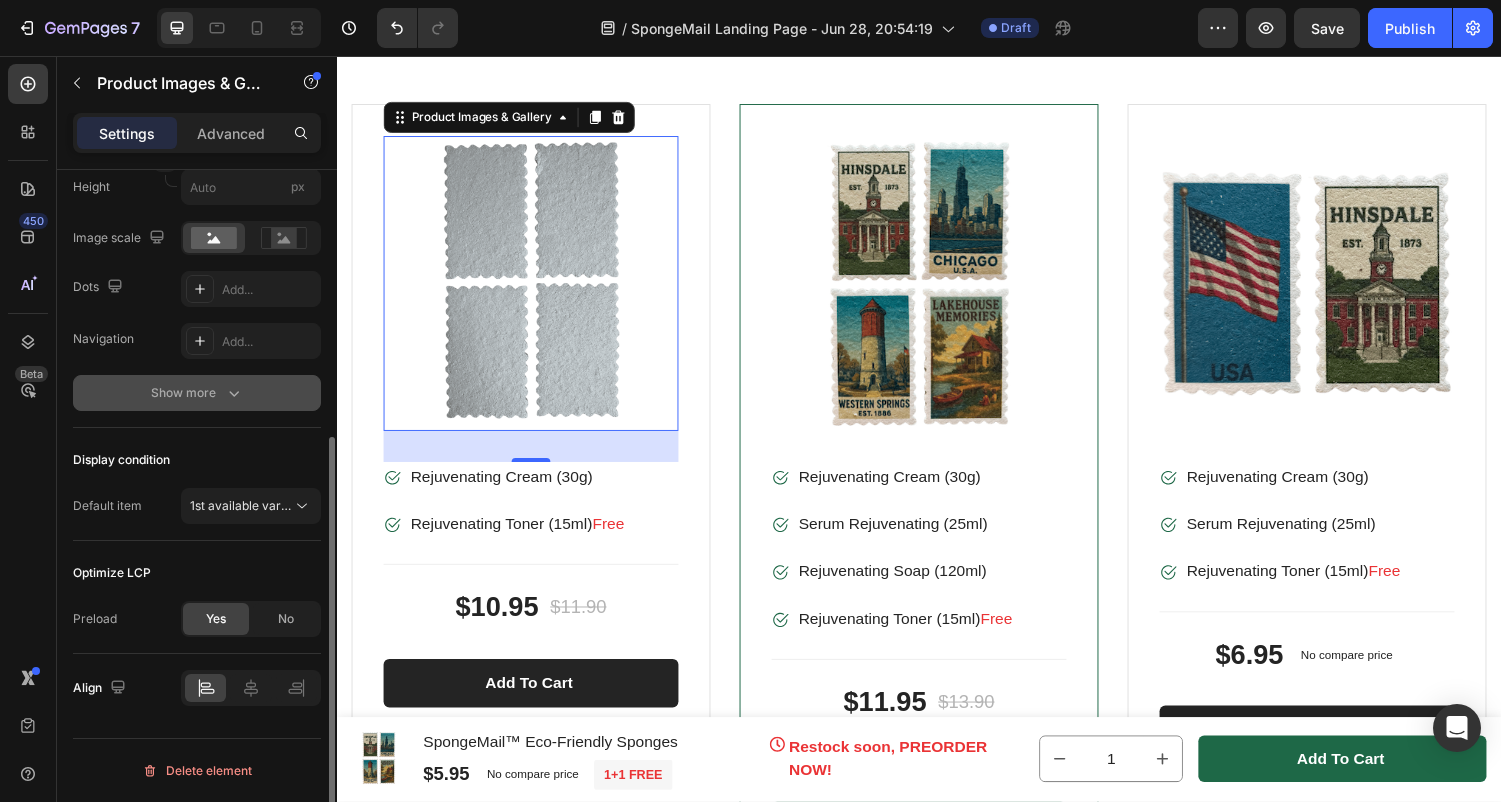 click on "Show more" at bounding box center (197, 393) 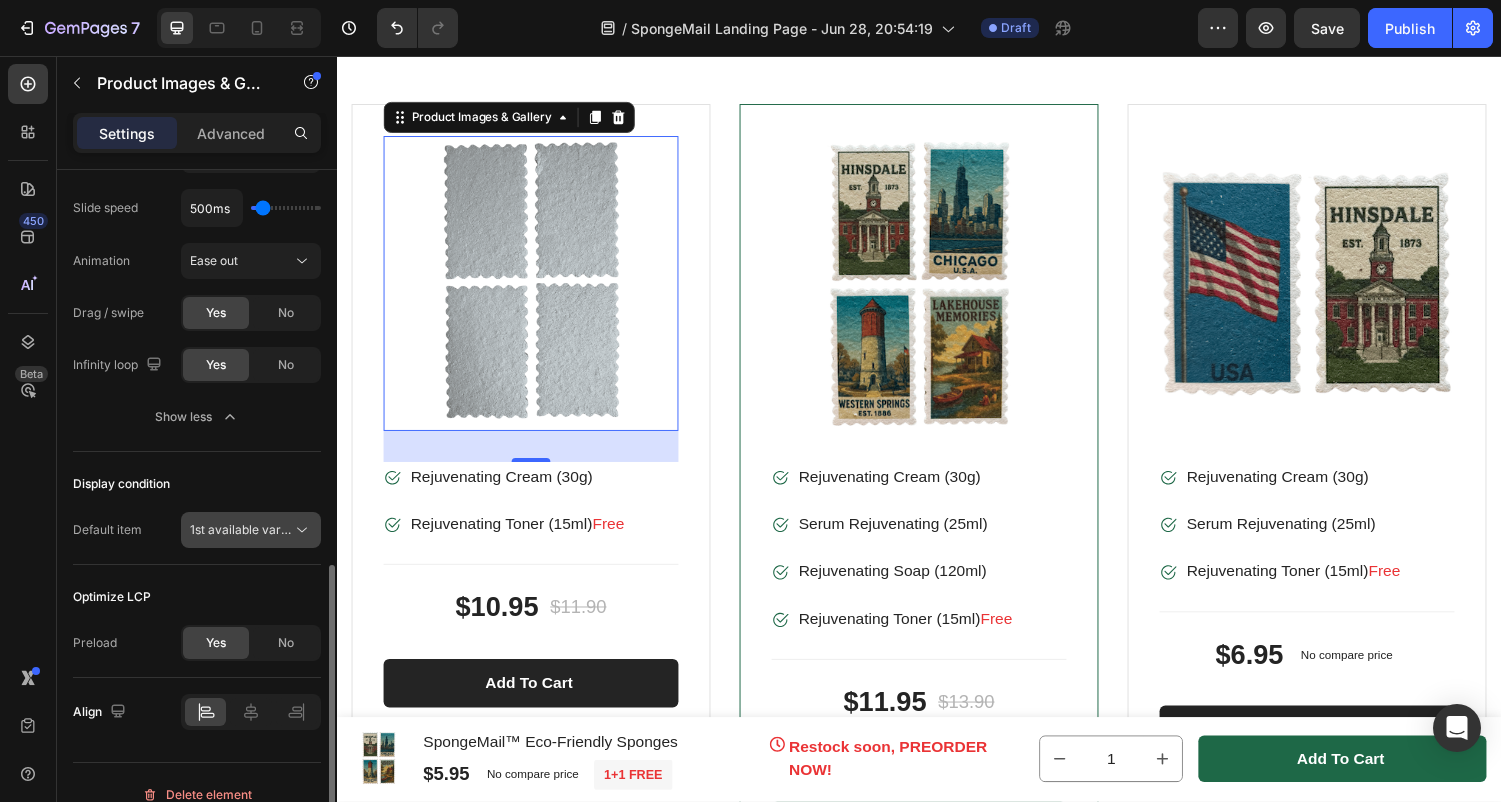 scroll, scrollTop: 801, scrollLeft: 0, axis: vertical 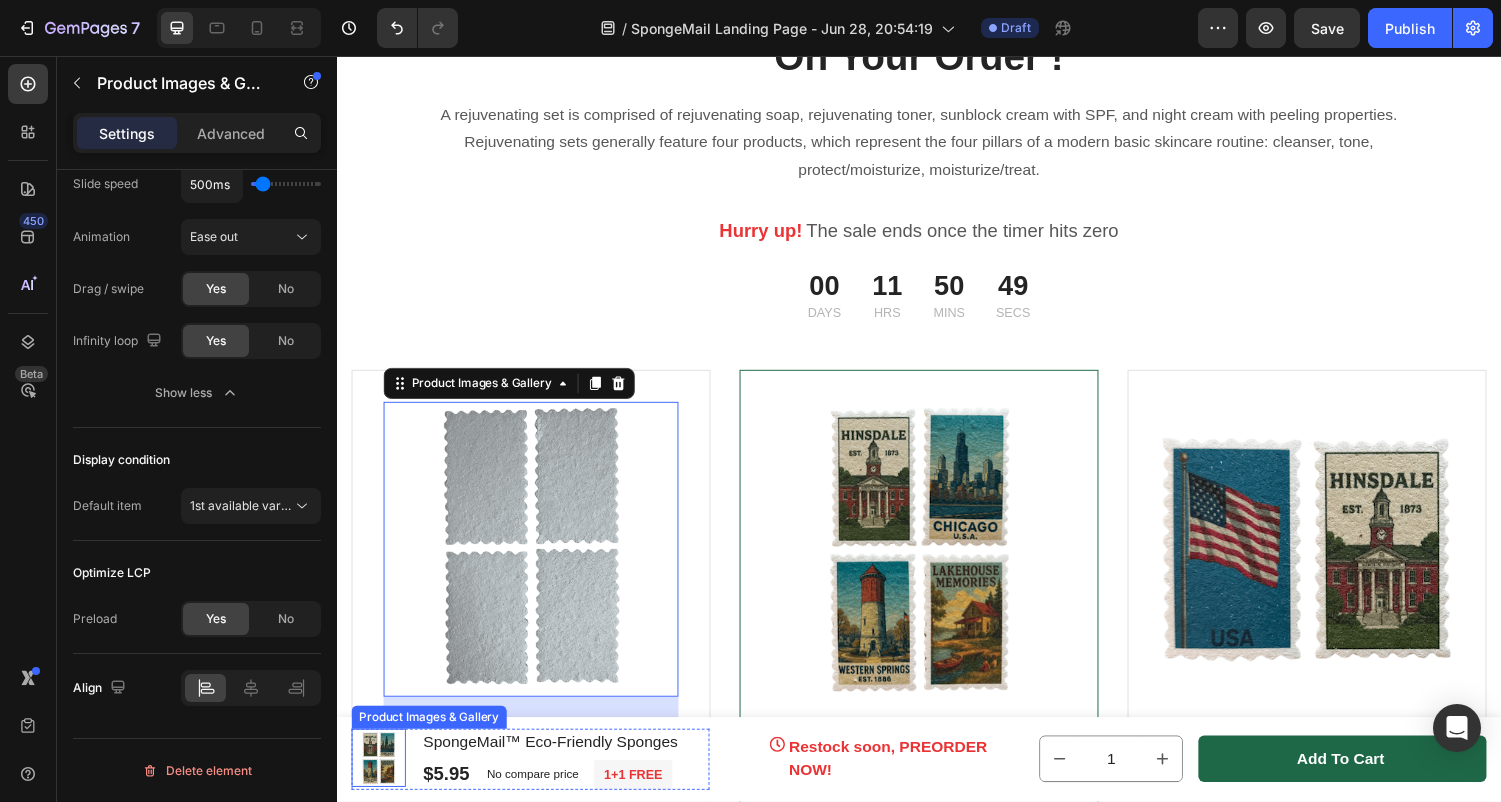 click at bounding box center [380, 780] 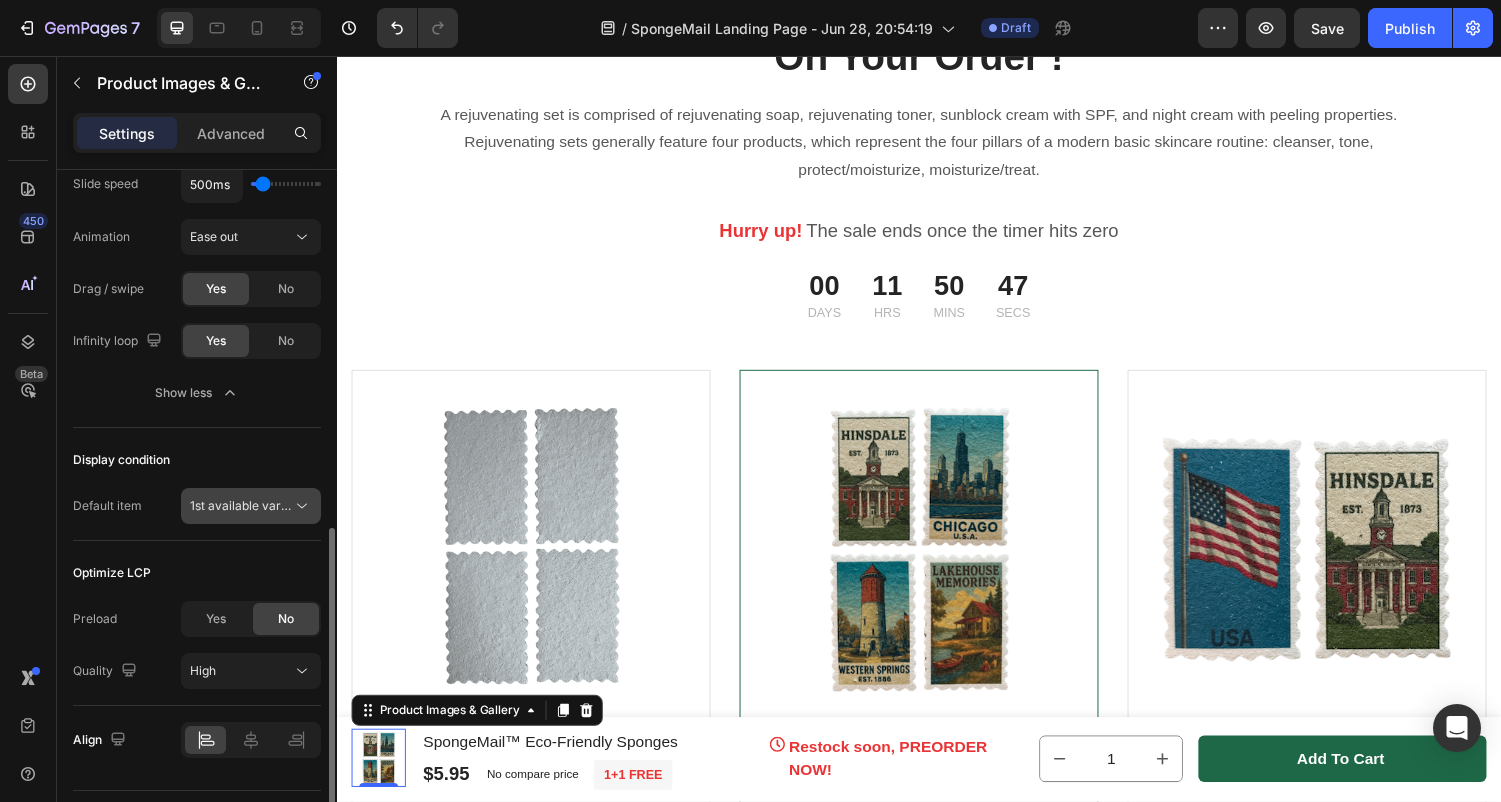 click on "1st available variant" at bounding box center [246, 505] 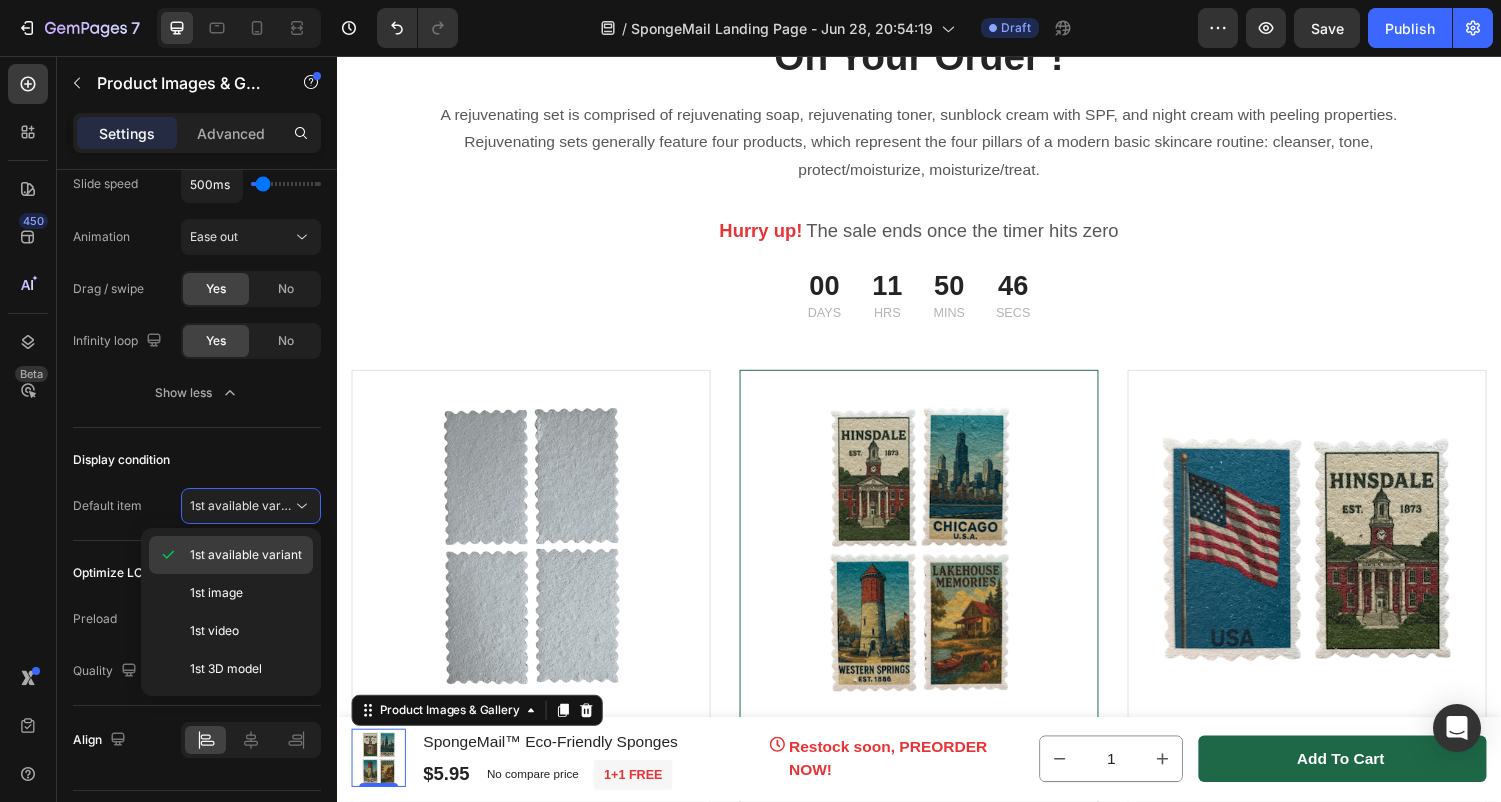 click on "1st available variant" at bounding box center (246, 555) 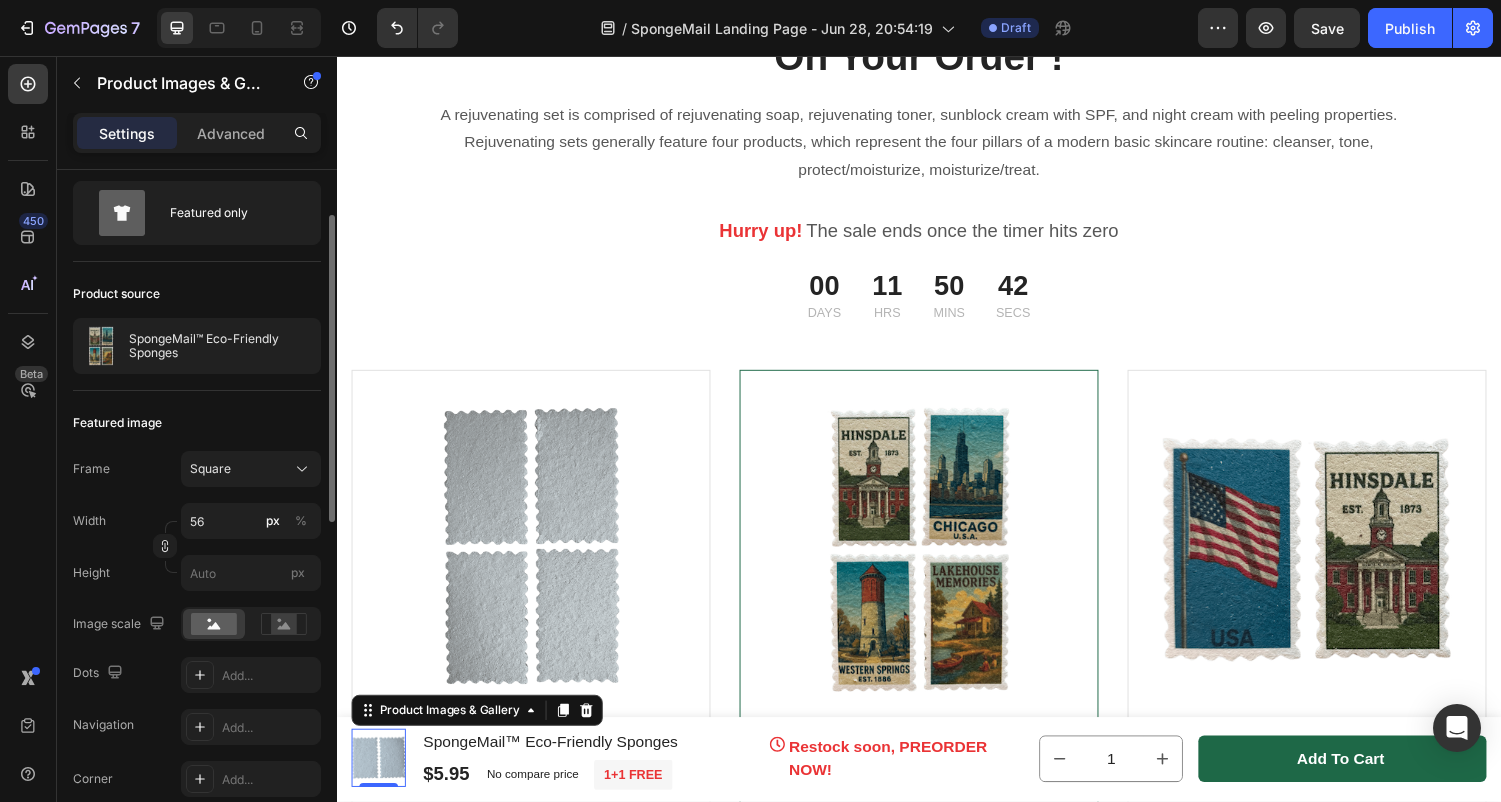scroll, scrollTop: 22, scrollLeft: 0, axis: vertical 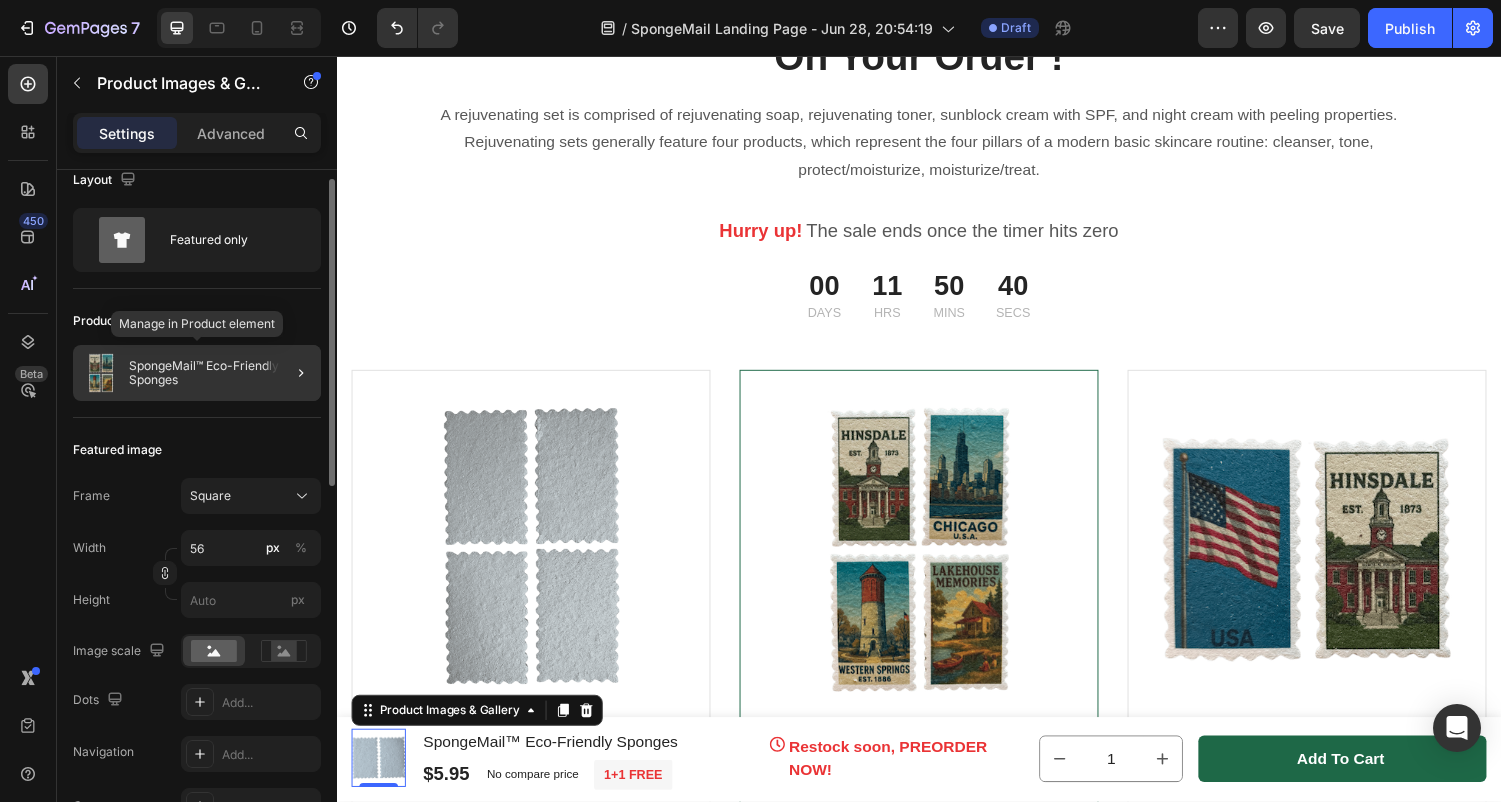 click on "SpongeMail™ Eco-Friendly Sponges" at bounding box center [221, 373] 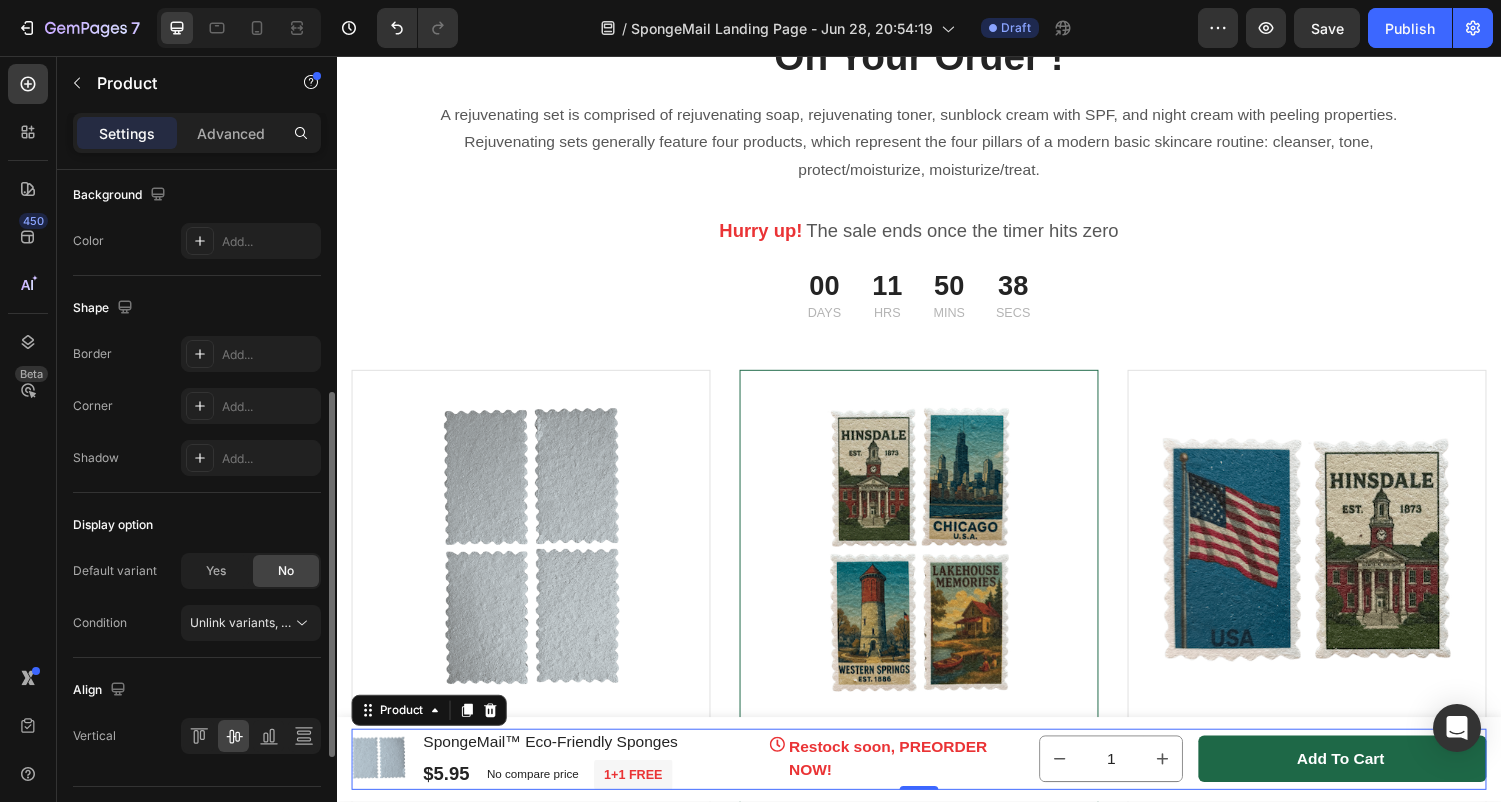 scroll, scrollTop: 611, scrollLeft: 0, axis: vertical 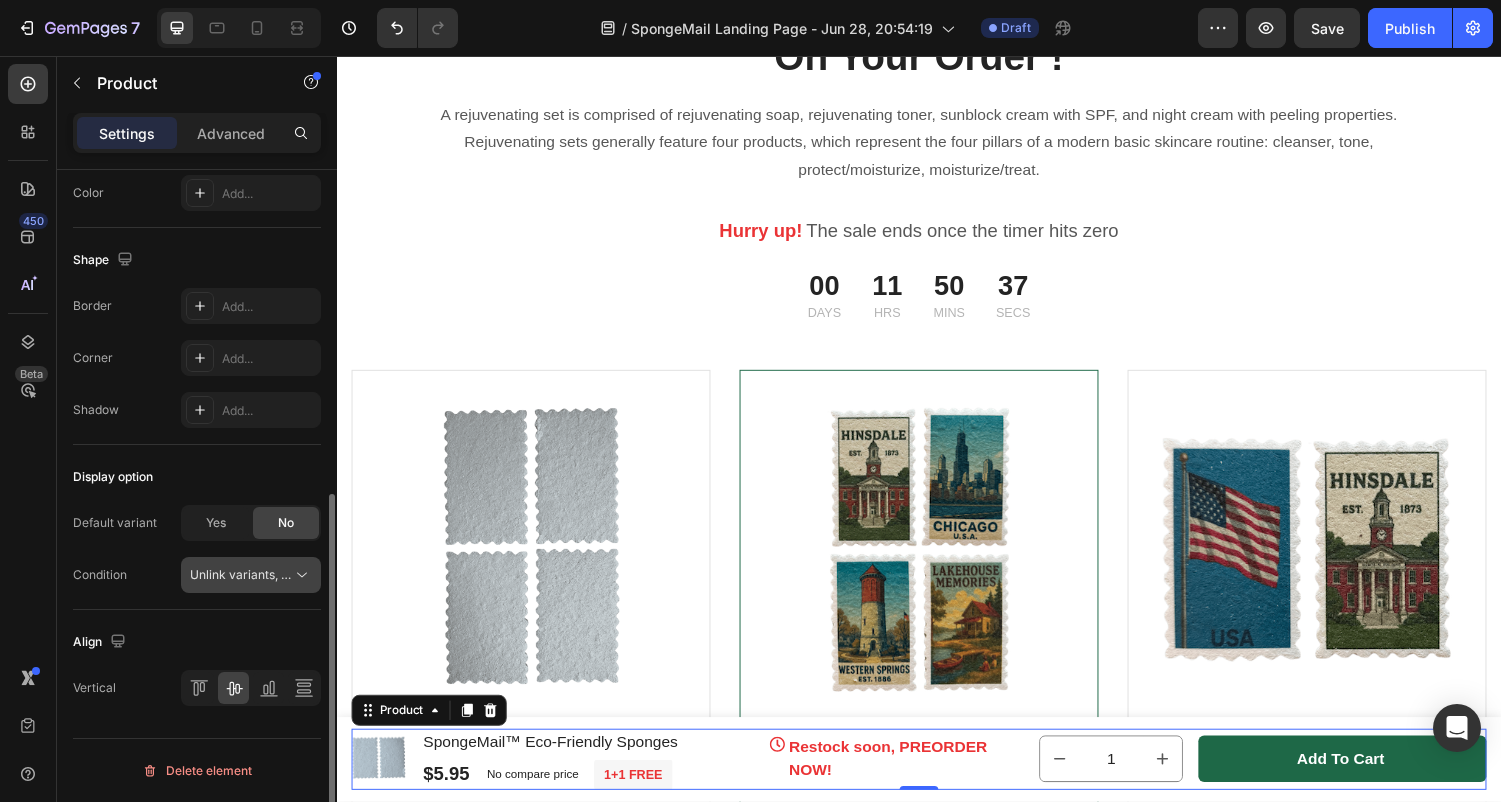 click on "Unlink variants, quantity <br> between same products" at bounding box center [343, 574] 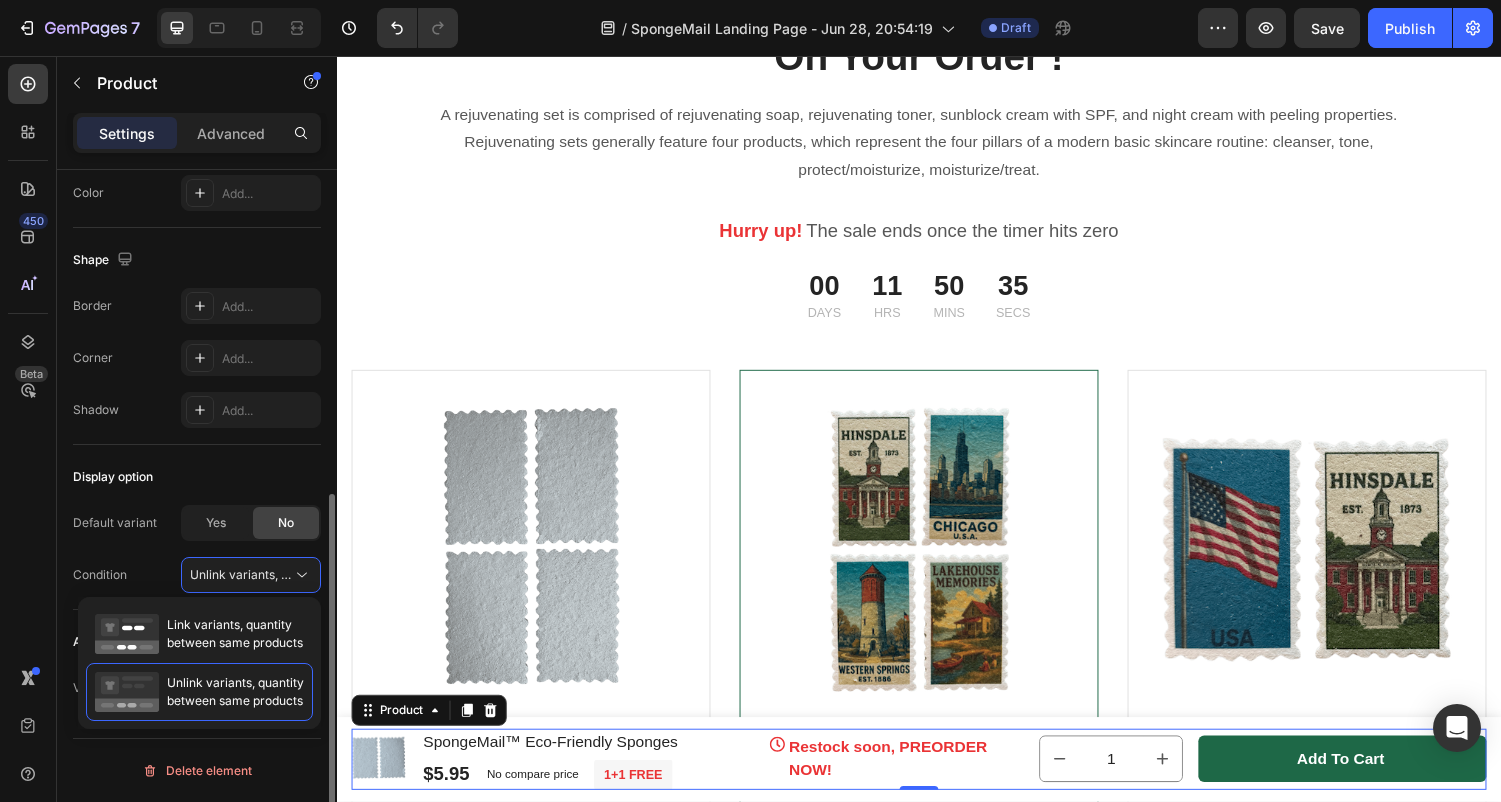 click on "Condition Unlink variants, quantity <br> between same products" at bounding box center (197, 575) 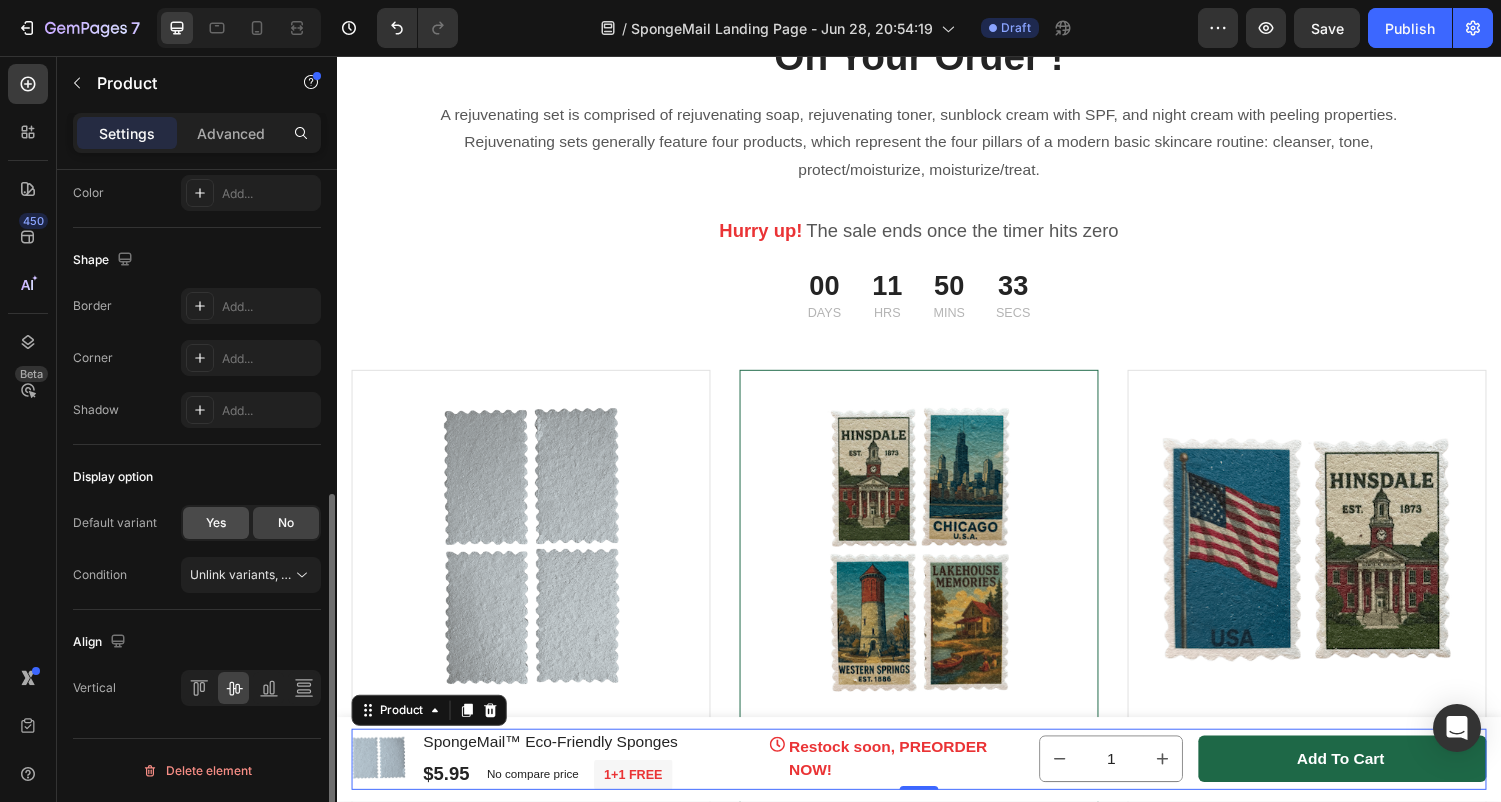 click on "Yes" 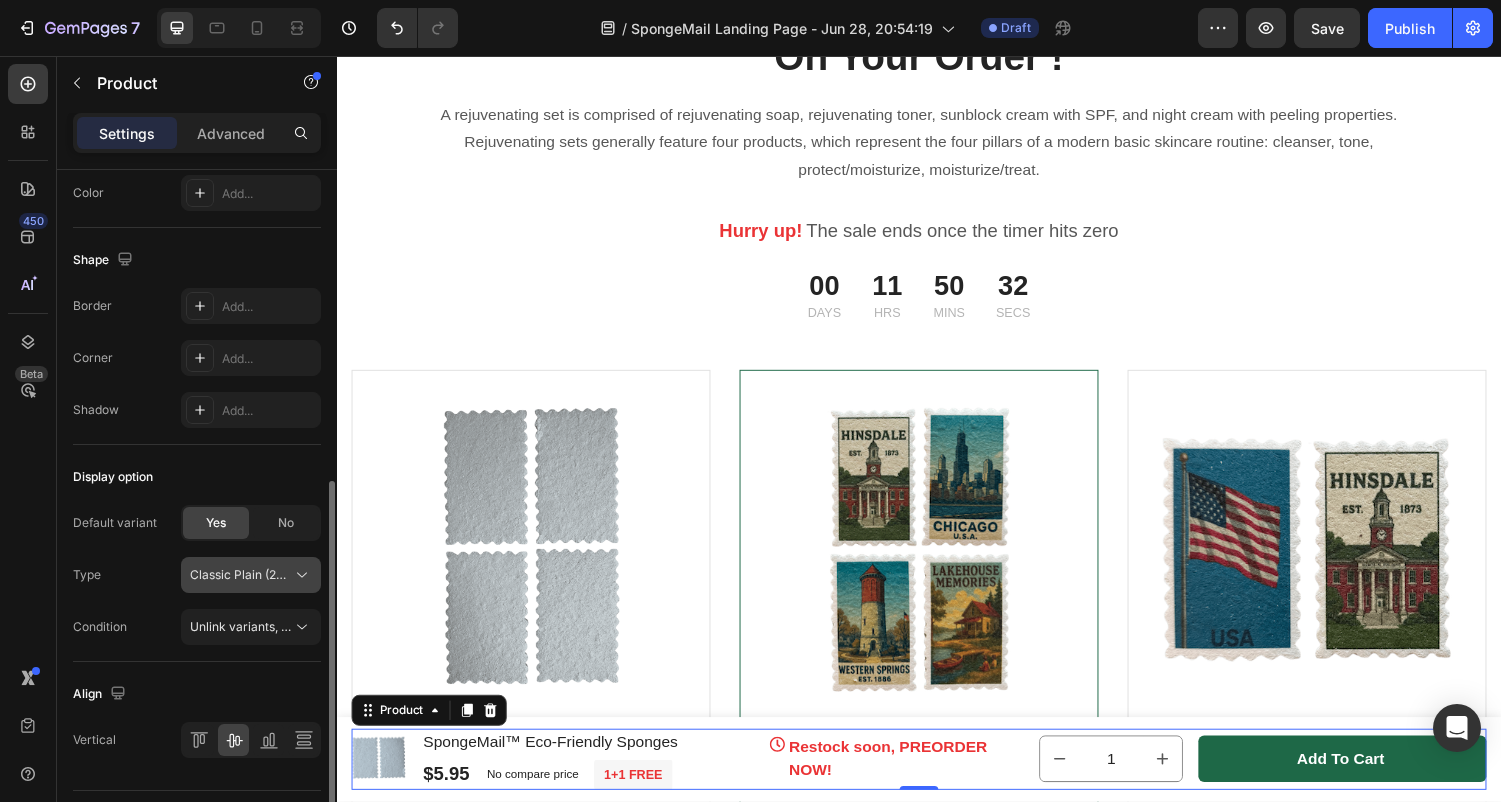 click on "Classic Plain (2-Pack Monthly Subscription)" at bounding box center (239, 575) 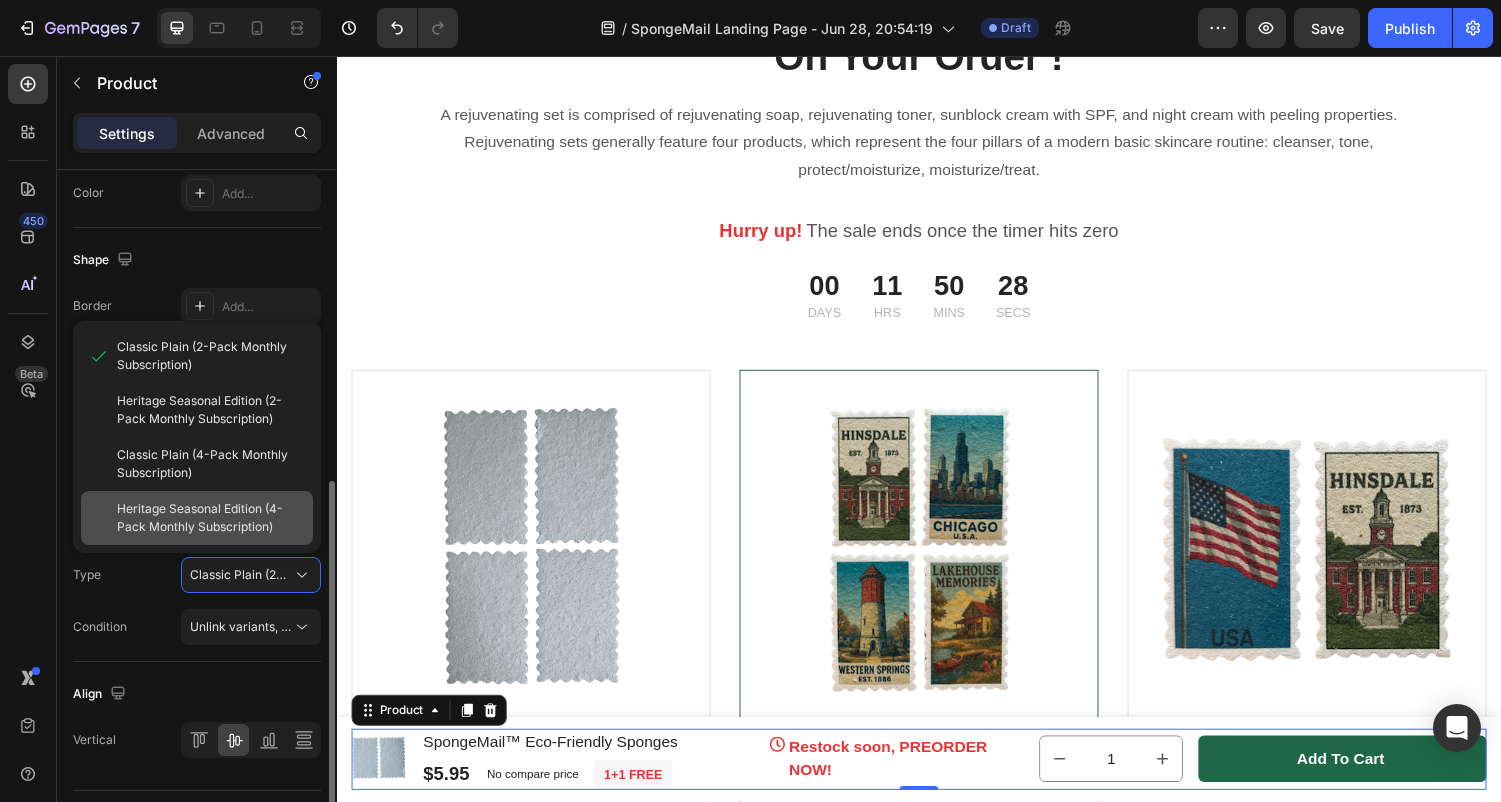 click on "Heritage Seasonal Edition (4-Pack Monthly Subscription)" at bounding box center (211, 518) 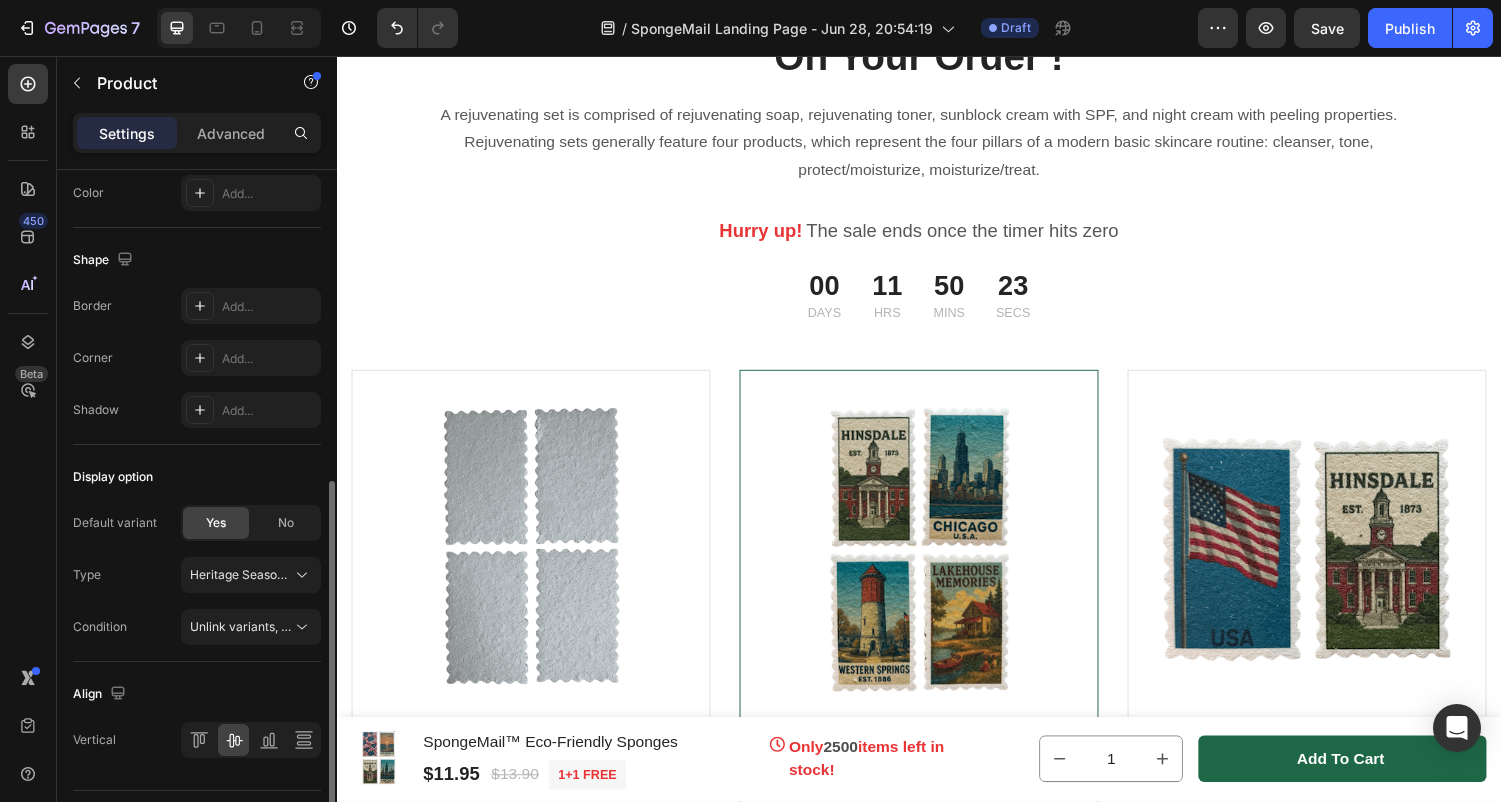 click on "Display option" at bounding box center (197, 477) 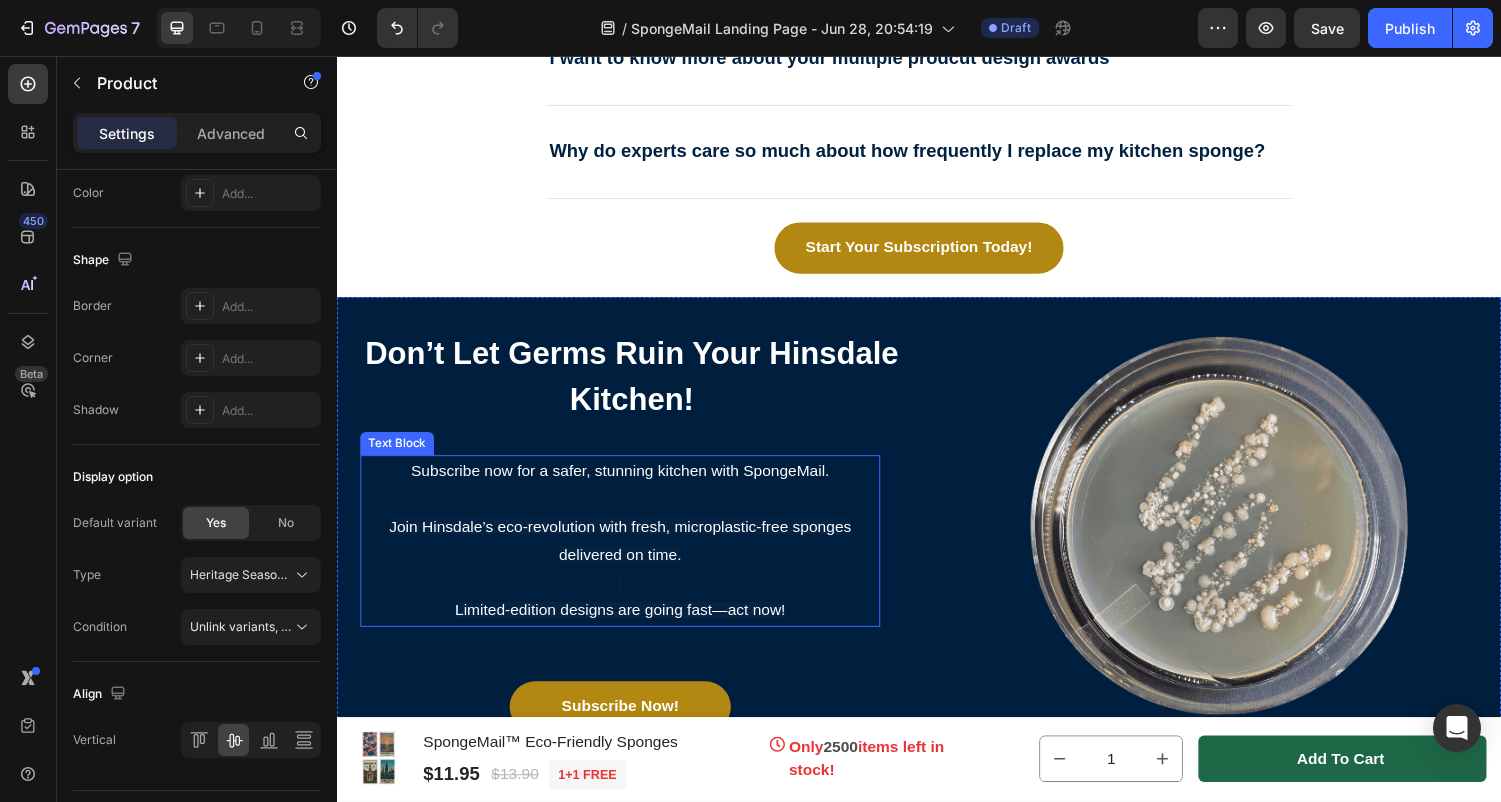 scroll, scrollTop: 9572, scrollLeft: 0, axis: vertical 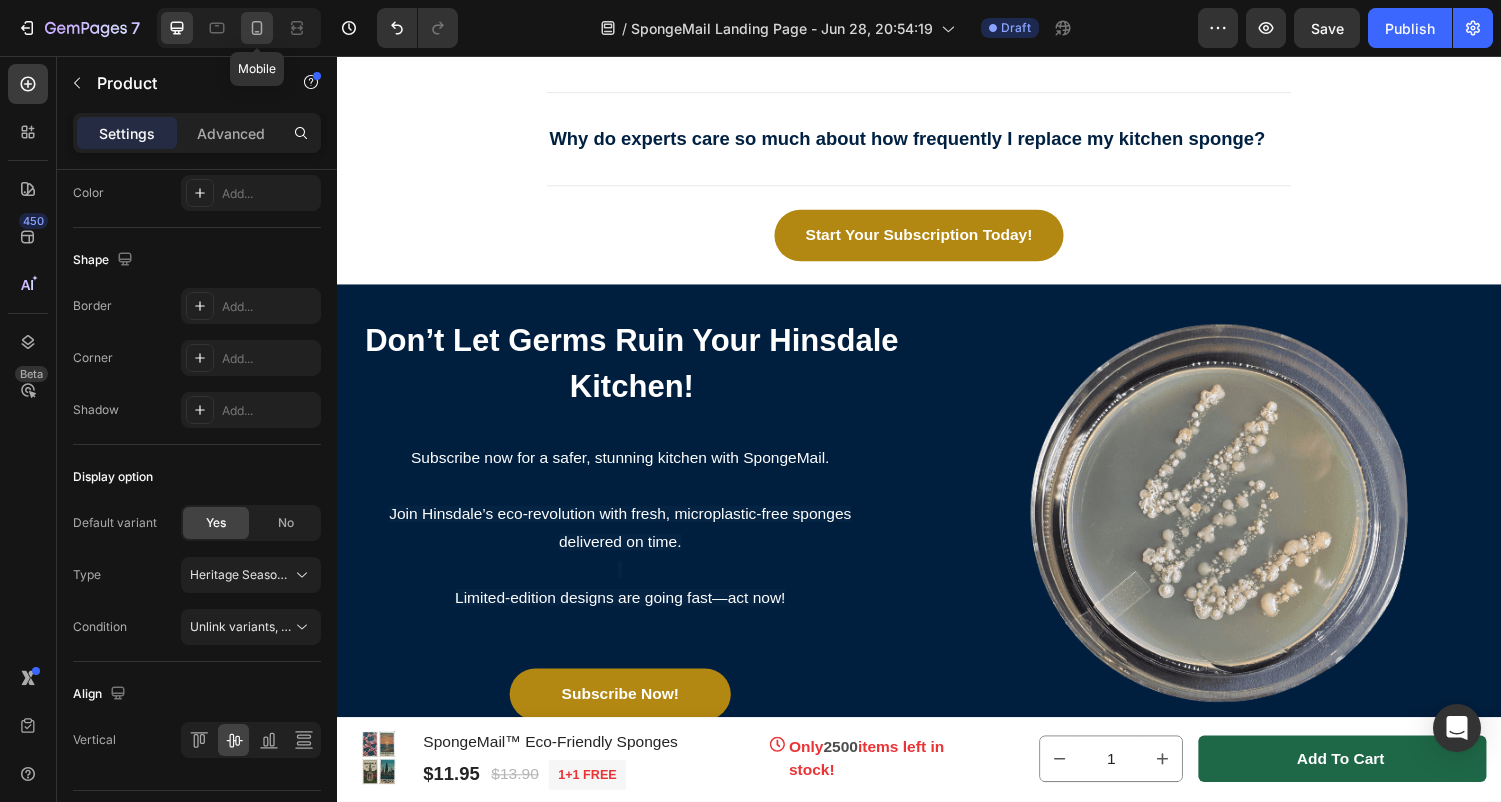 click 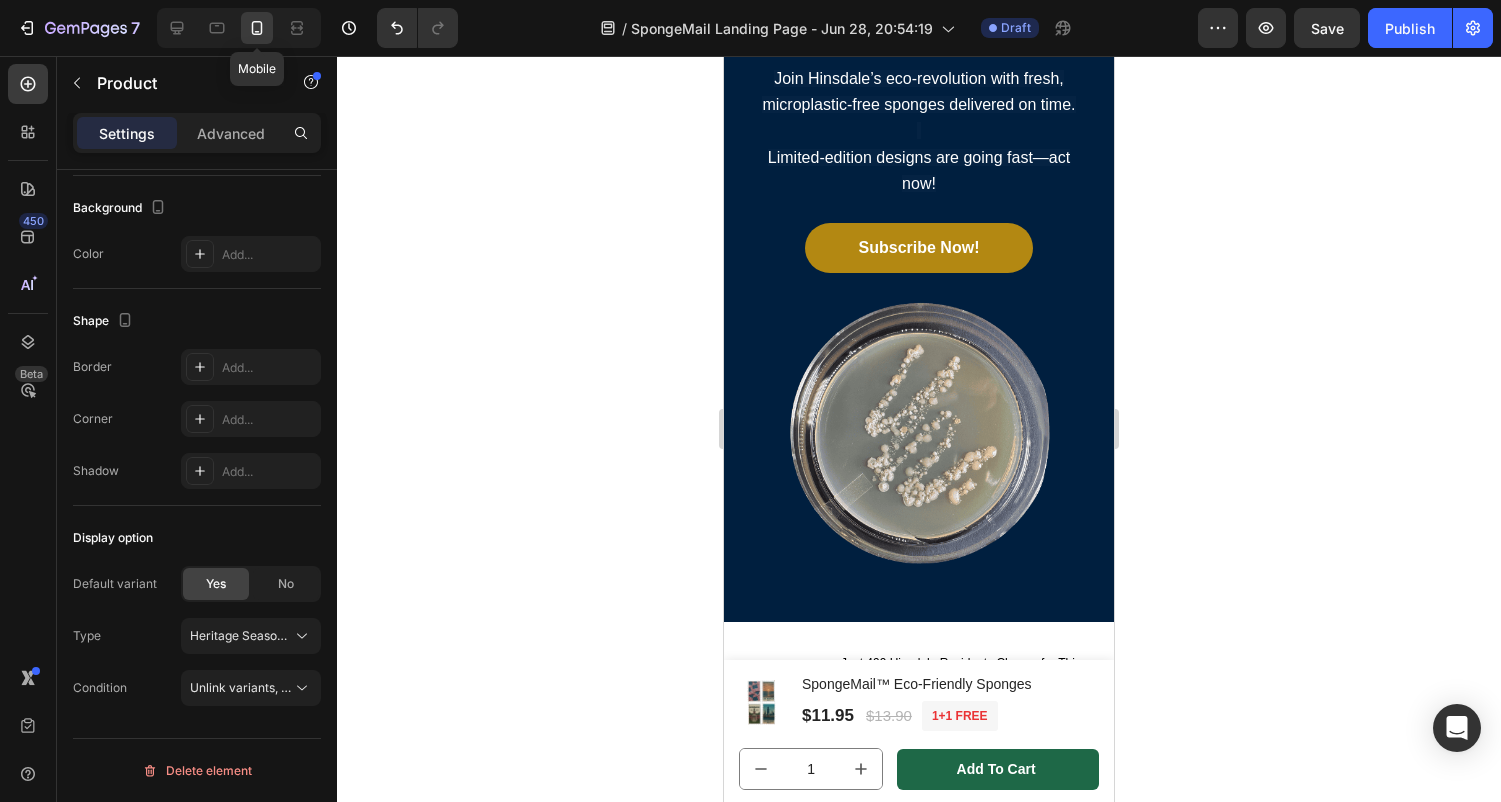 type on "0" 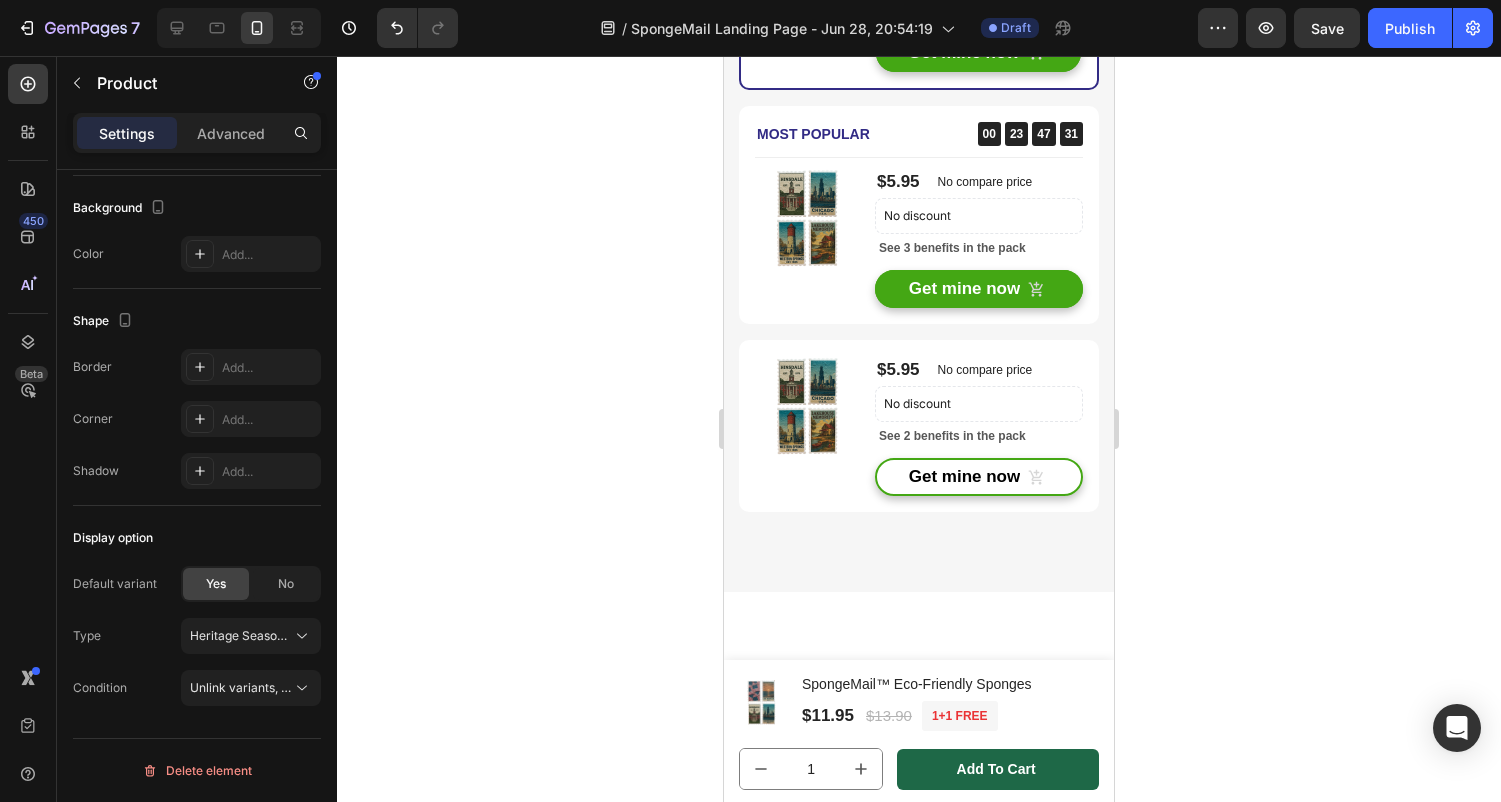 scroll, scrollTop: 11180, scrollLeft: 0, axis: vertical 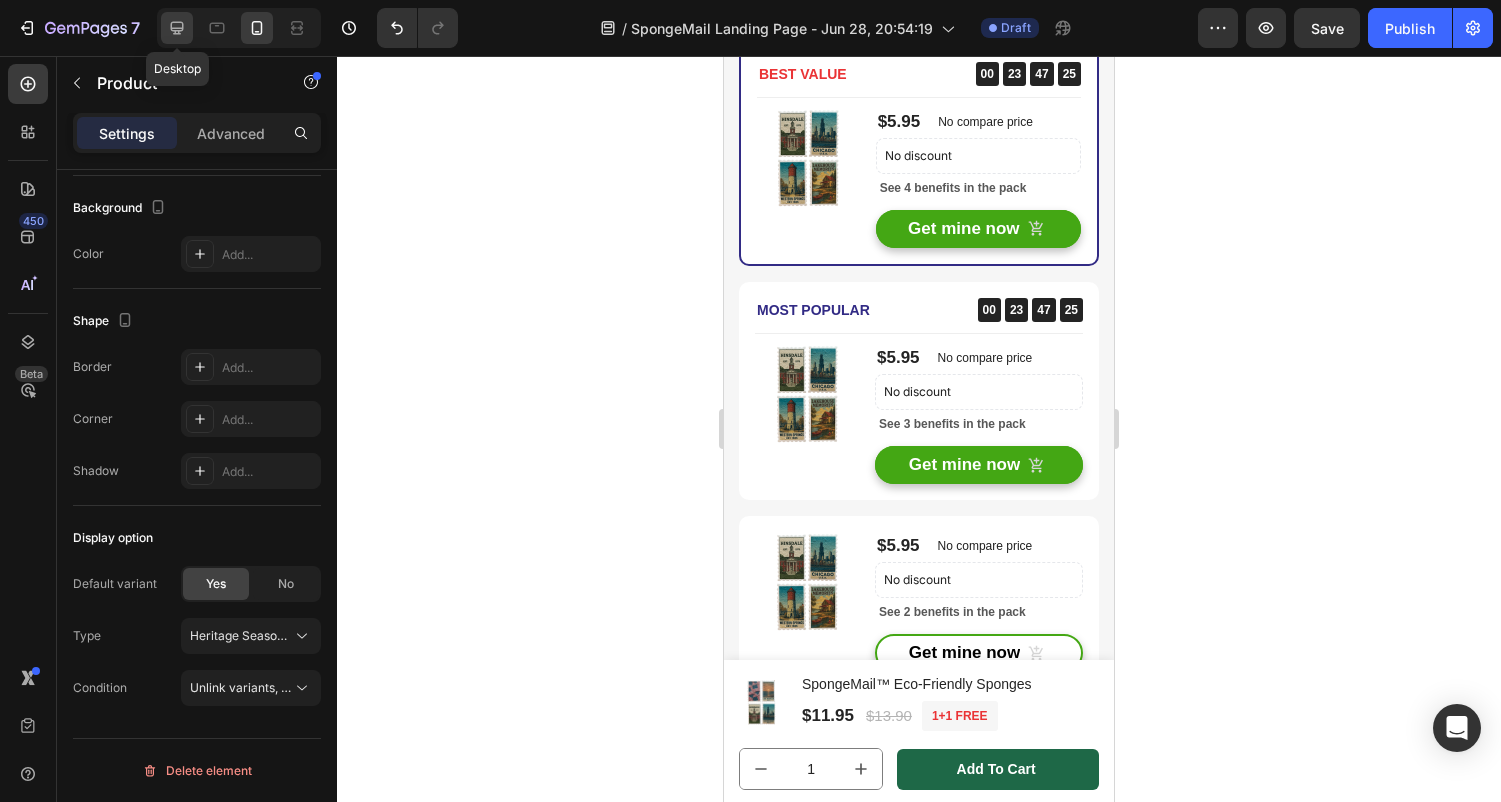 click 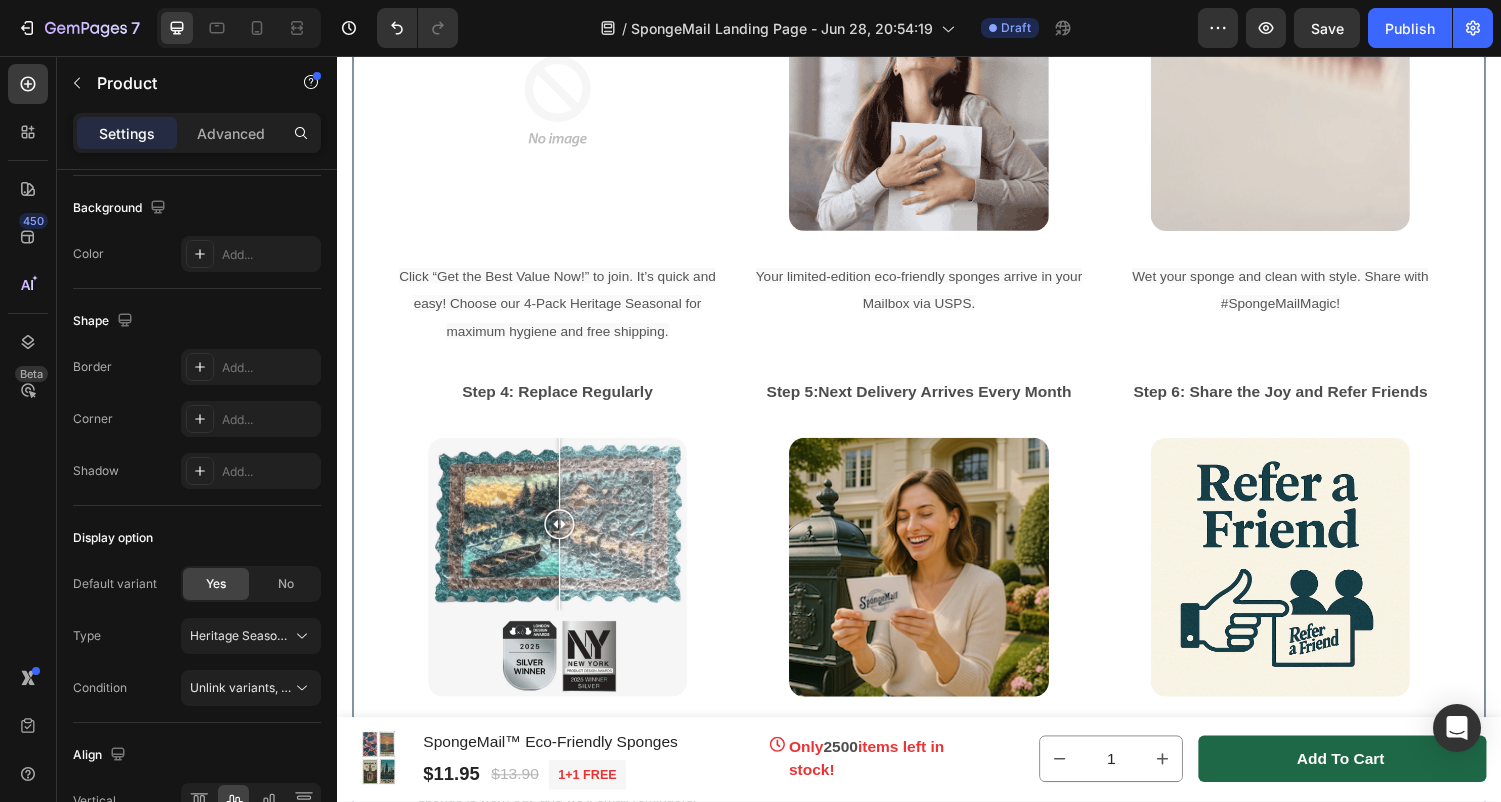 scroll, scrollTop: 6193, scrollLeft: 0, axis: vertical 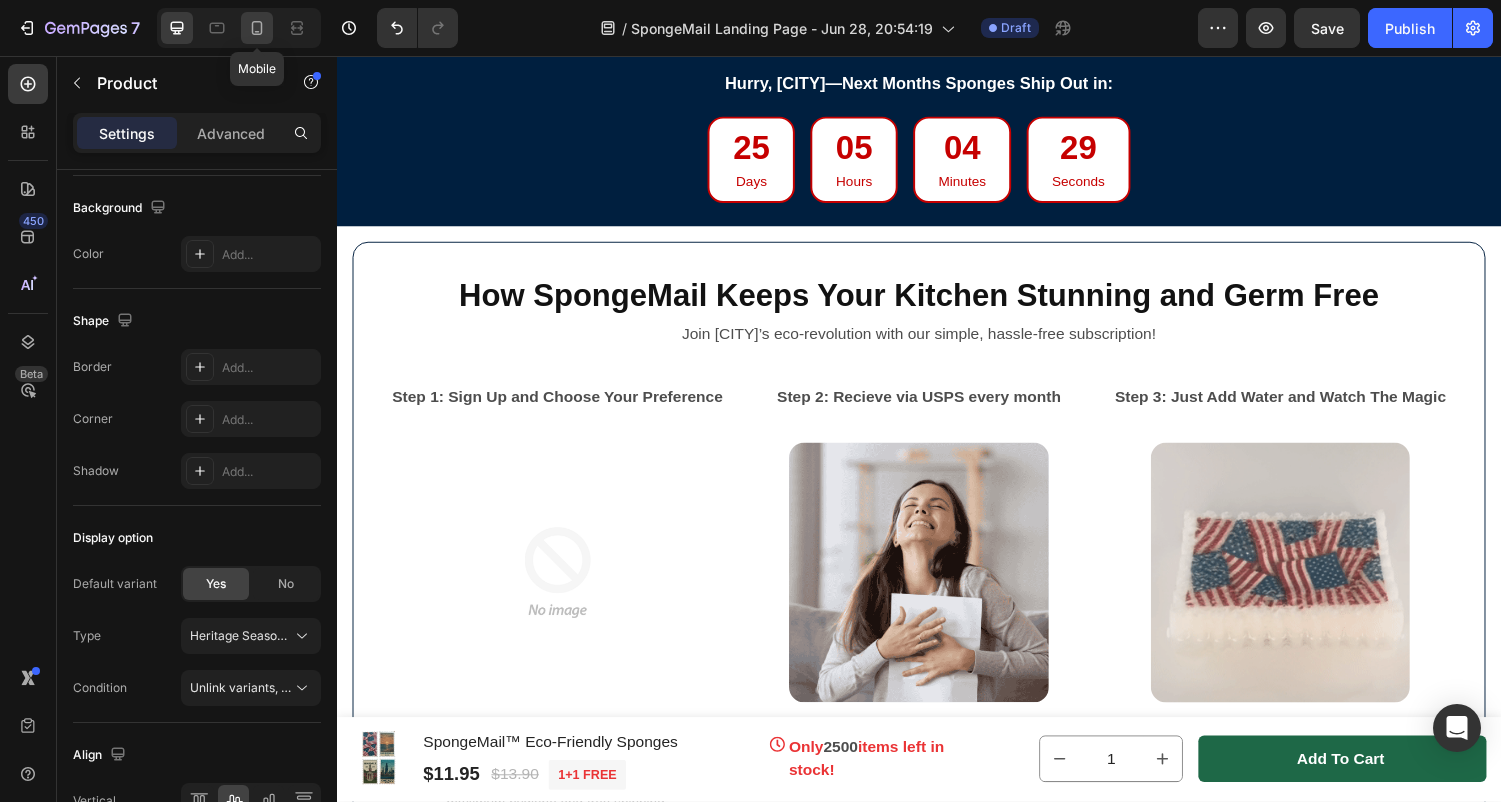 click 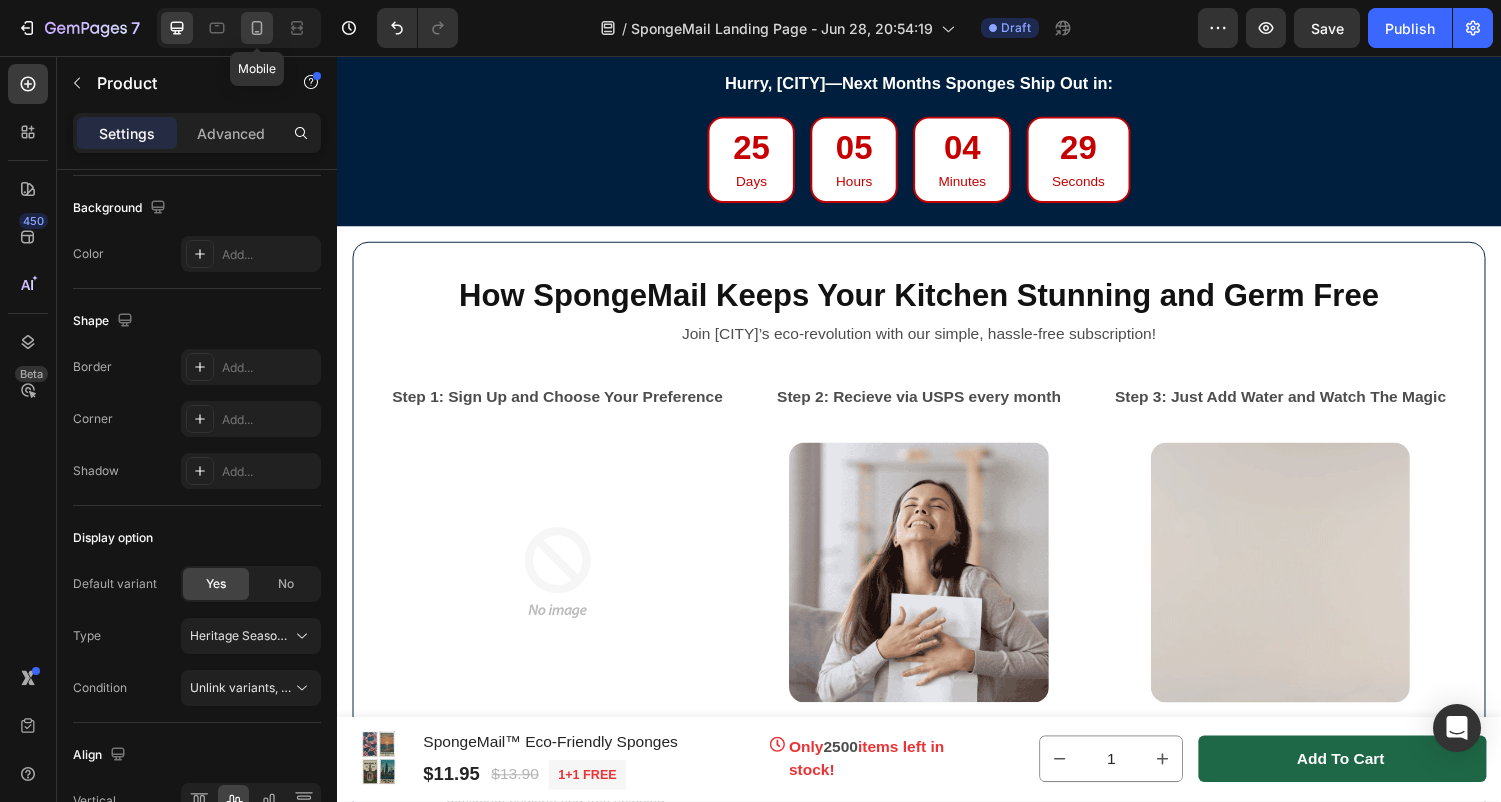 type on "0" 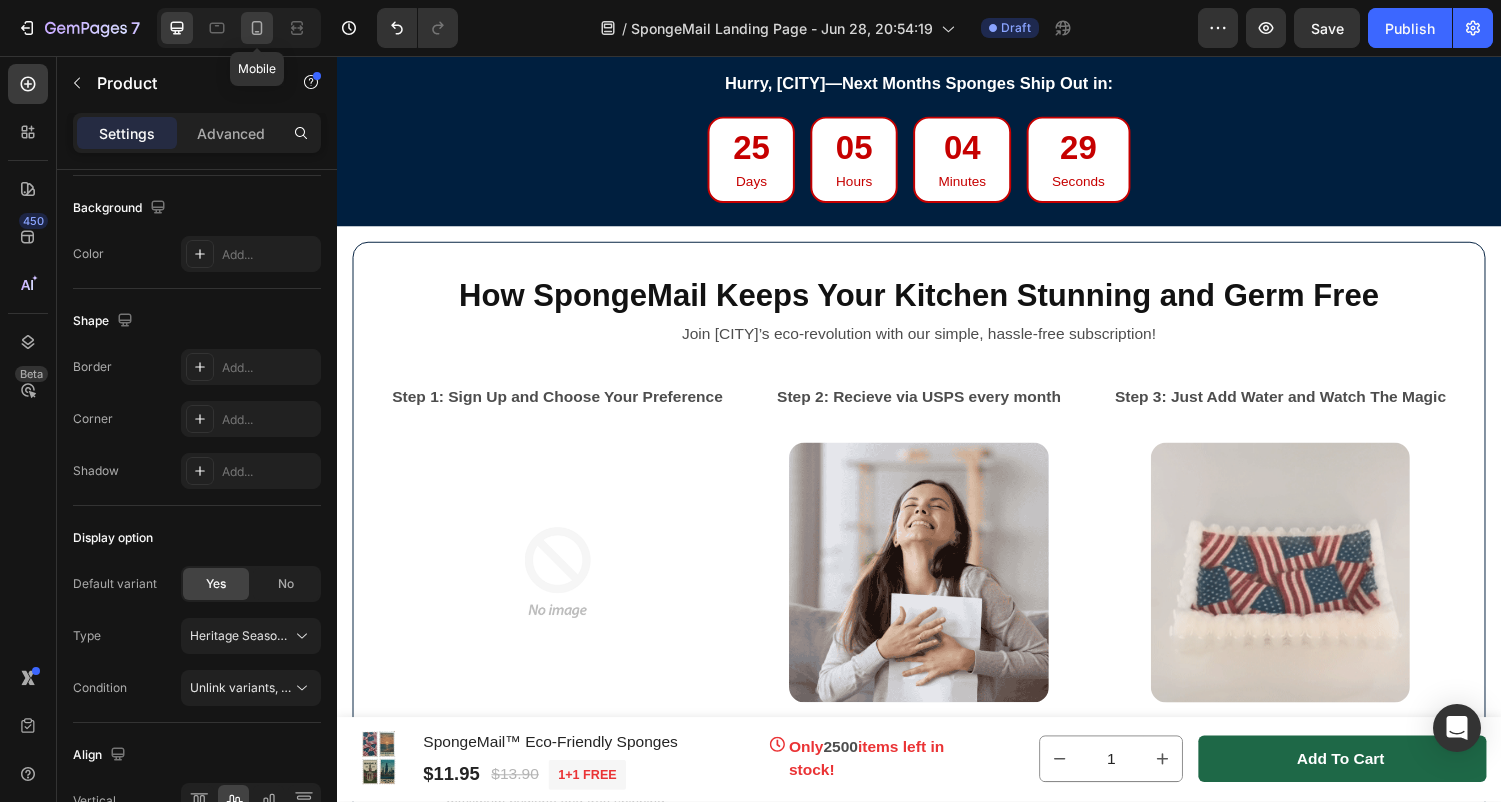 type on "0" 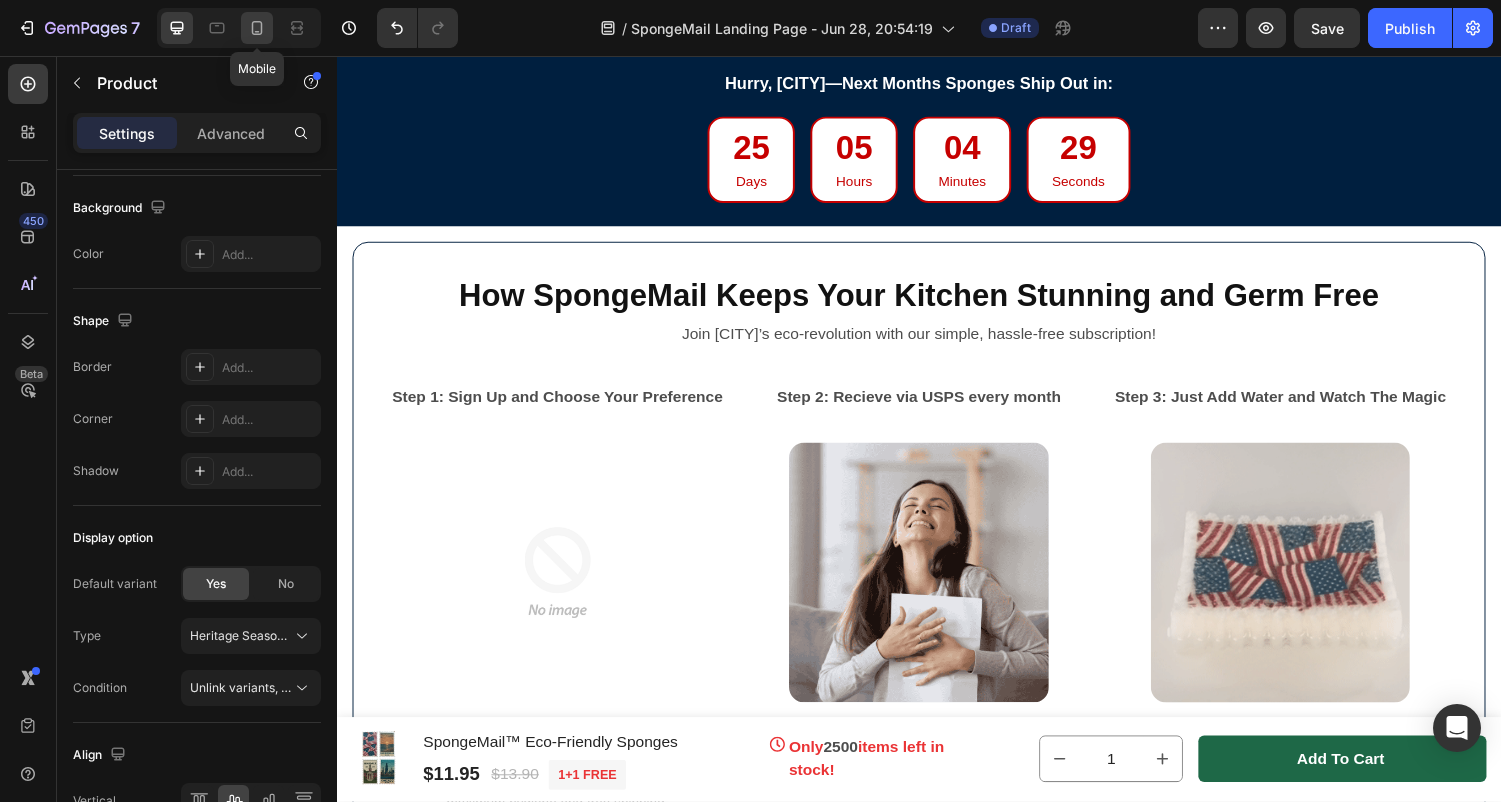 type on "100%" 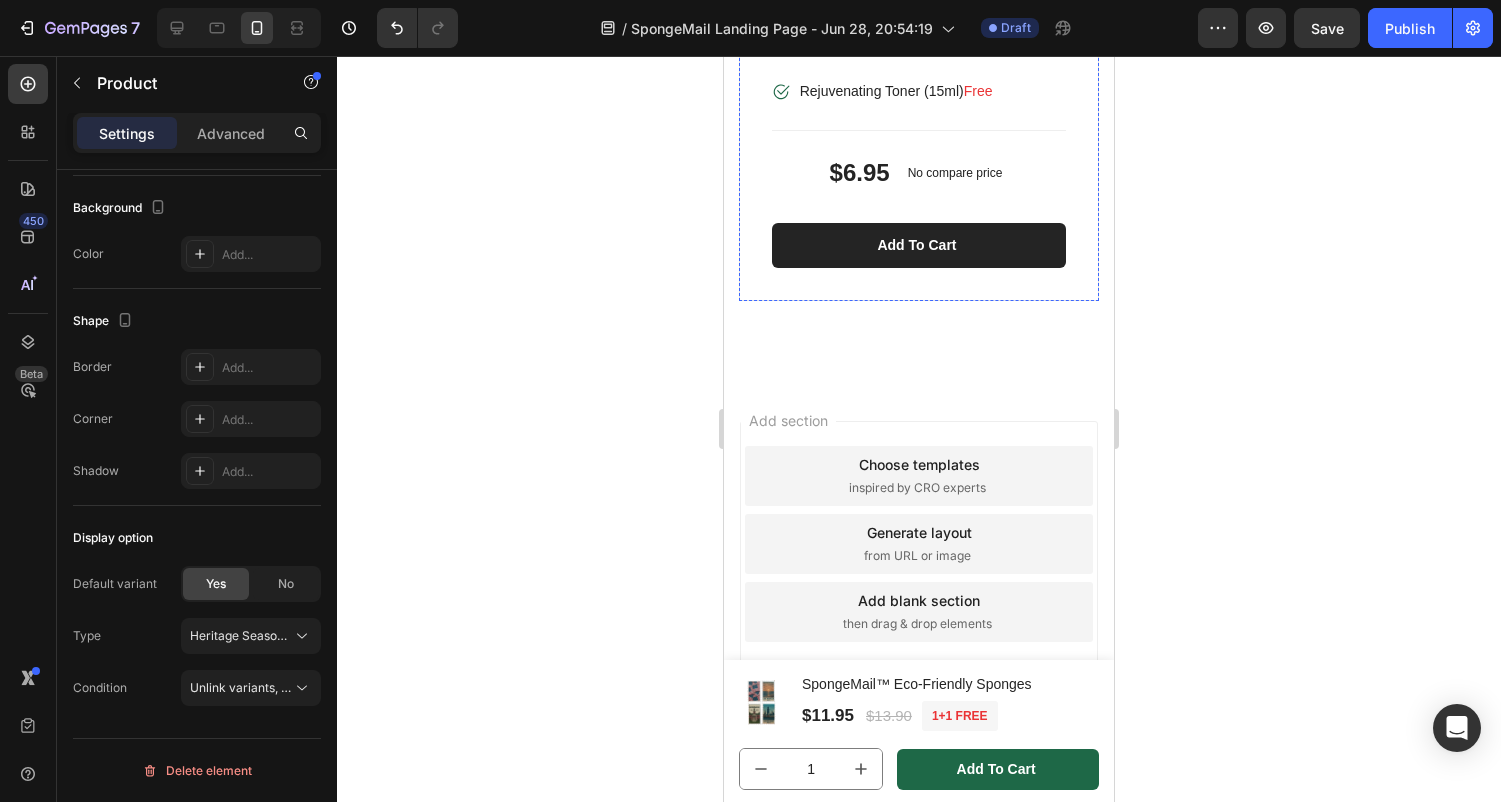 scroll, scrollTop: 16885, scrollLeft: 0, axis: vertical 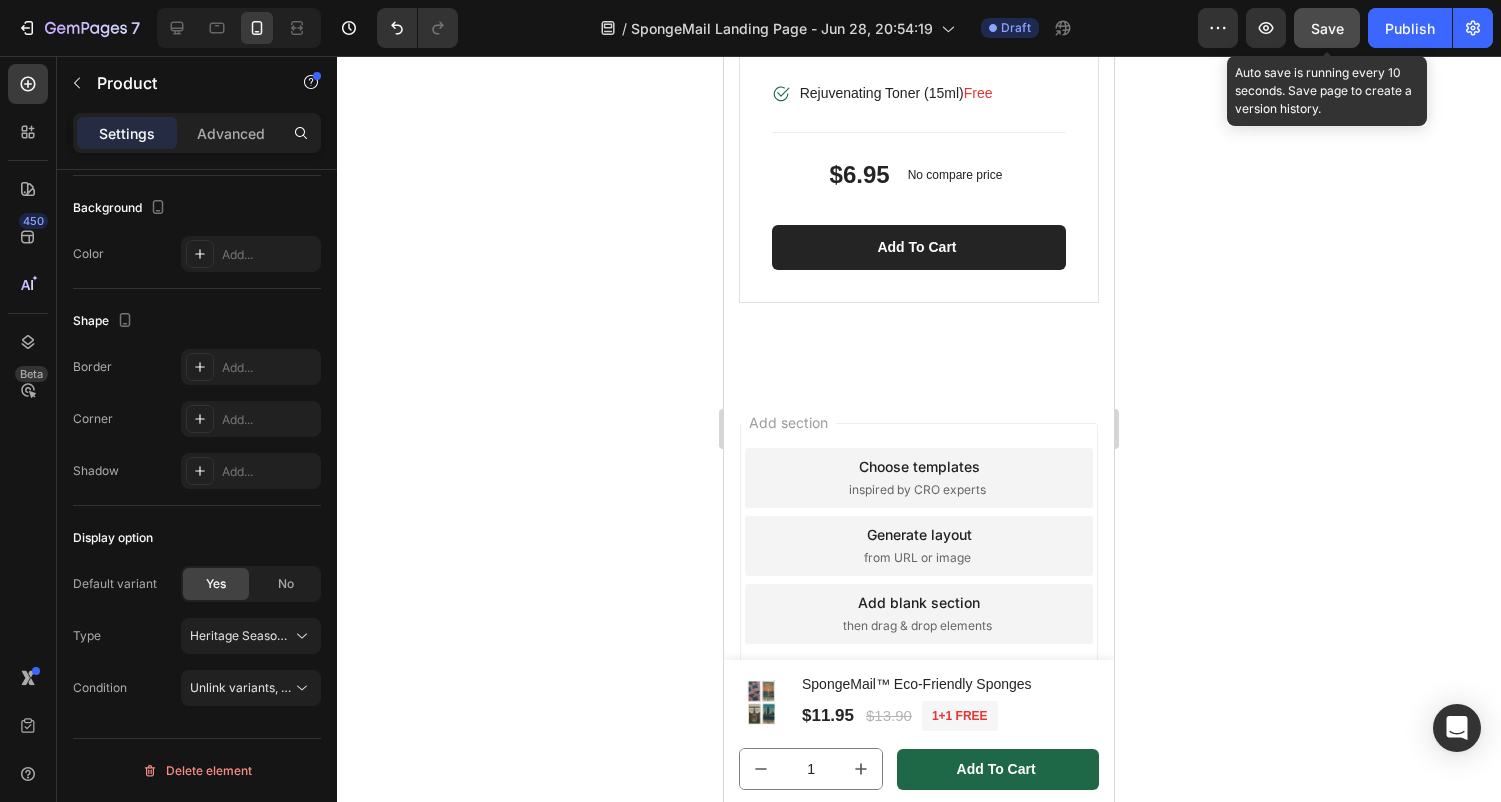 click on "Save" 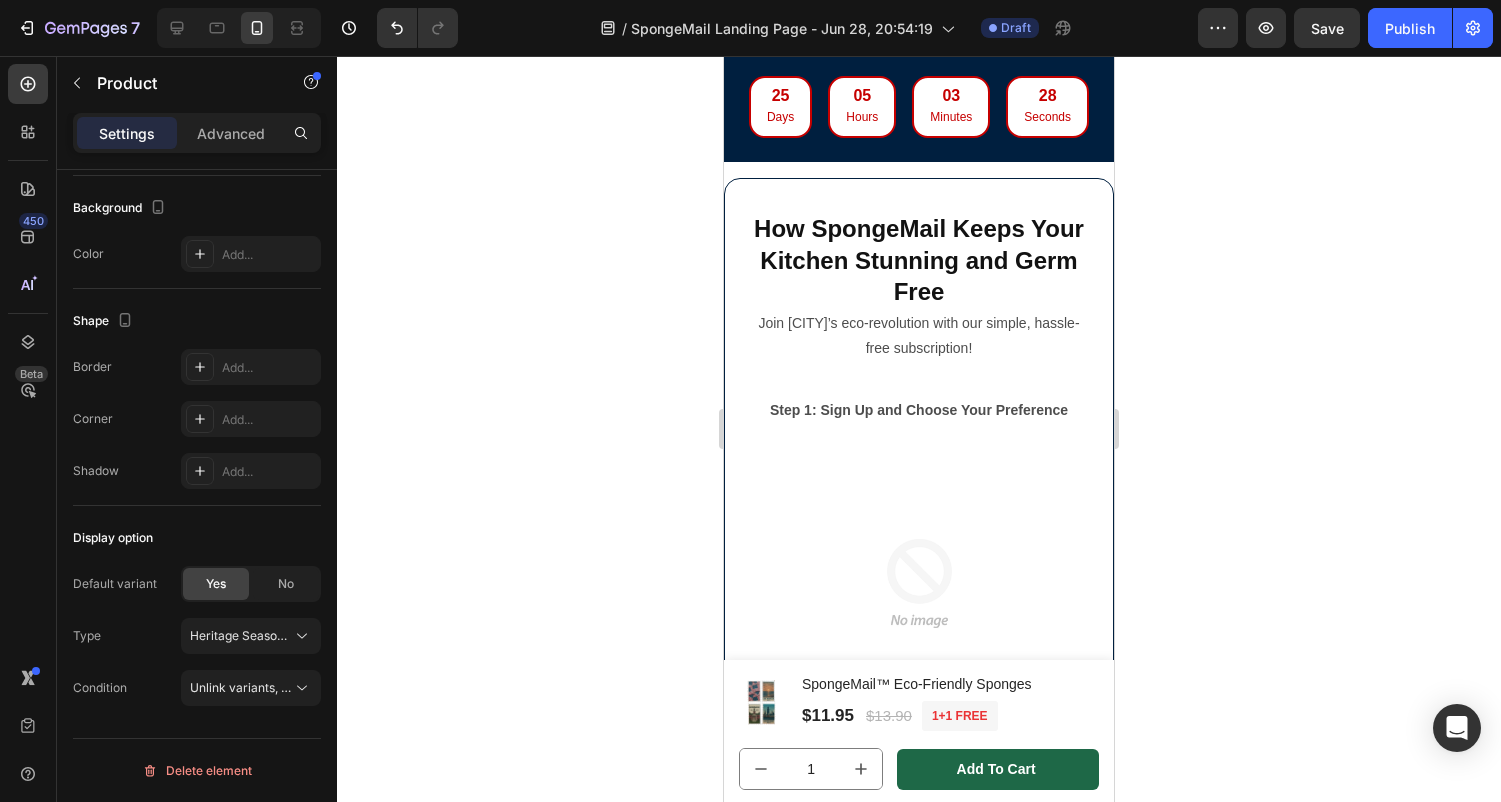 scroll, scrollTop: 6475, scrollLeft: 0, axis: vertical 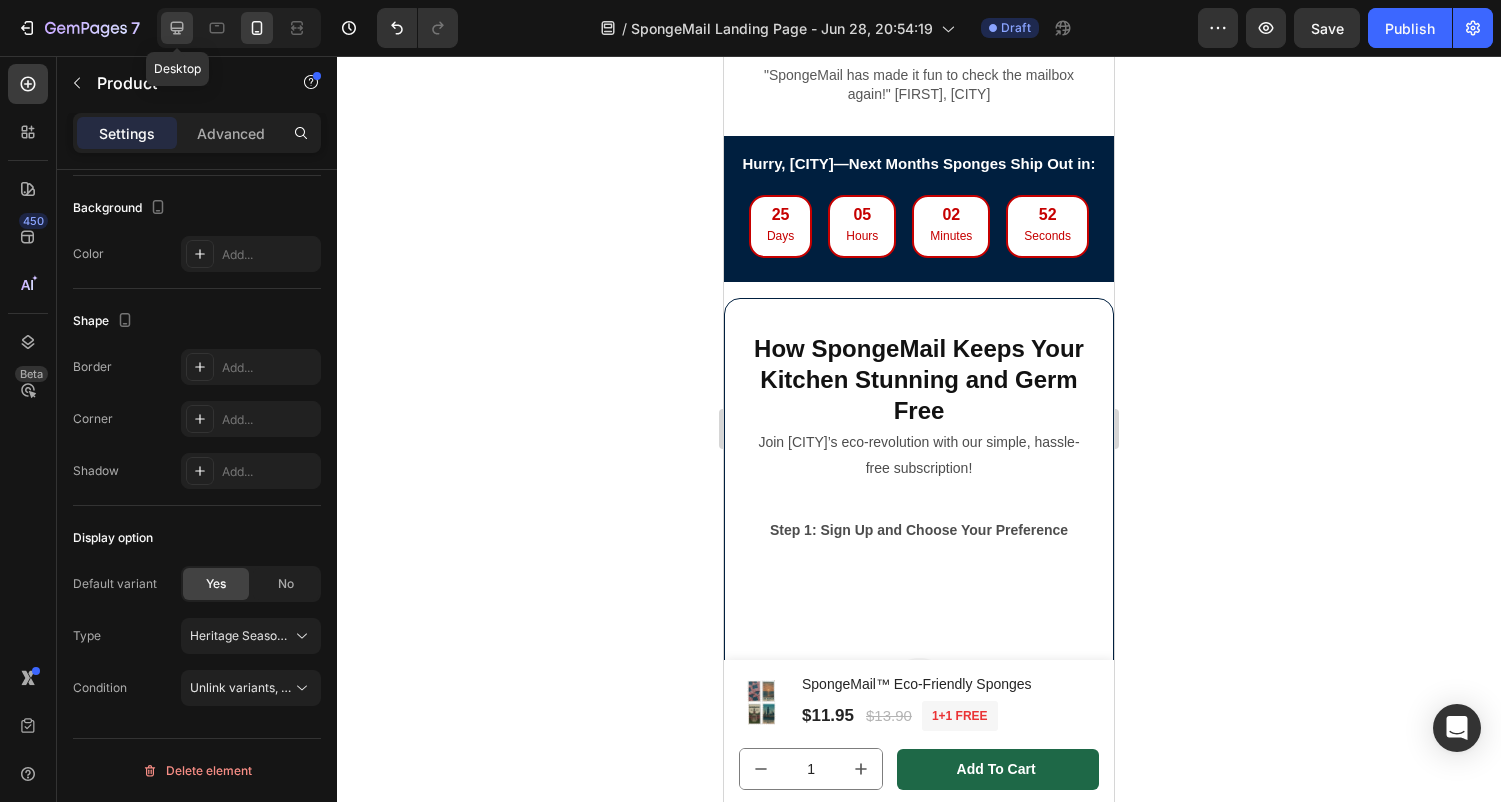 click 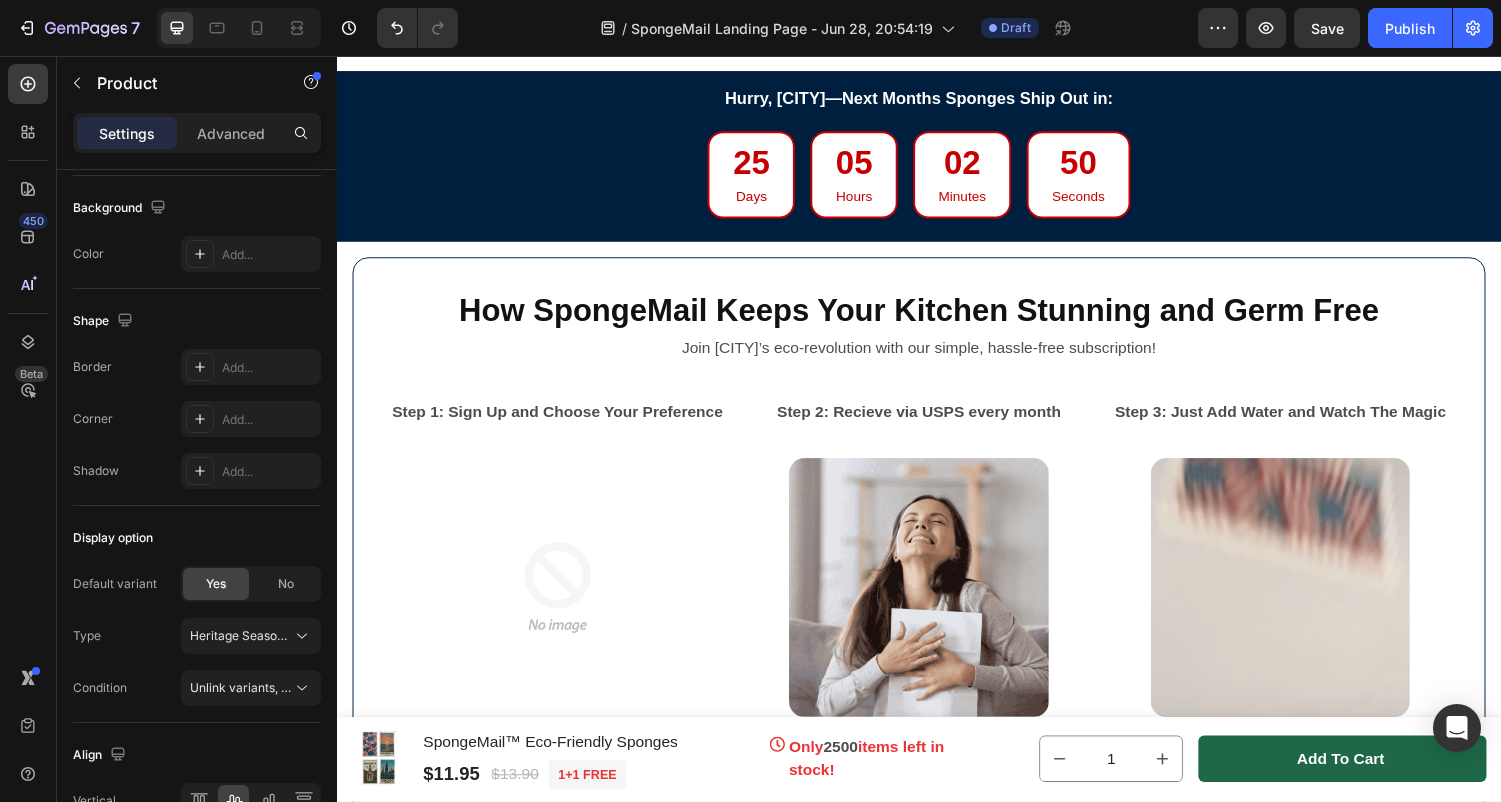 scroll, scrollTop: 5938, scrollLeft: 0, axis: vertical 